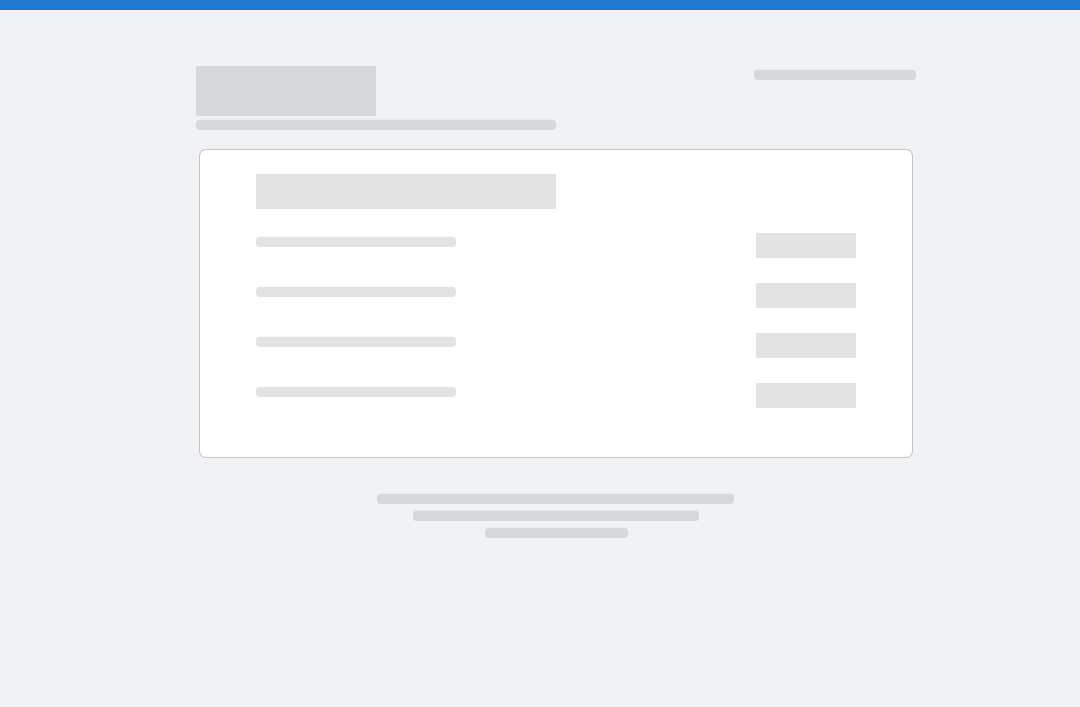 scroll, scrollTop: 0, scrollLeft: 0, axis: both 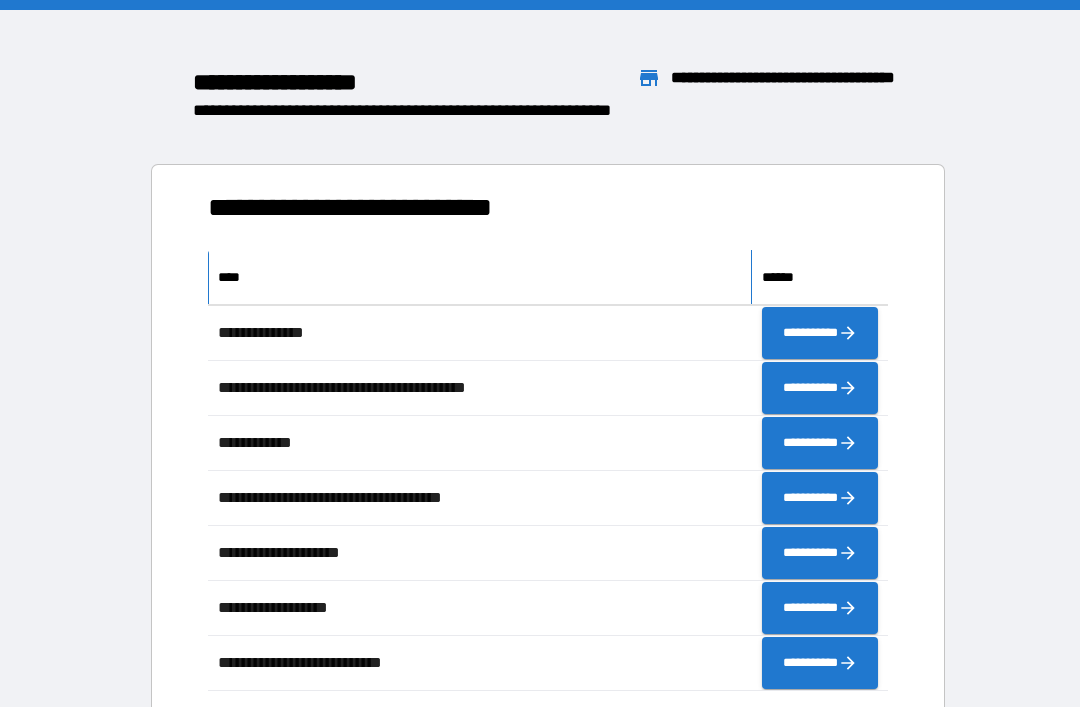 click on "****" at bounding box center (480, 277) 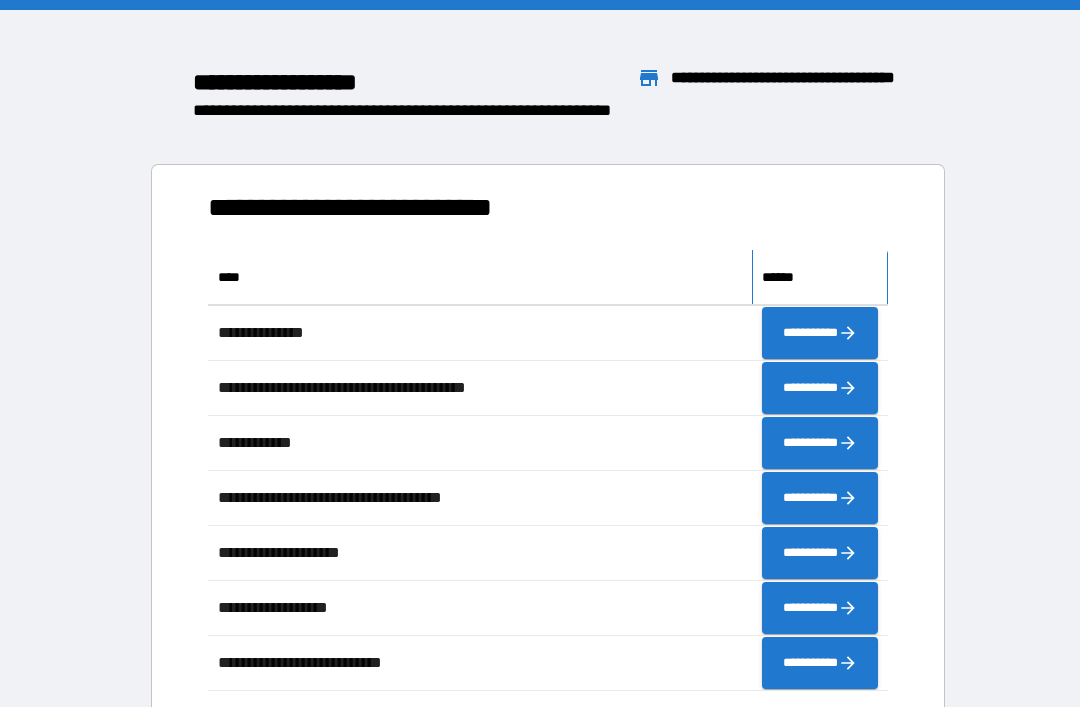 click on "******" at bounding box center (820, 277) 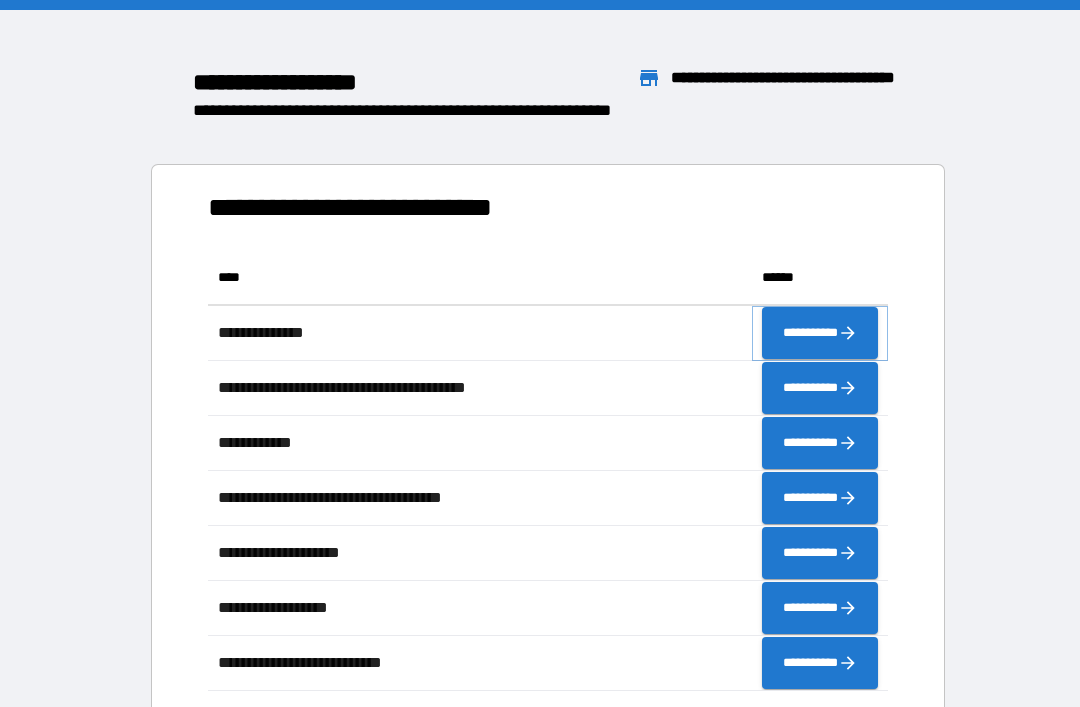 click on "**********" at bounding box center [820, 333] 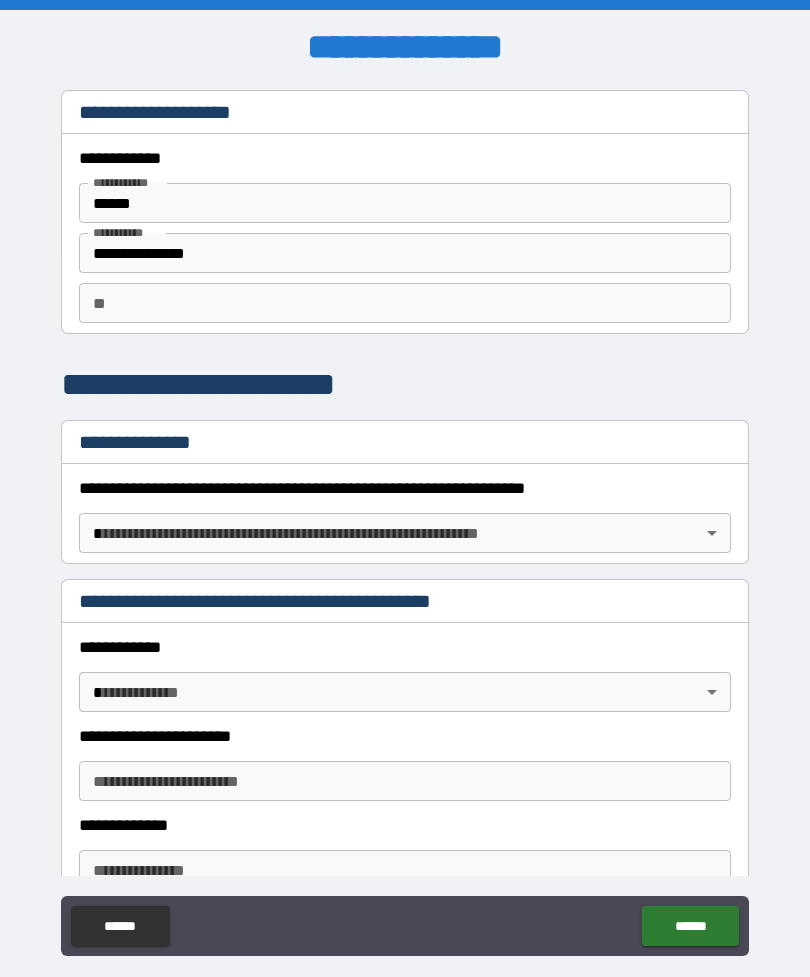 scroll, scrollTop: -4, scrollLeft: 0, axis: vertical 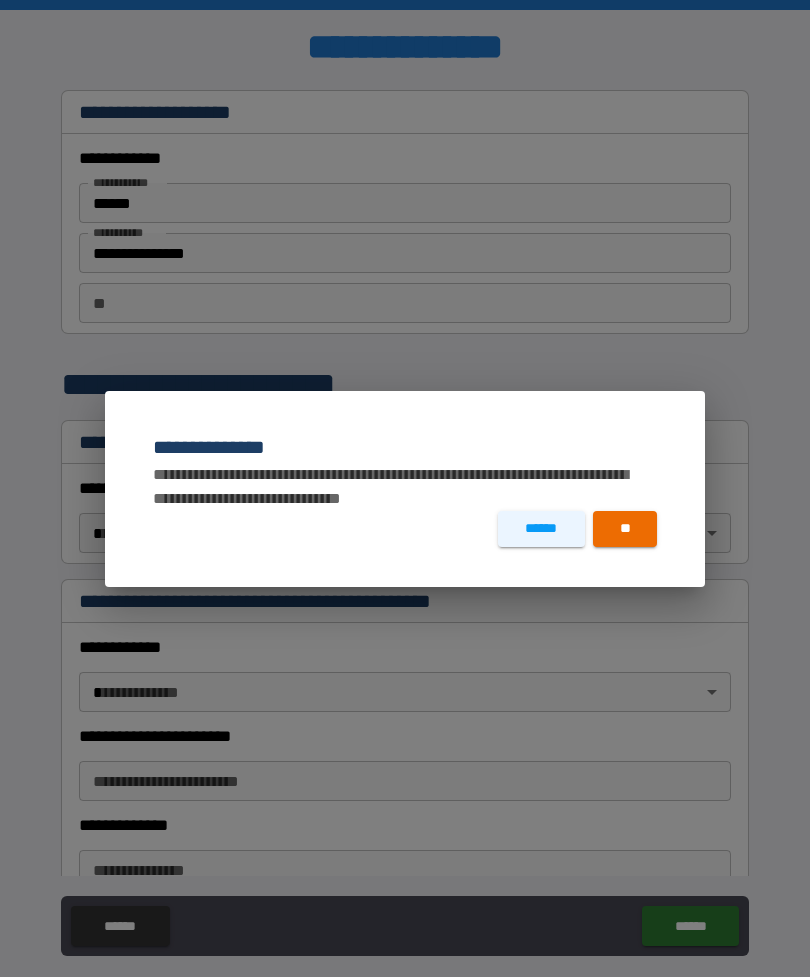 click on "******" at bounding box center (541, 529) 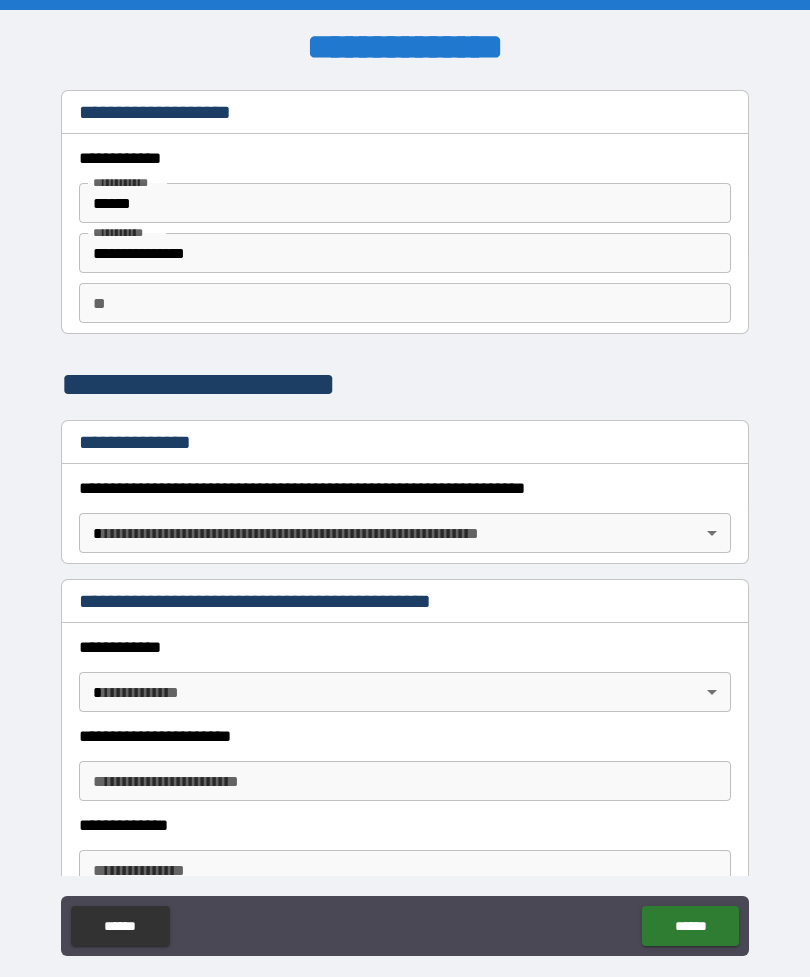 scroll, scrollTop: 0, scrollLeft: 0, axis: both 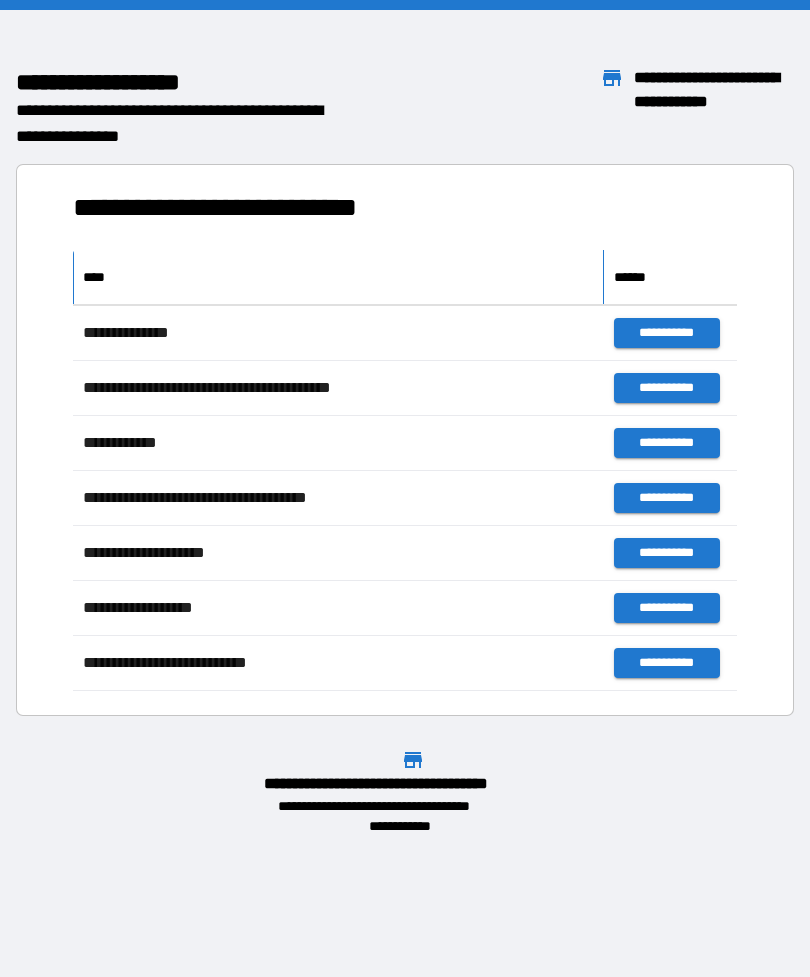 click on "****" at bounding box center (338, 277) 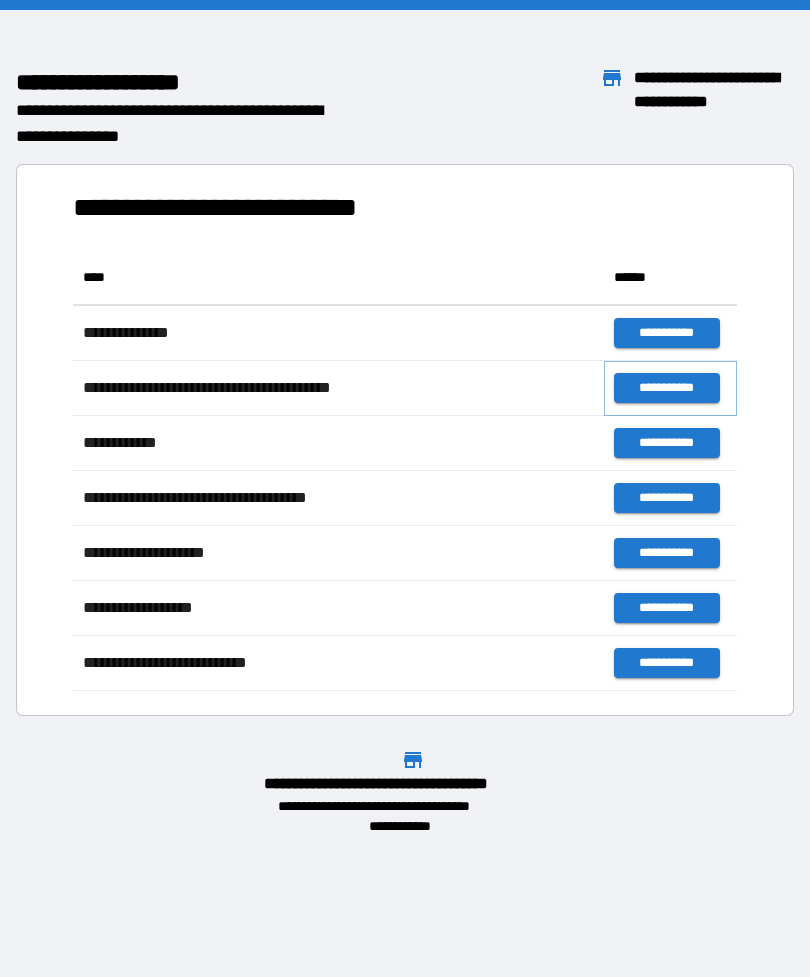 click on "**********" at bounding box center [666, 388] 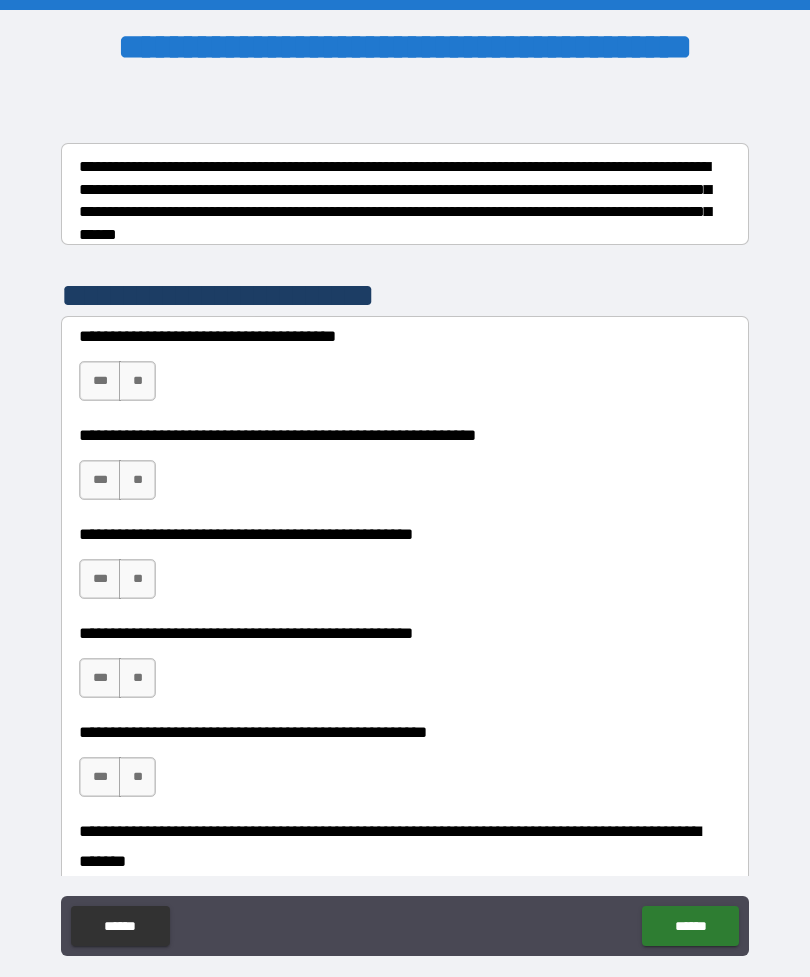 scroll, scrollTop: 310, scrollLeft: 0, axis: vertical 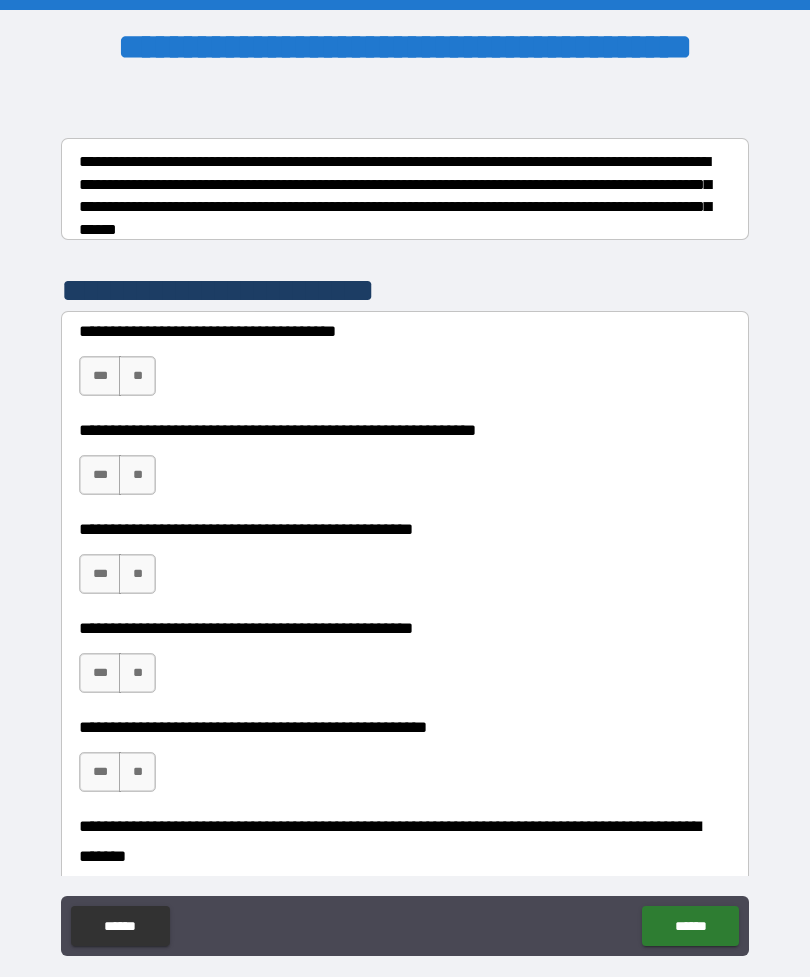 click on "**" at bounding box center [137, 475] 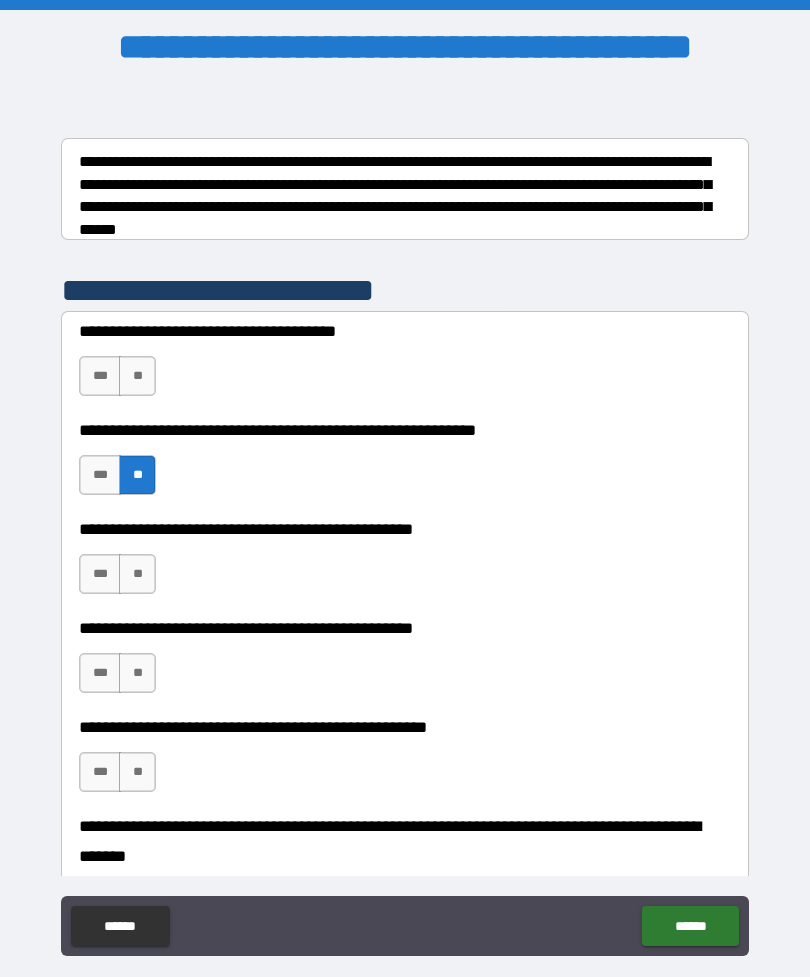 click on "**" at bounding box center (137, 376) 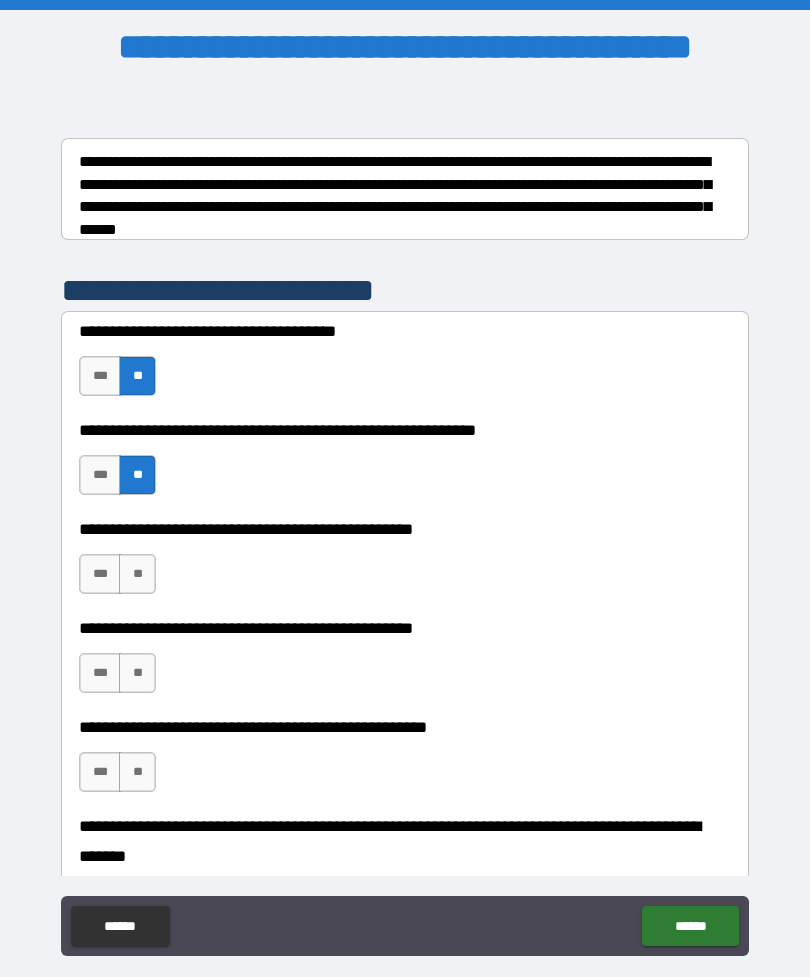 click on "**" at bounding box center (137, 574) 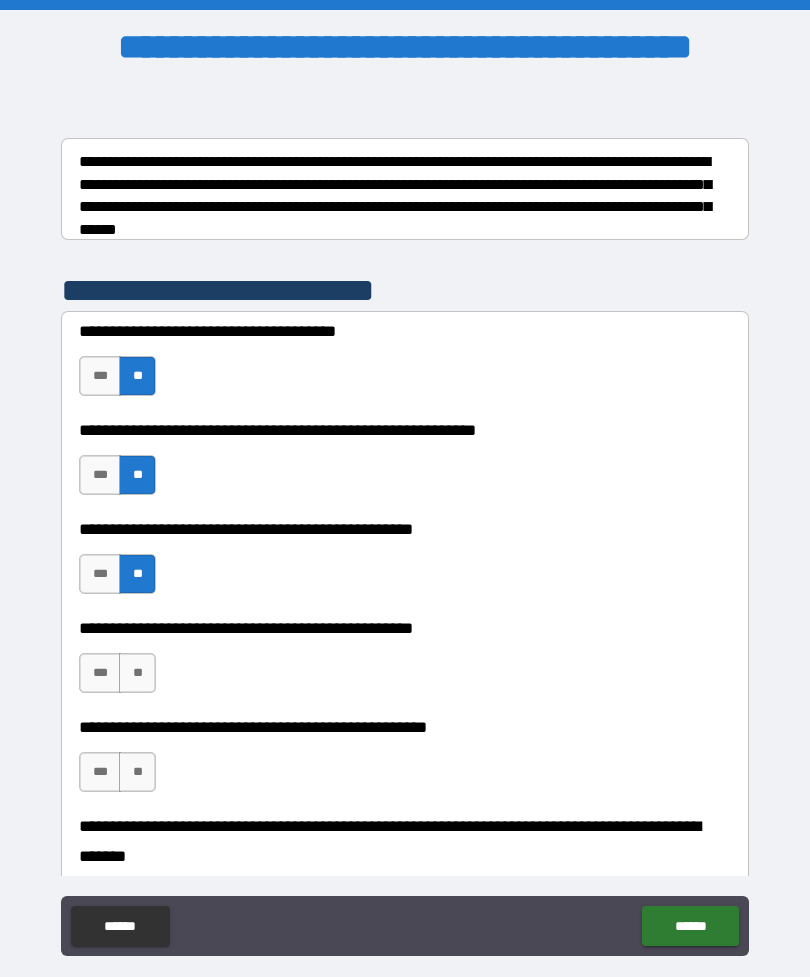 click on "**" at bounding box center (137, 673) 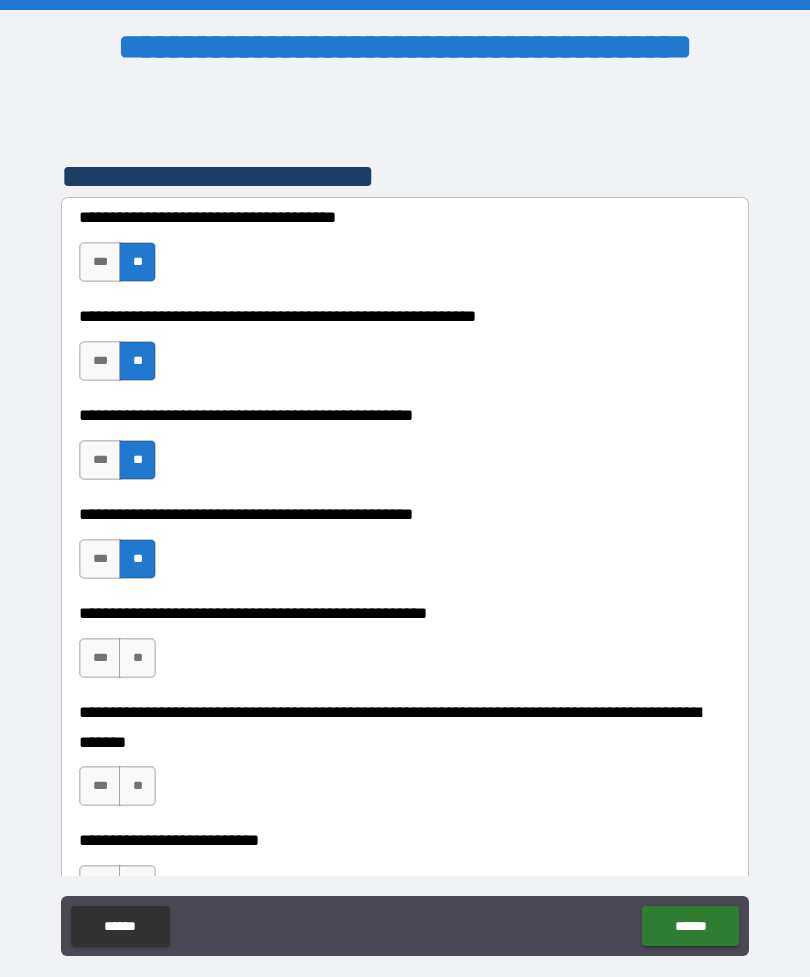 scroll, scrollTop: 437, scrollLeft: 0, axis: vertical 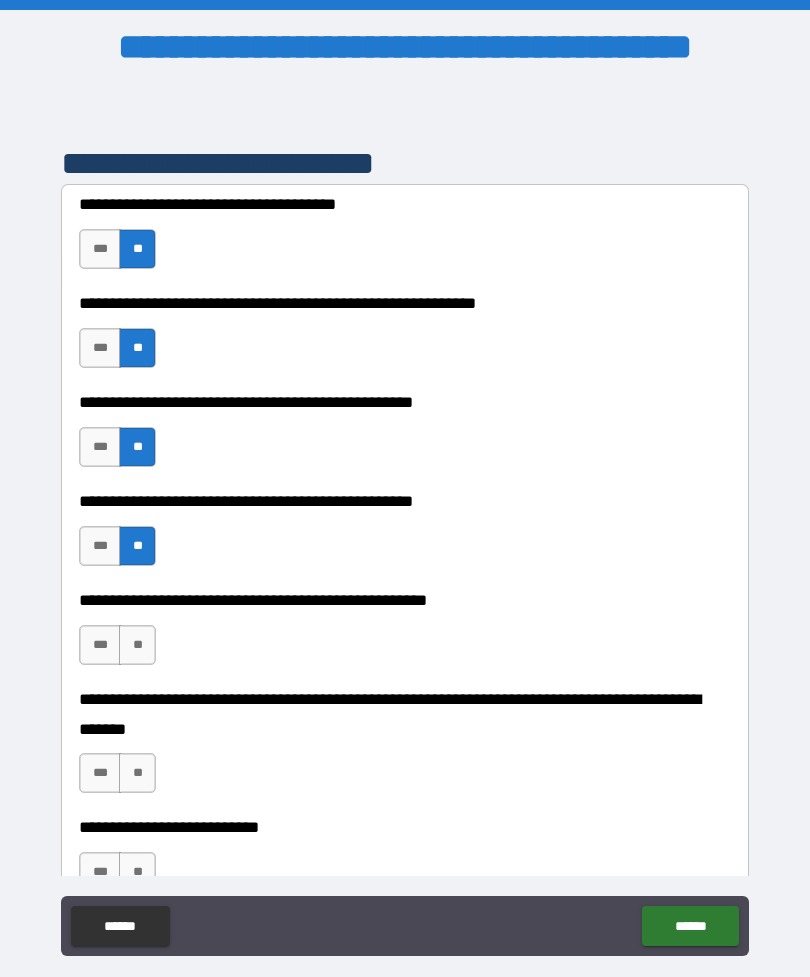 click on "**" at bounding box center [137, 645] 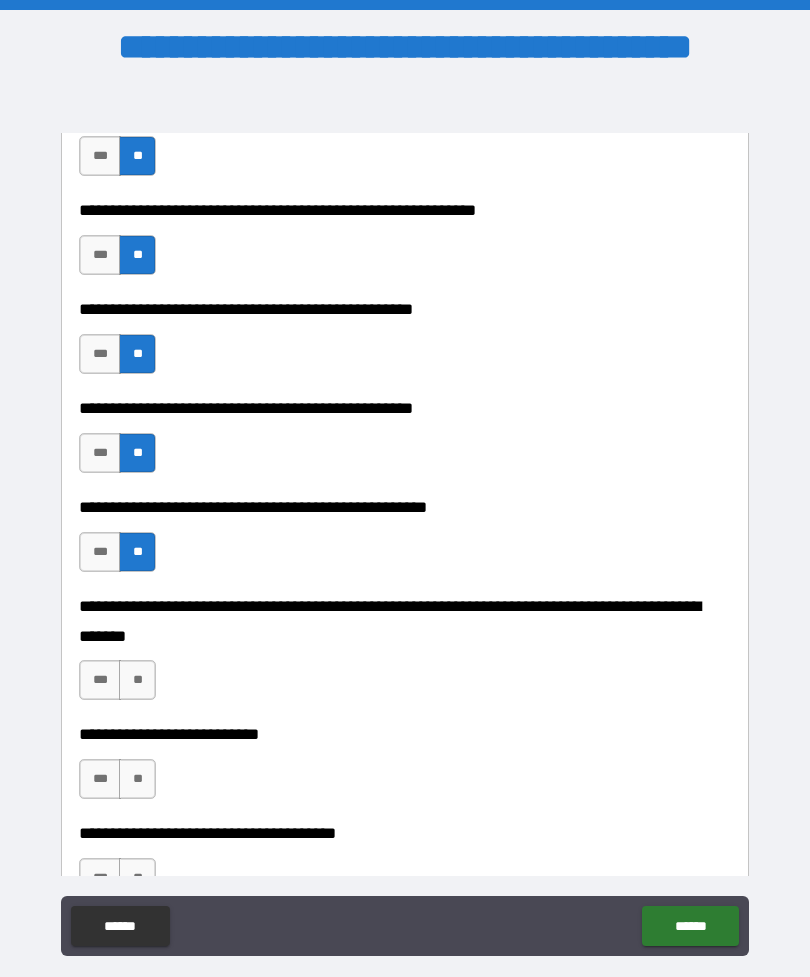 scroll, scrollTop: 538, scrollLeft: 0, axis: vertical 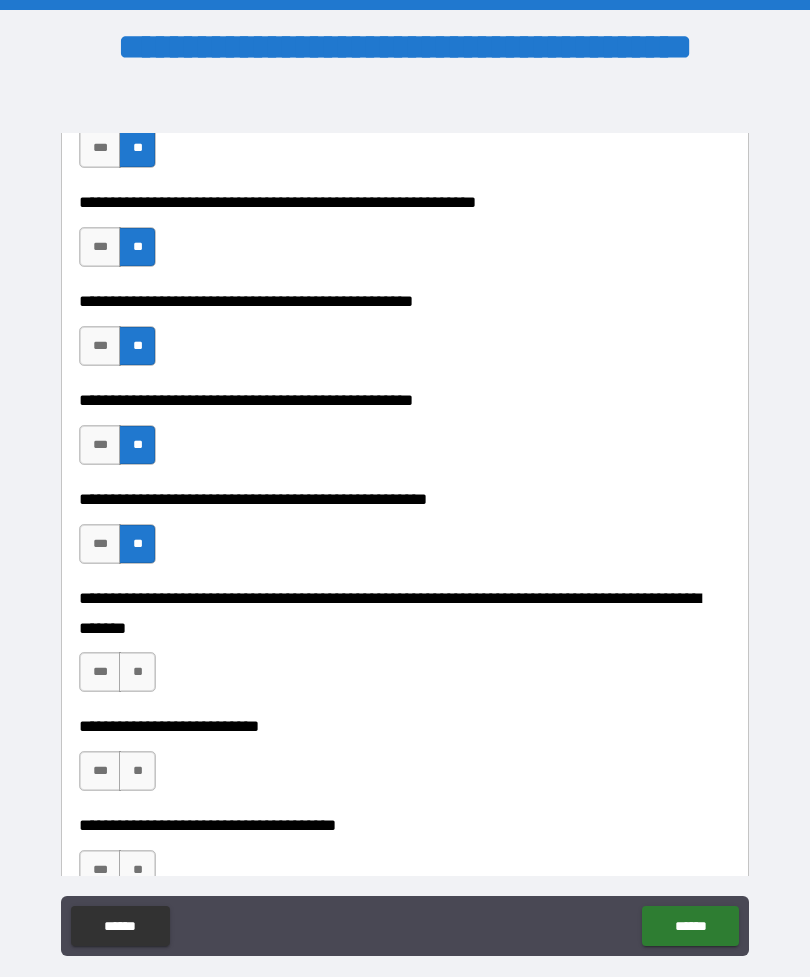 click on "**" at bounding box center [137, 672] 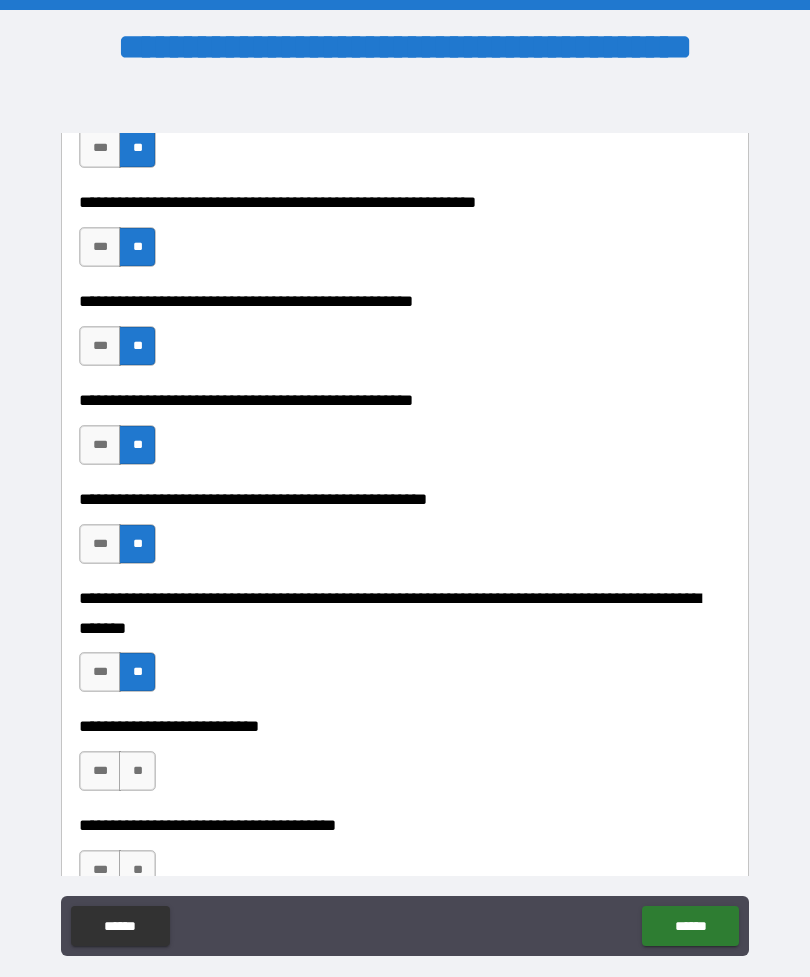 click on "**" at bounding box center (137, 771) 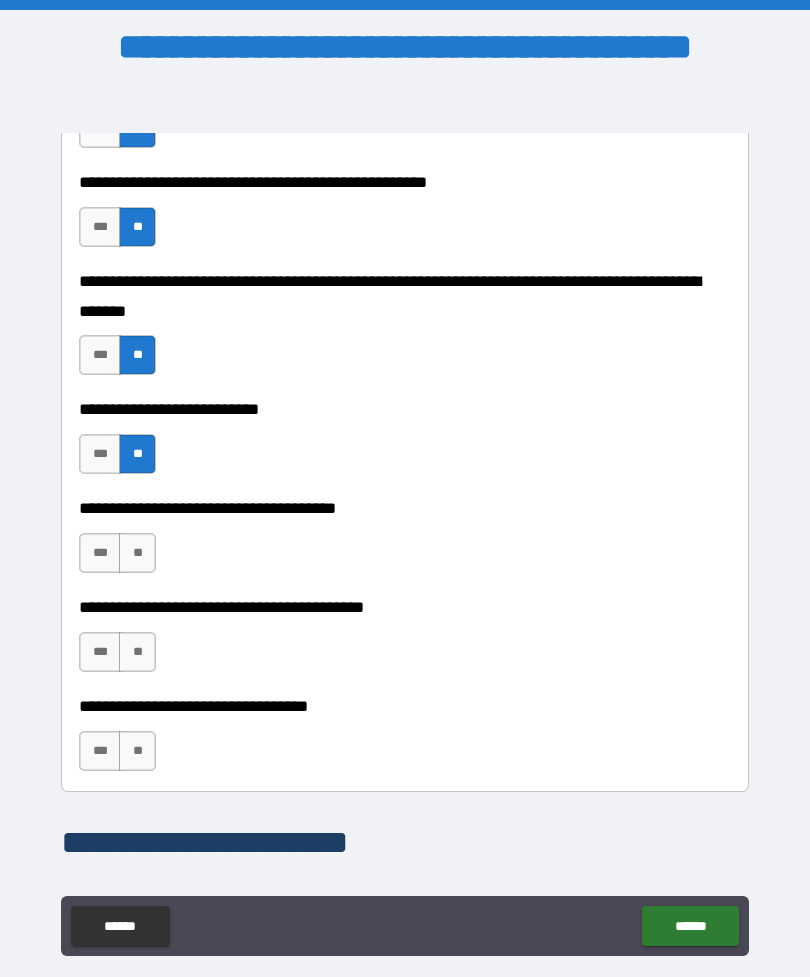 scroll, scrollTop: 859, scrollLeft: 0, axis: vertical 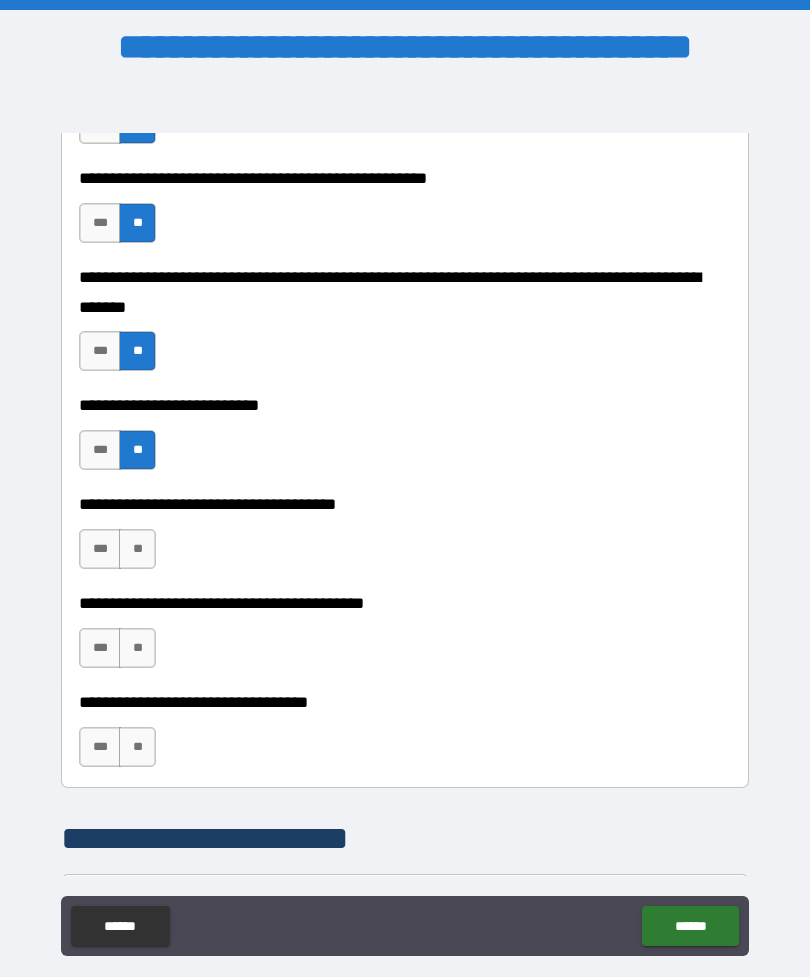 click on "**" at bounding box center [137, 549] 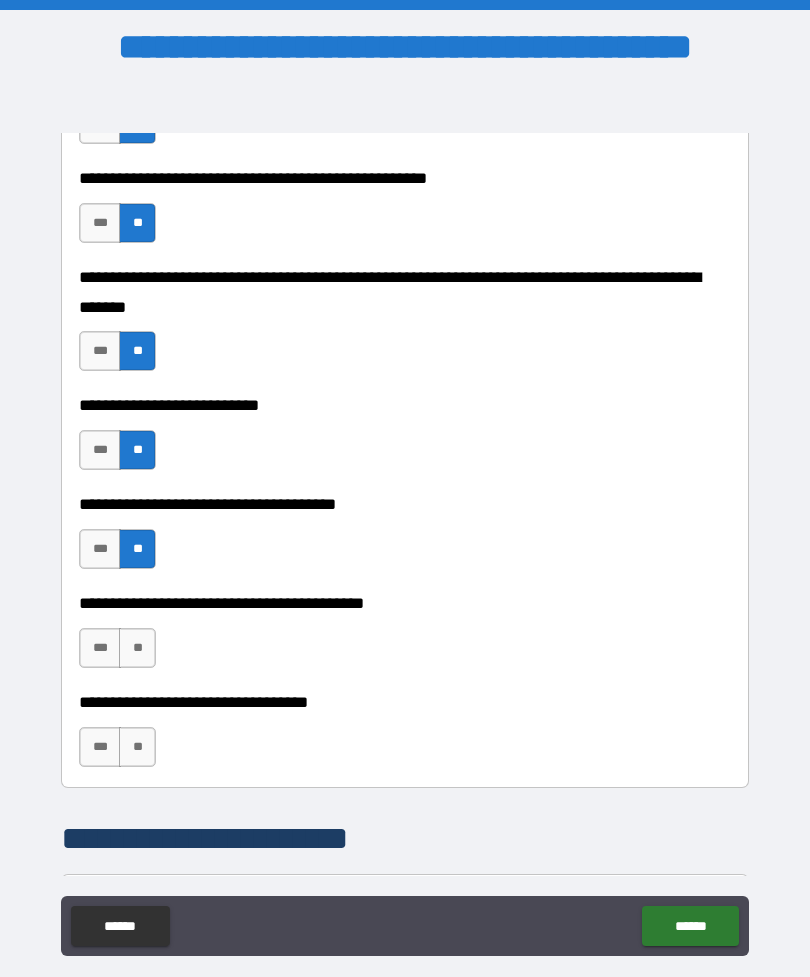 click on "**" at bounding box center (137, 648) 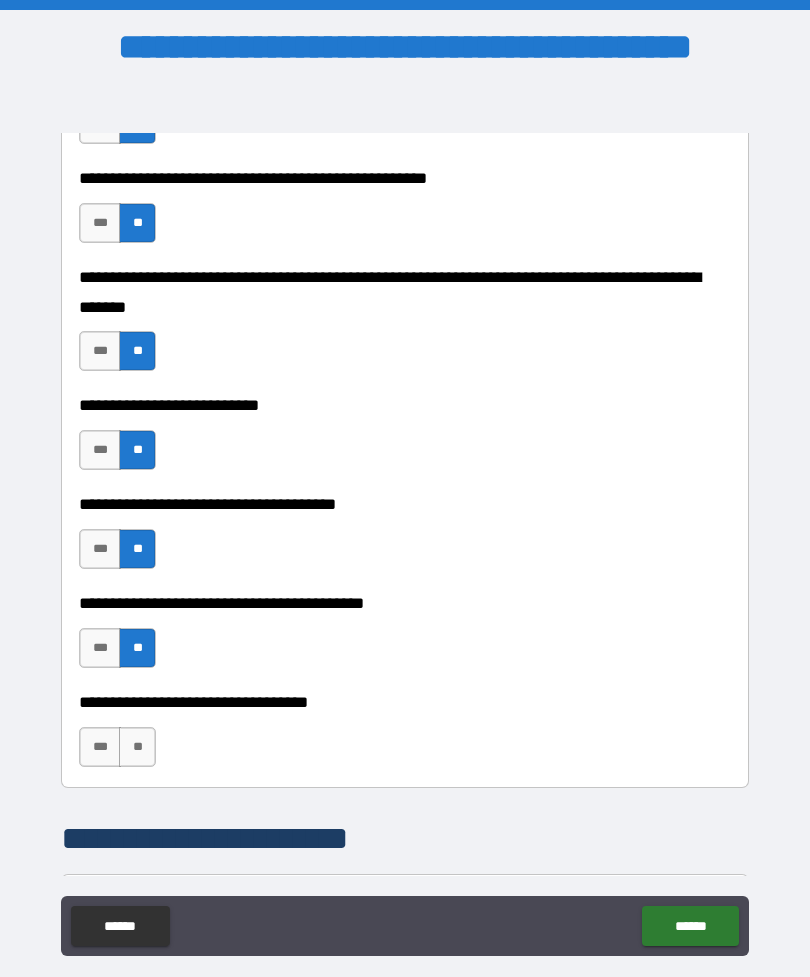 click on "**" at bounding box center [137, 747] 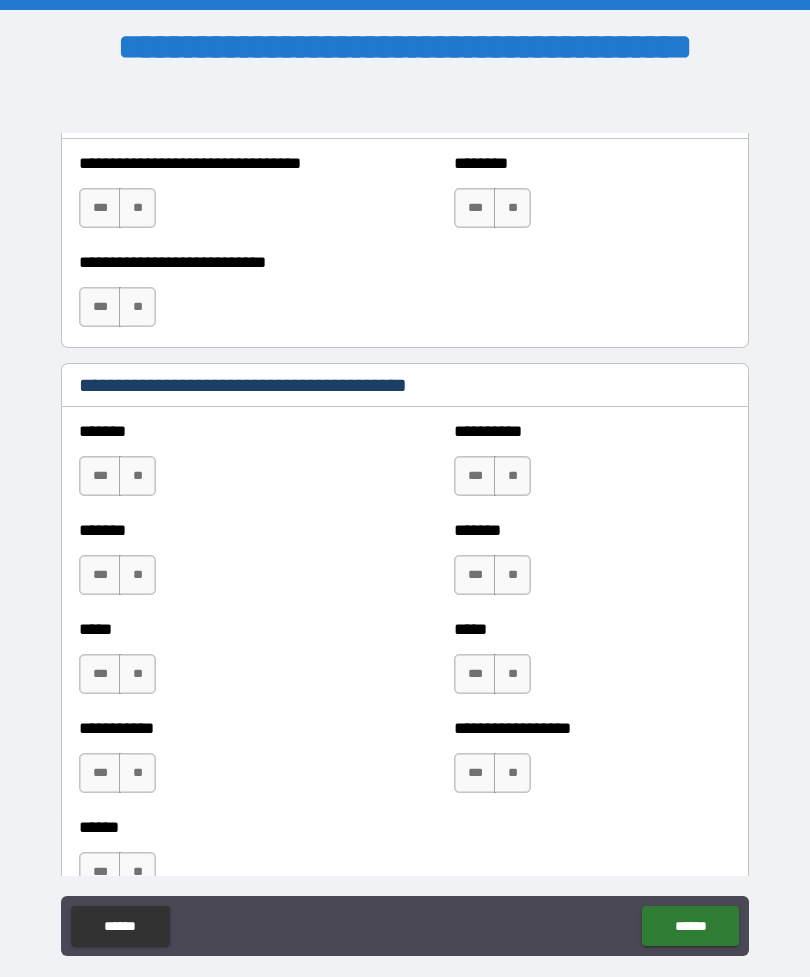 scroll, scrollTop: 1643, scrollLeft: 0, axis: vertical 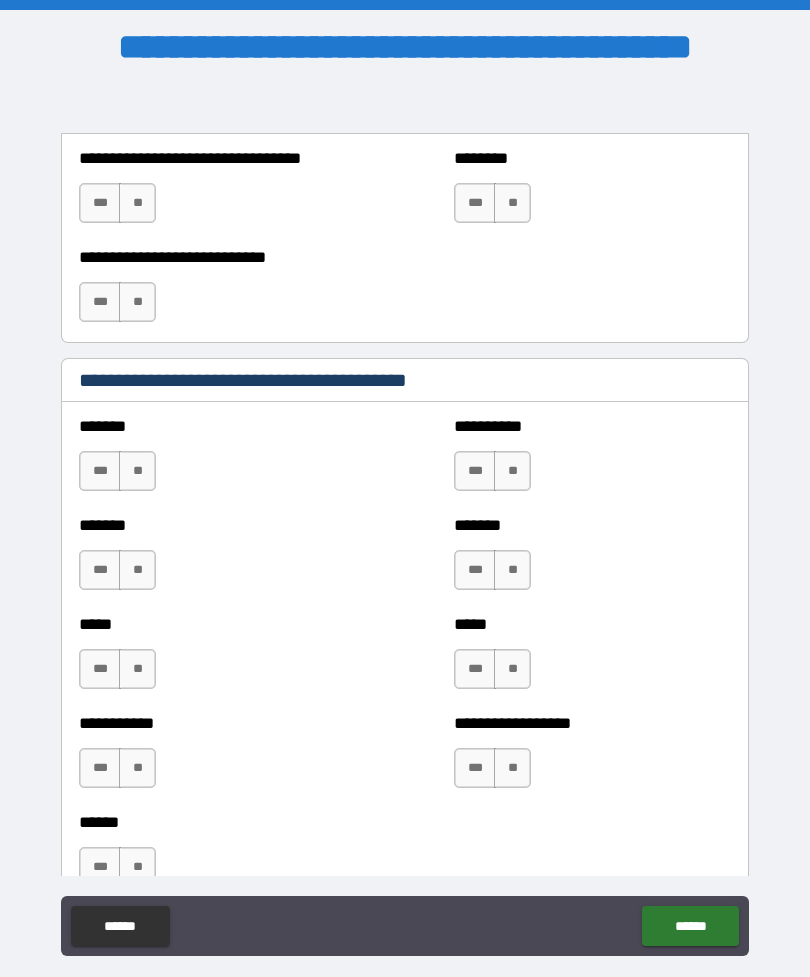 click on "**" at bounding box center [137, 471] 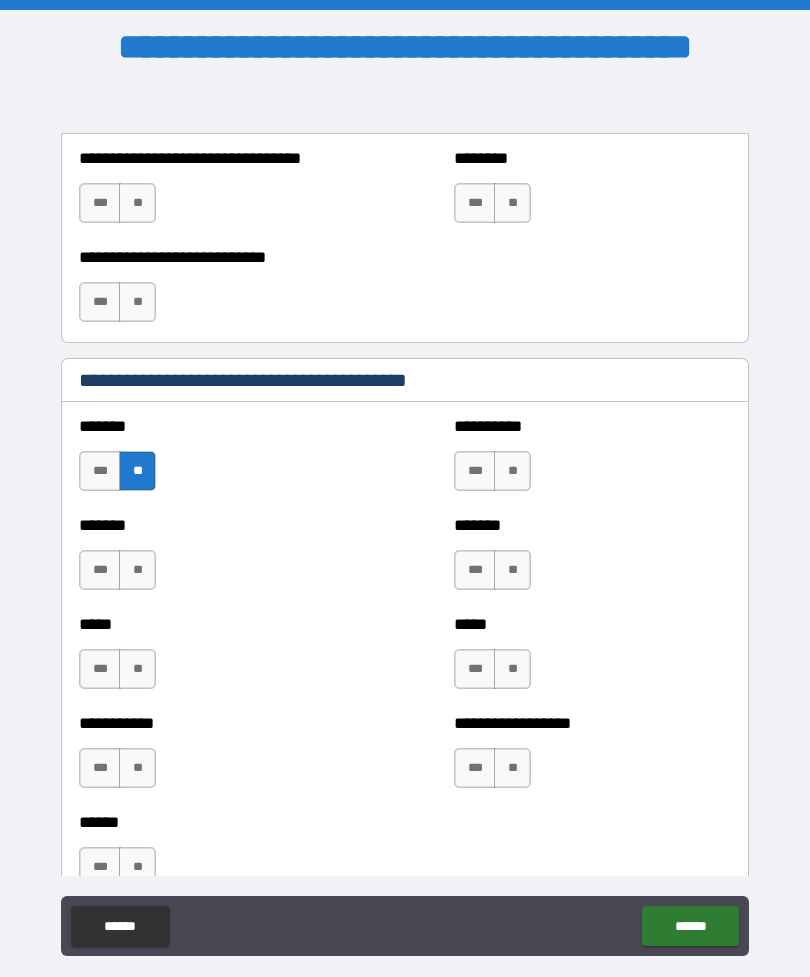 click on "**" at bounding box center (137, 570) 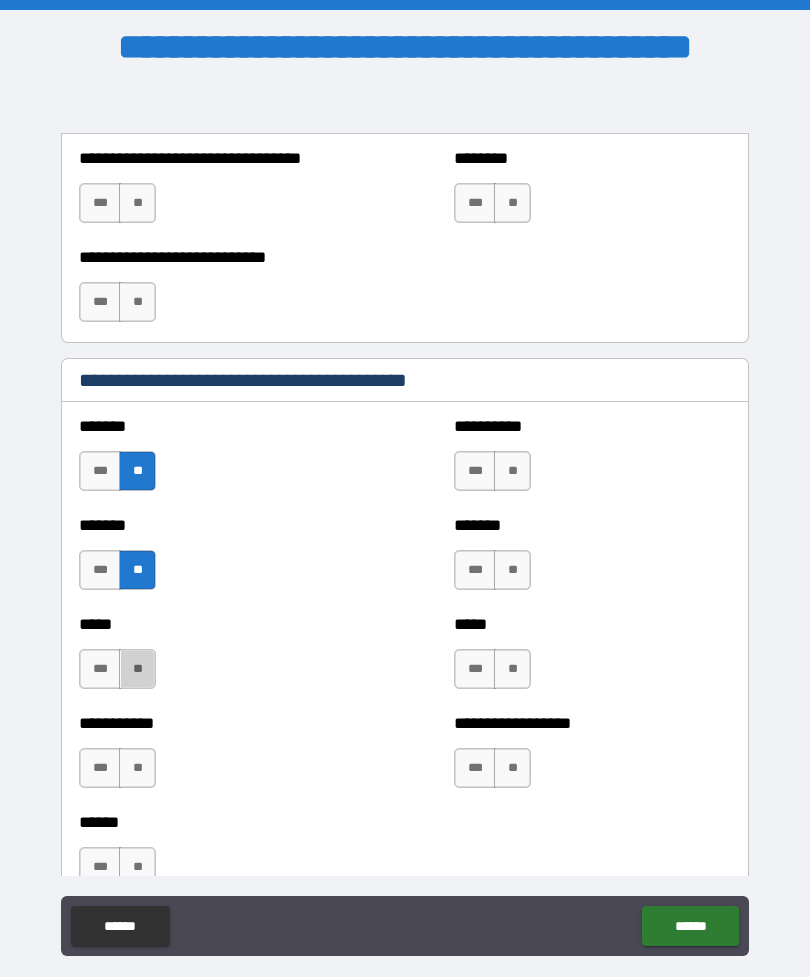 click on "**" at bounding box center [137, 669] 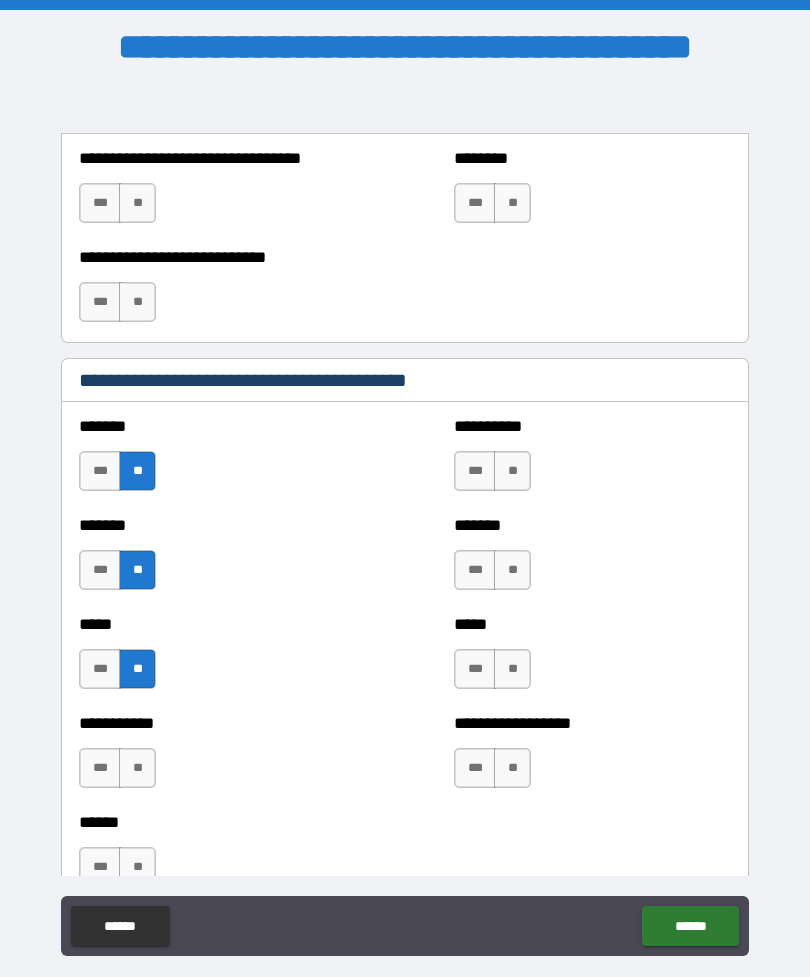 click on "**" at bounding box center (137, 768) 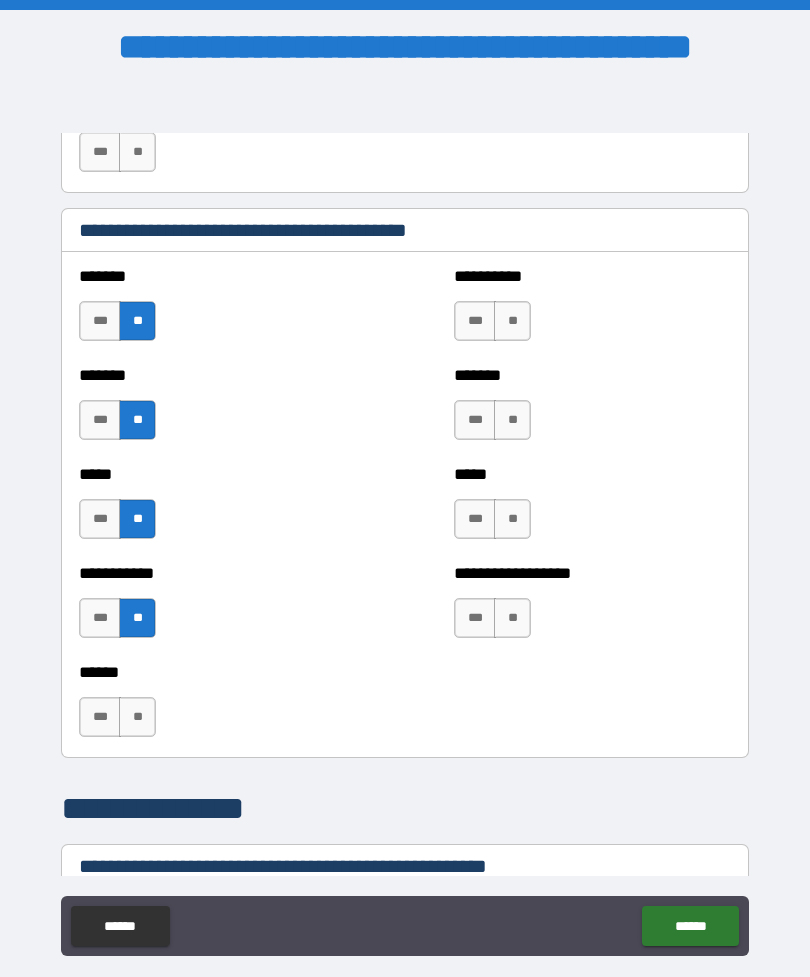 scroll, scrollTop: 1824, scrollLeft: 0, axis: vertical 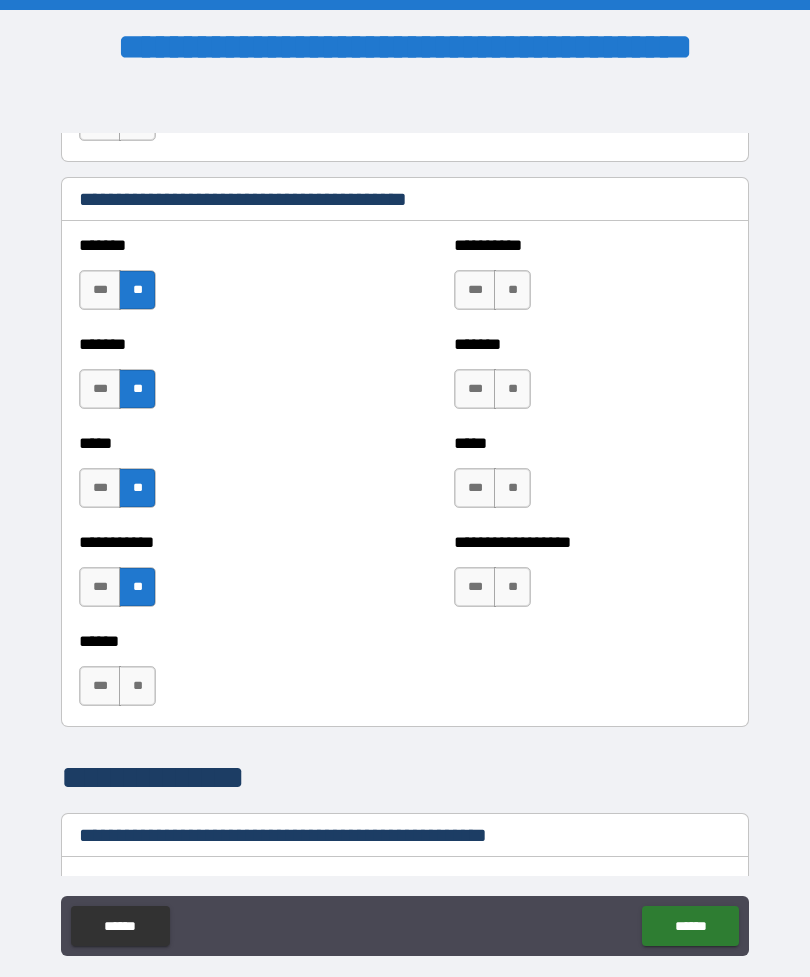 click on "**" at bounding box center (137, 686) 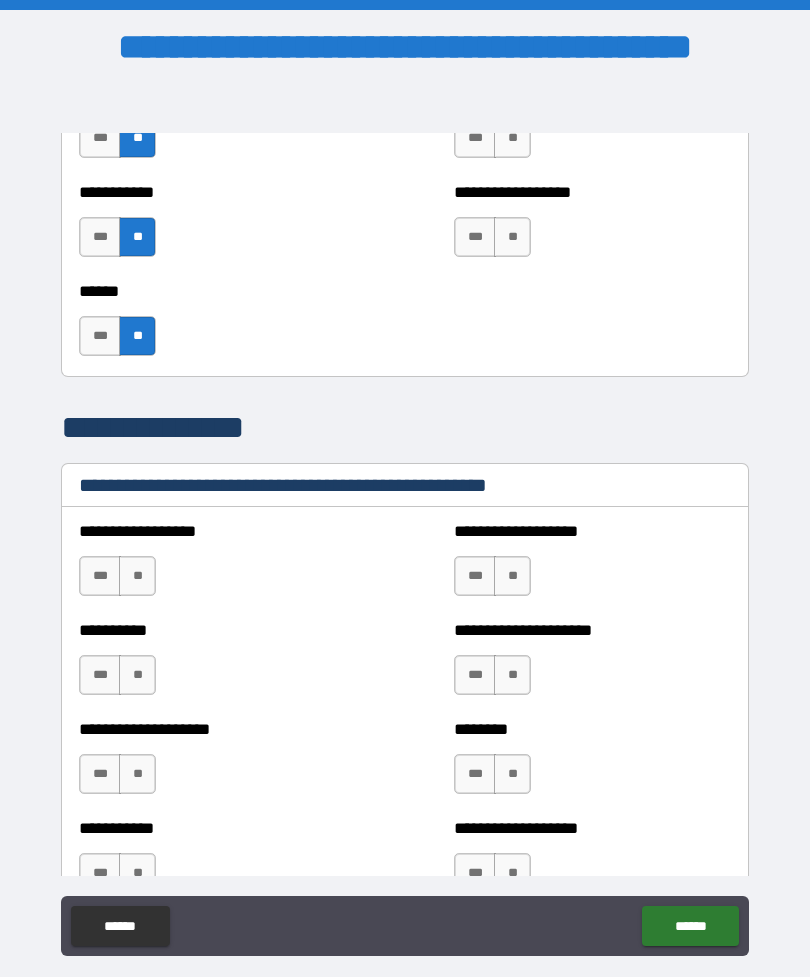 scroll, scrollTop: 2176, scrollLeft: 0, axis: vertical 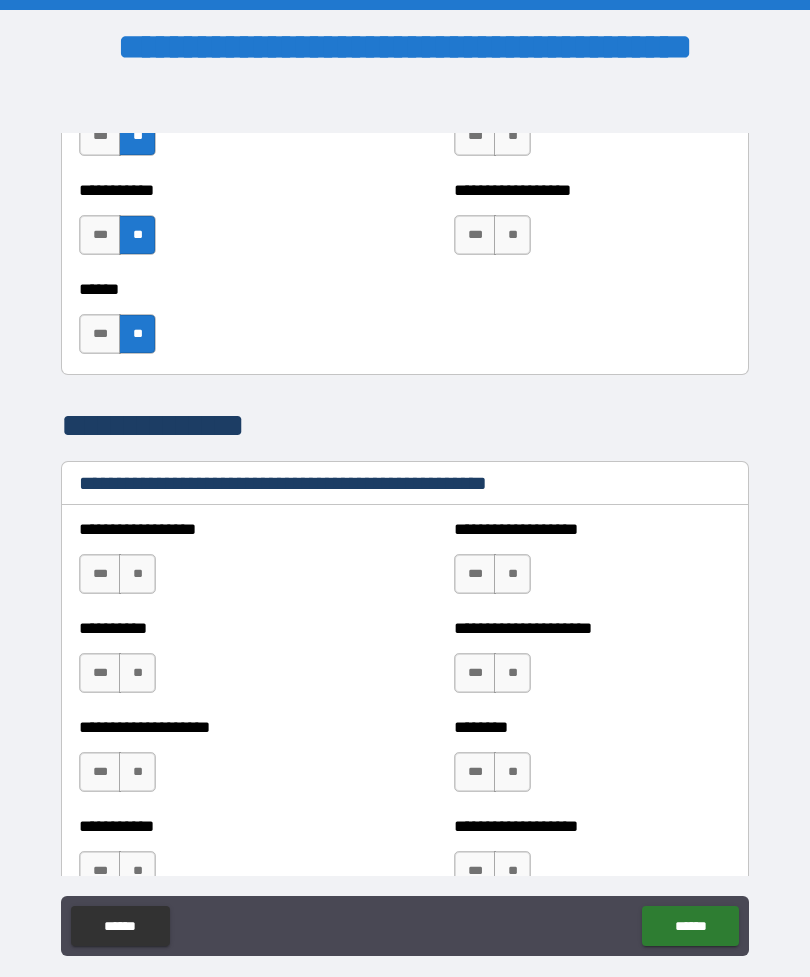 click on "**" at bounding box center (137, 574) 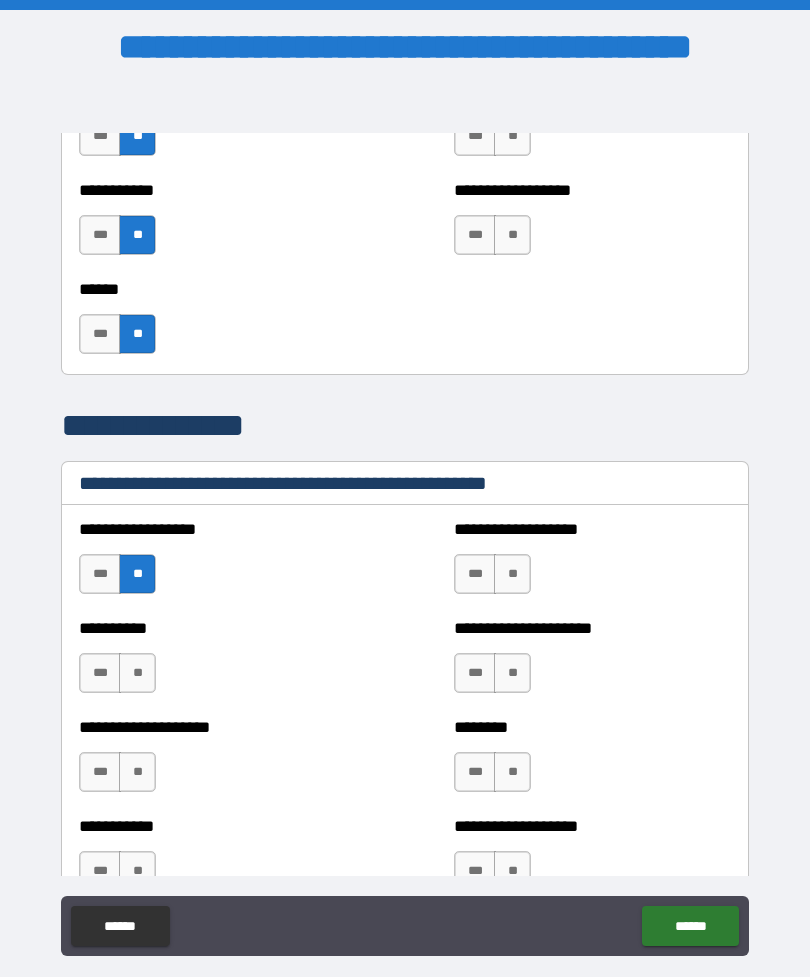 click on "**" at bounding box center (137, 673) 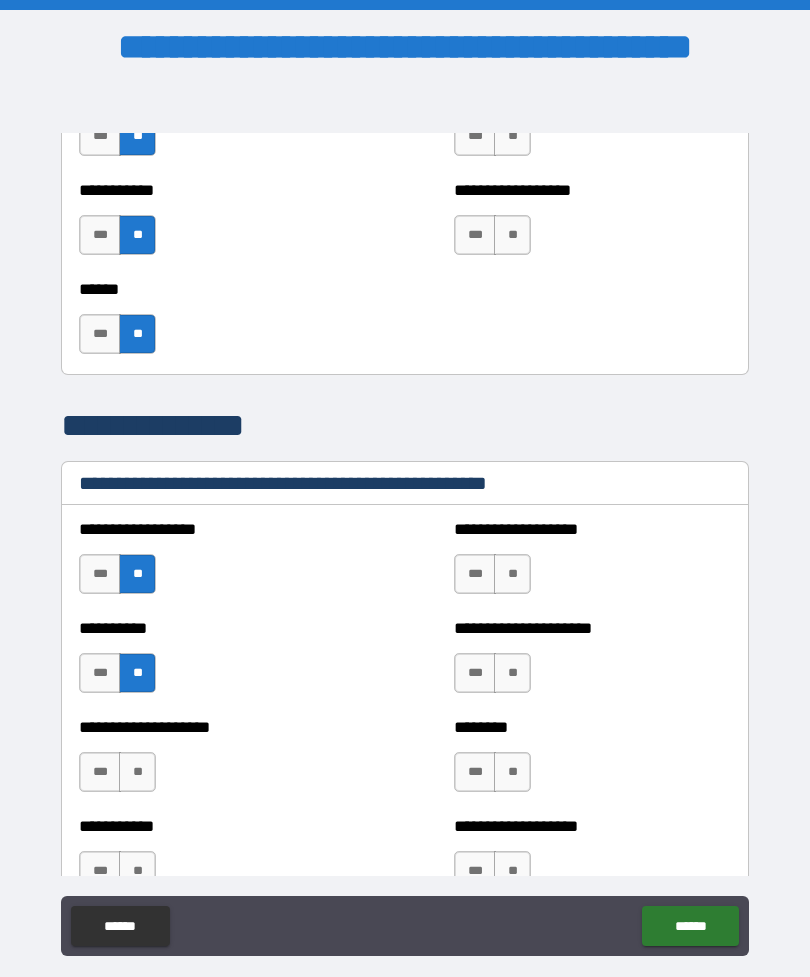 click on "**" at bounding box center (137, 772) 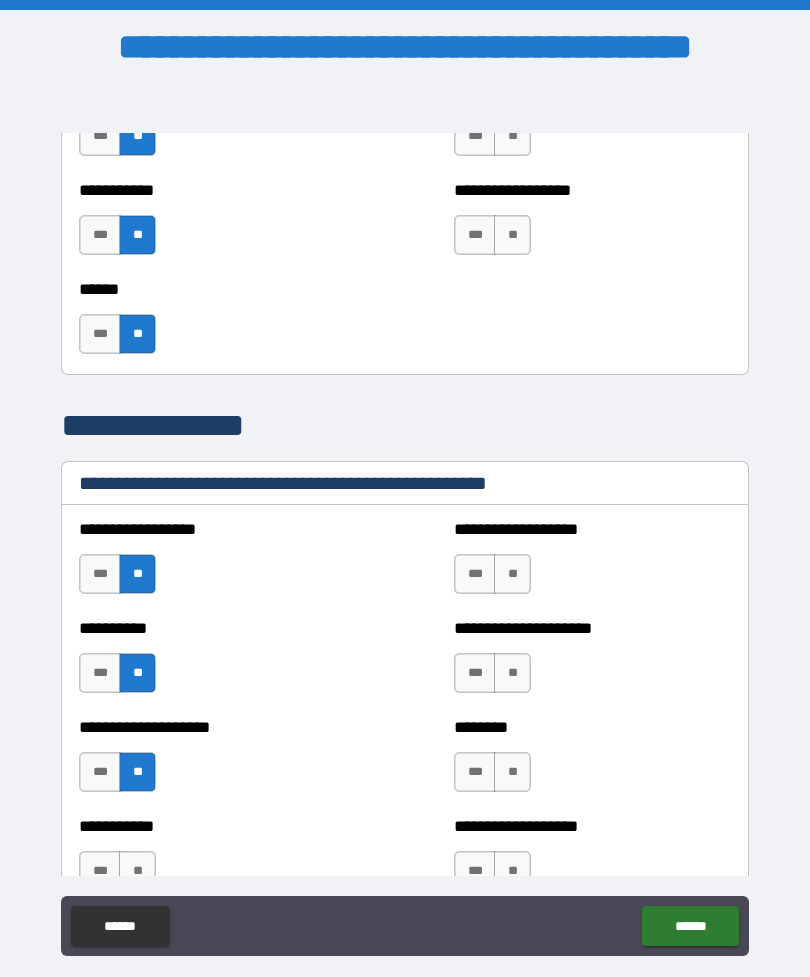 click on "**" at bounding box center (137, 871) 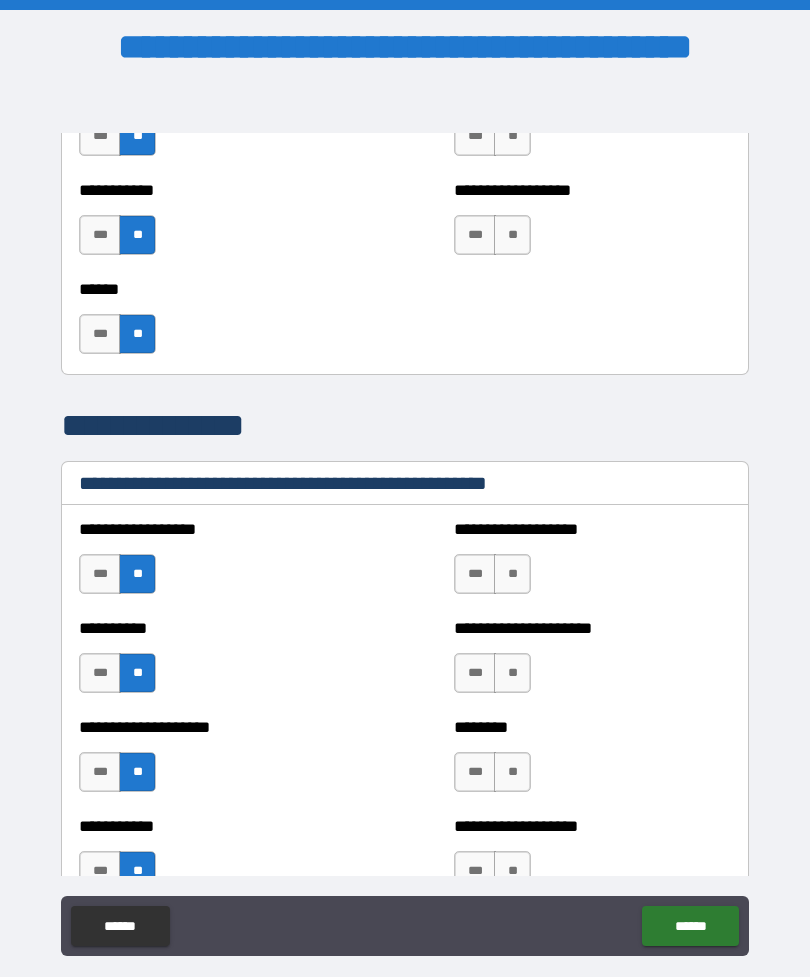 click on "**" at bounding box center (512, 574) 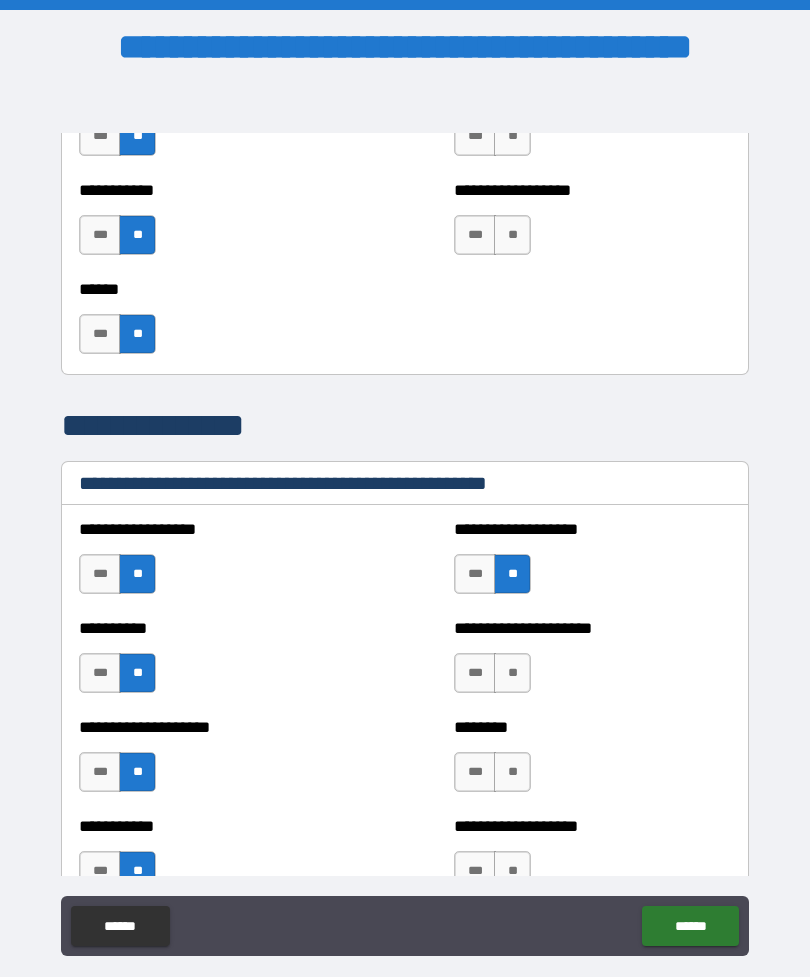 click on "**" at bounding box center (512, 673) 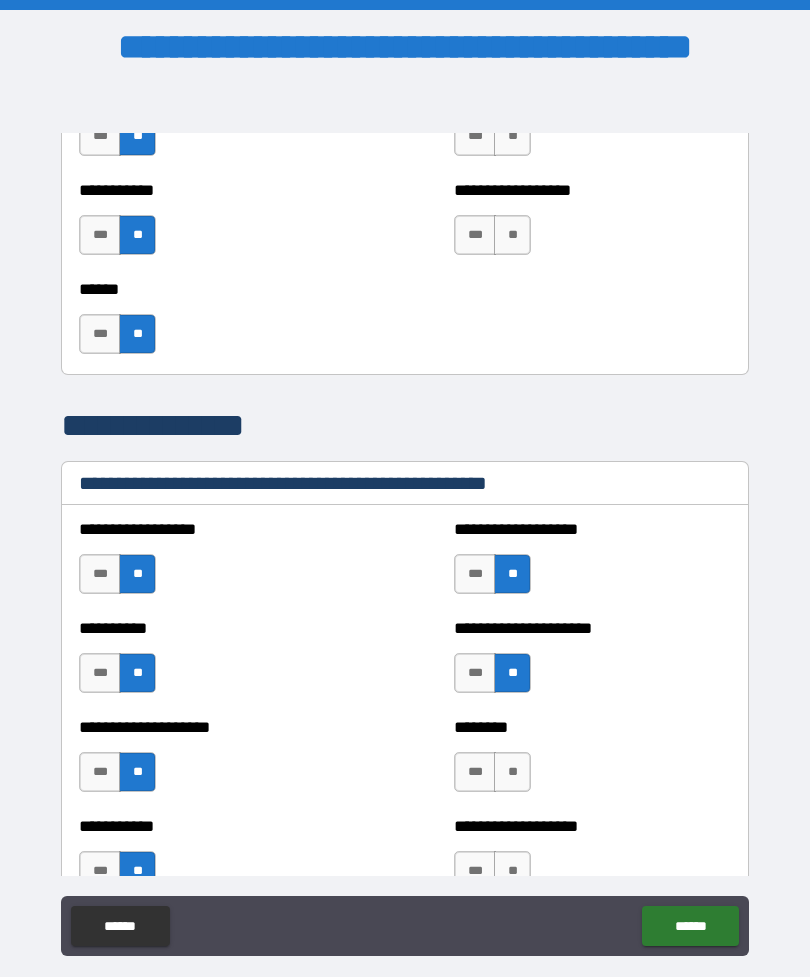 click on "**" at bounding box center (512, 772) 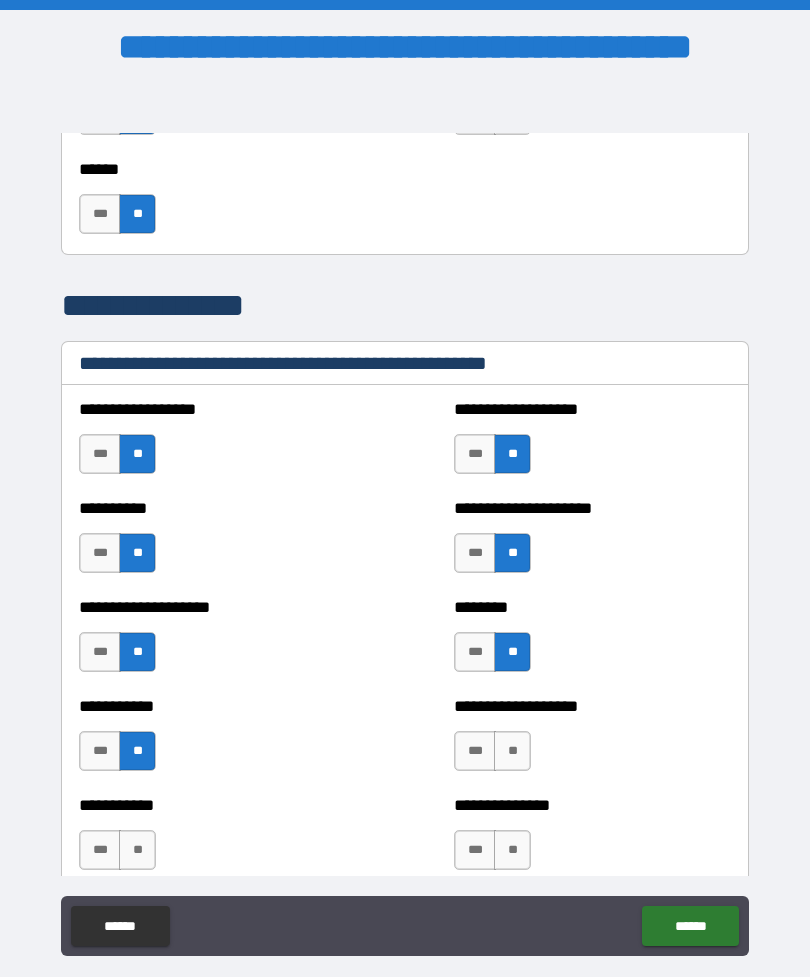 scroll, scrollTop: 2306, scrollLeft: 0, axis: vertical 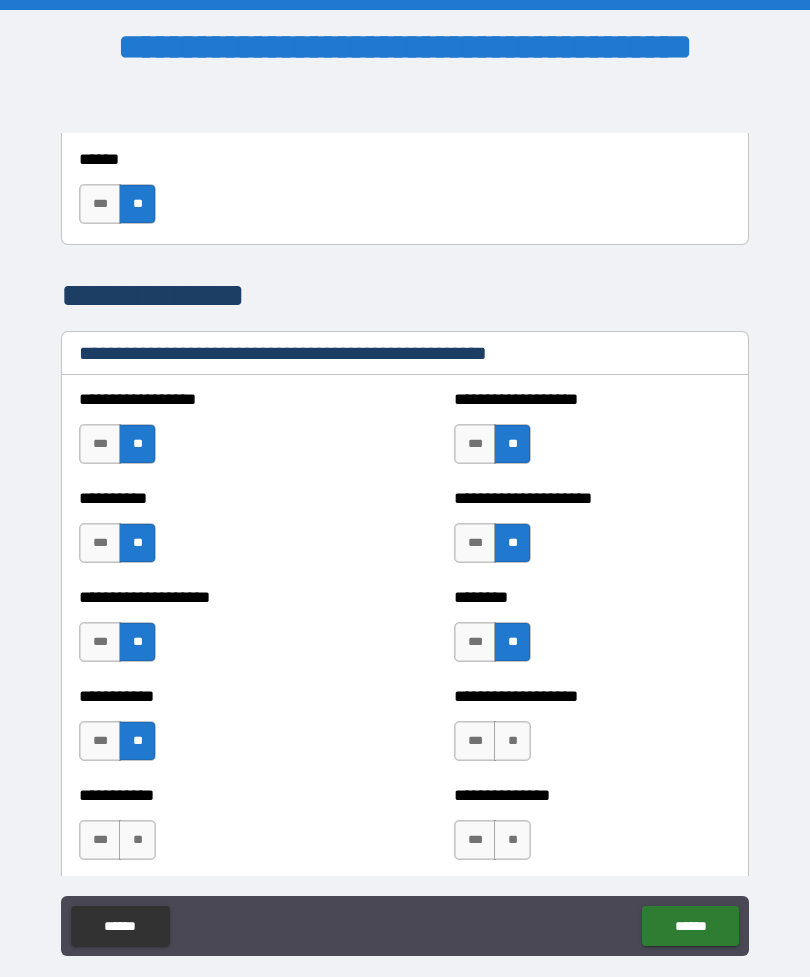 click on "**" at bounding box center (512, 741) 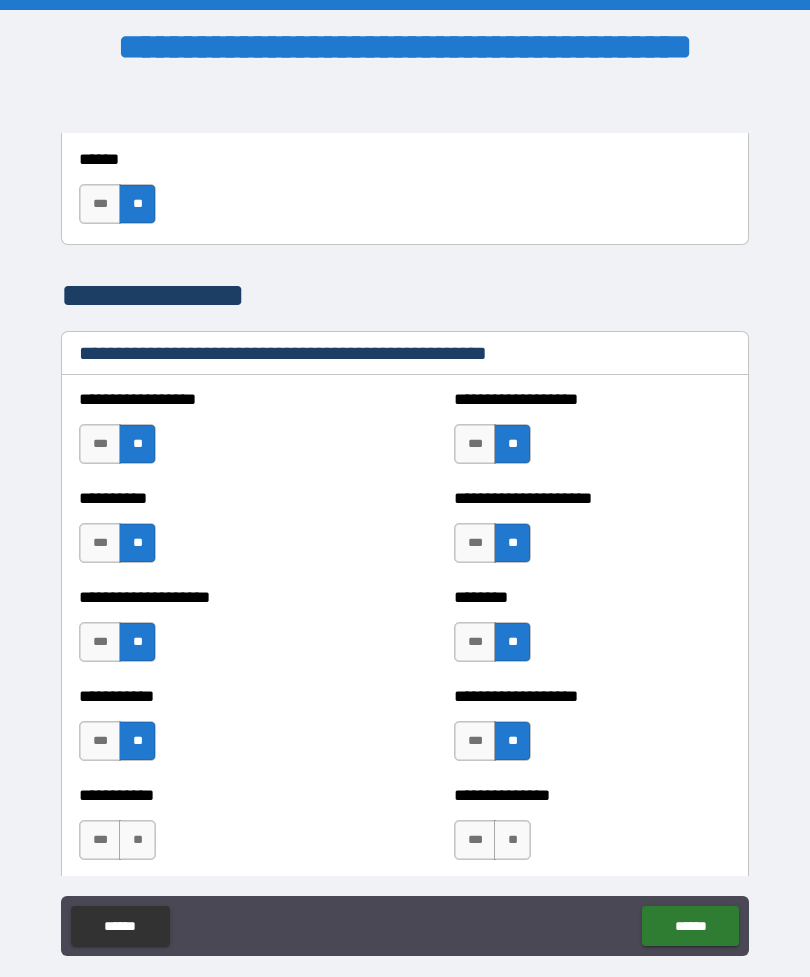 click on "**" at bounding box center [512, 840] 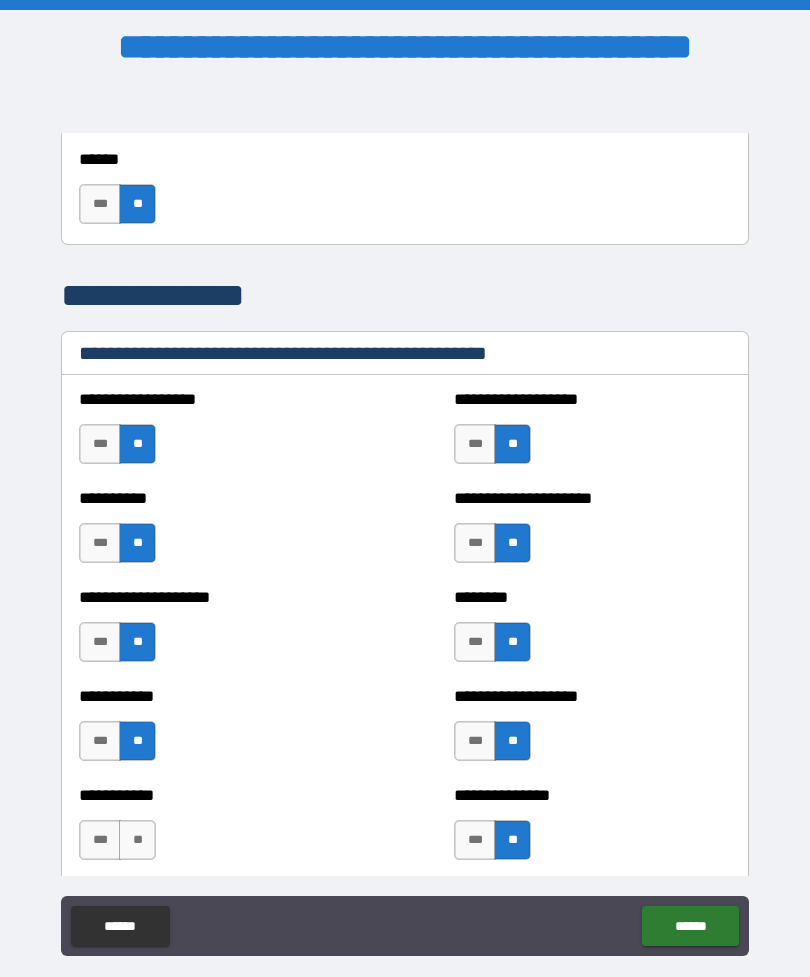 click on "**" at bounding box center [137, 840] 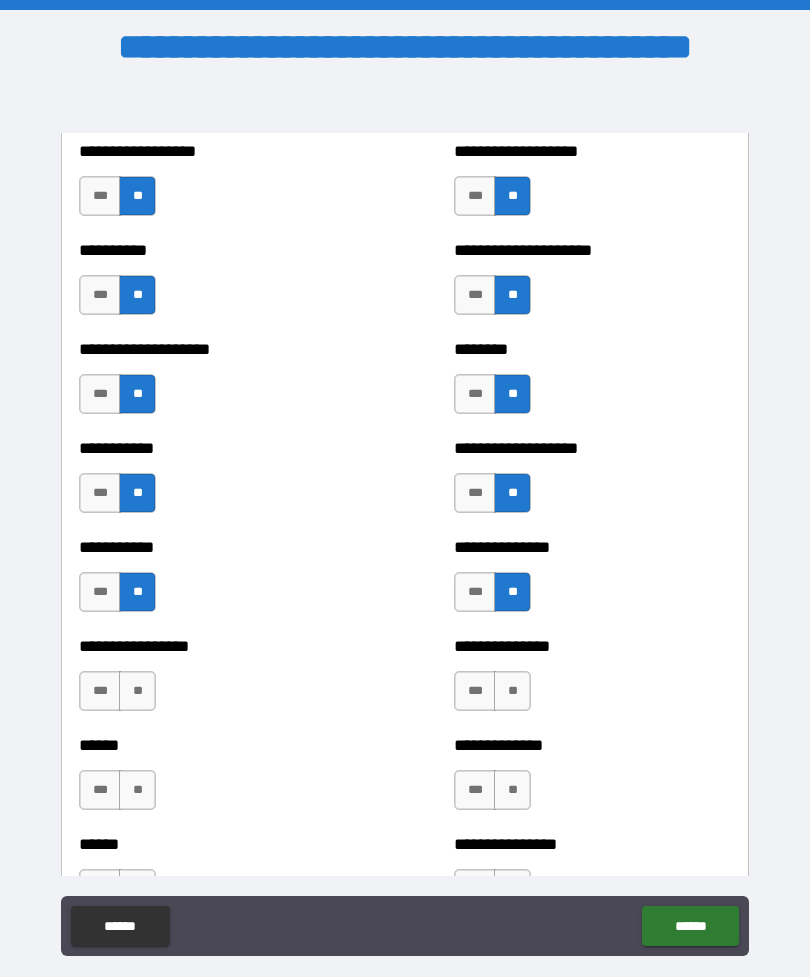 scroll, scrollTop: 2555, scrollLeft: 0, axis: vertical 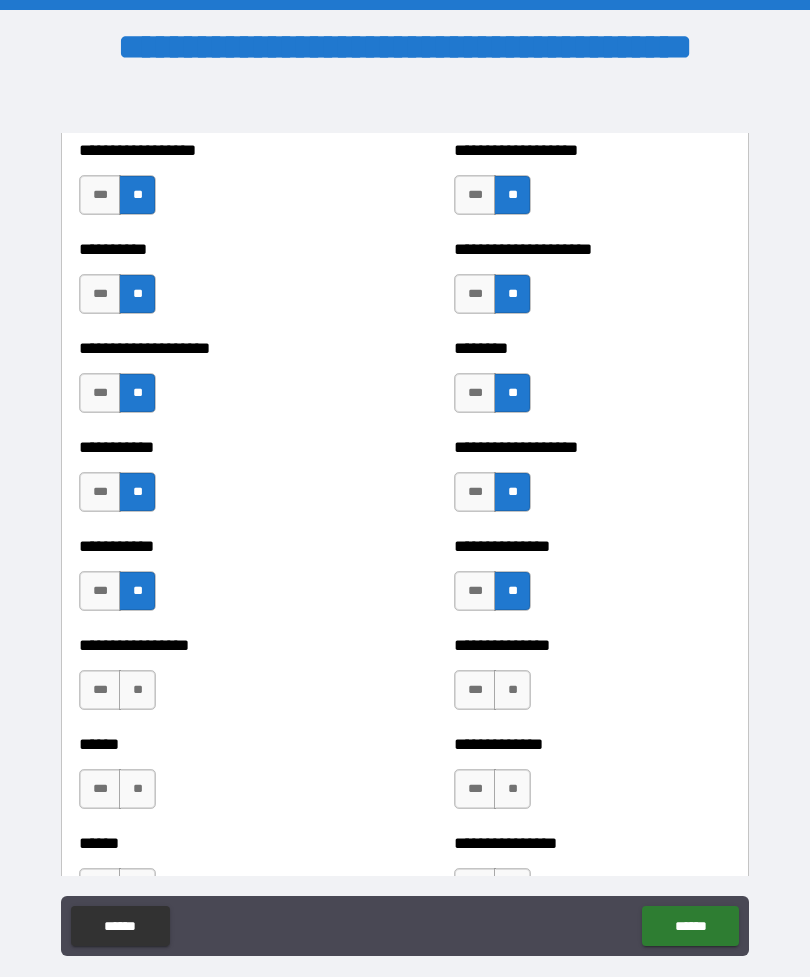 click on "**" at bounding box center (137, 690) 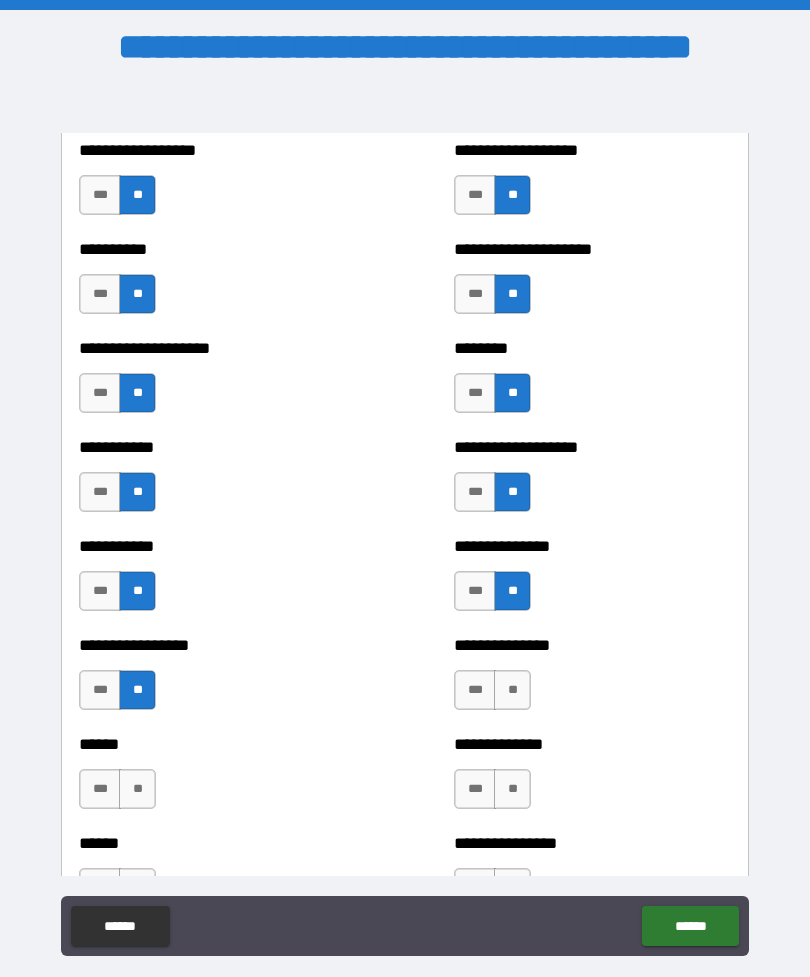 click on "**" at bounding box center [512, 690] 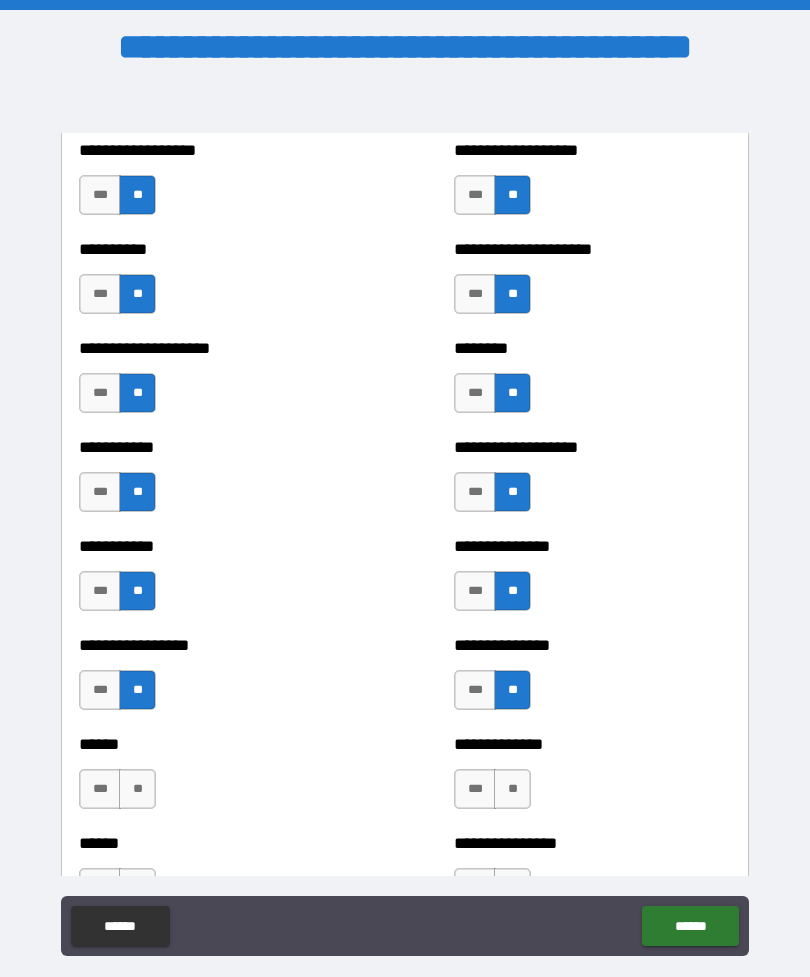 click on "**" at bounding box center [512, 789] 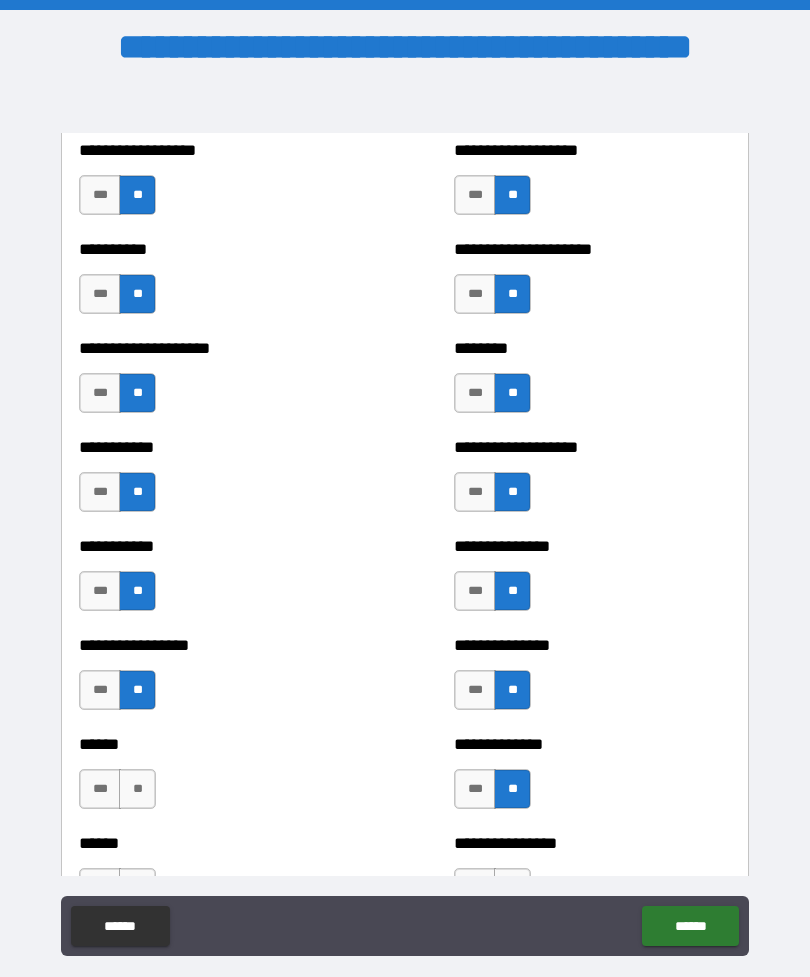 click on "**" at bounding box center [137, 789] 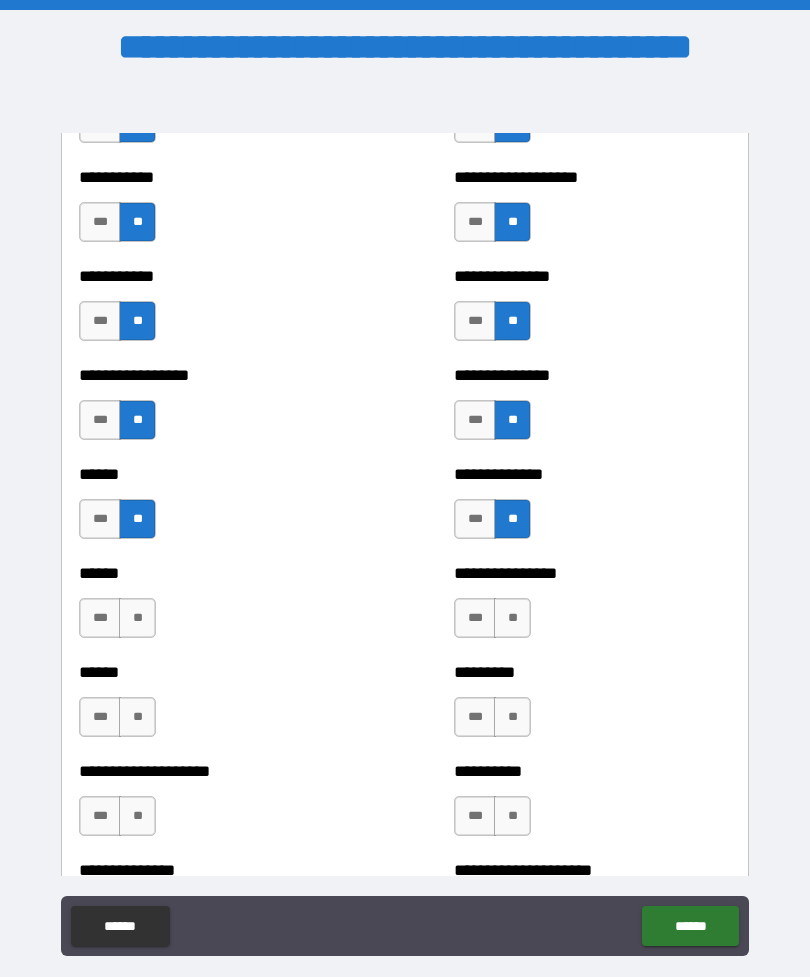 scroll, scrollTop: 2829, scrollLeft: 0, axis: vertical 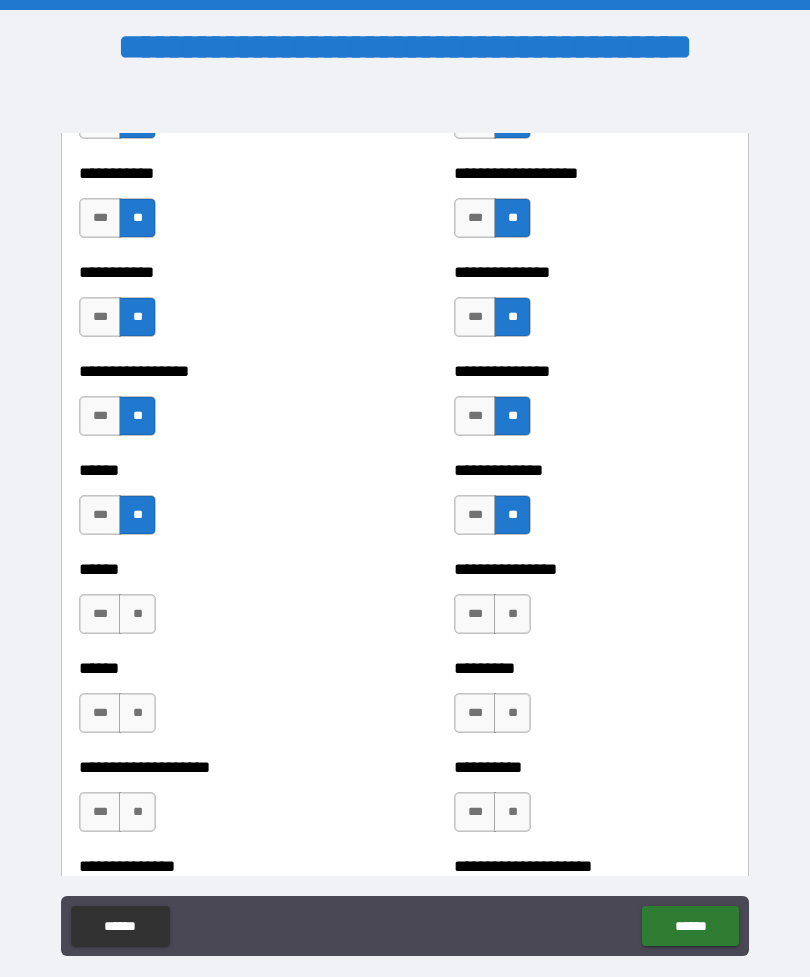 click on "**" at bounding box center (137, 614) 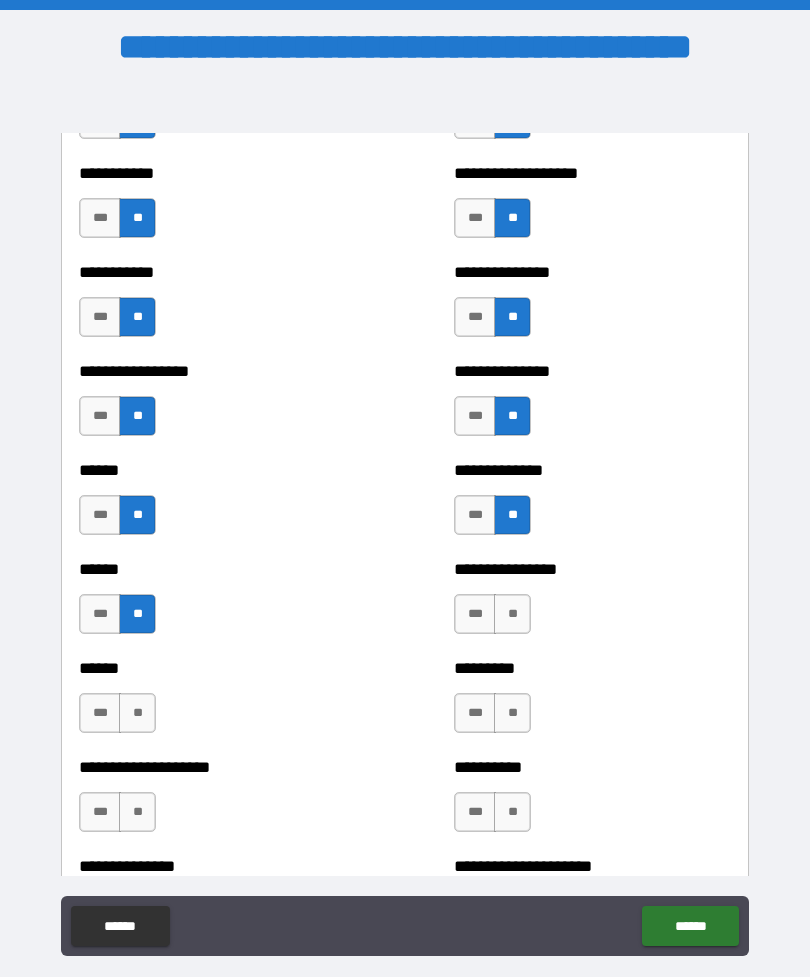click on "**" at bounding box center (512, 614) 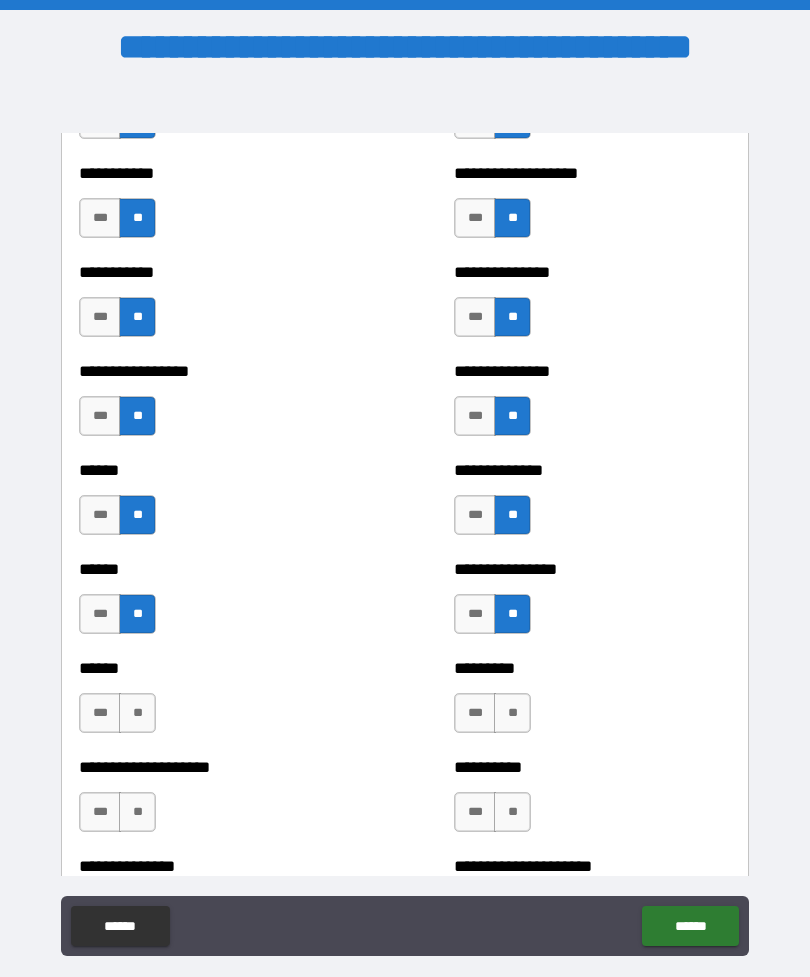 click on "**" at bounding box center [512, 713] 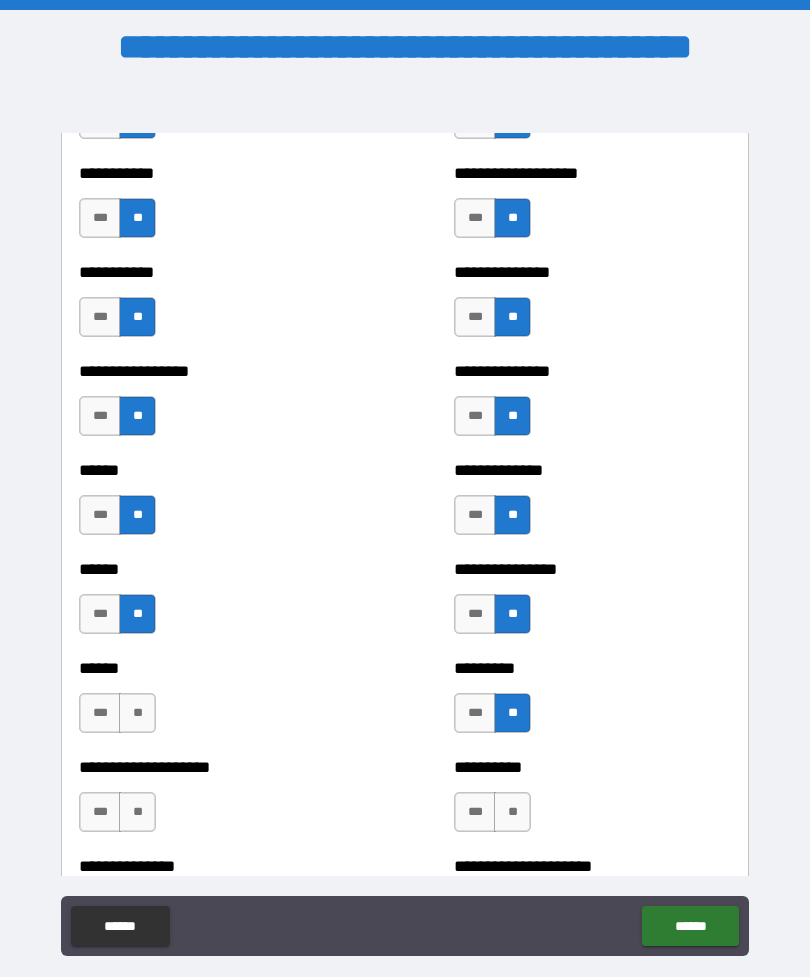 click on "**" at bounding box center [137, 713] 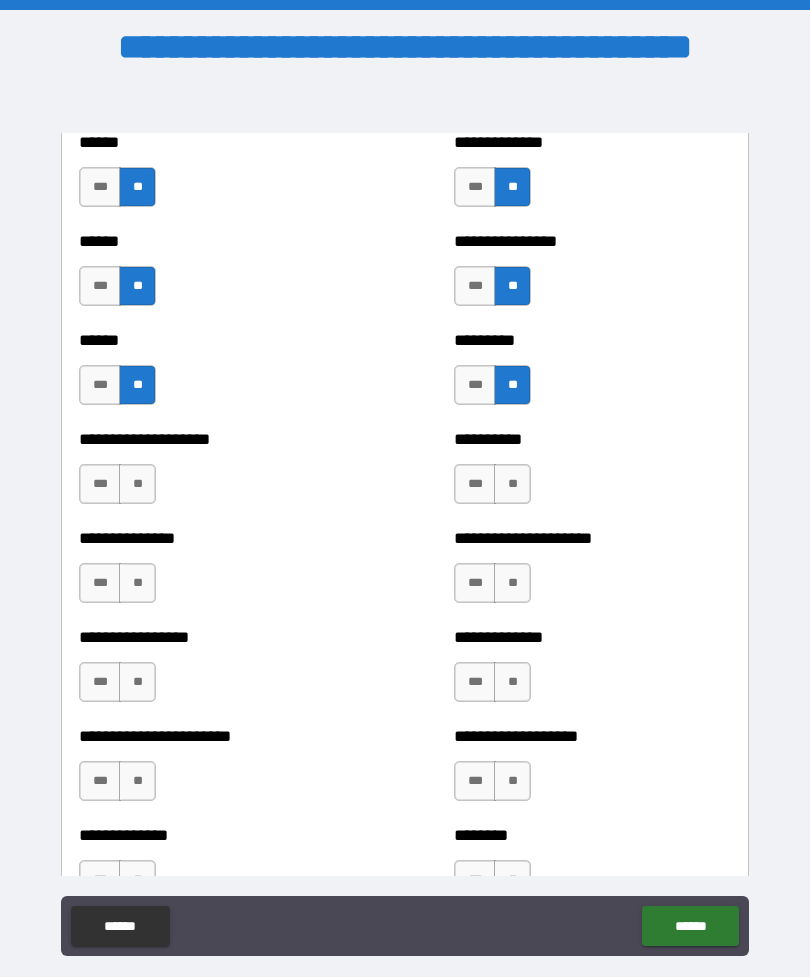 scroll, scrollTop: 3156, scrollLeft: 0, axis: vertical 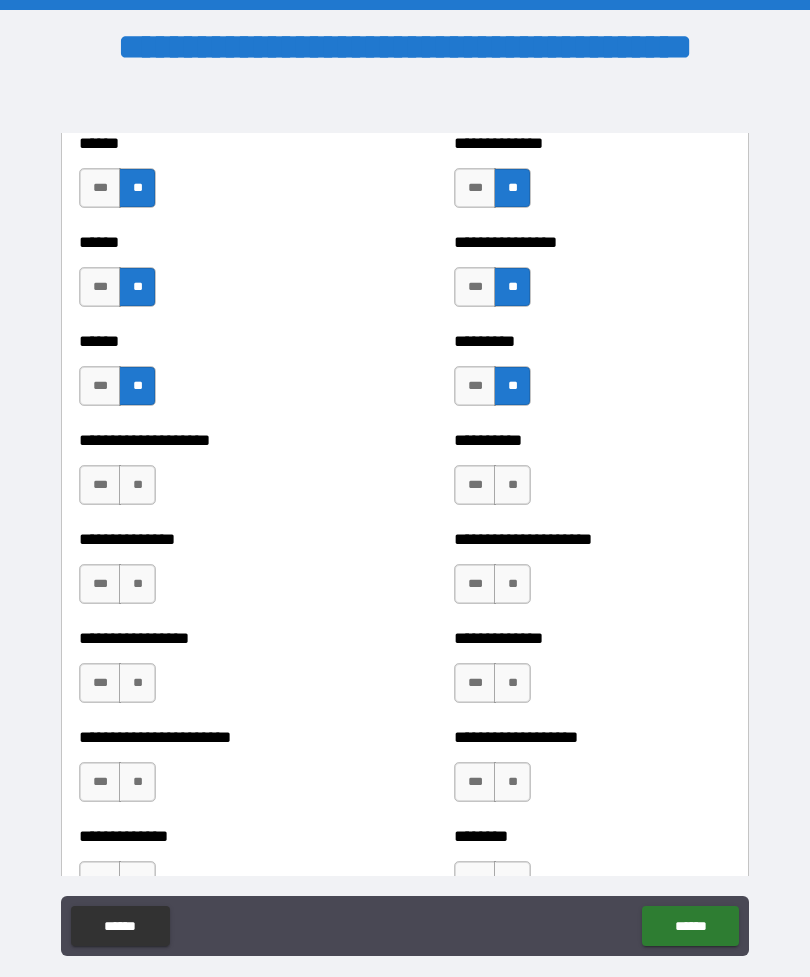 click on "**" at bounding box center (137, 485) 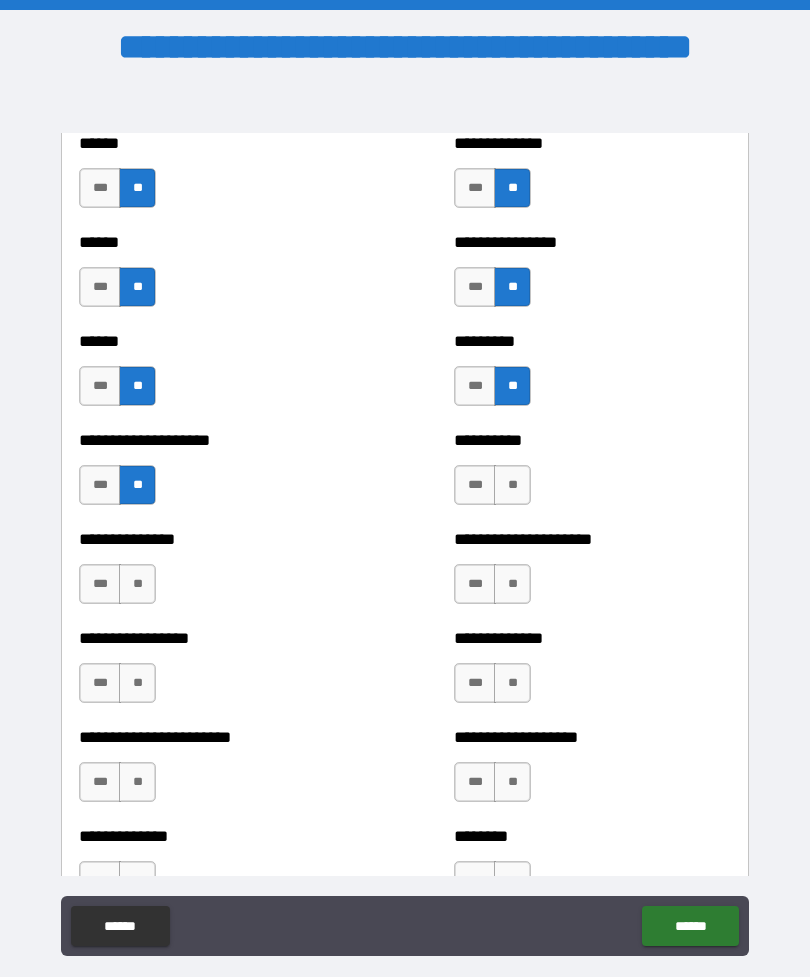 click on "**" at bounding box center (512, 485) 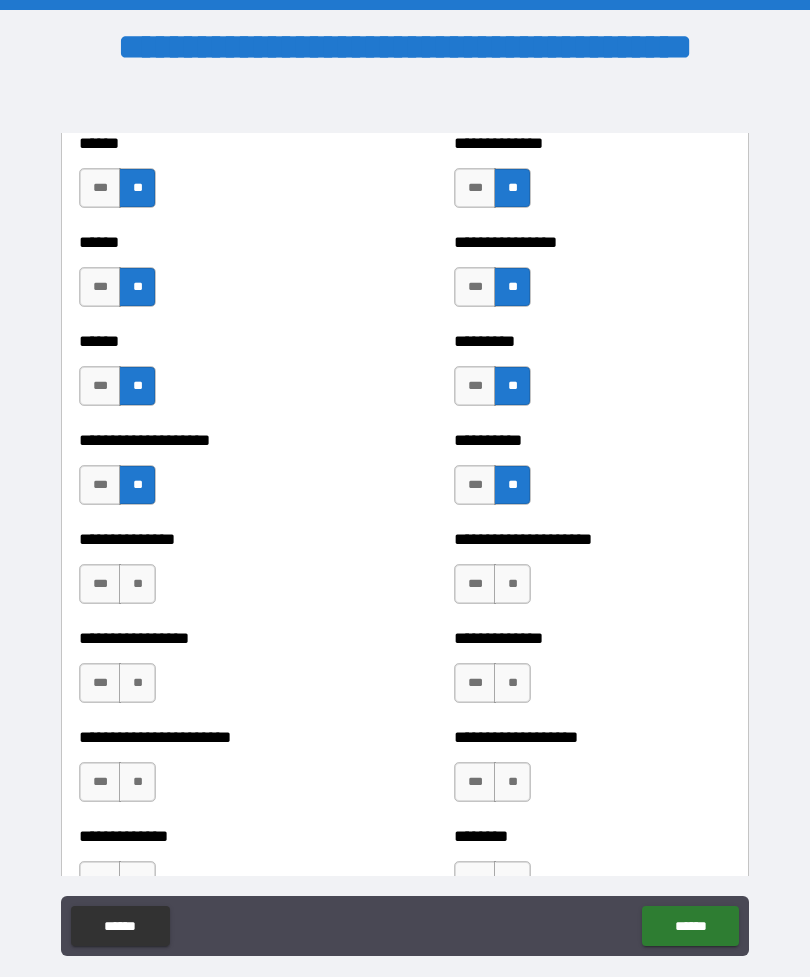 click on "**" at bounding box center (137, 683) 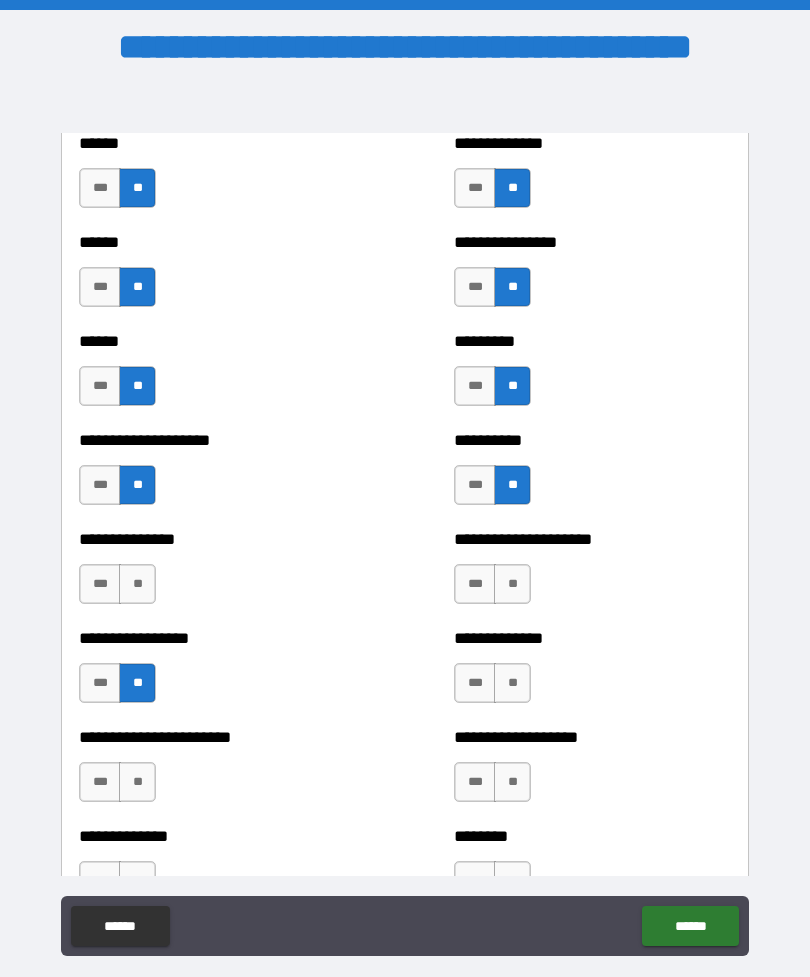 click on "**" at bounding box center (512, 584) 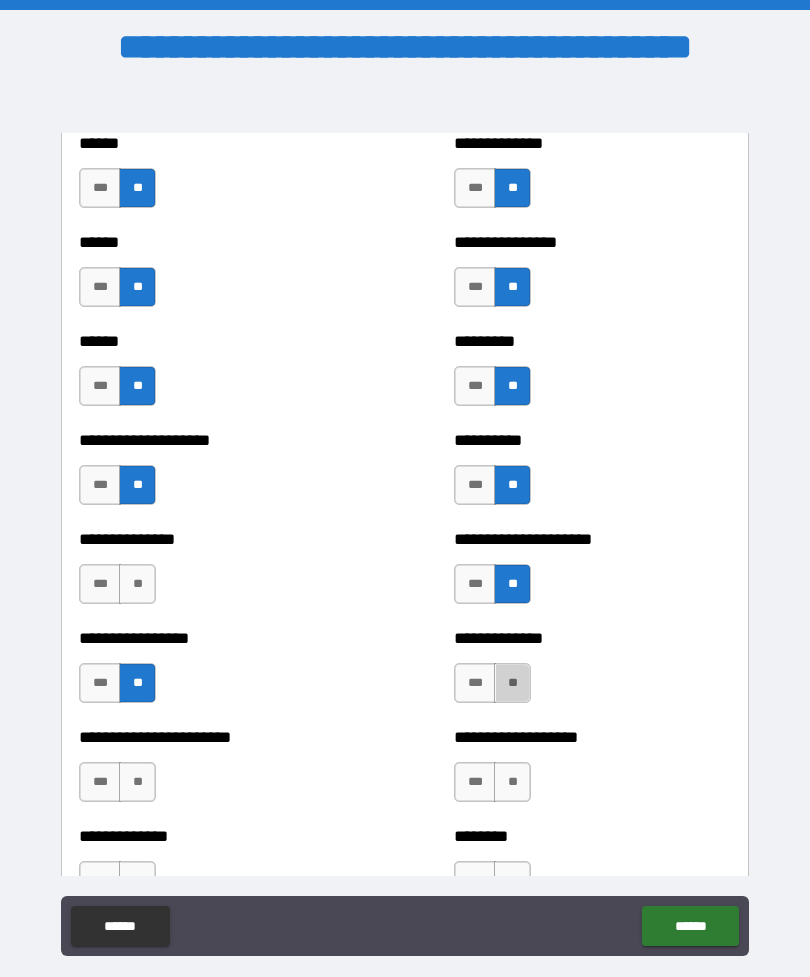 click on "**" at bounding box center (137, 782) 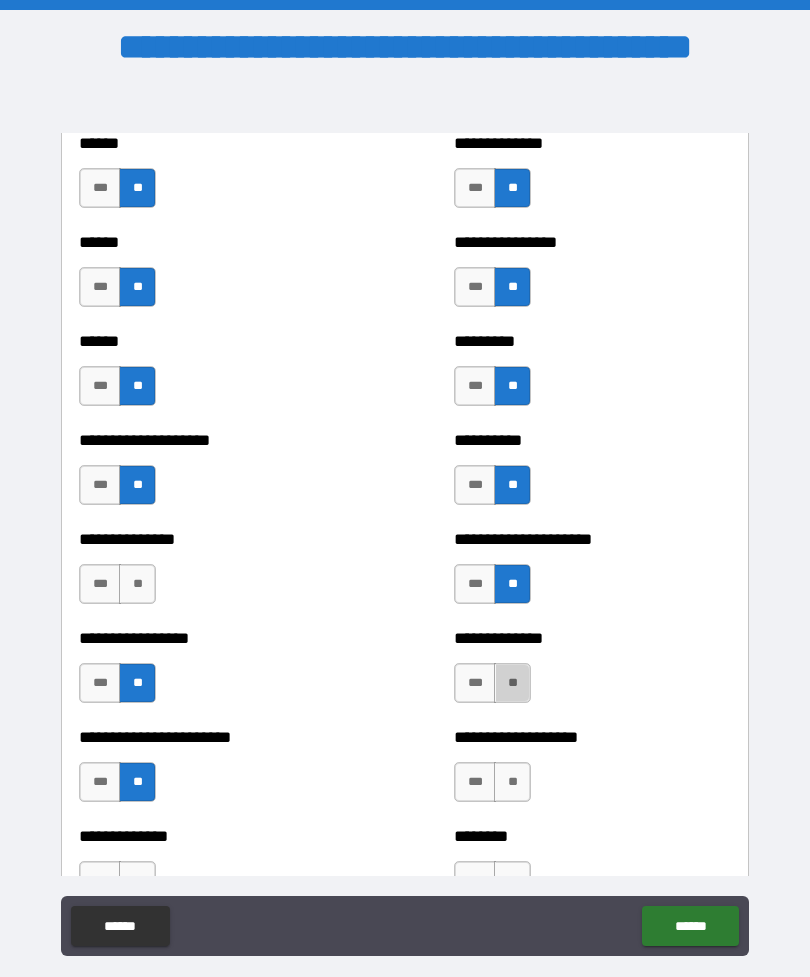 click on "**" at bounding box center (512, 782) 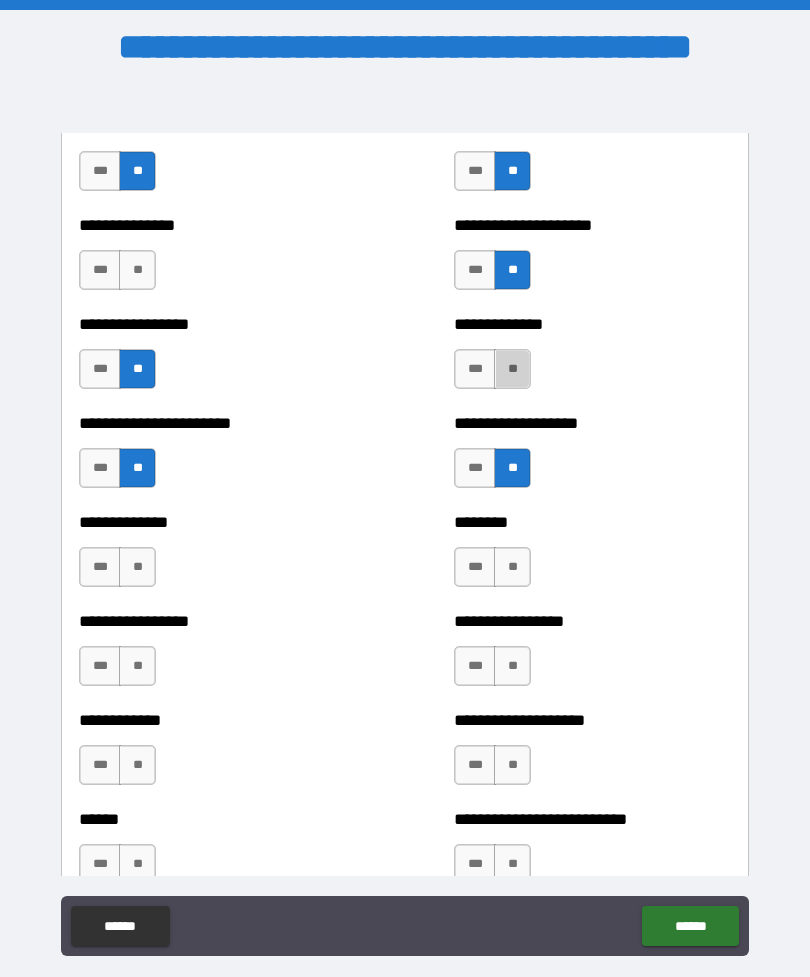 scroll, scrollTop: 3473, scrollLeft: 0, axis: vertical 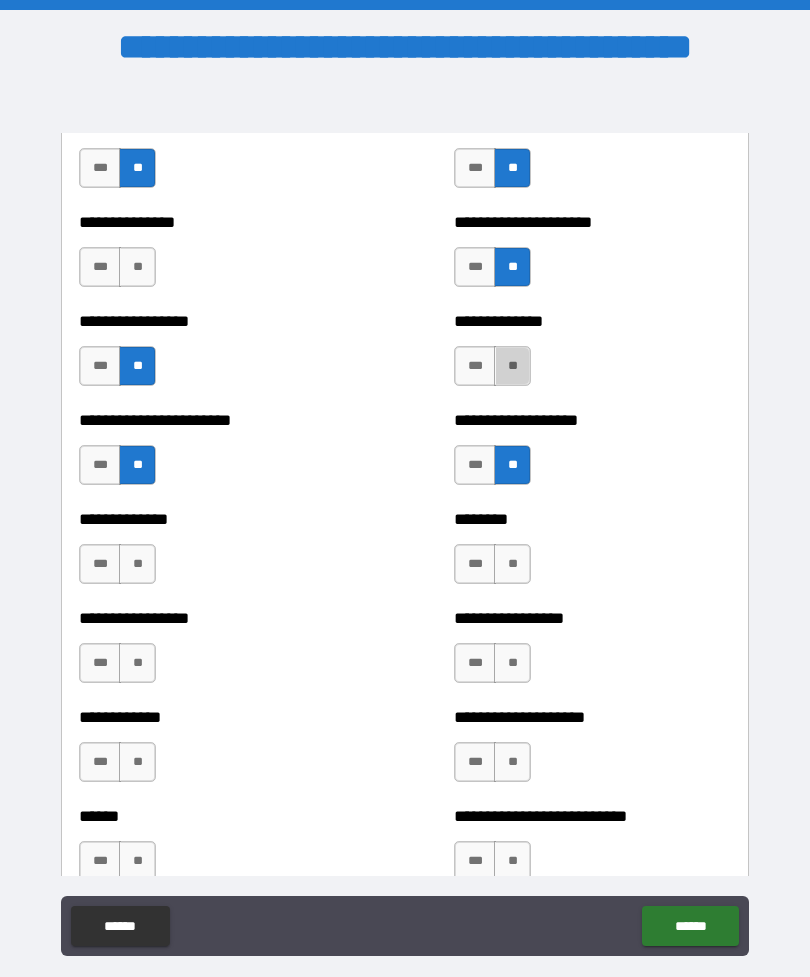 click on "**" at bounding box center [137, 564] 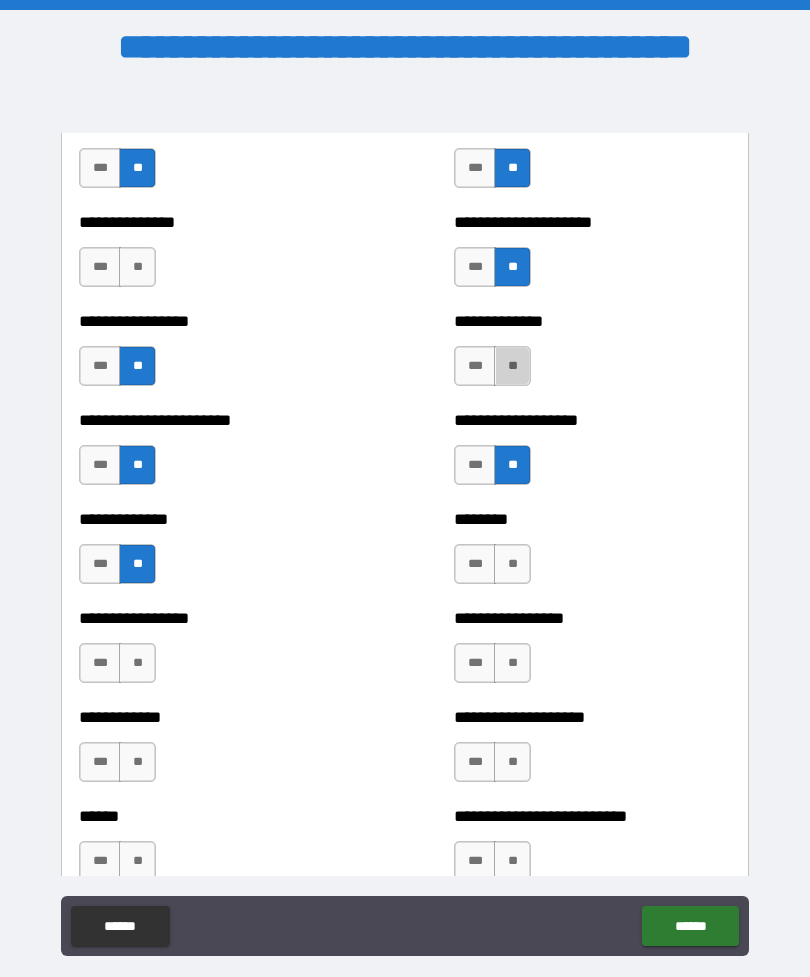 click on "**" at bounding box center (512, 564) 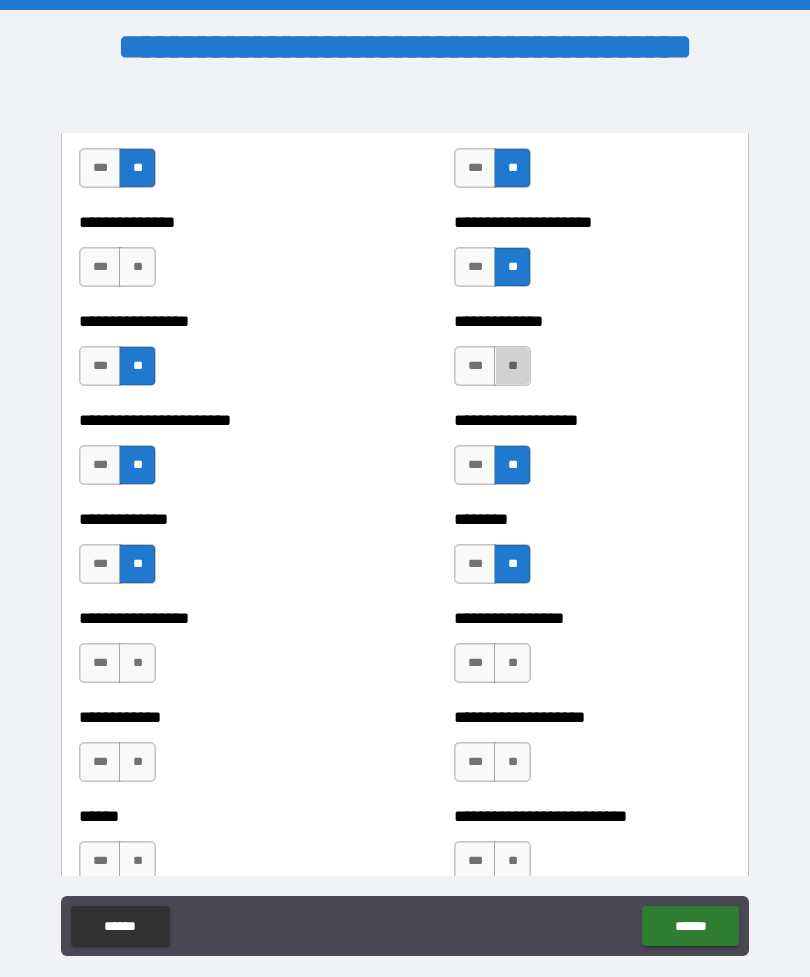 click on "**" at bounding box center [512, 663] 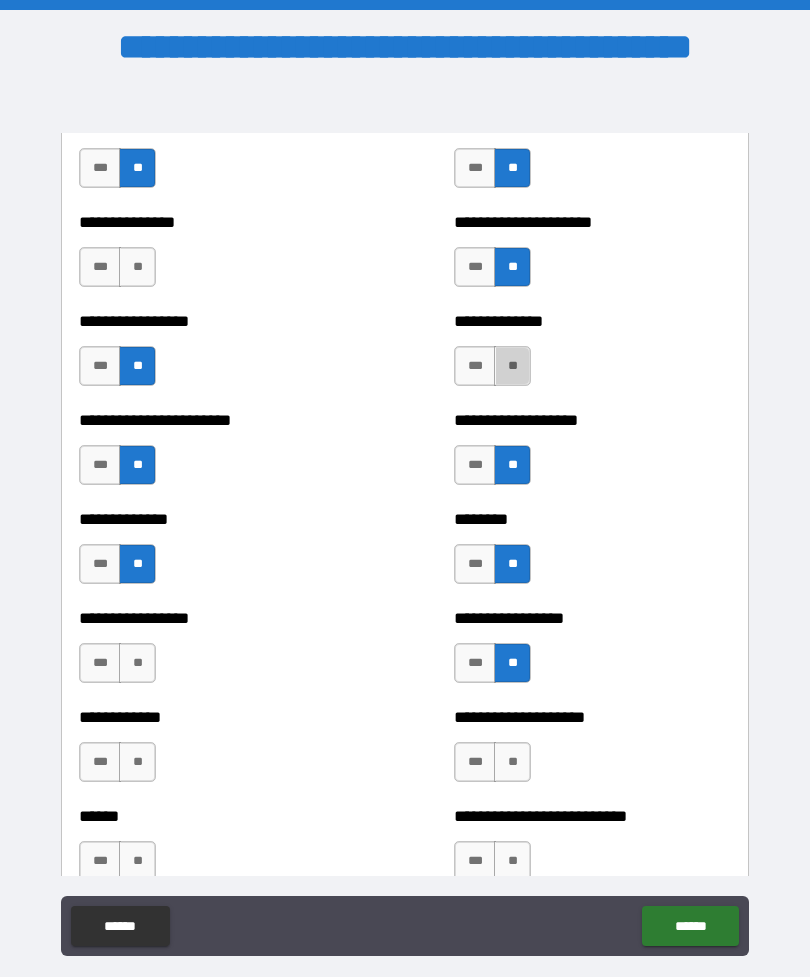 click on "**" at bounding box center (137, 663) 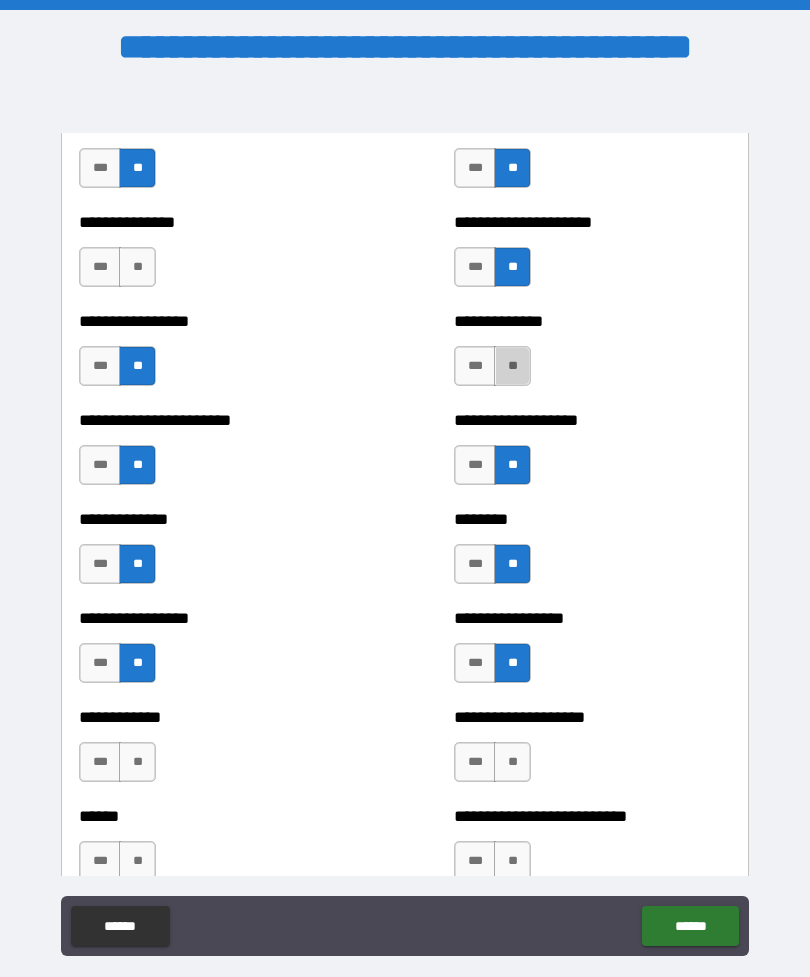 click on "**" at bounding box center (137, 762) 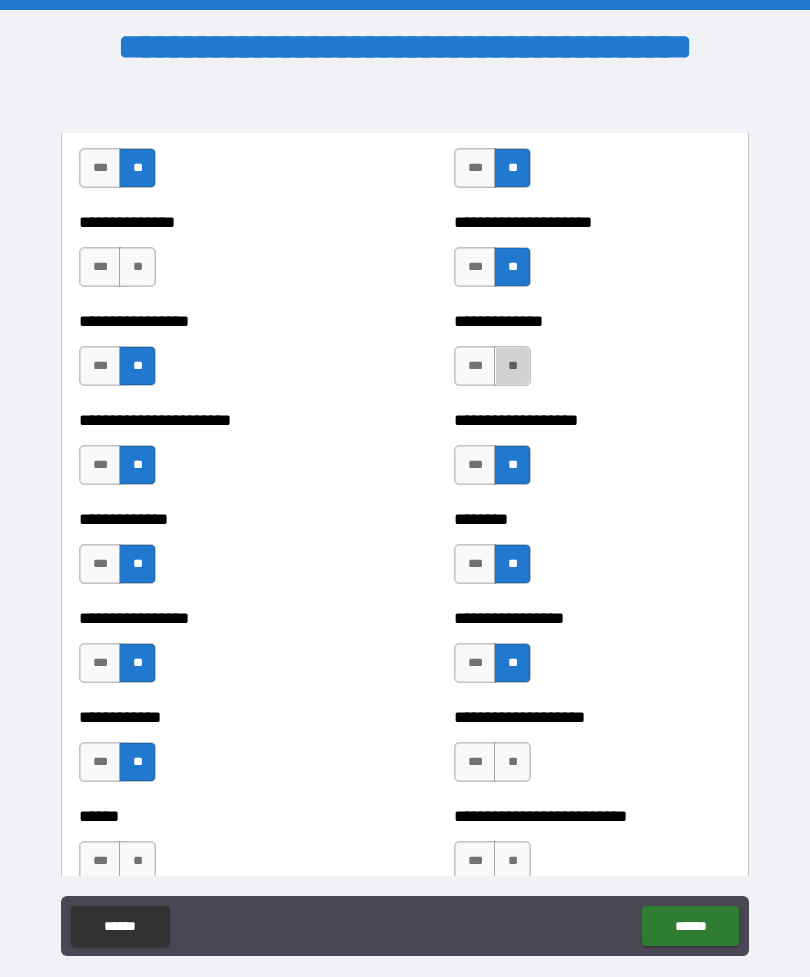 click on "**" at bounding box center (512, 762) 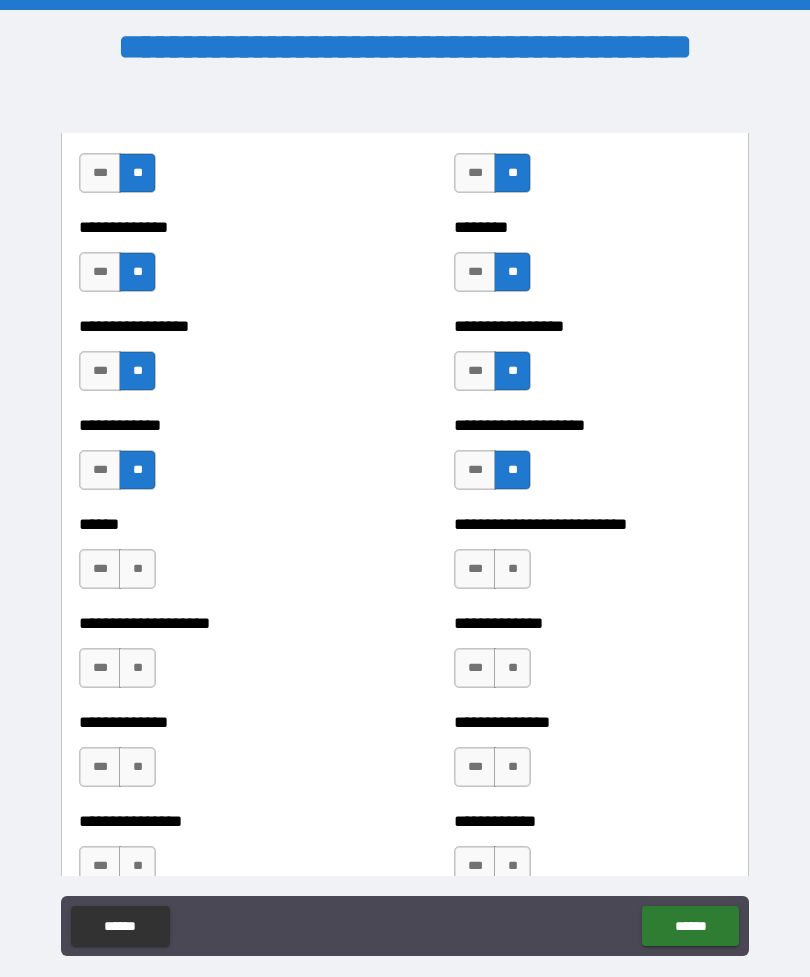scroll, scrollTop: 3770, scrollLeft: 0, axis: vertical 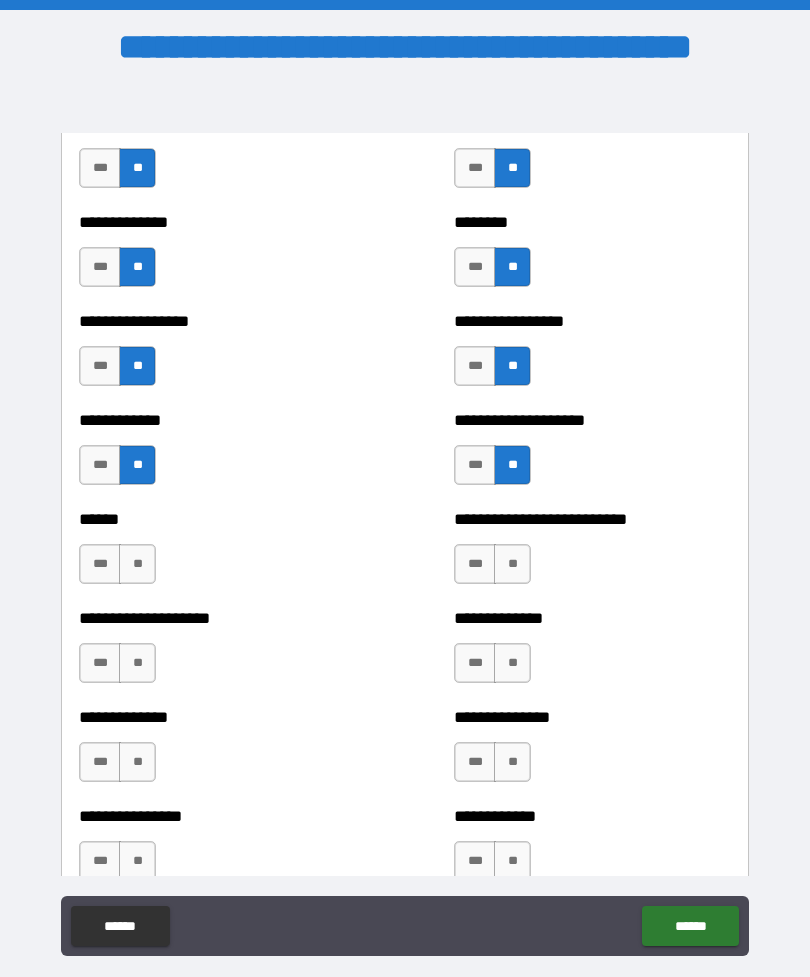 click on "**" at bounding box center [512, 564] 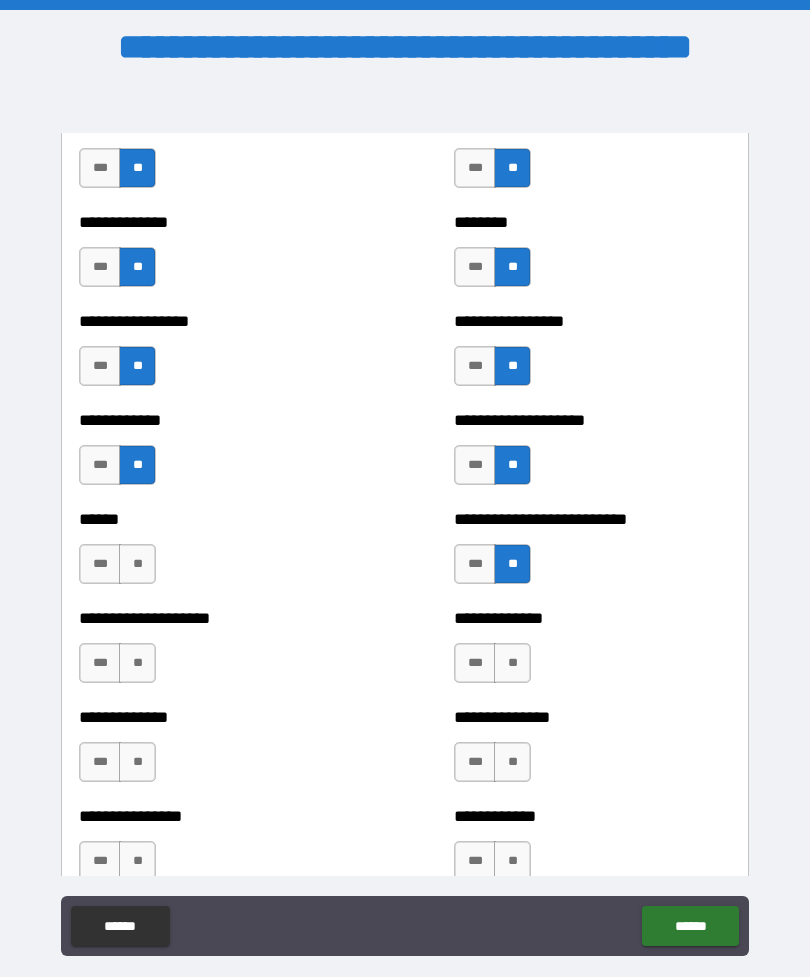 click on "**" at bounding box center [512, 663] 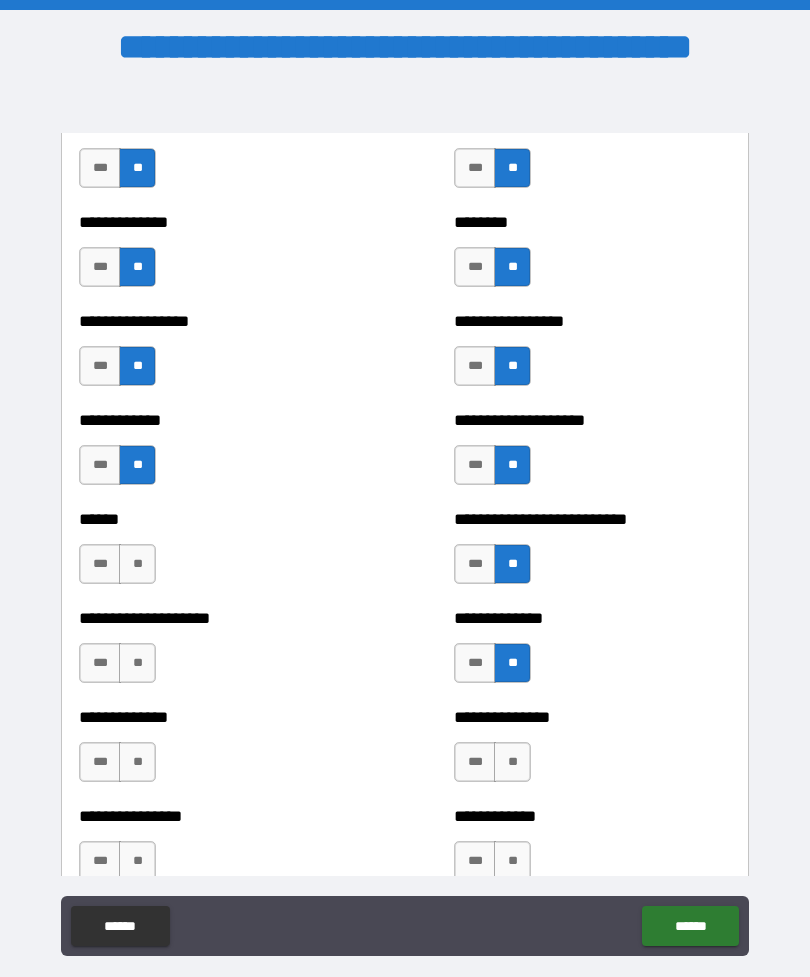 click on "**" at bounding box center (512, 762) 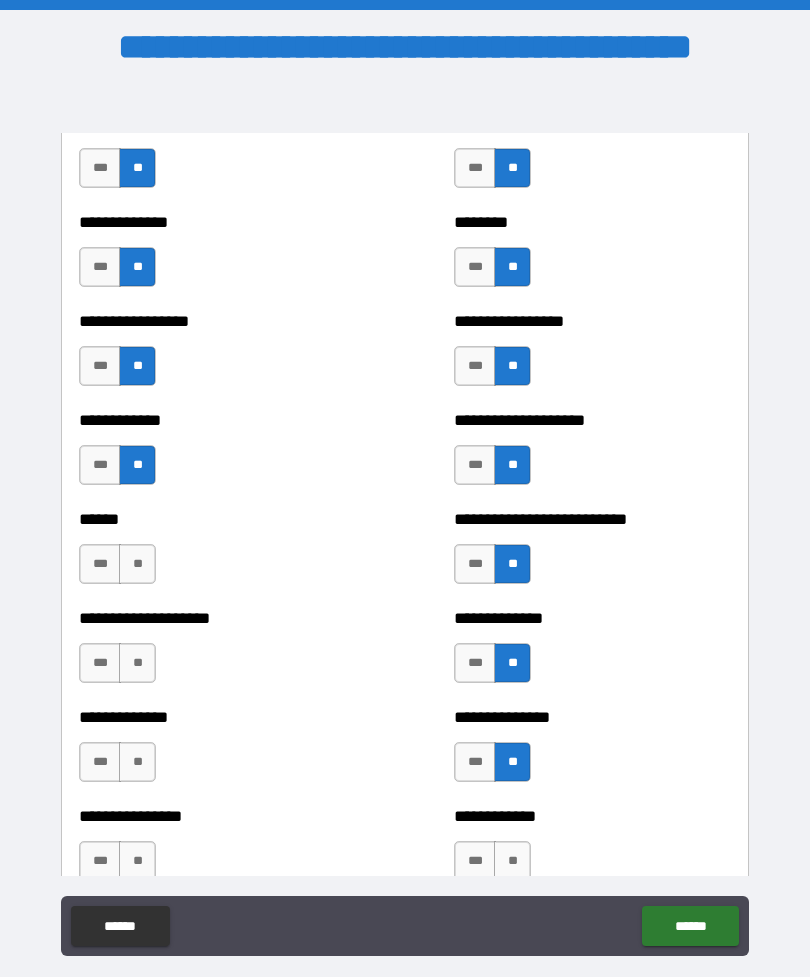 click on "**" at bounding box center (512, 861) 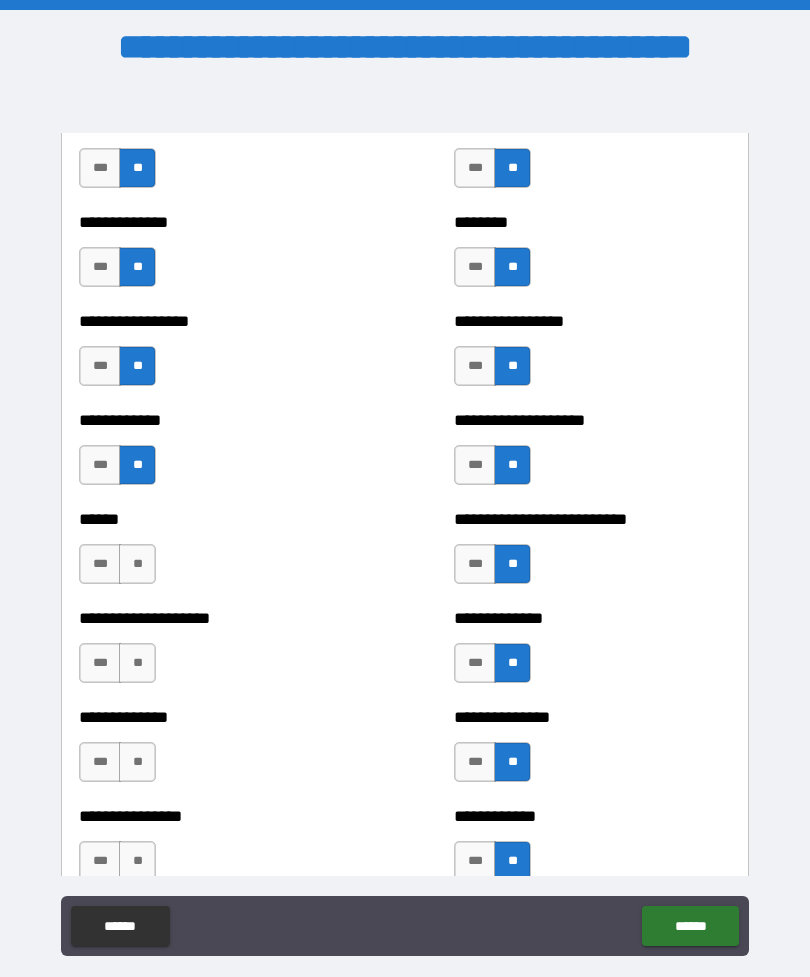 click on "**" at bounding box center [137, 861] 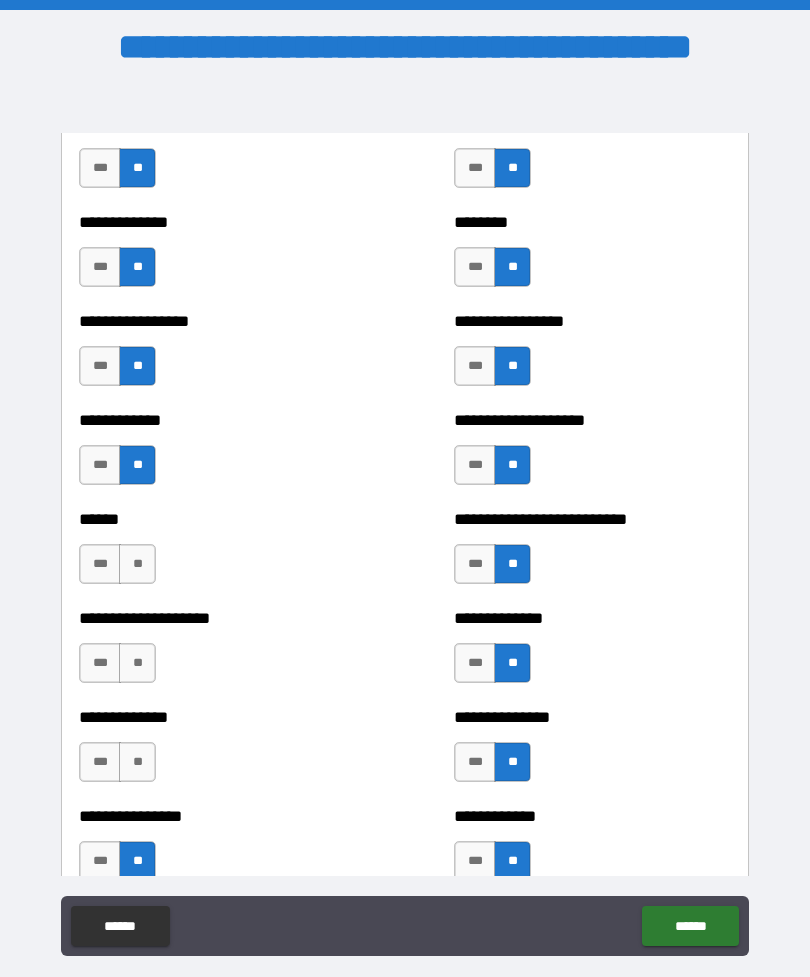 click on "**" at bounding box center (137, 762) 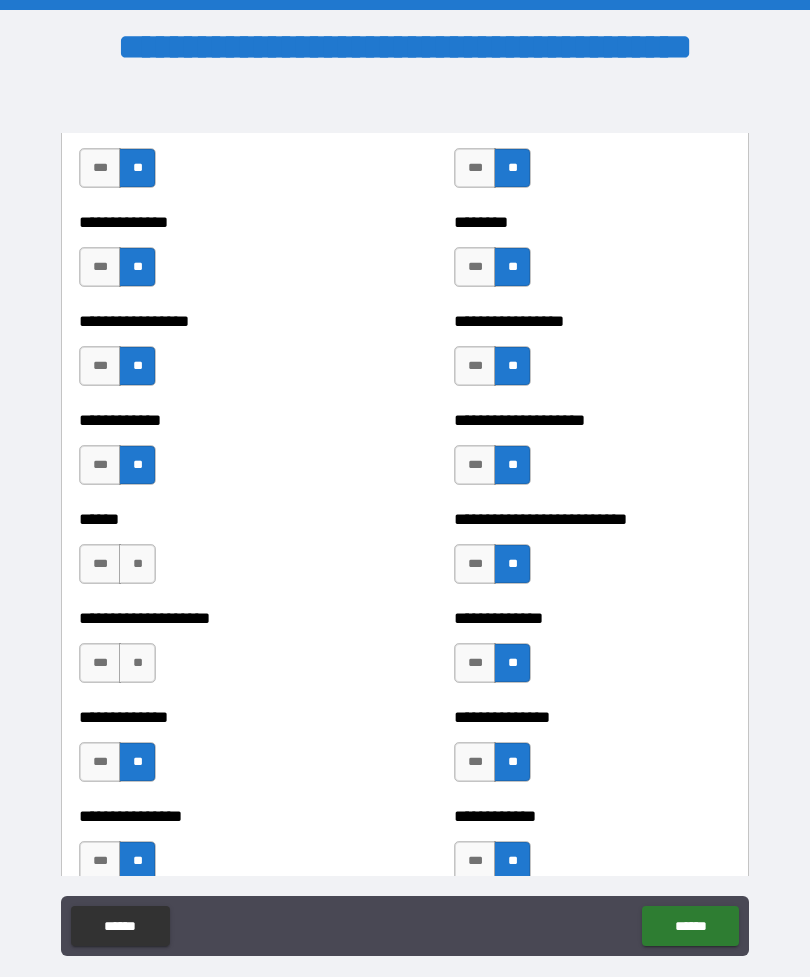 click on "**" at bounding box center [137, 663] 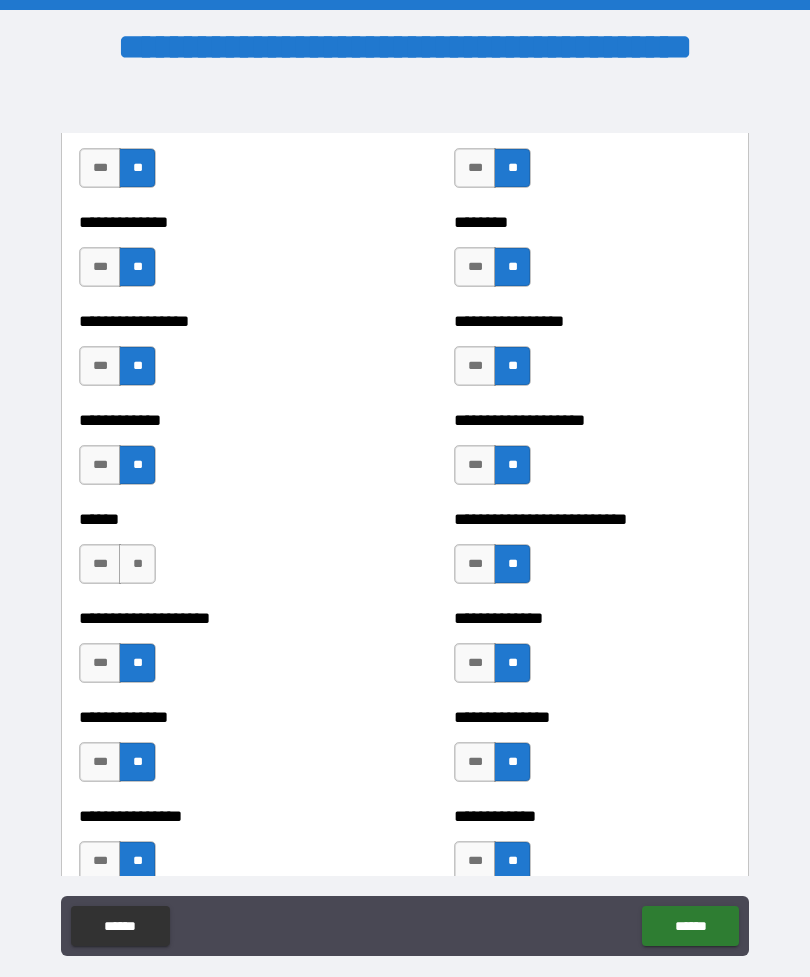 click on "**" at bounding box center (137, 564) 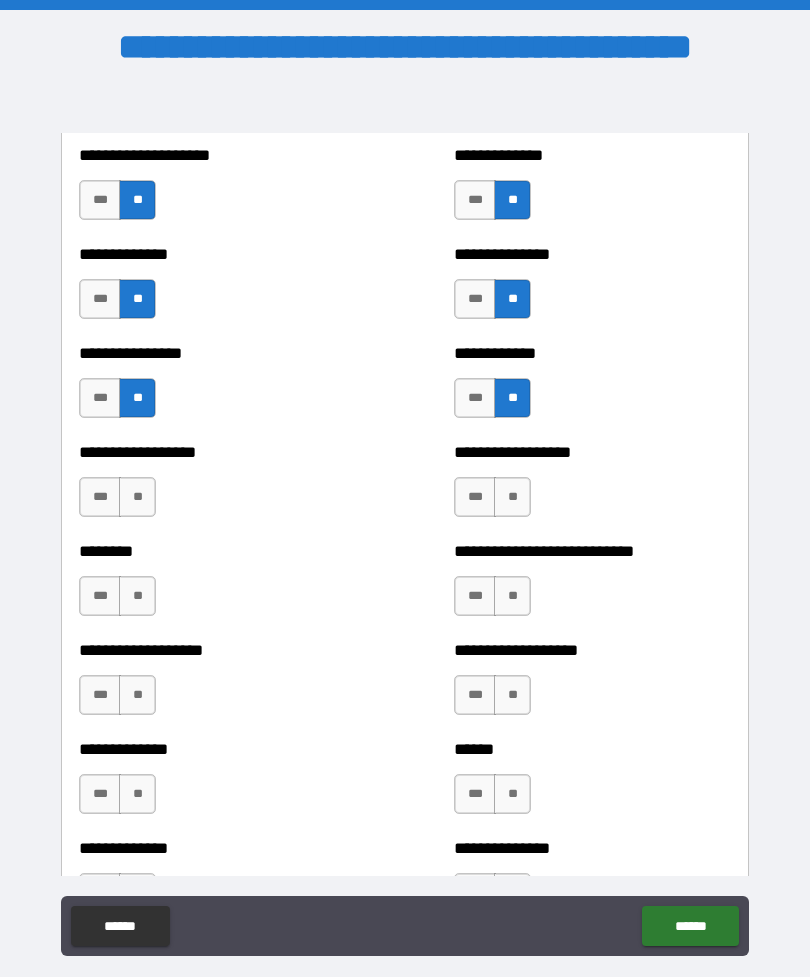 scroll, scrollTop: 4239, scrollLeft: 0, axis: vertical 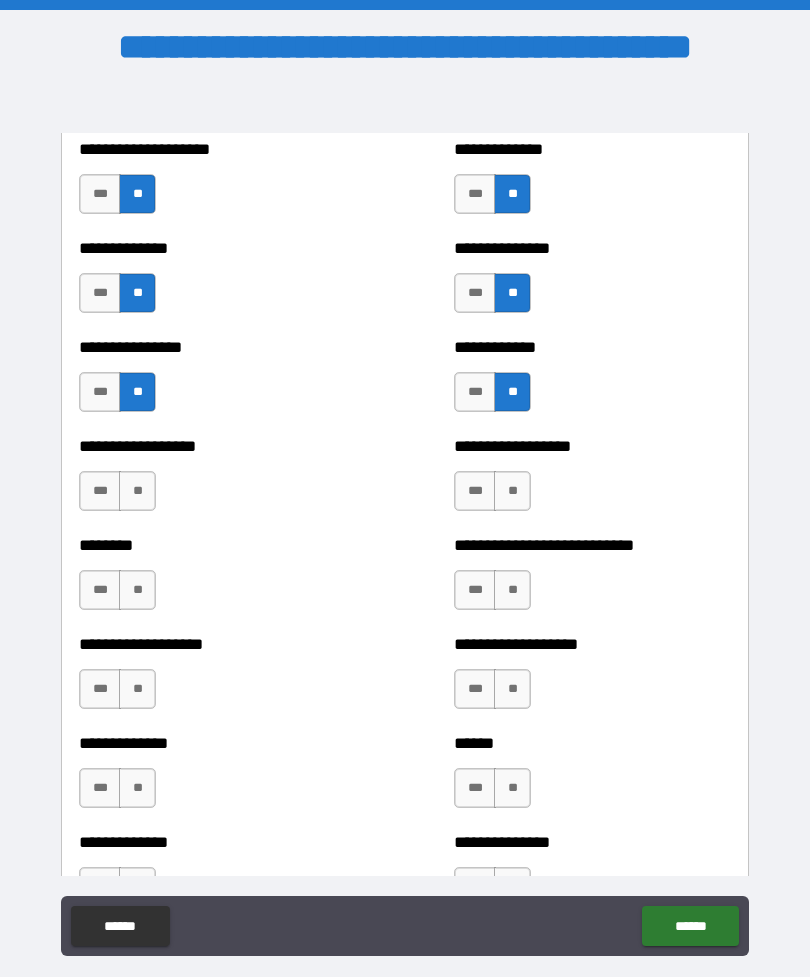 click on "**" at bounding box center [137, 491] 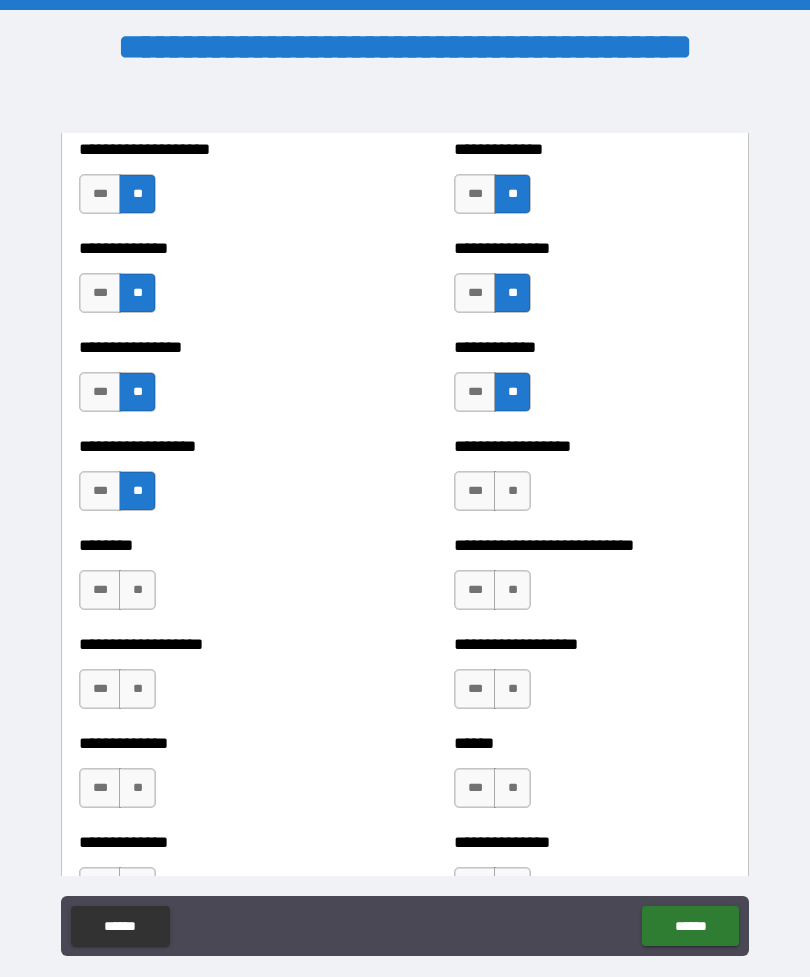 click on "**" at bounding box center (137, 590) 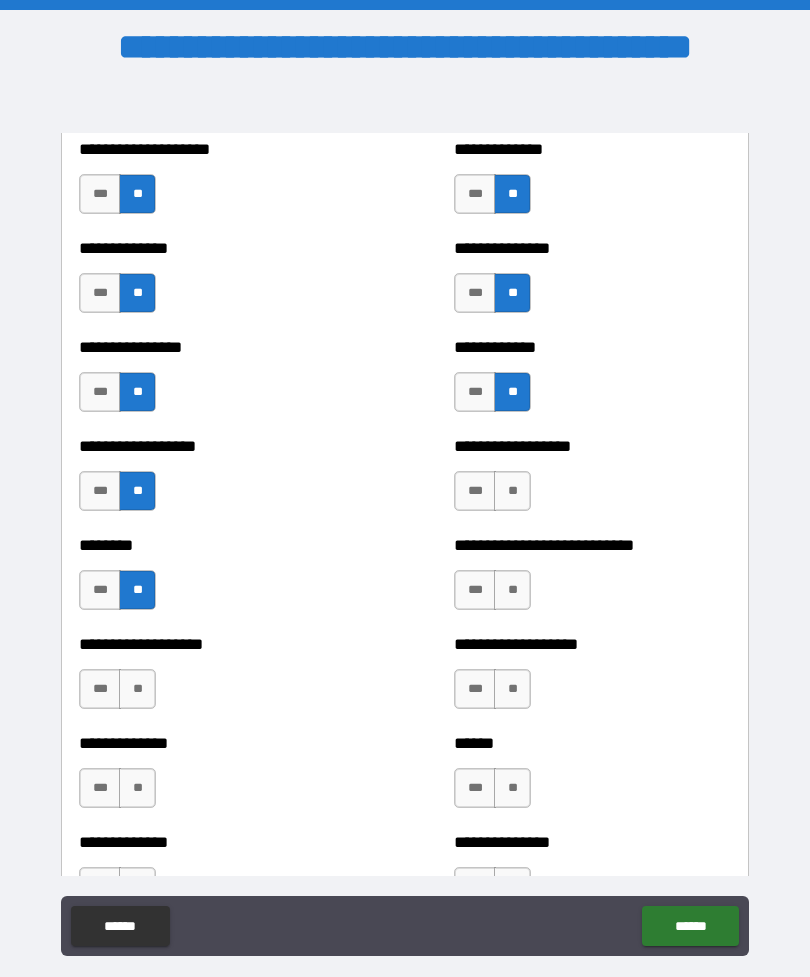 click on "**" at bounding box center [137, 689] 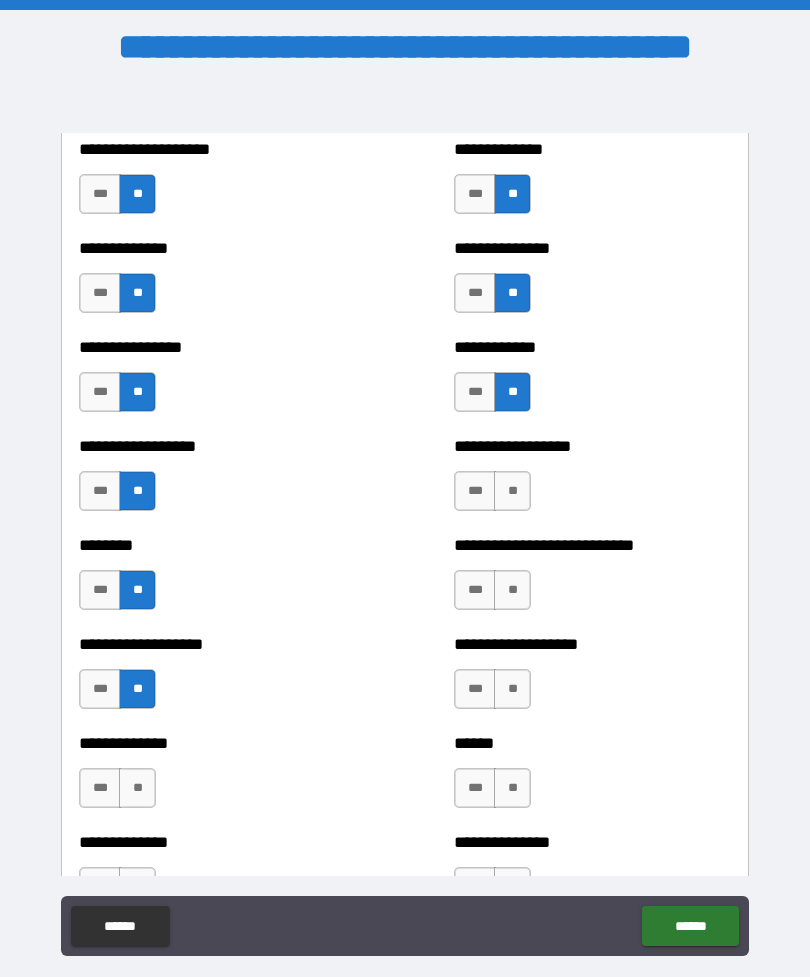click on "**" at bounding box center (512, 491) 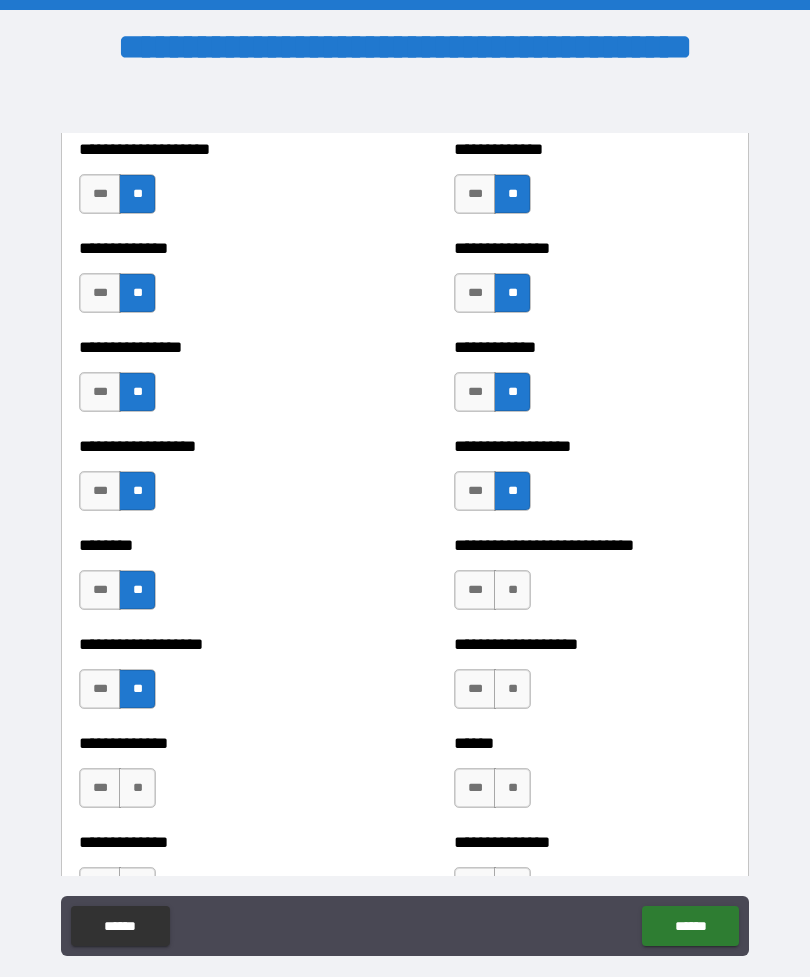 click on "**" at bounding box center [512, 590] 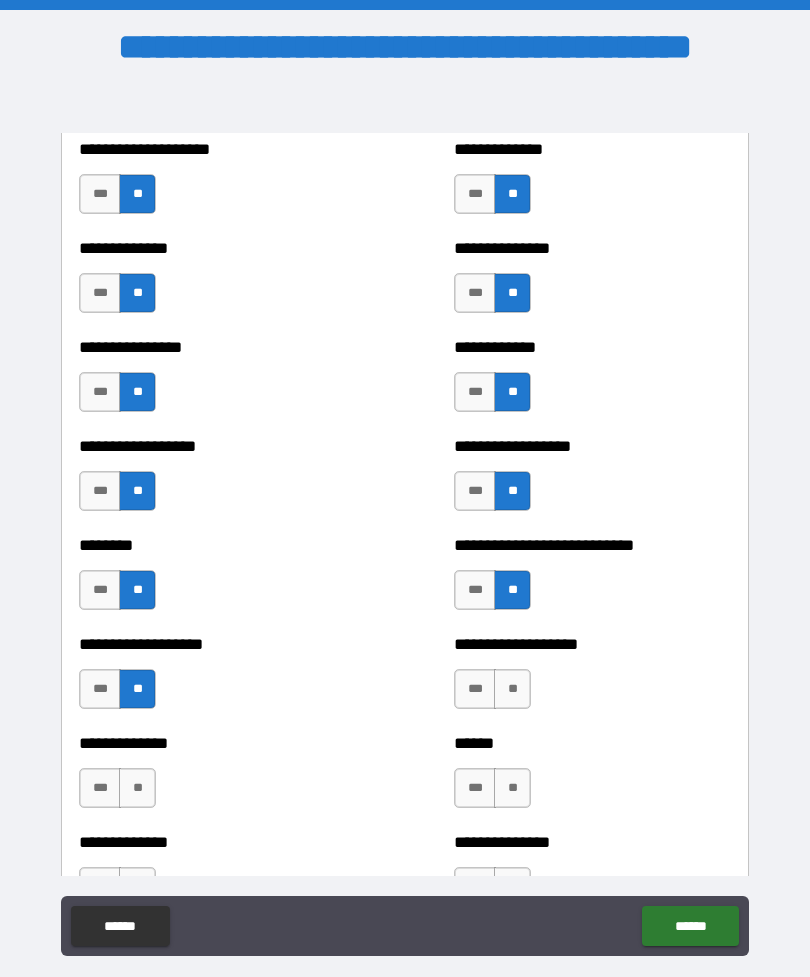 click on "**" at bounding box center (512, 689) 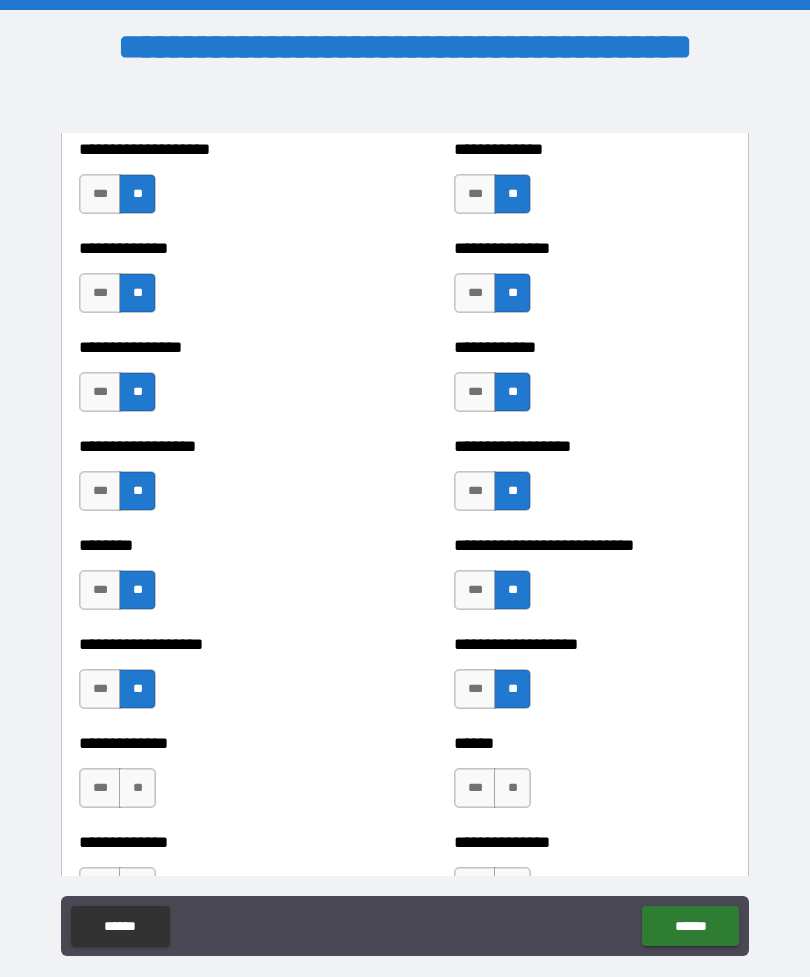 click on "**" at bounding box center (512, 788) 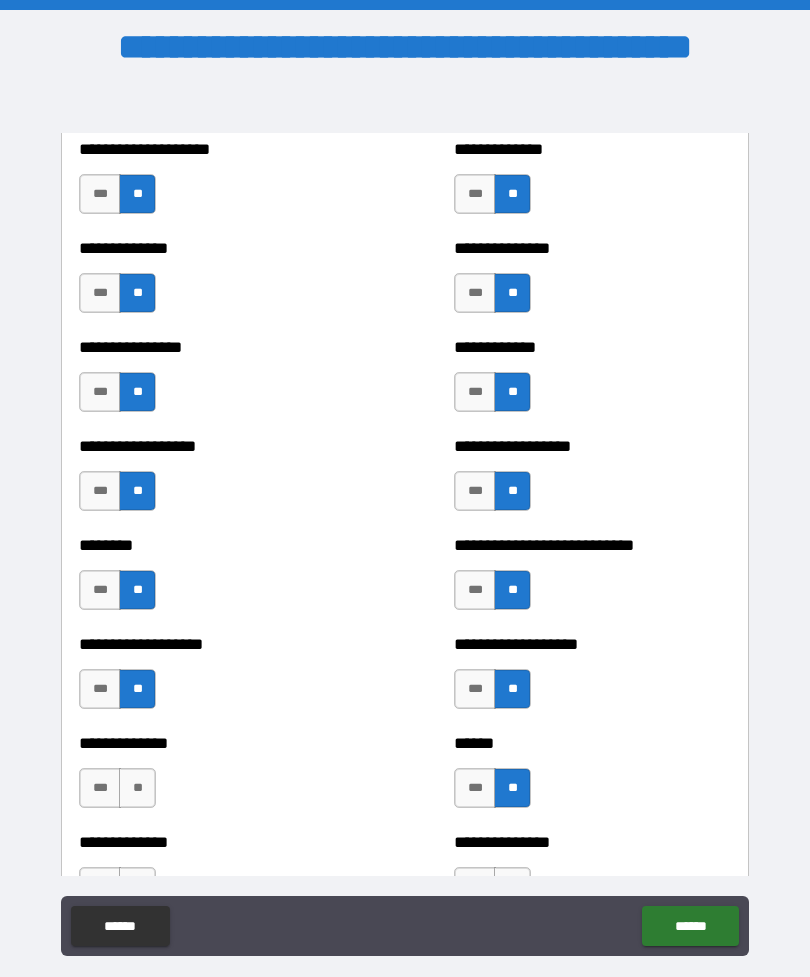click on "**" at bounding box center (137, 788) 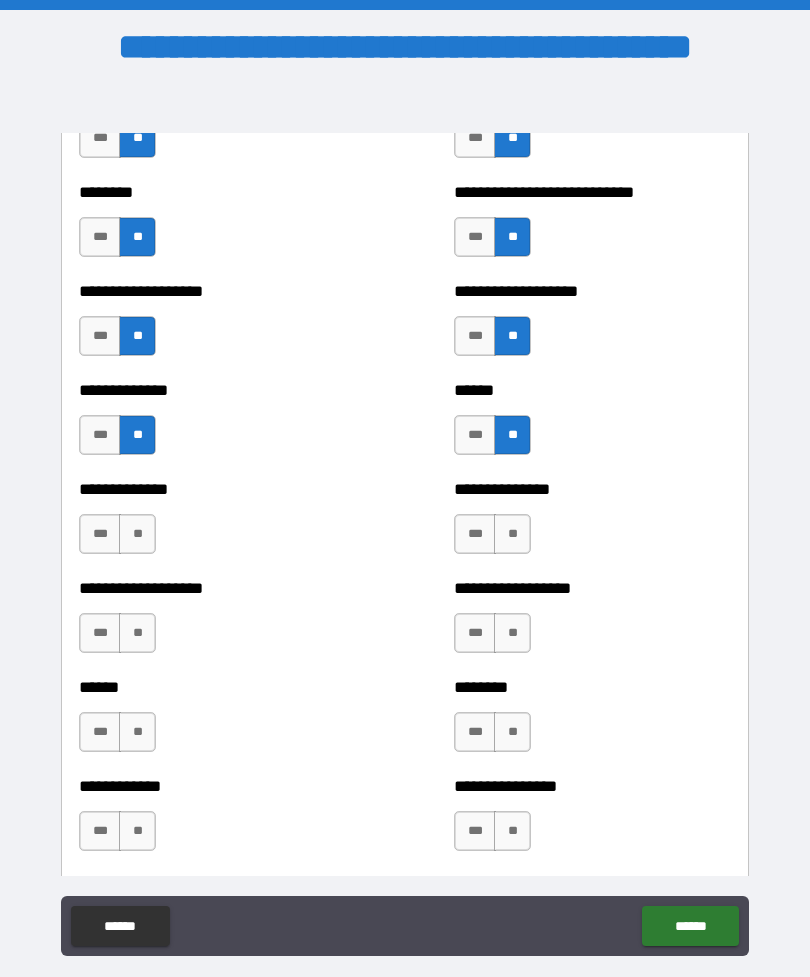 scroll, scrollTop: 4591, scrollLeft: 0, axis: vertical 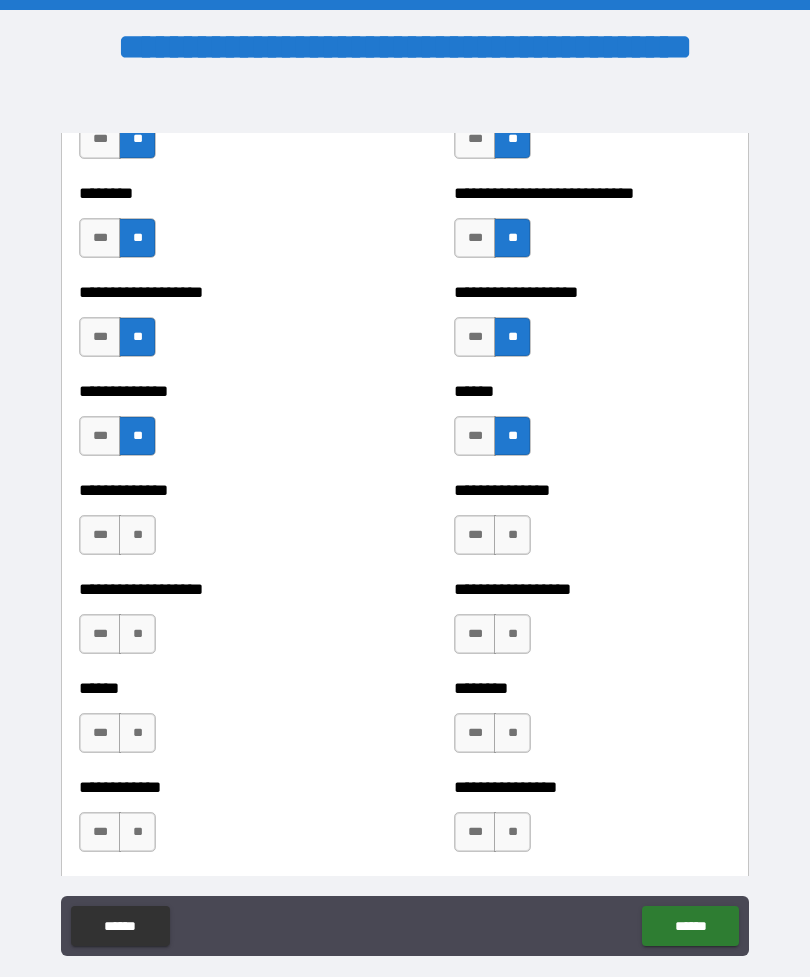 click on "**" at bounding box center (512, 535) 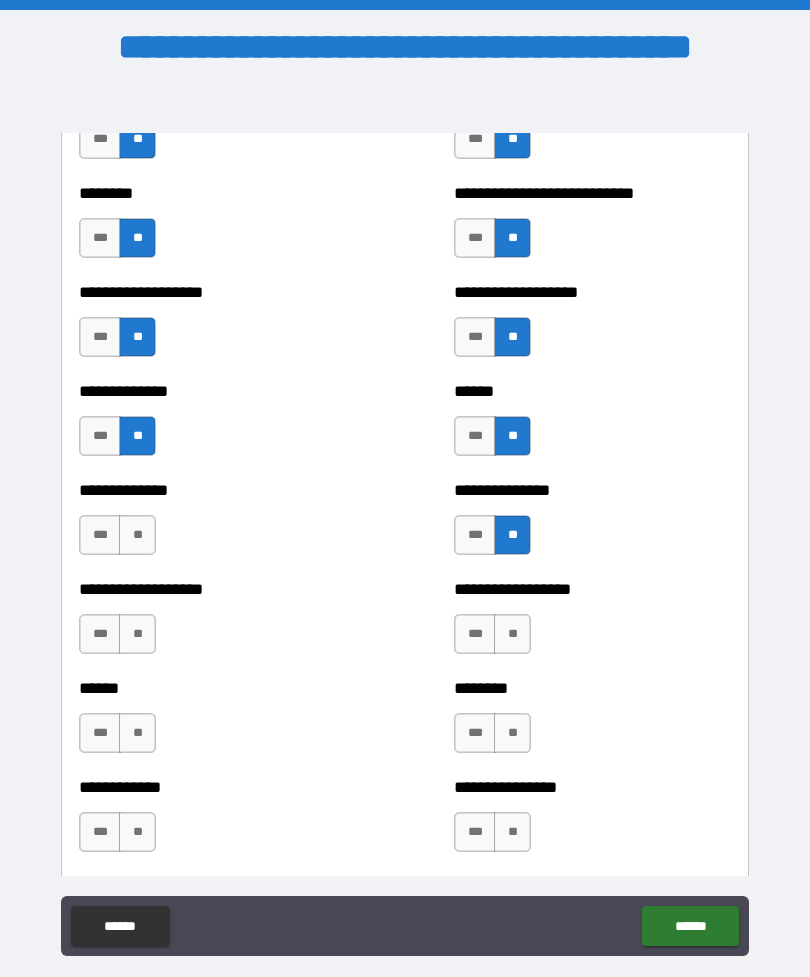 click on "**" at bounding box center (512, 634) 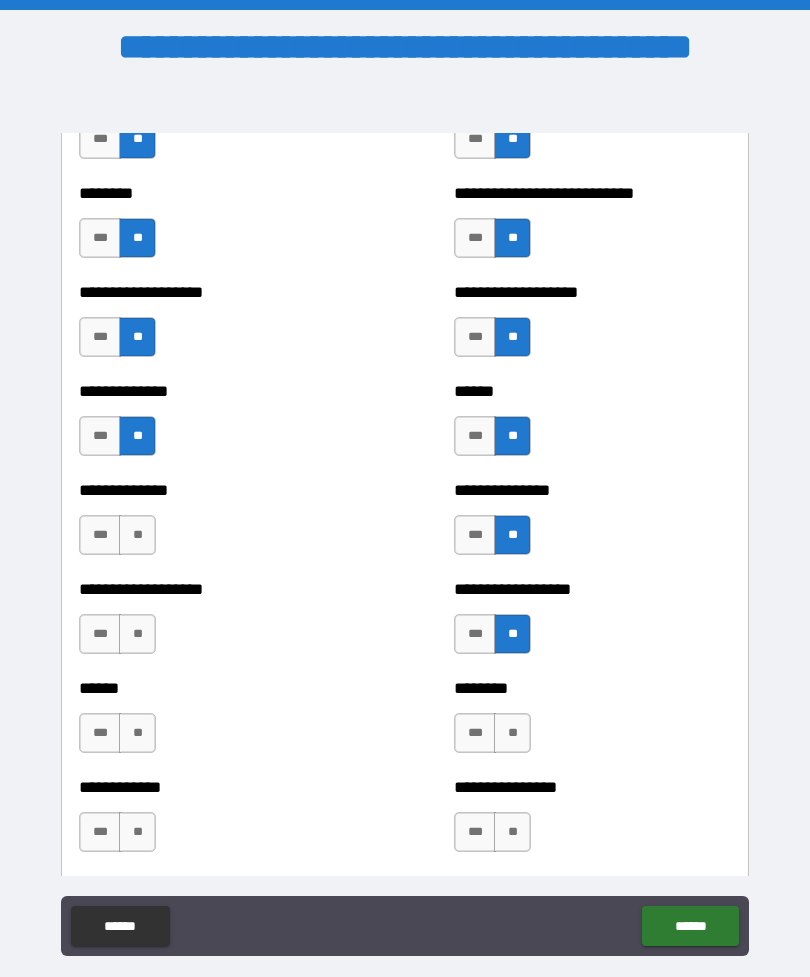 click on "**" at bounding box center [512, 733] 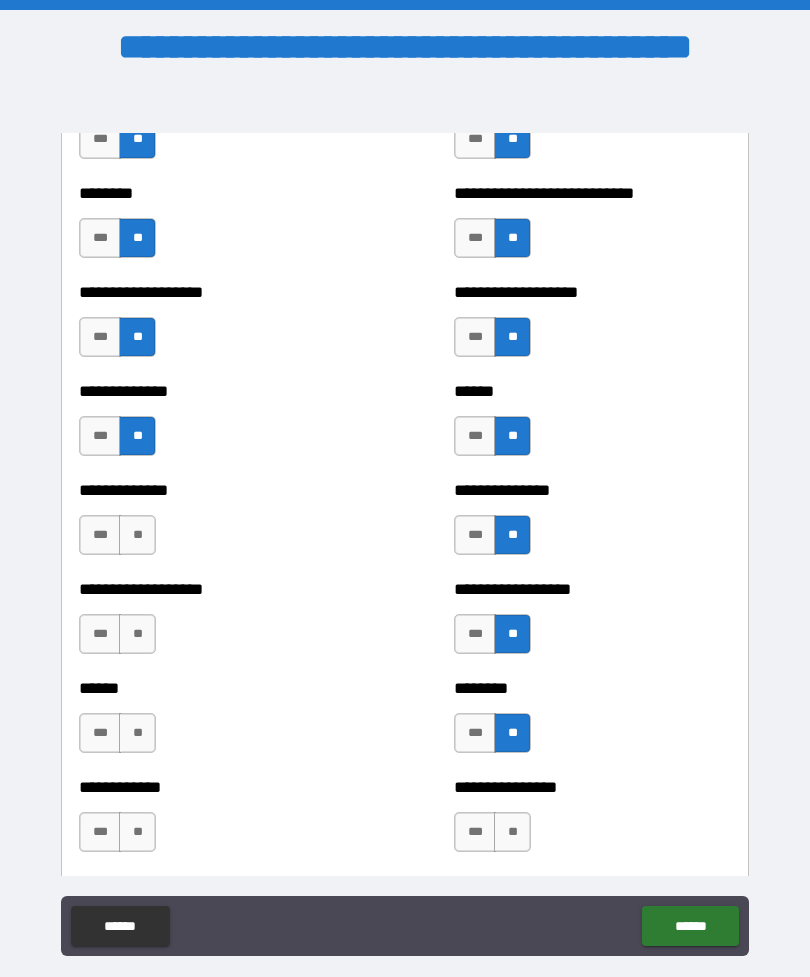 click on "**" at bounding box center (137, 535) 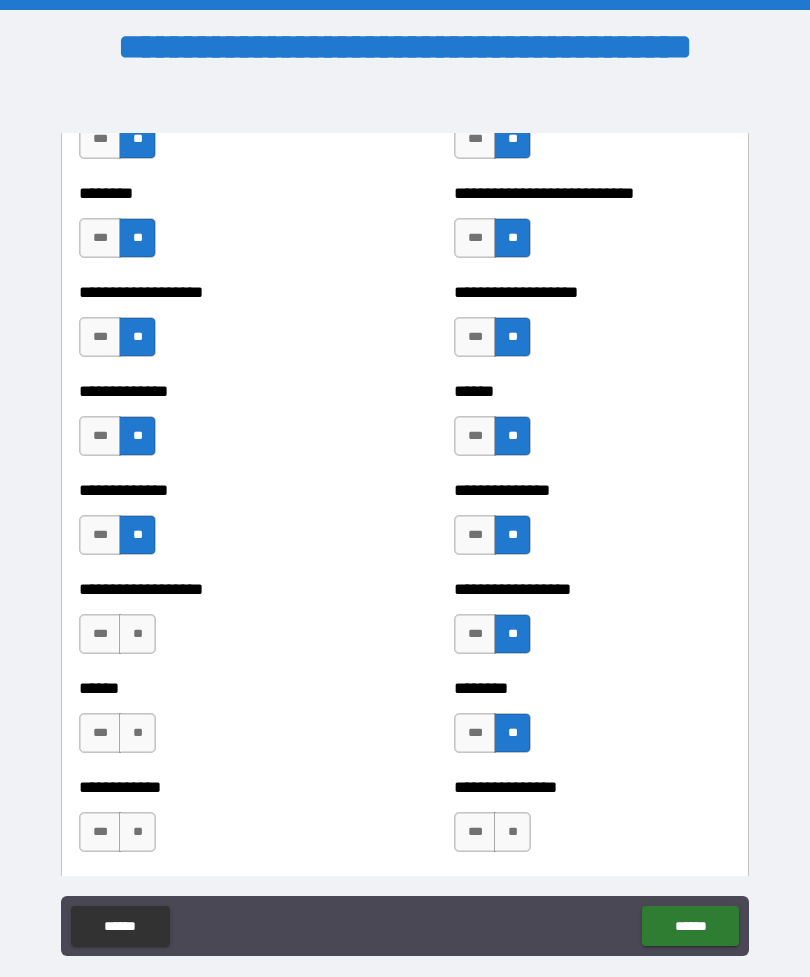 click on "**" at bounding box center [137, 634] 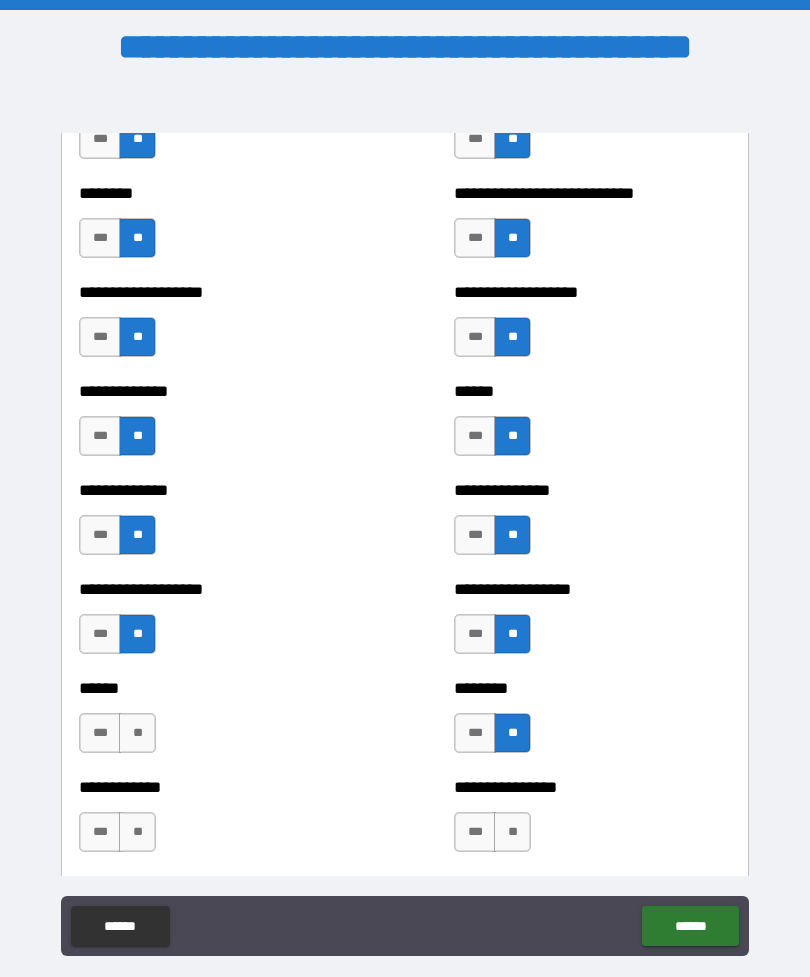 click on "**" at bounding box center (137, 733) 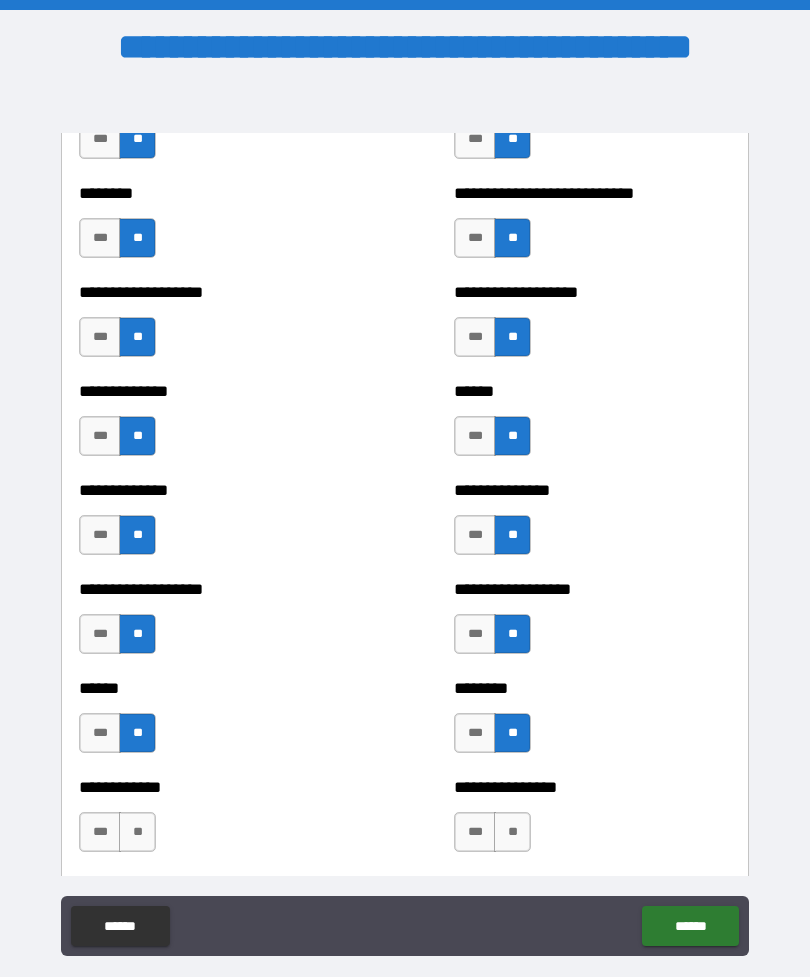 click on "**" at bounding box center (137, 832) 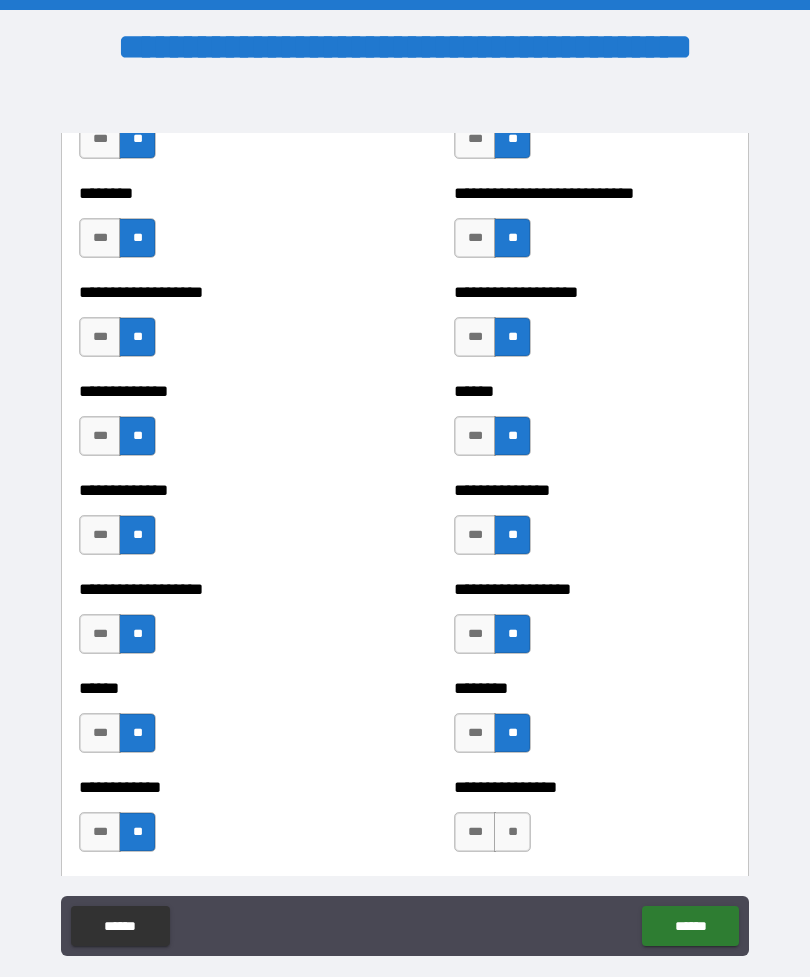click on "**" at bounding box center [512, 832] 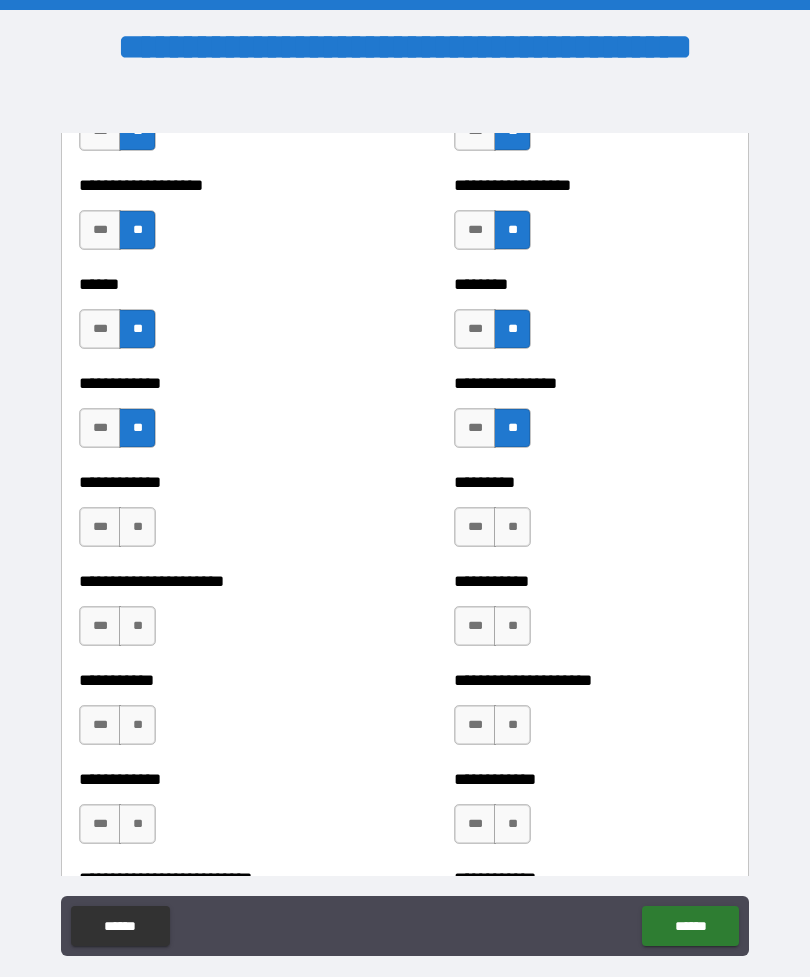 scroll, scrollTop: 5004, scrollLeft: 0, axis: vertical 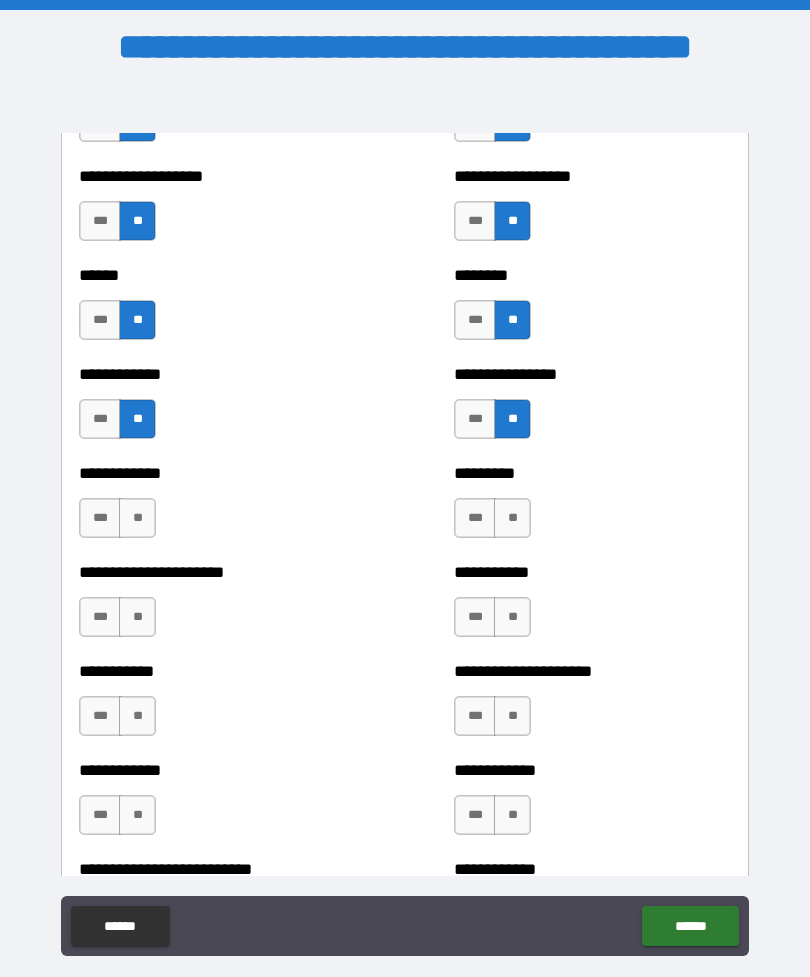 click on "**" at bounding box center (512, 518) 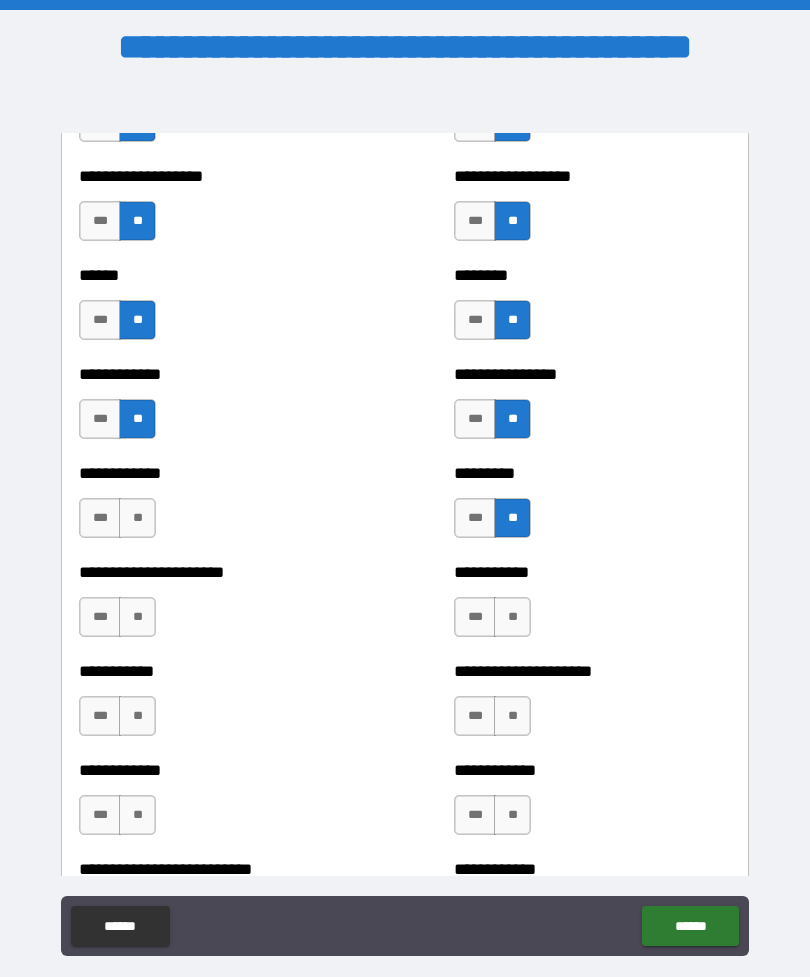 click on "**" at bounding box center (512, 617) 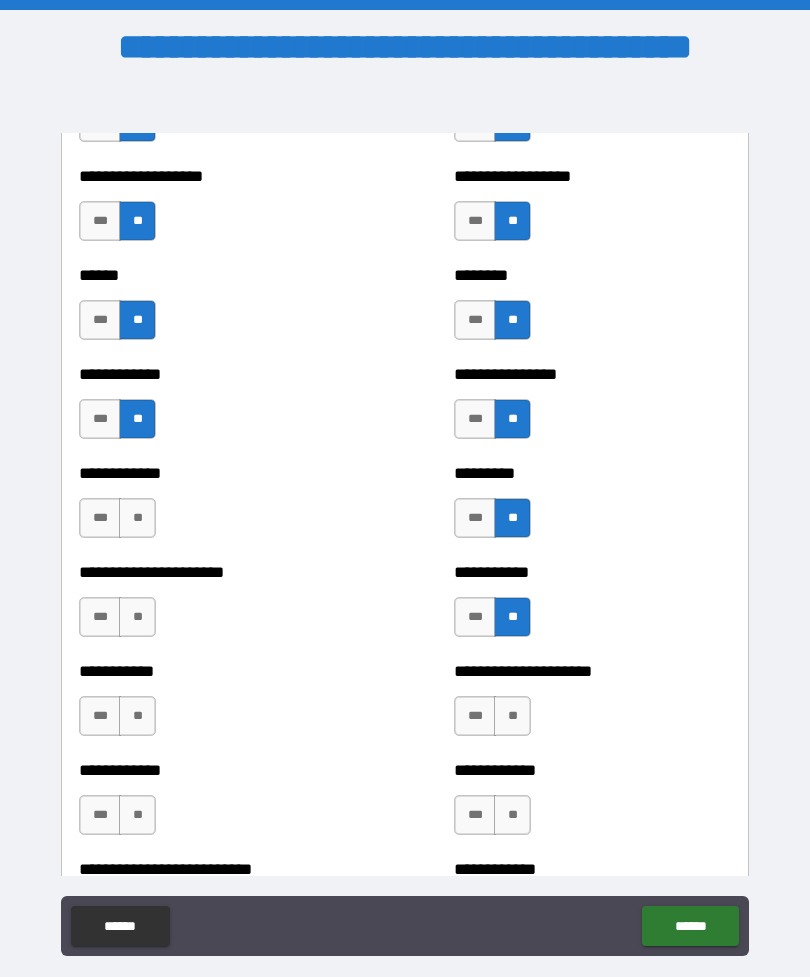 click on "**" at bounding box center [512, 716] 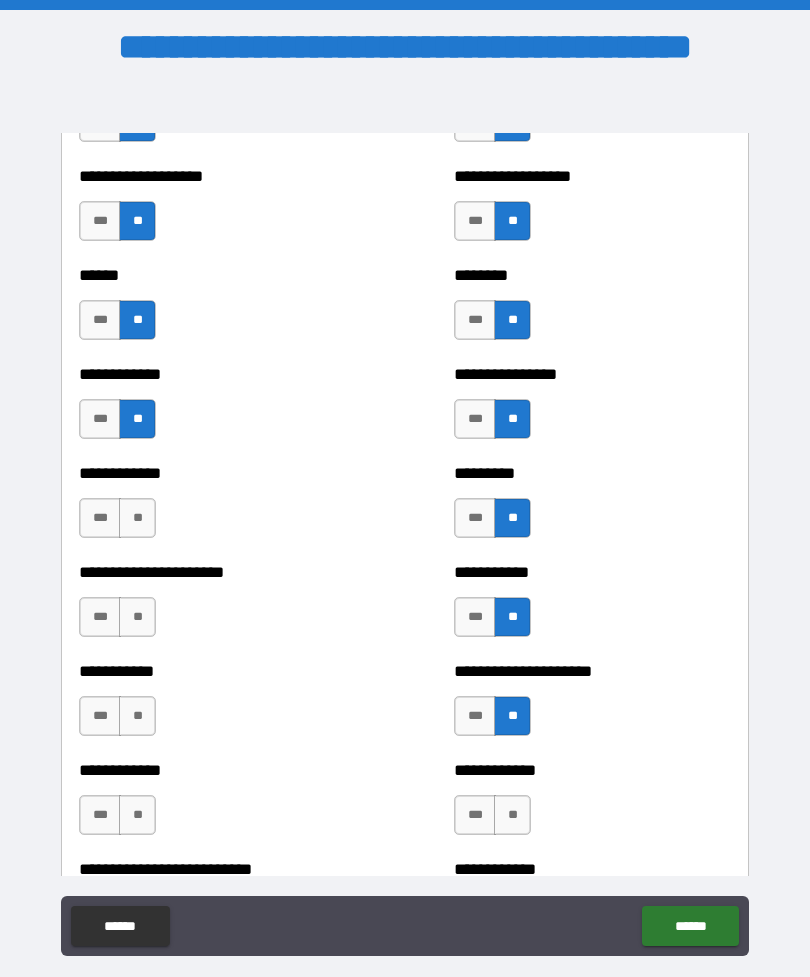 click on "**" at bounding box center [512, 815] 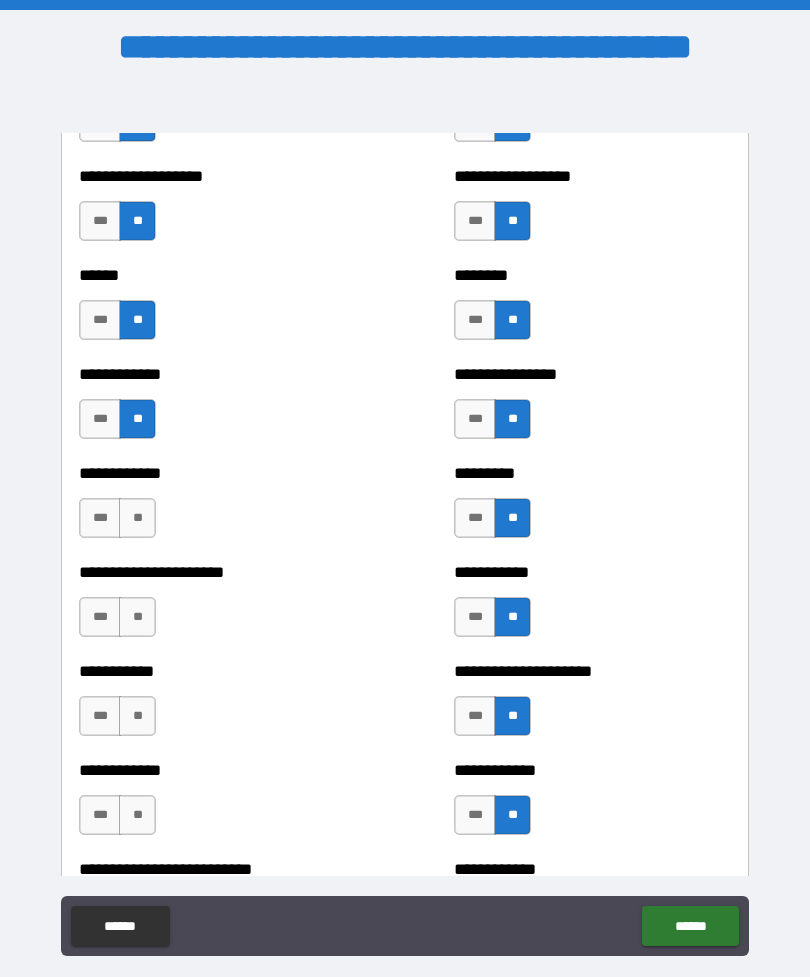 click on "**" at bounding box center [137, 518] 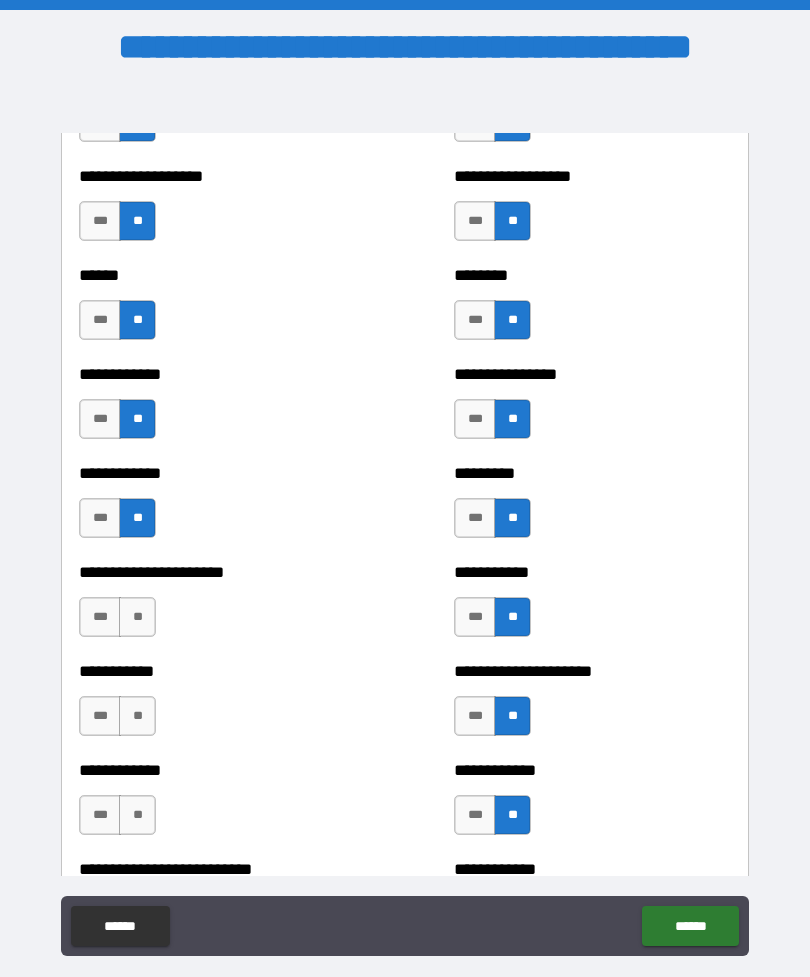 click on "**" at bounding box center [137, 617] 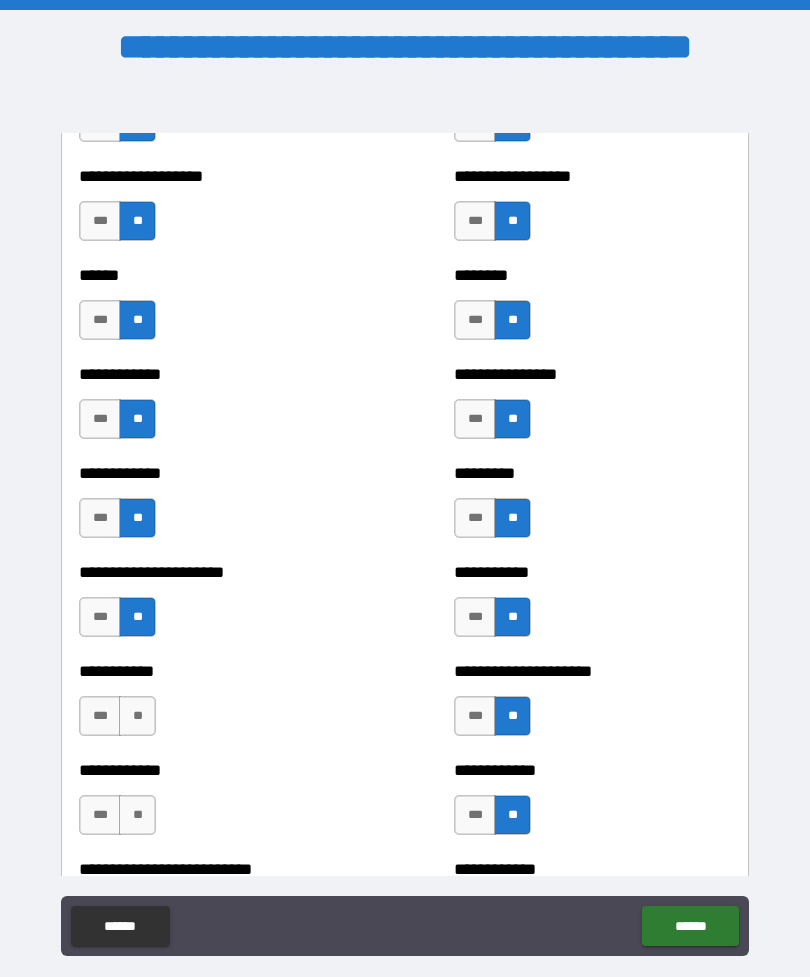 click on "**" at bounding box center (137, 716) 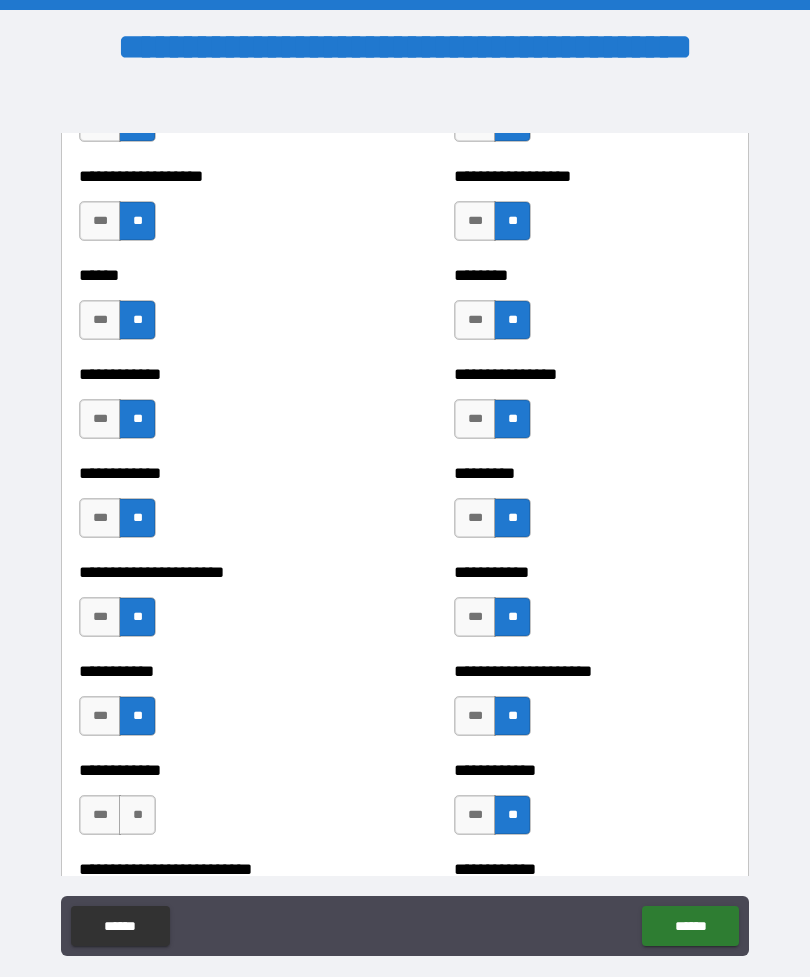 click on "**" at bounding box center [137, 815] 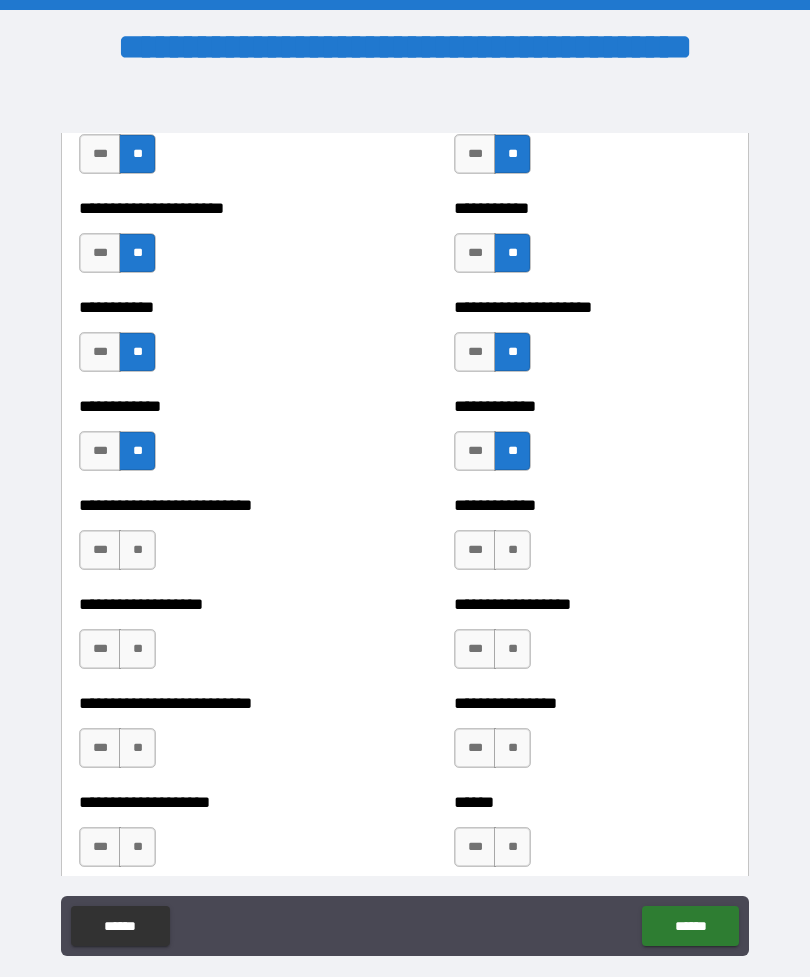 scroll, scrollTop: 5388, scrollLeft: 0, axis: vertical 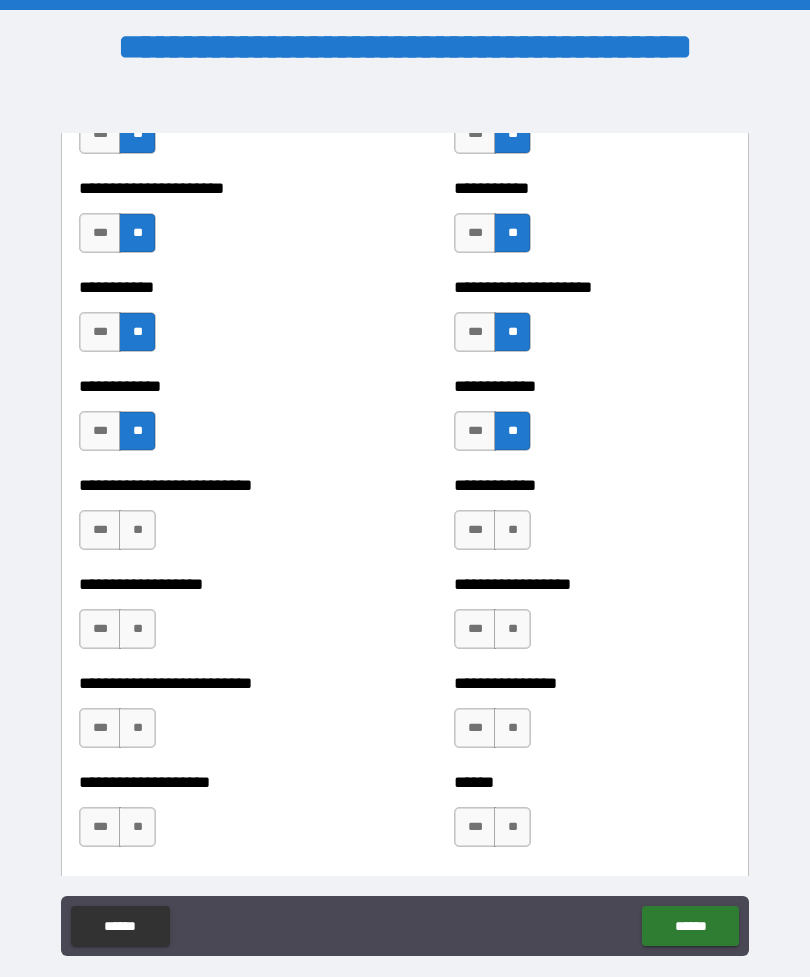 click on "**" at bounding box center (512, 530) 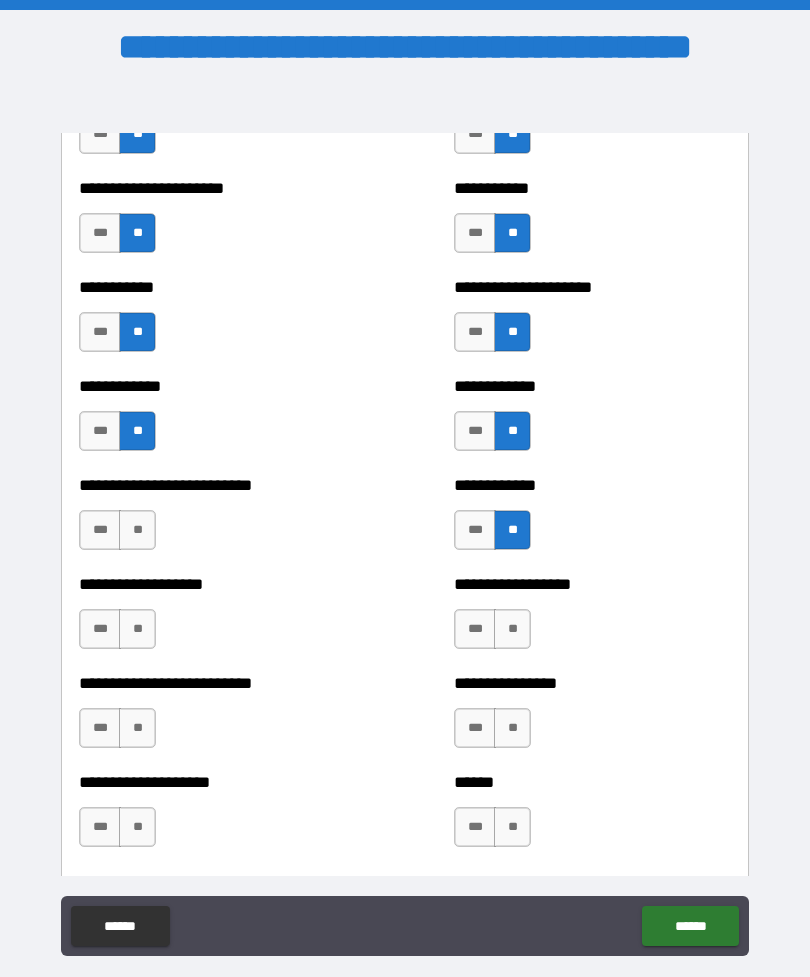 click on "**" at bounding box center (512, 629) 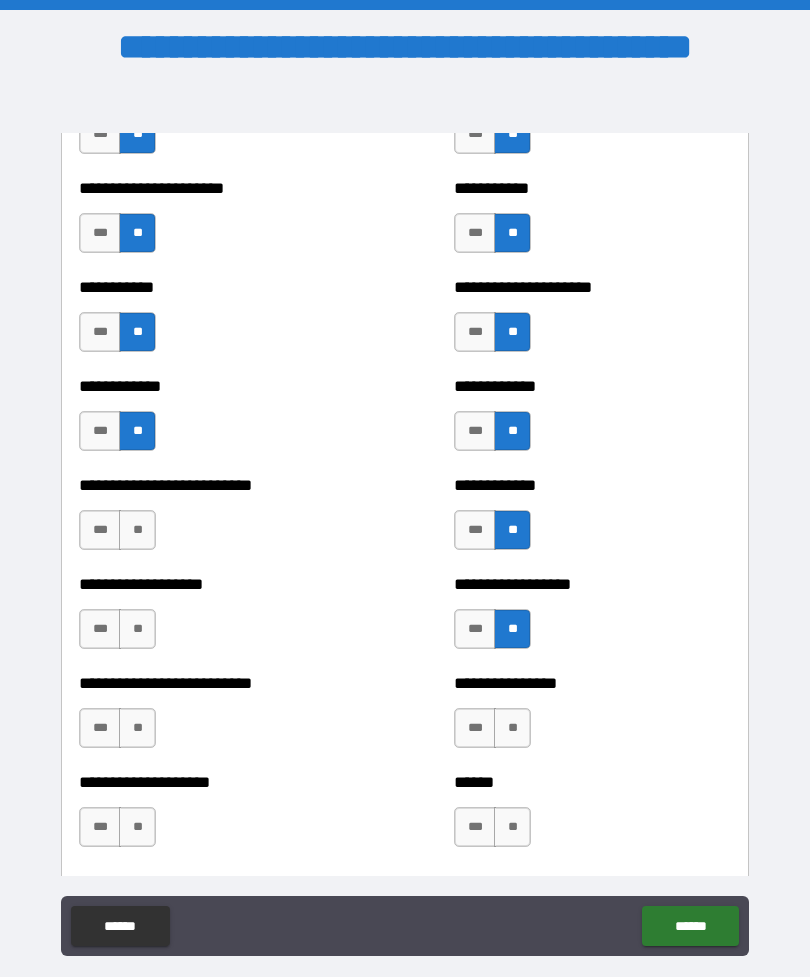 click on "**" at bounding box center (512, 728) 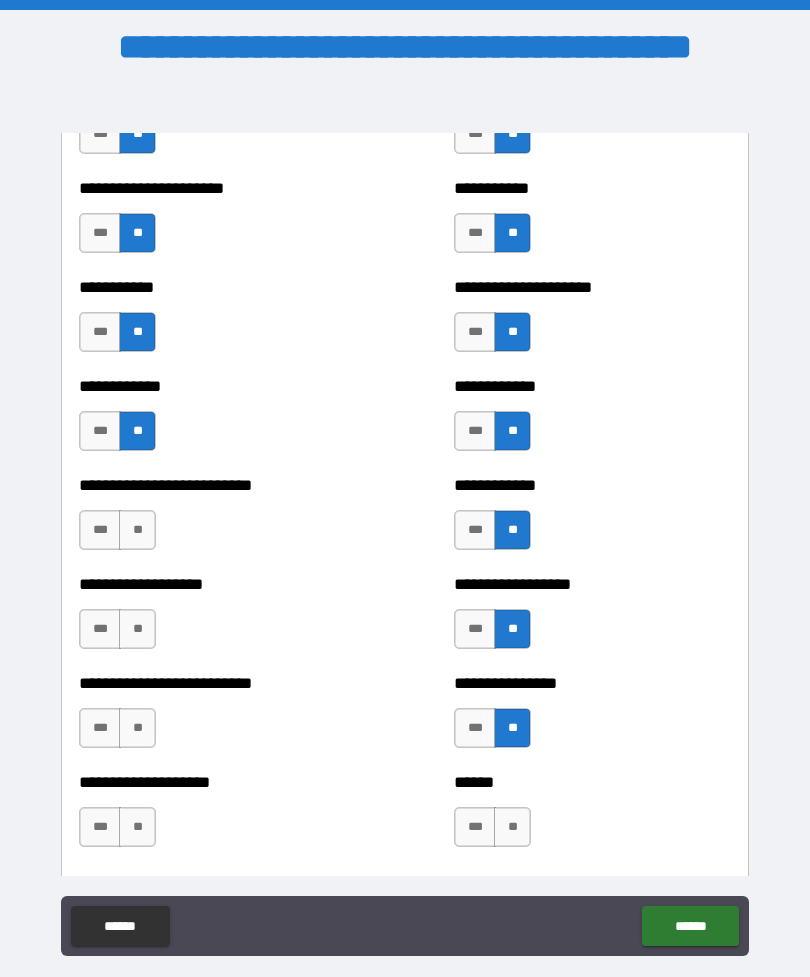 click on "**" at bounding box center [512, 827] 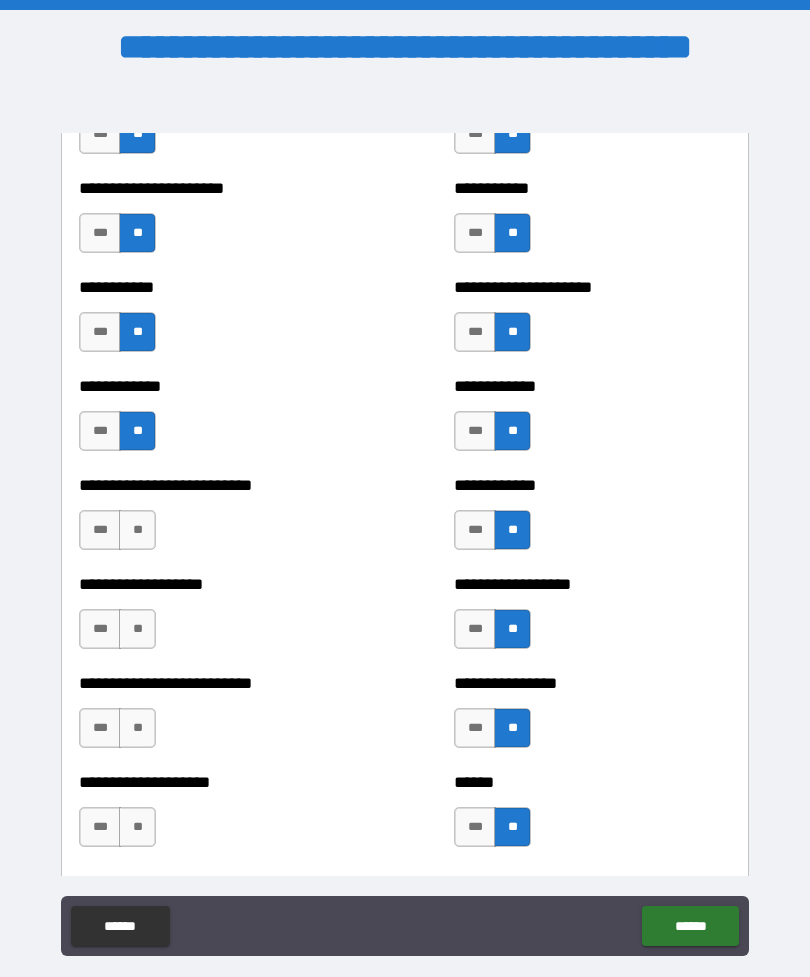click on "**" at bounding box center (137, 827) 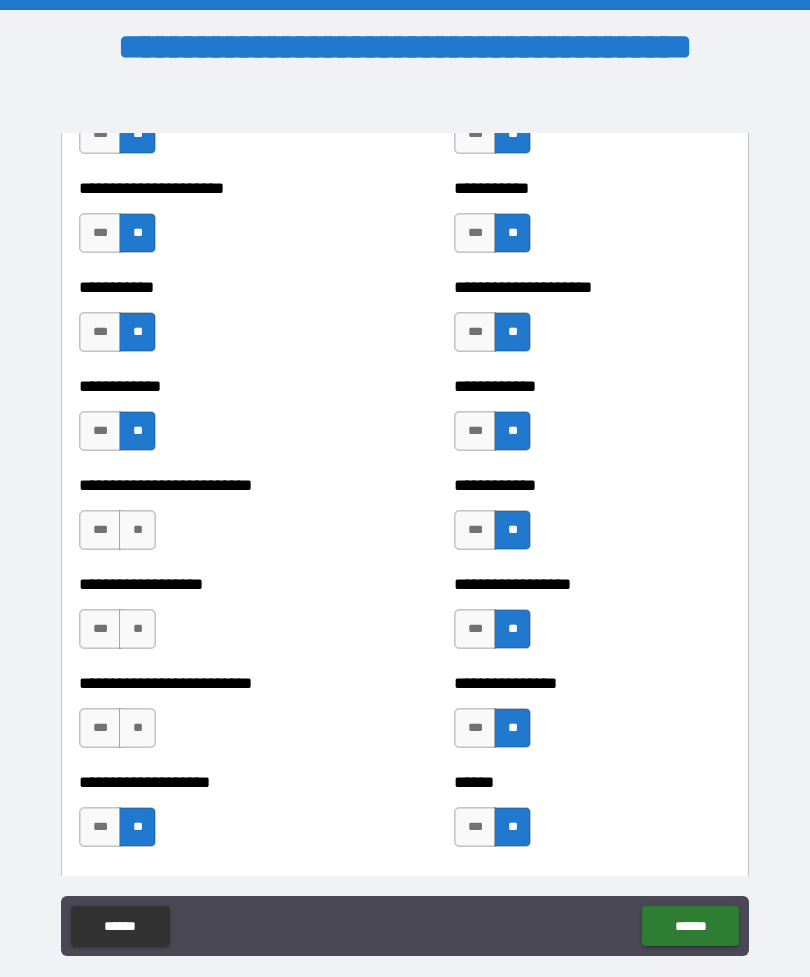 click on "**" at bounding box center (137, 728) 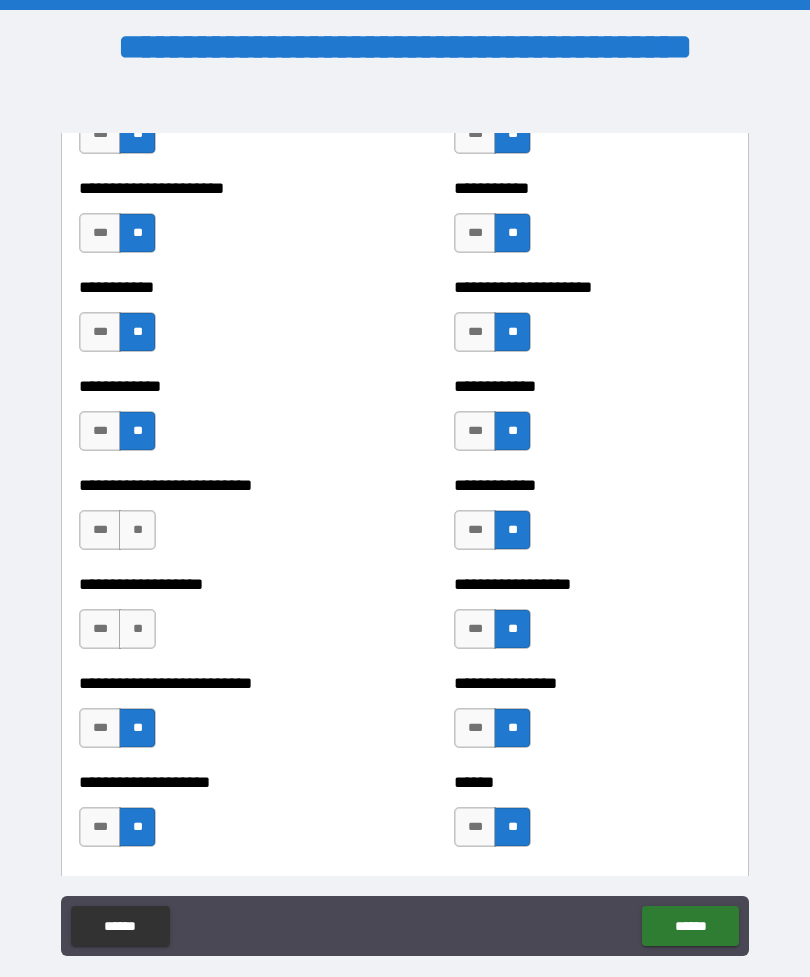 click on "**" at bounding box center [137, 629] 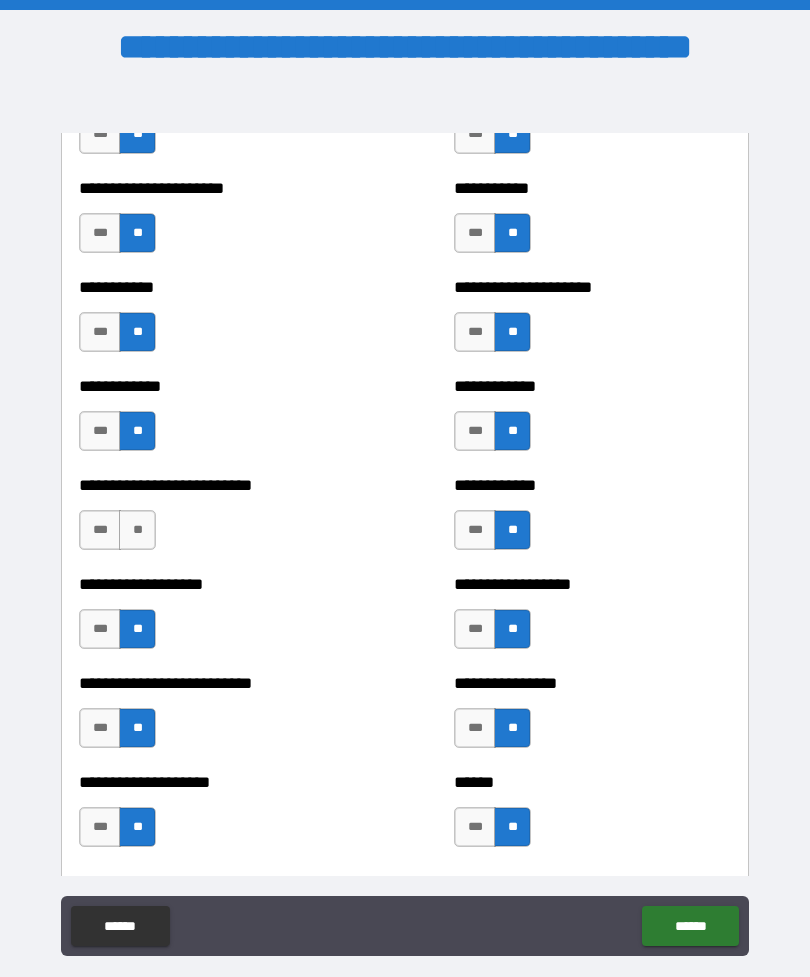click on "[FIRST] [LAST]" at bounding box center (217, 520) 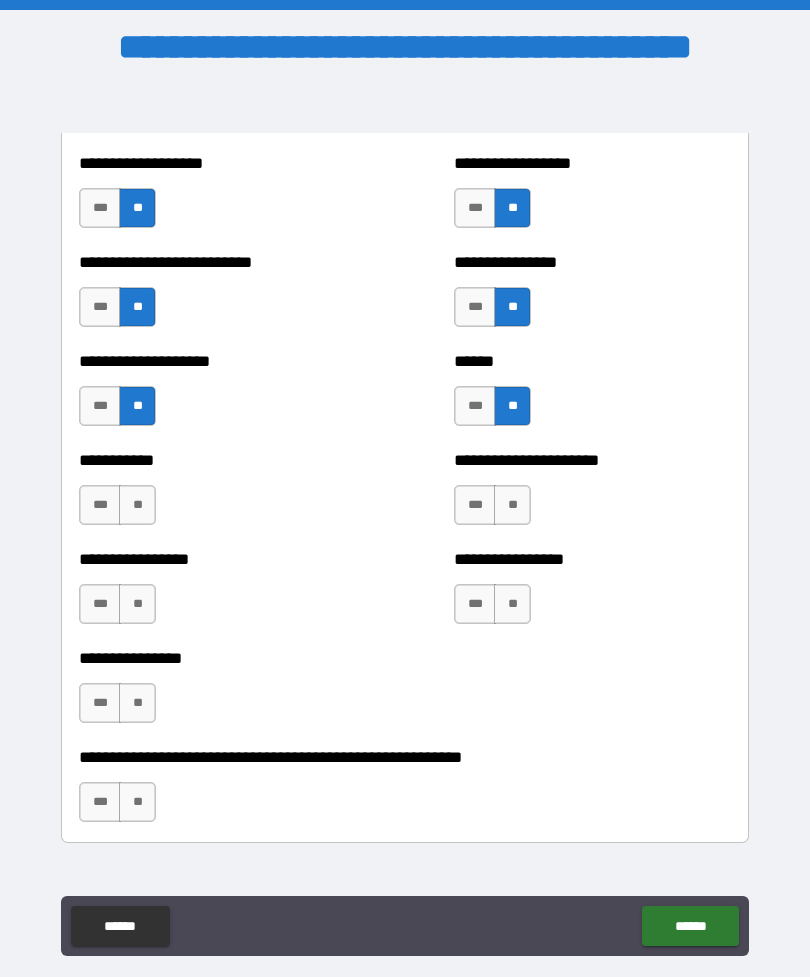 scroll, scrollTop: 5808, scrollLeft: 0, axis: vertical 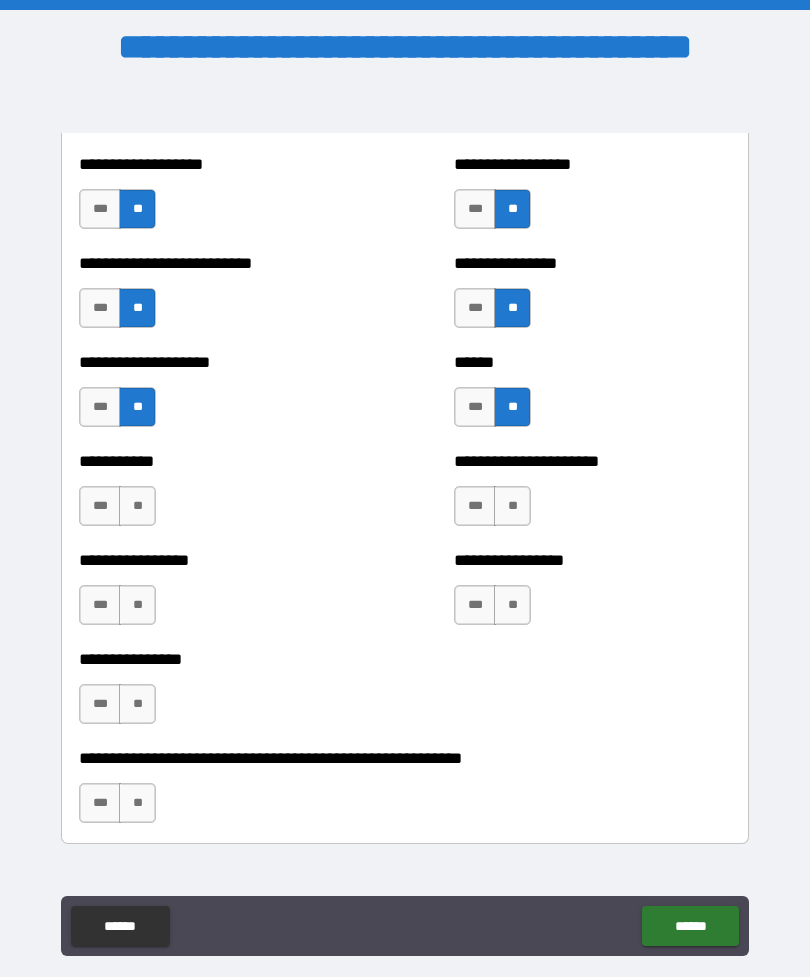 click on "**" at bounding box center (512, 506) 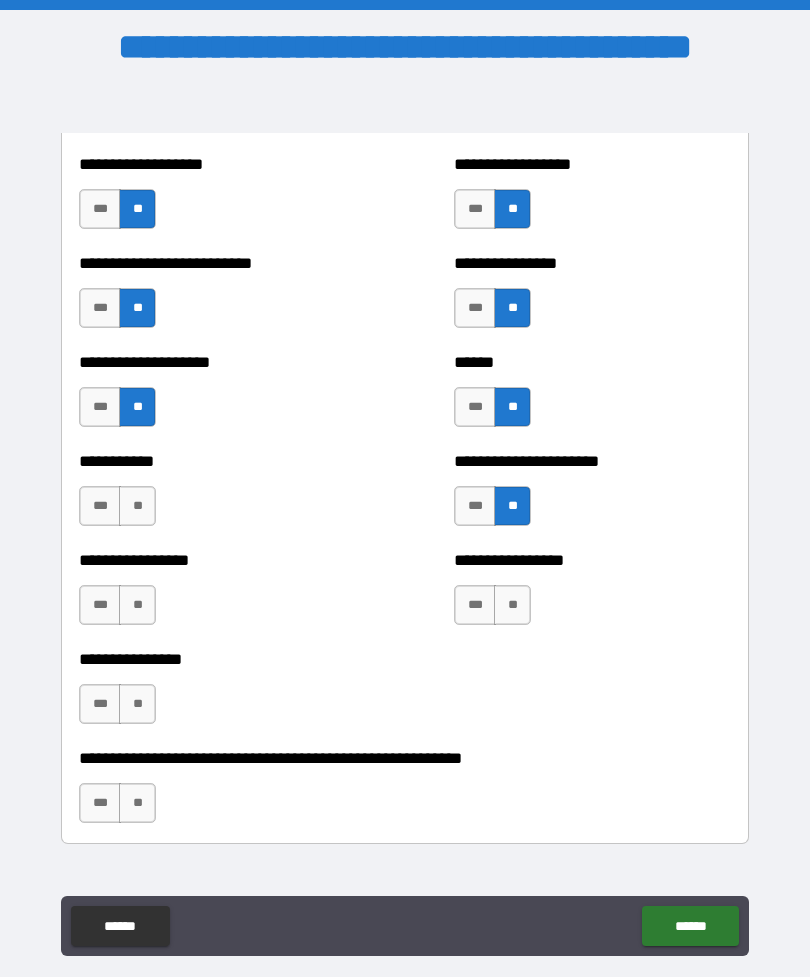click on "**" at bounding box center (512, 605) 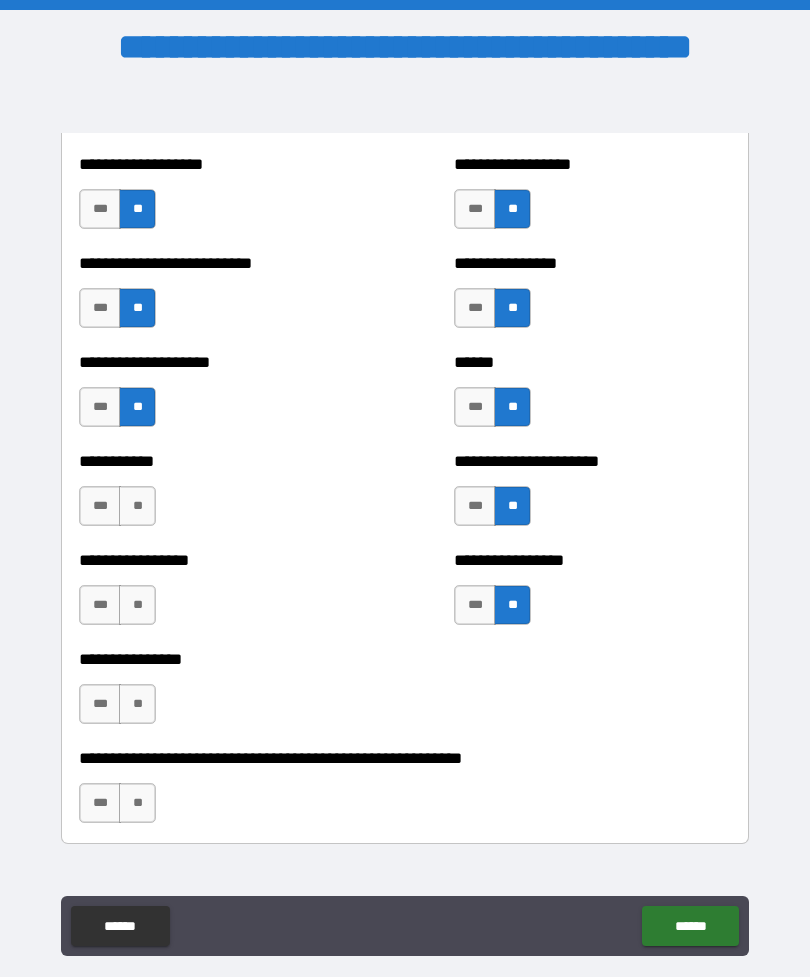 click on "**" at bounding box center (137, 605) 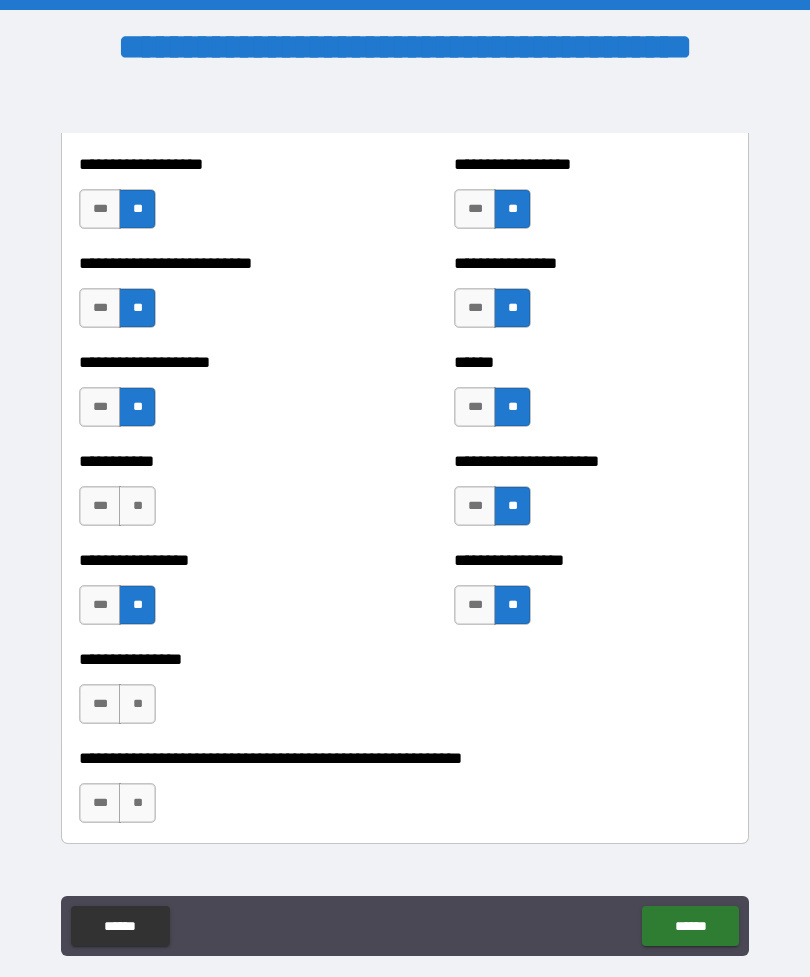 click on "**" at bounding box center [137, 704] 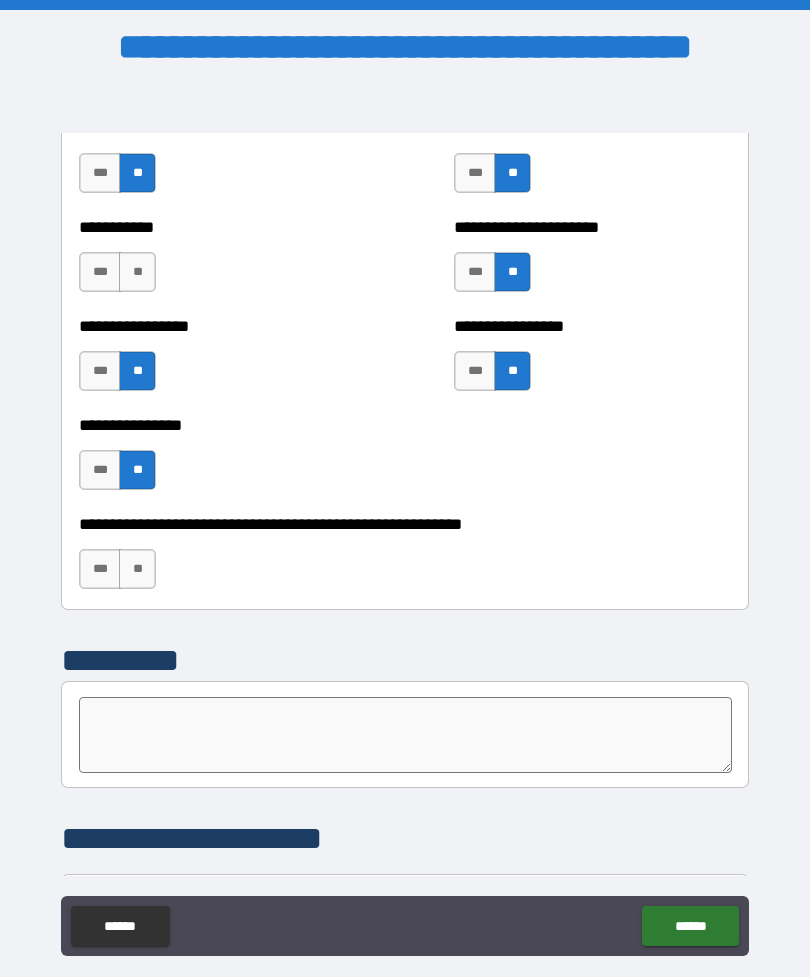 scroll, scrollTop: 6051, scrollLeft: 0, axis: vertical 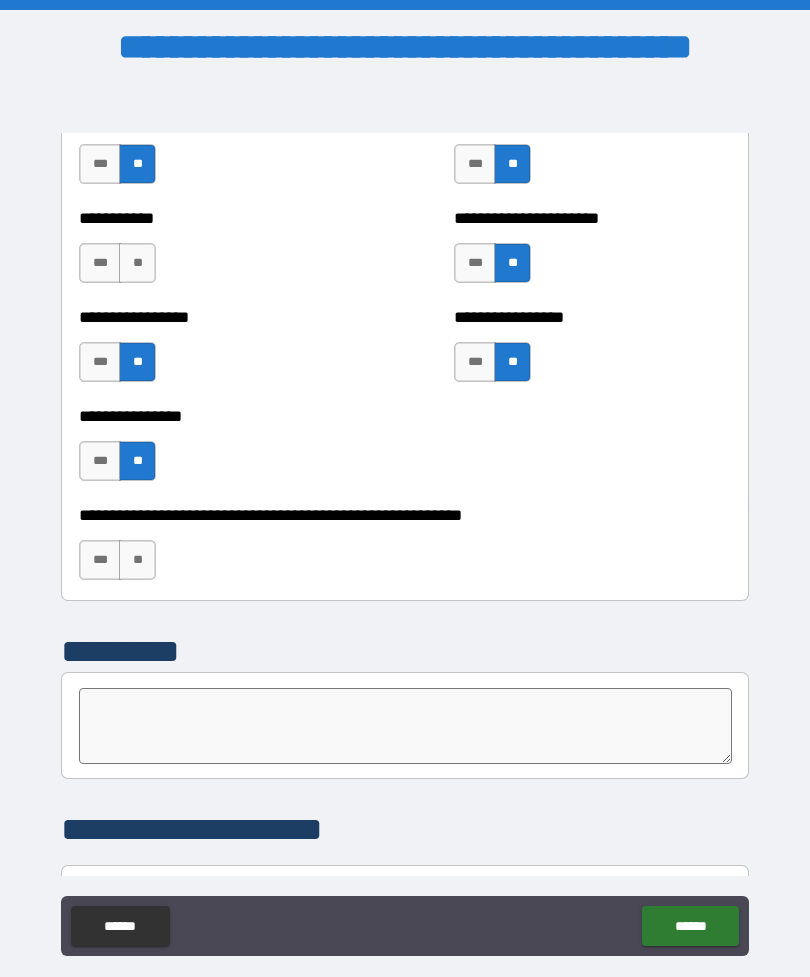 click on "**" at bounding box center [137, 560] 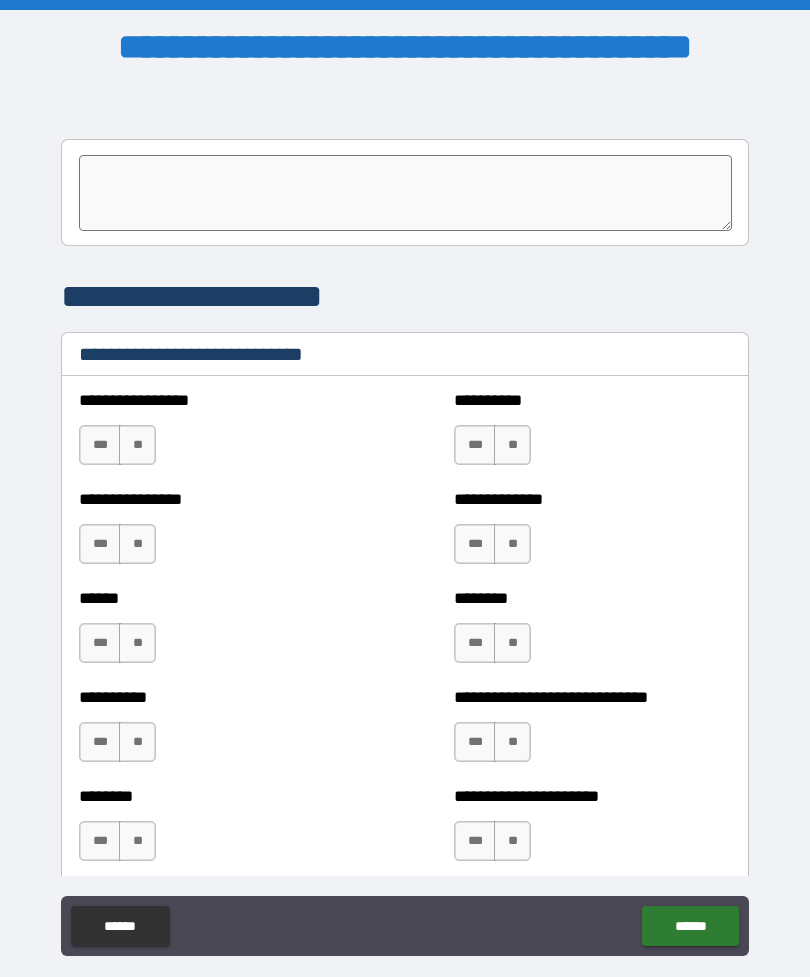 scroll, scrollTop: 6589, scrollLeft: 0, axis: vertical 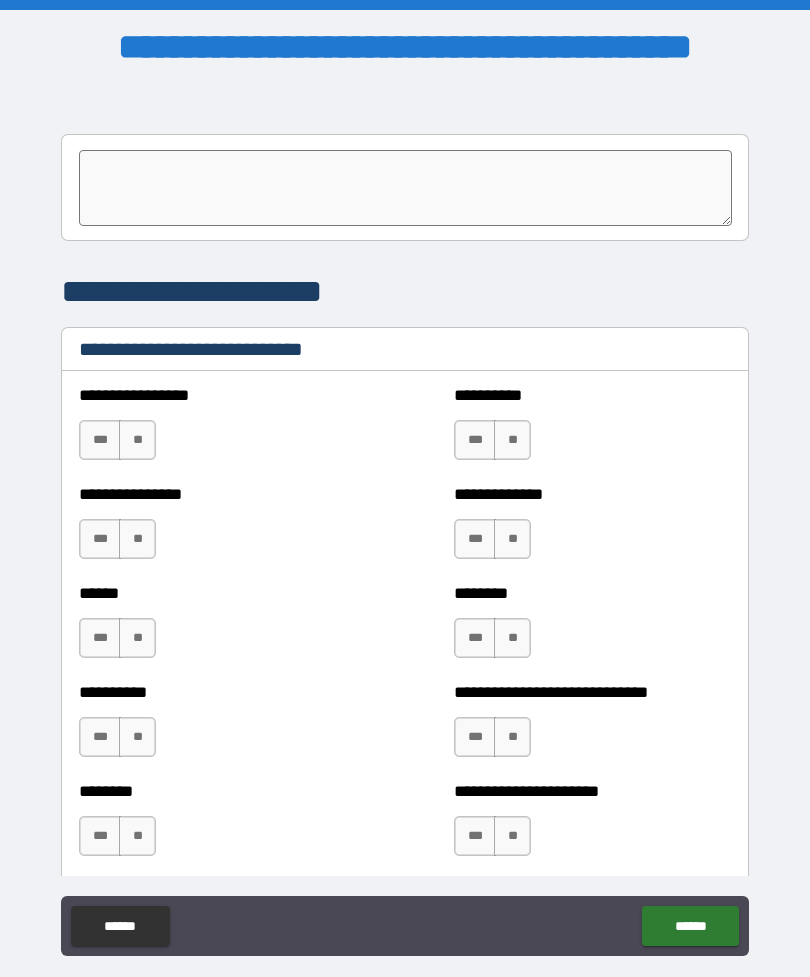 click on "**" at bounding box center [137, 440] 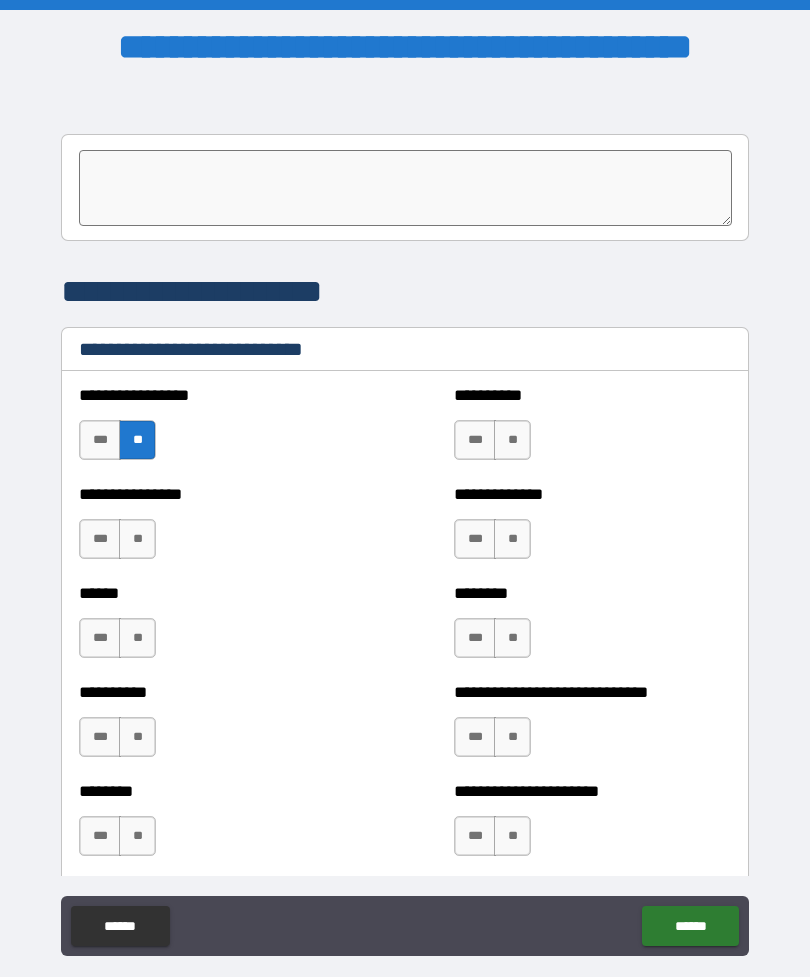click on "**" at bounding box center (137, 539) 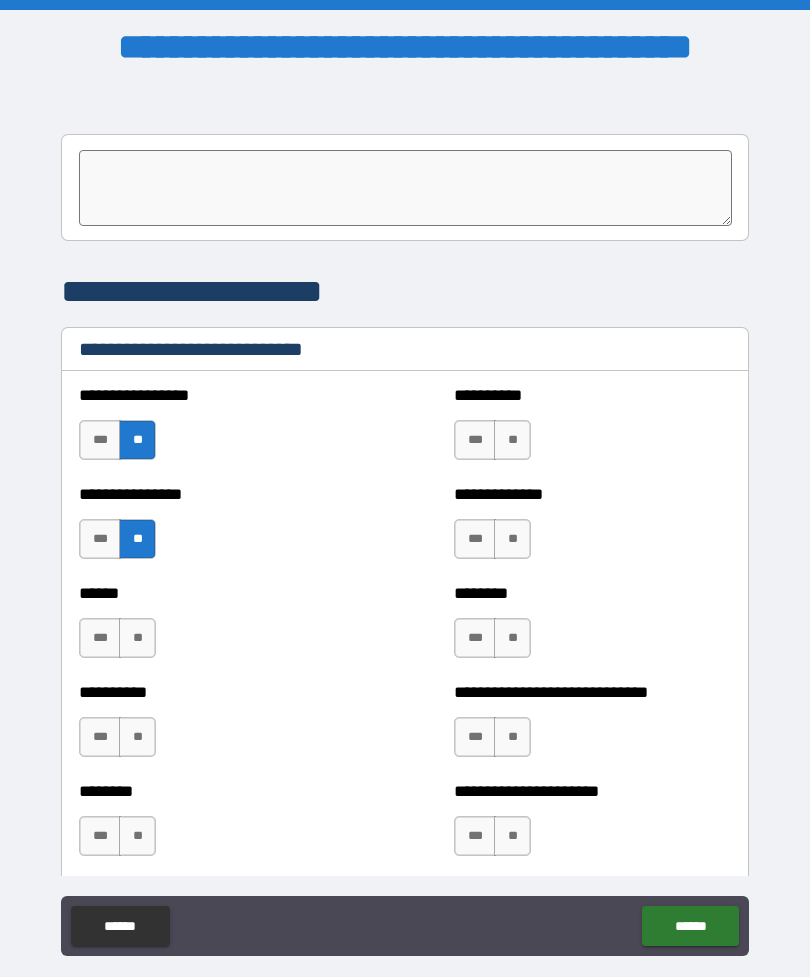 click on "**" at bounding box center (137, 638) 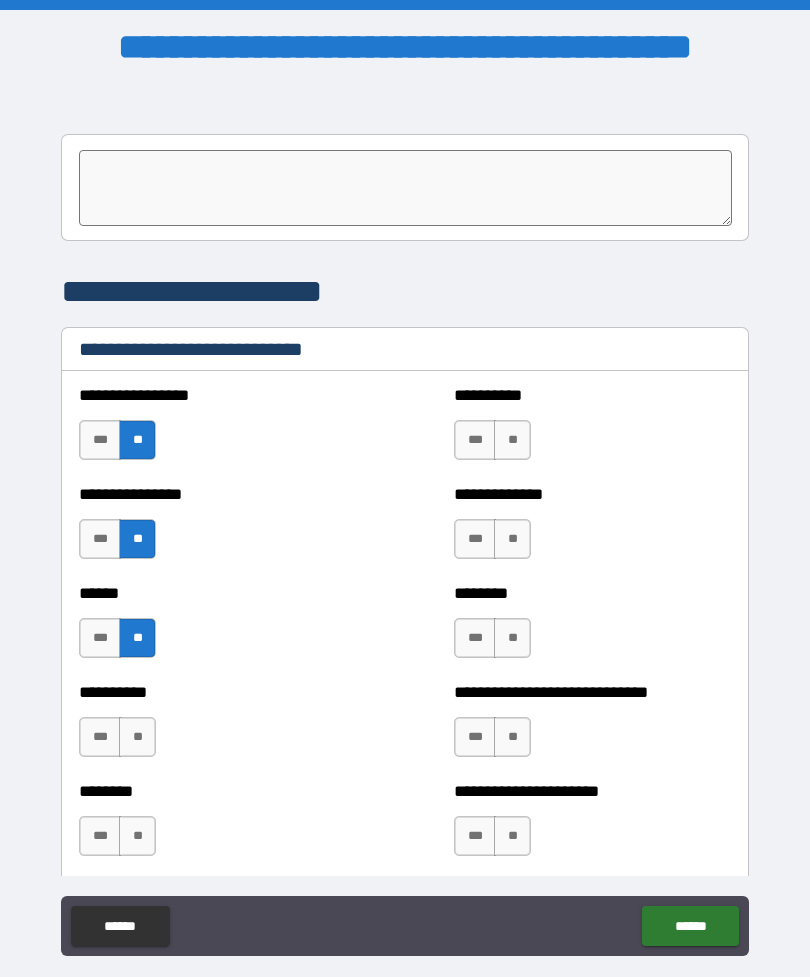 click on "**" at bounding box center (137, 737) 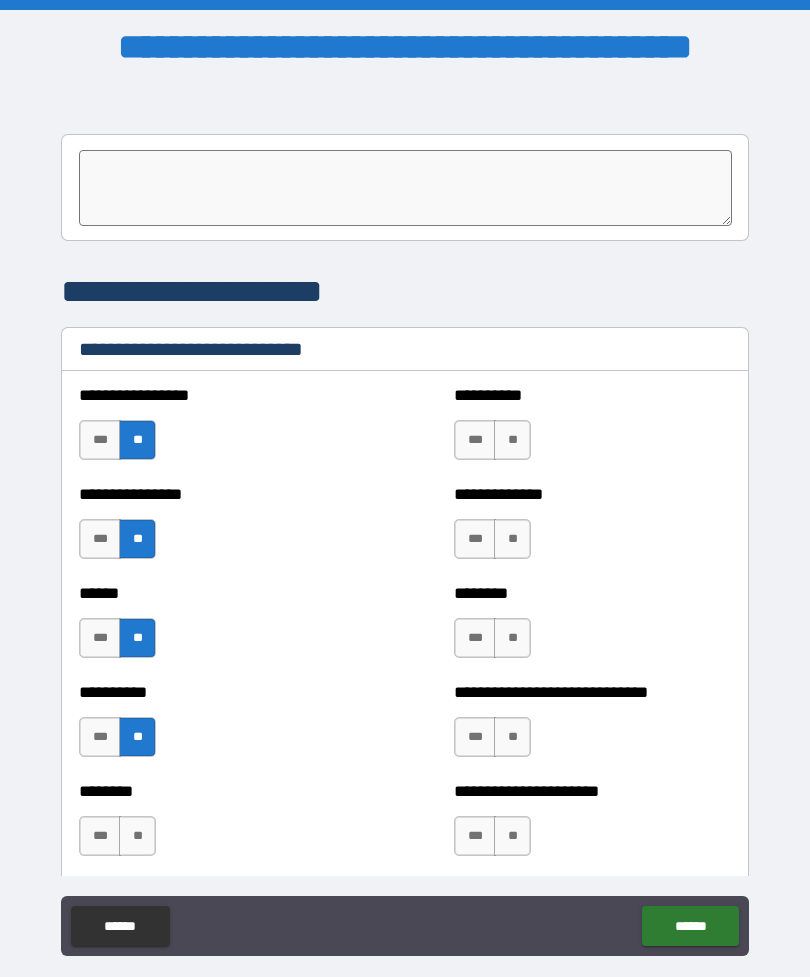 click on "**" at bounding box center [137, 836] 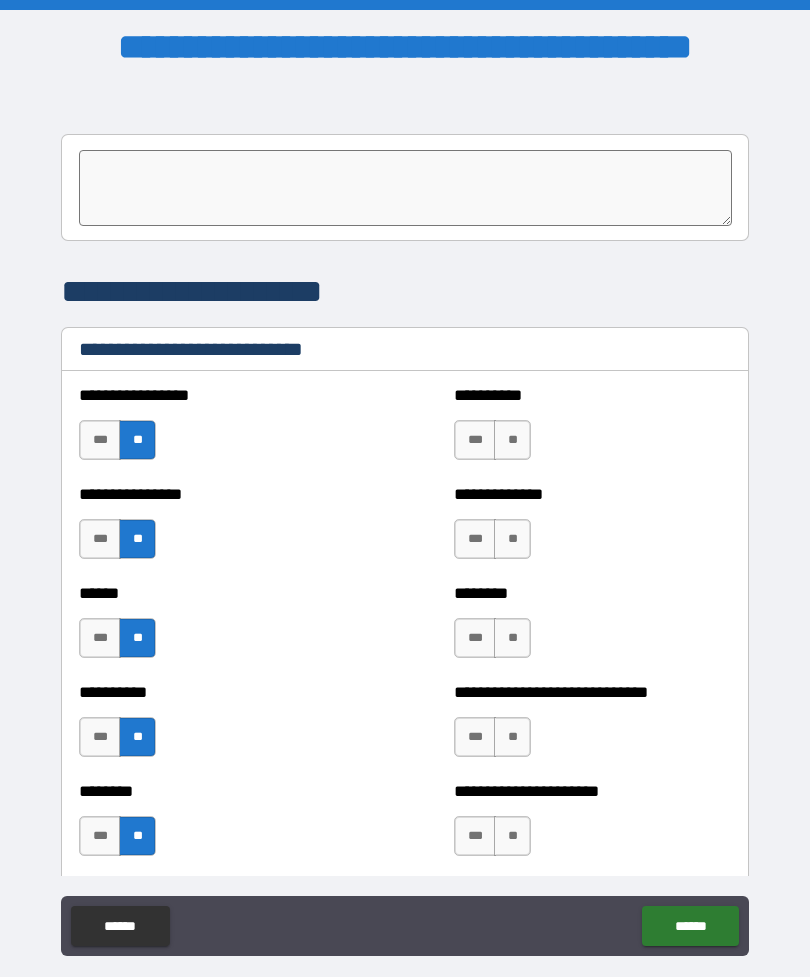 click on "**" at bounding box center [512, 440] 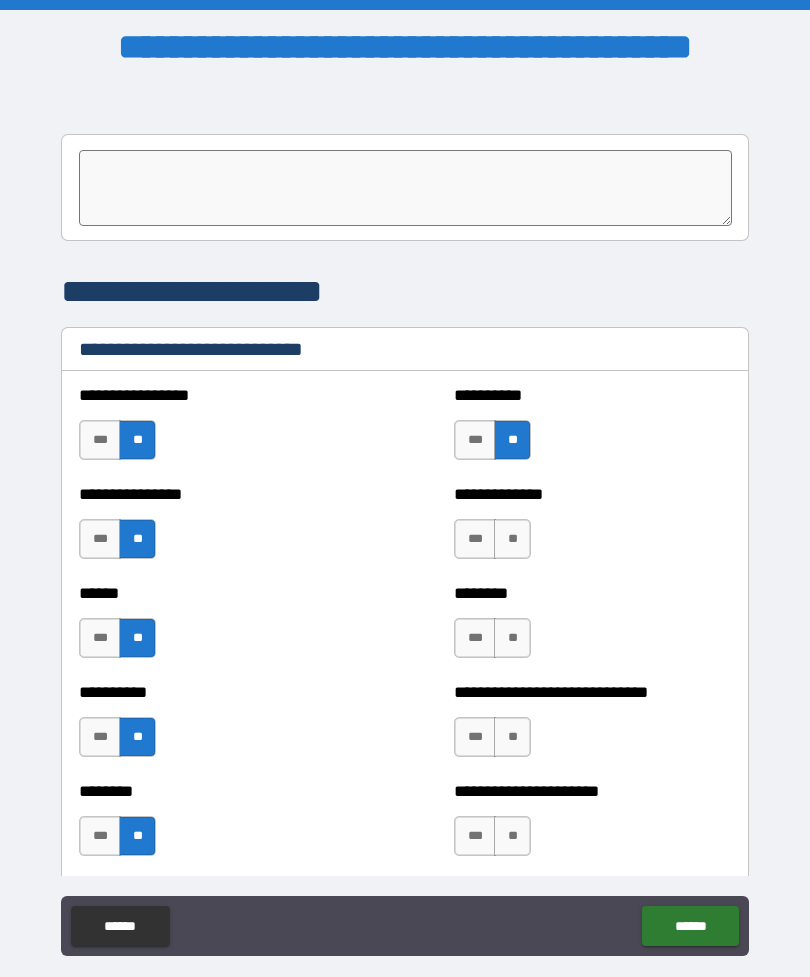 click on "**" at bounding box center (512, 539) 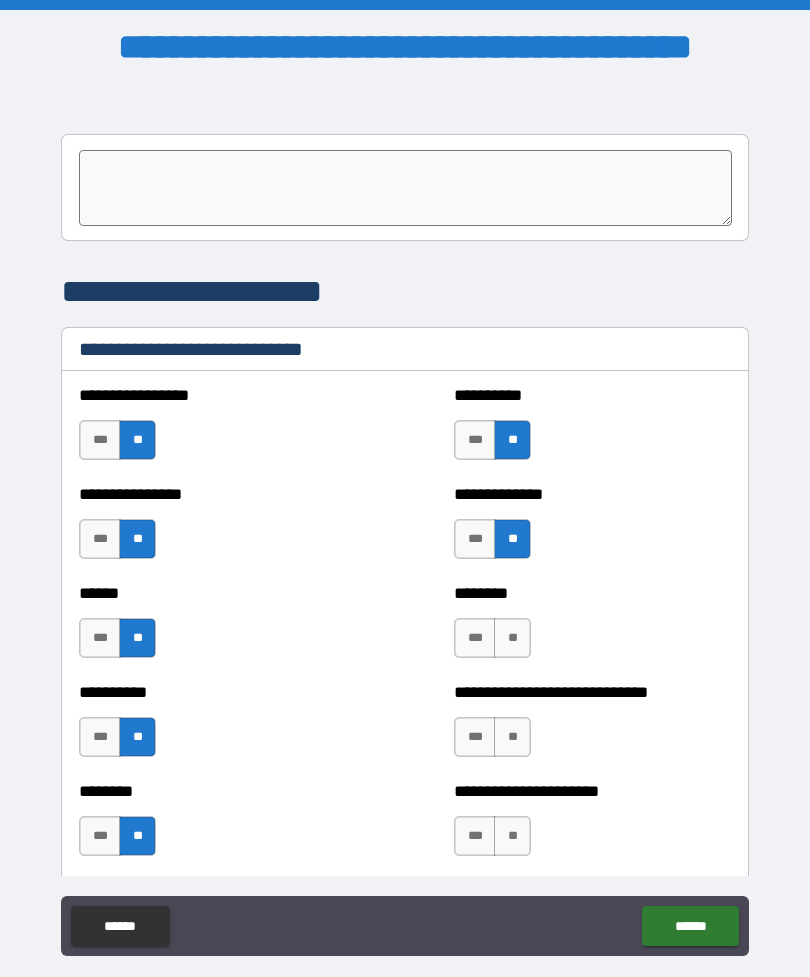 click on "**" at bounding box center (512, 638) 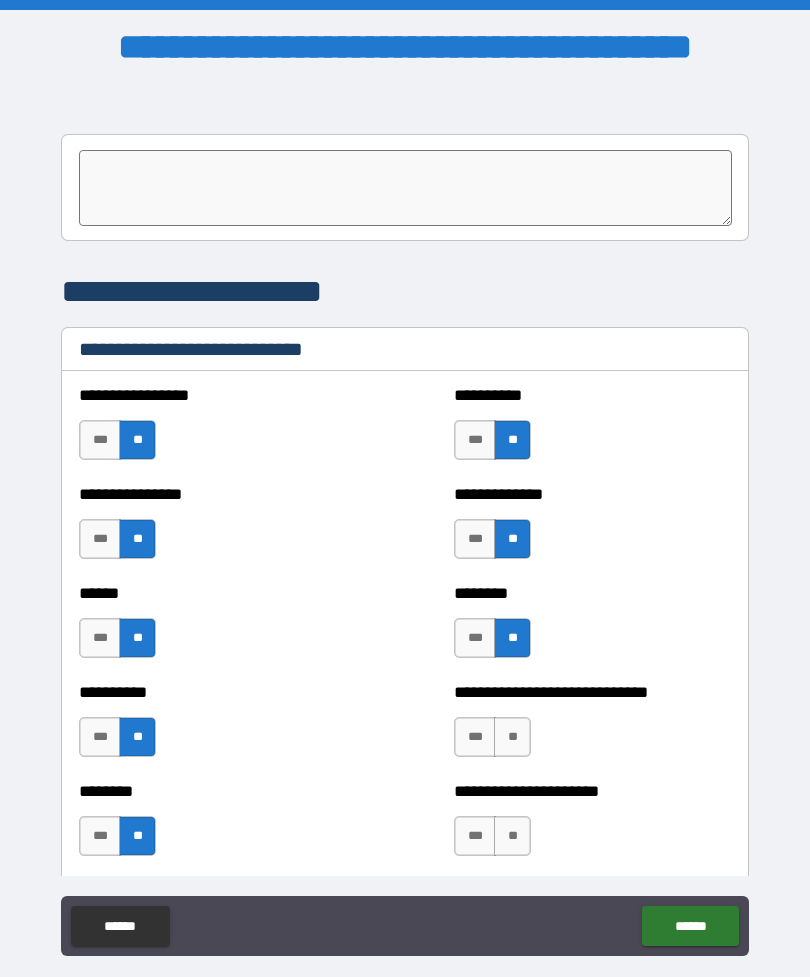 click on "**" at bounding box center (512, 737) 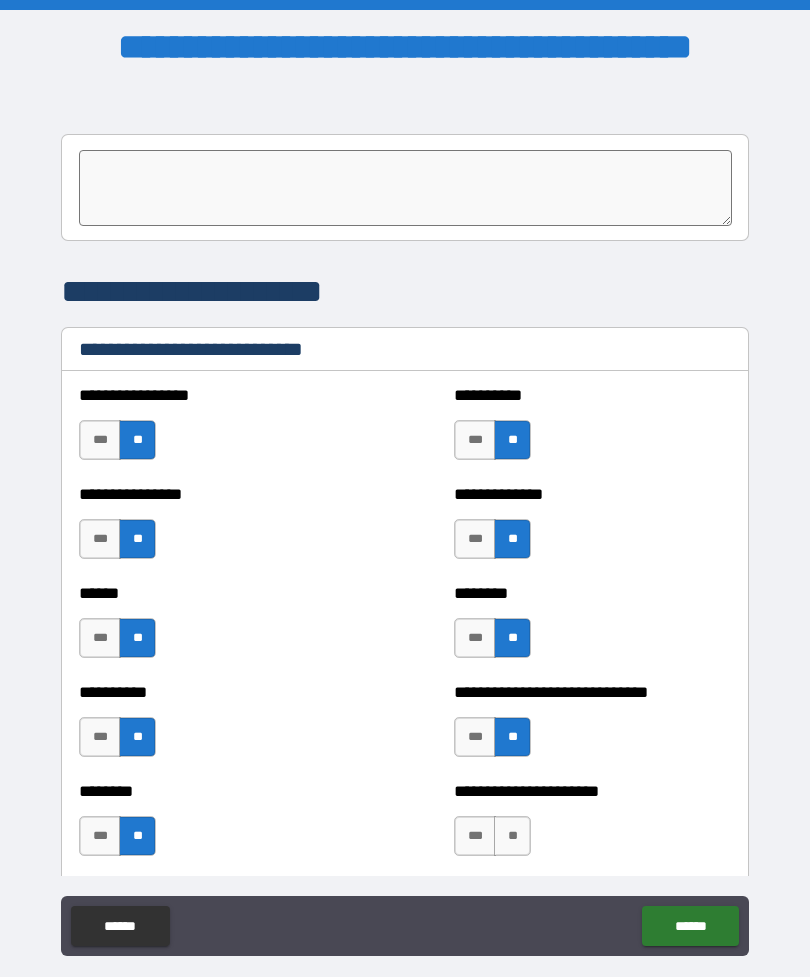 click on "**" at bounding box center (512, 836) 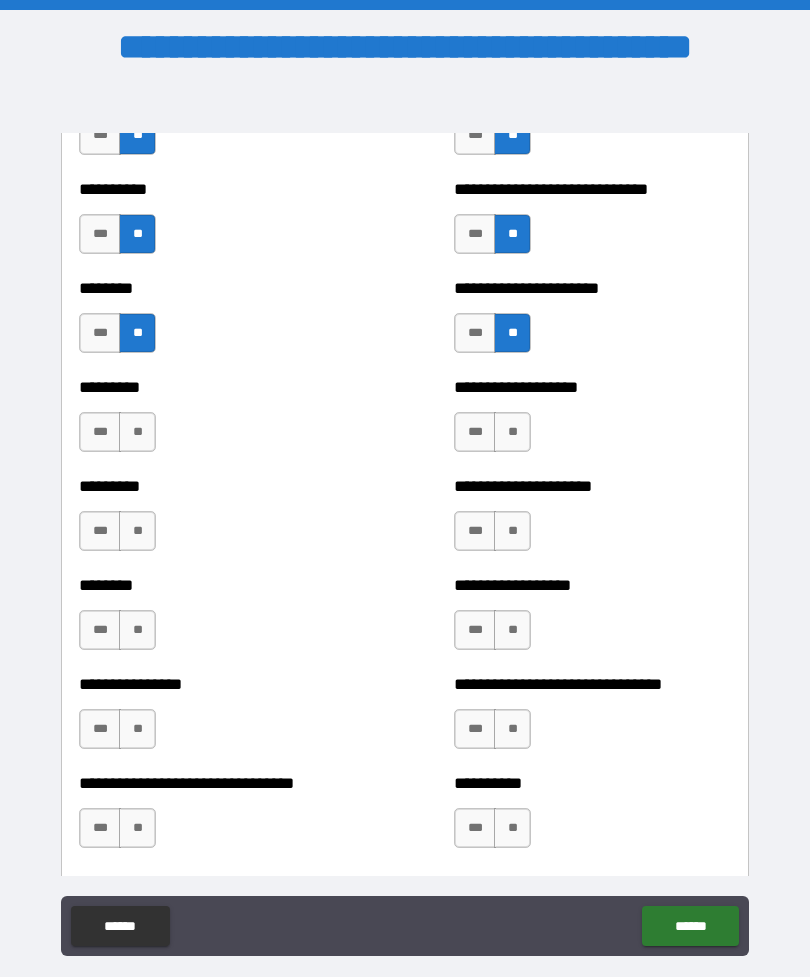 scroll, scrollTop: 7090, scrollLeft: 0, axis: vertical 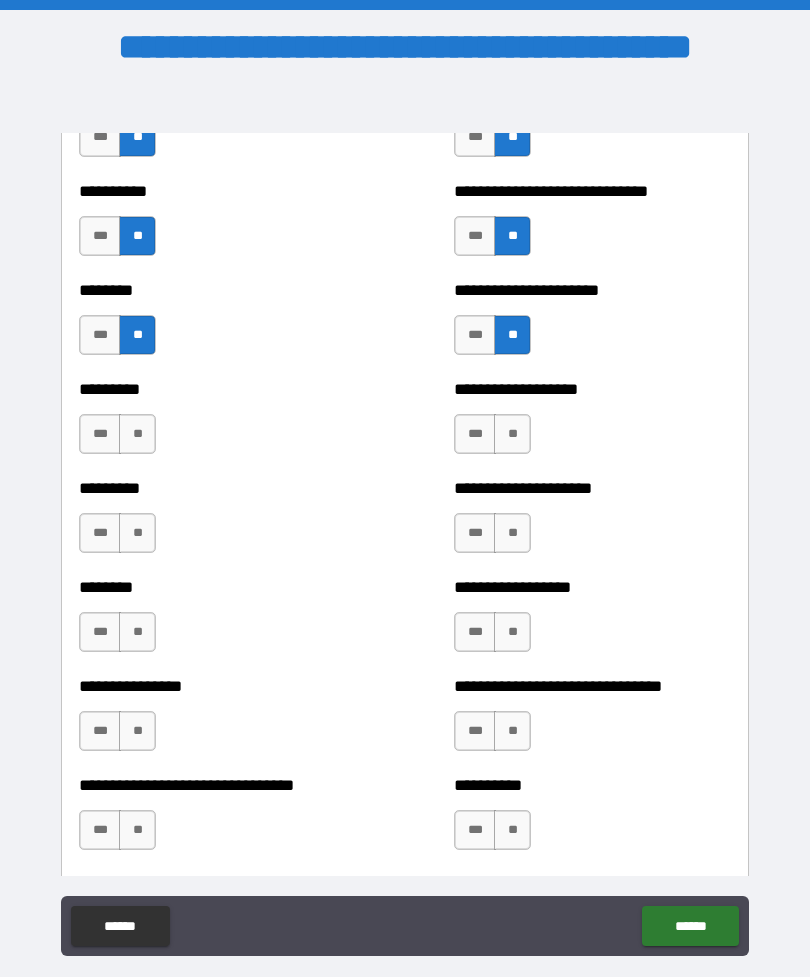 click on "**" at bounding box center (512, 434) 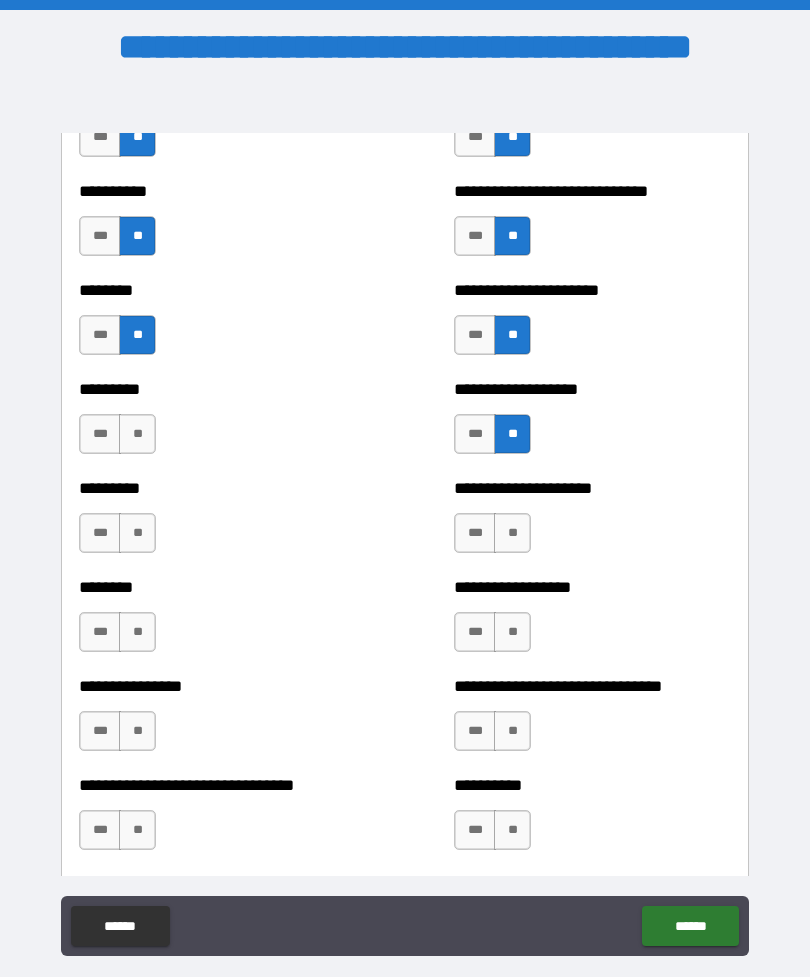 click on "**" at bounding box center [512, 533] 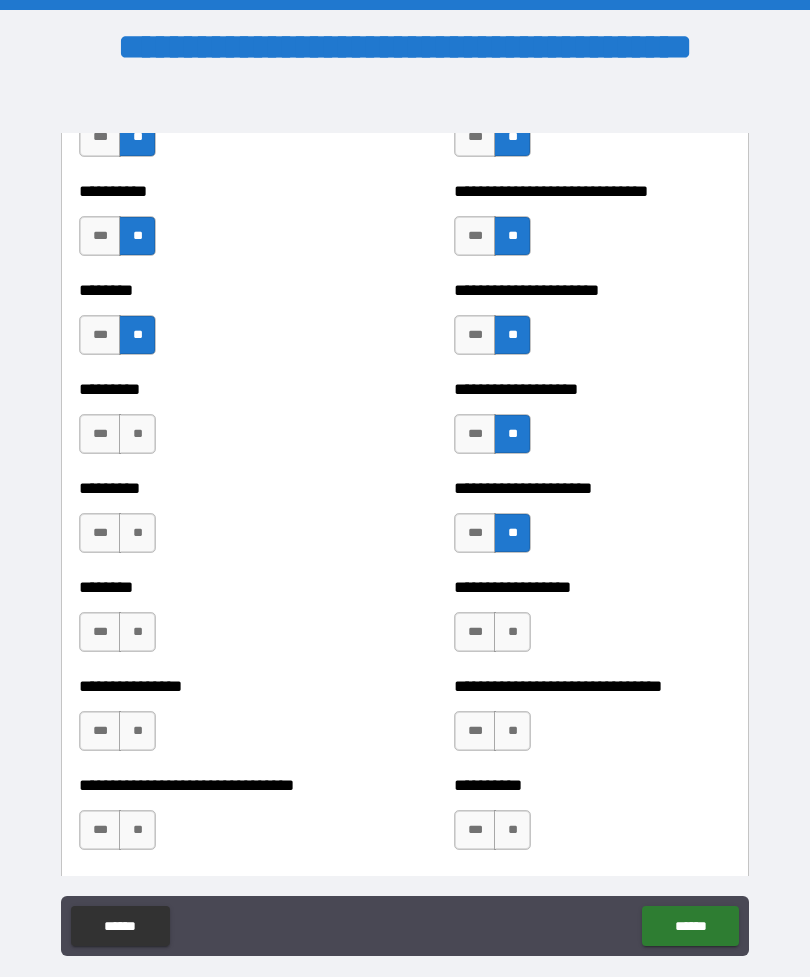 click on "**" at bounding box center (512, 632) 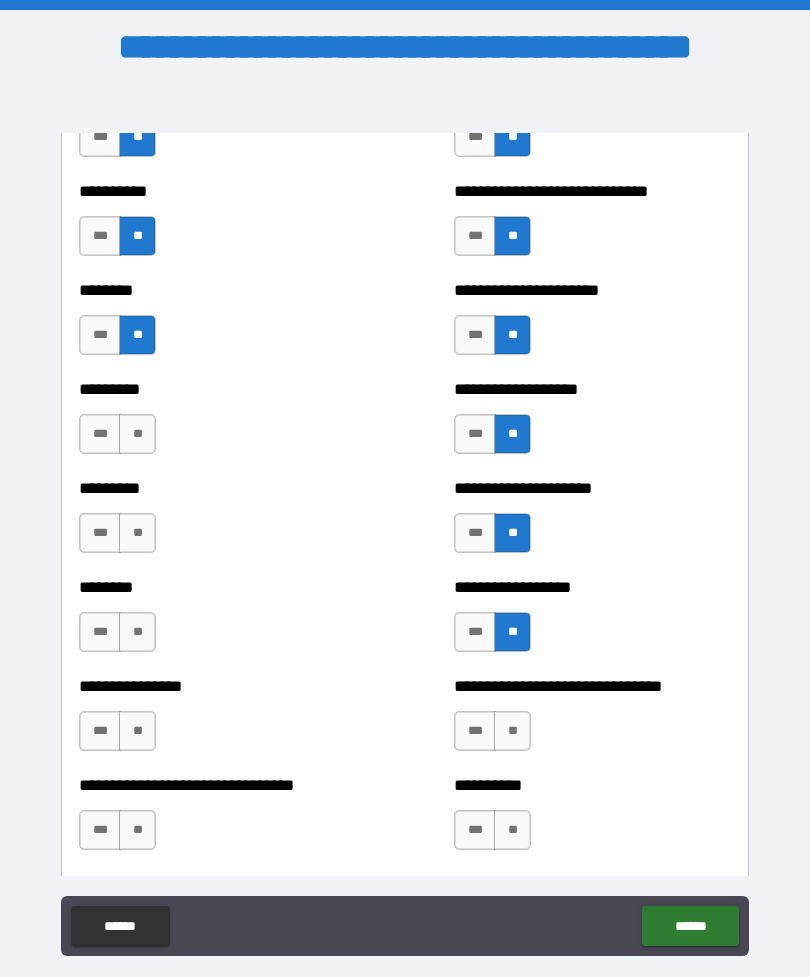 click on "**" at bounding box center (512, 731) 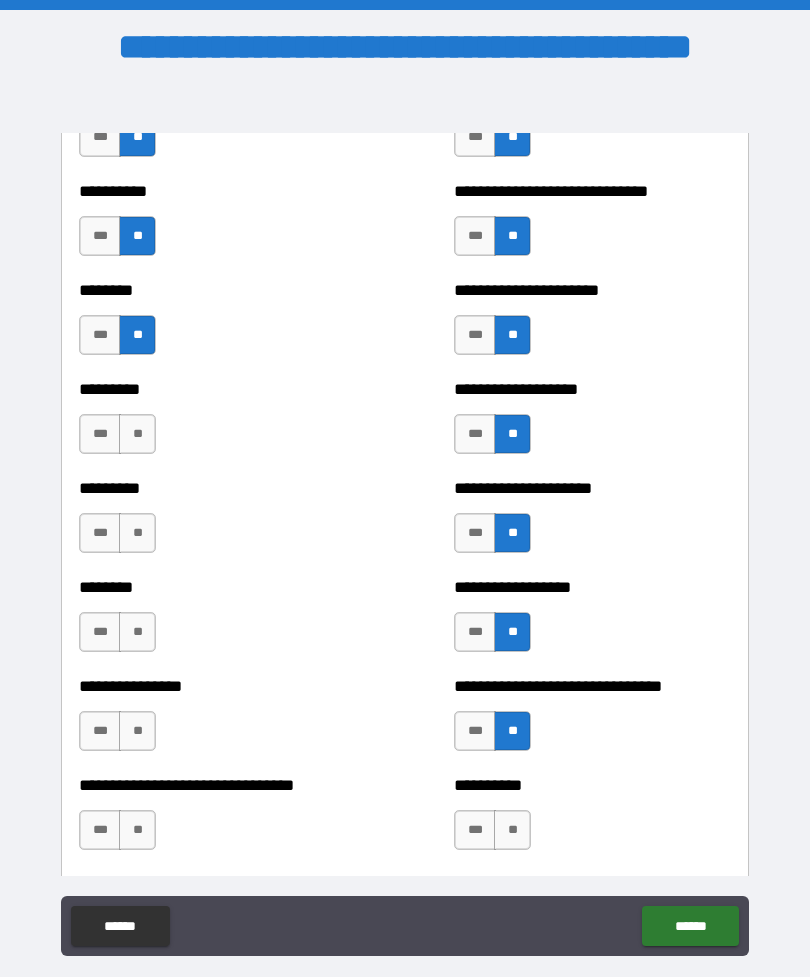 click on "**" at bounding box center (512, 830) 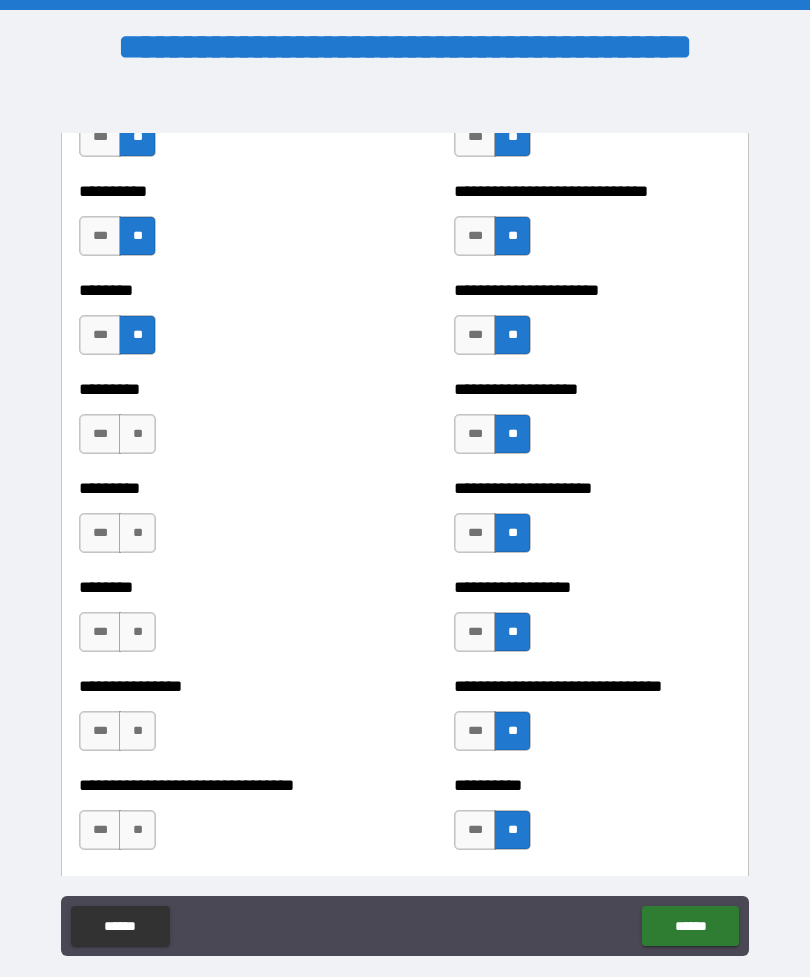 click on "**" at bounding box center (137, 830) 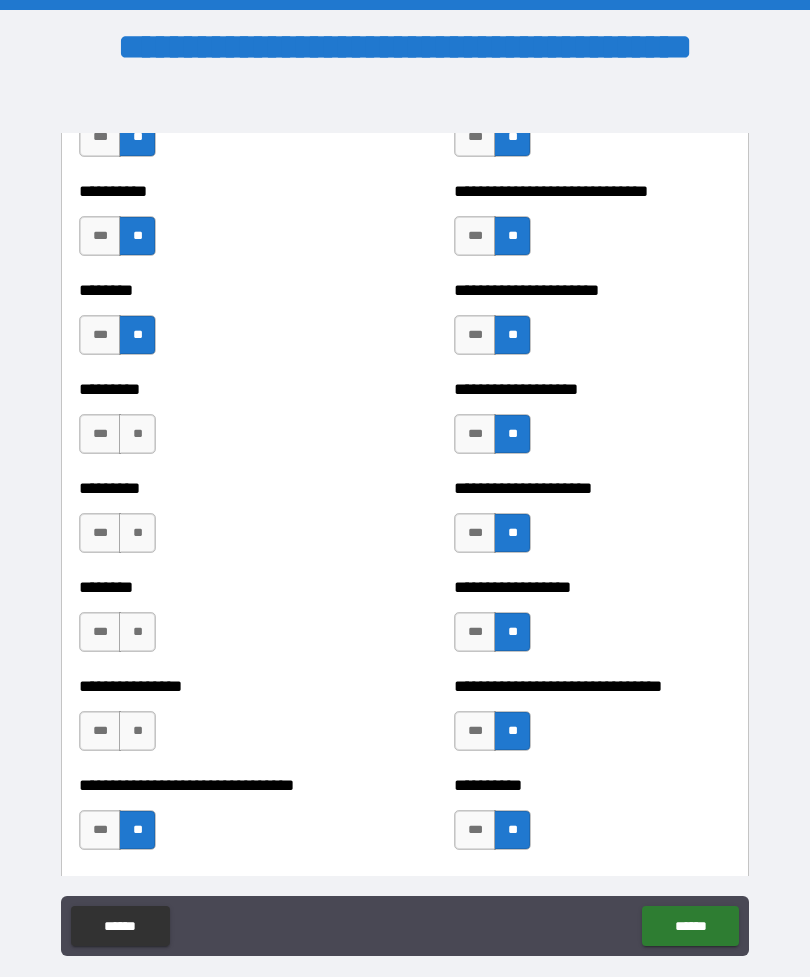 click on "**" at bounding box center [137, 731] 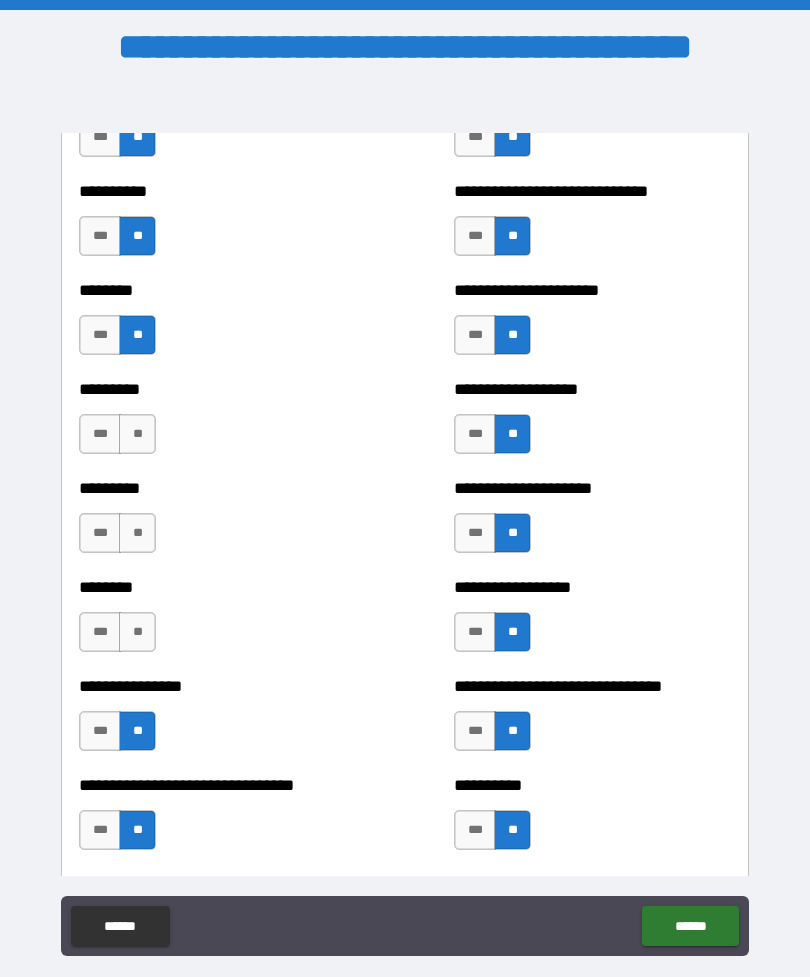 click on "**" at bounding box center [137, 632] 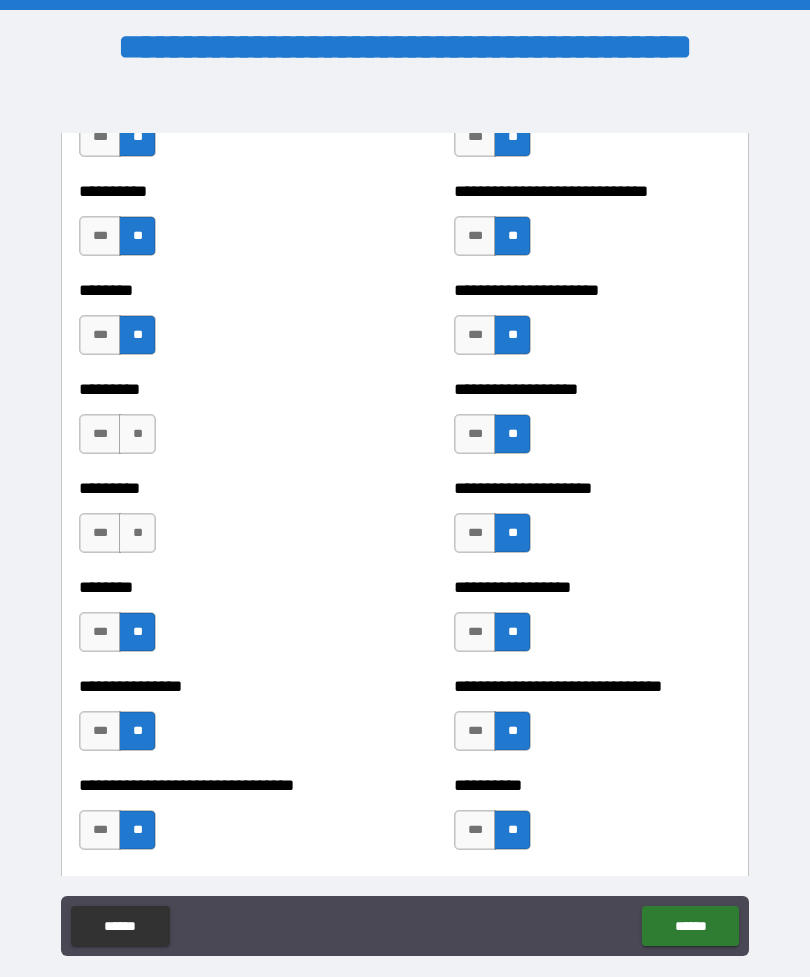 click on "[FIRST] [LAST]" at bounding box center (217, 523) 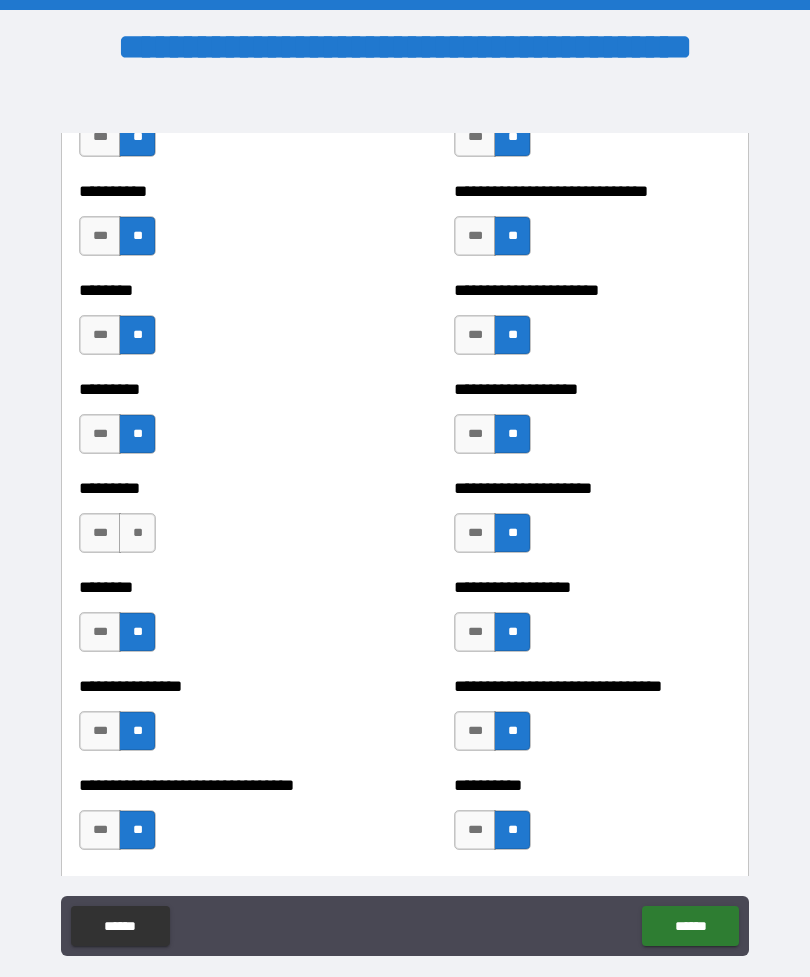 click on "**" at bounding box center [137, 533] 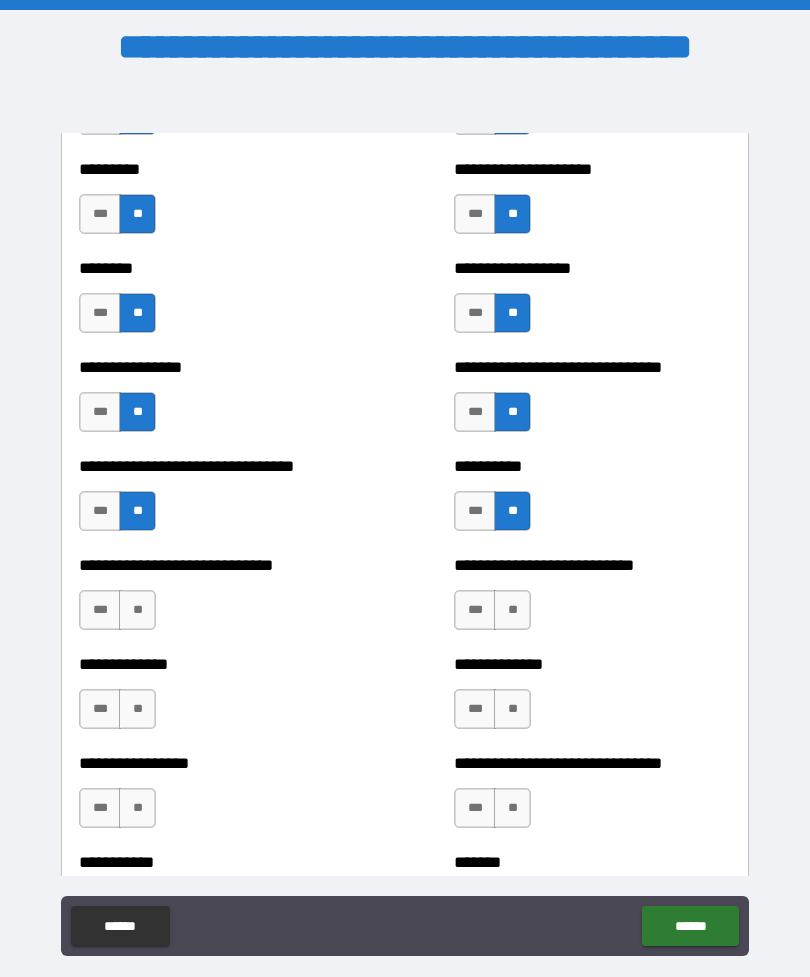scroll, scrollTop: 7466, scrollLeft: 0, axis: vertical 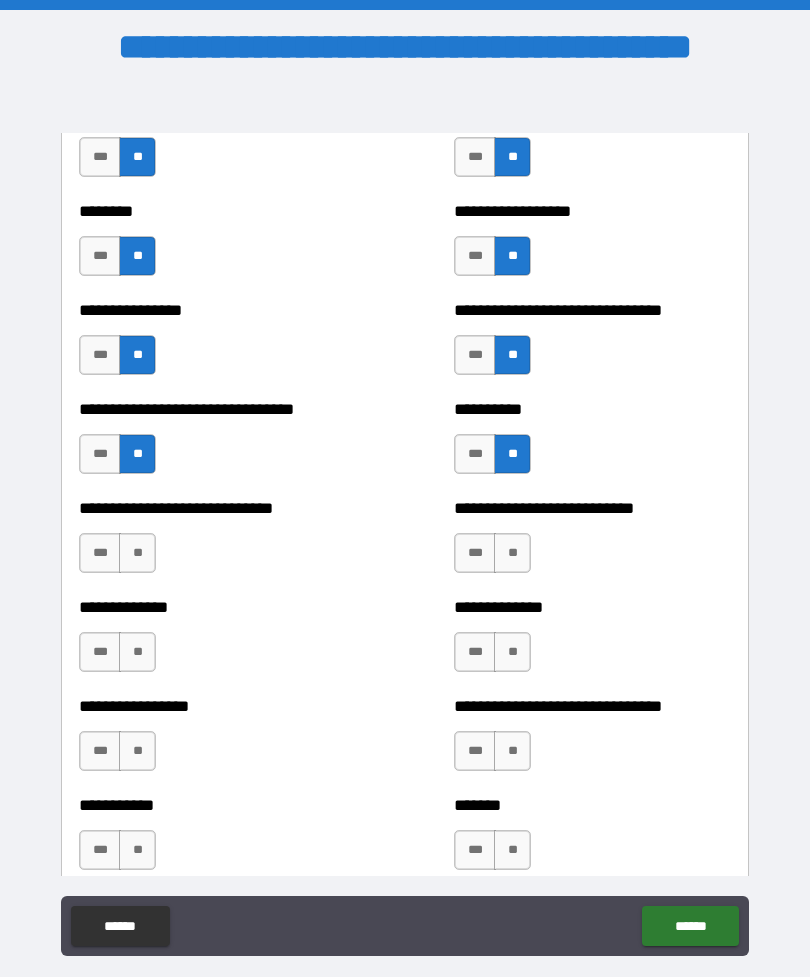click on "**" at bounding box center (137, 553) 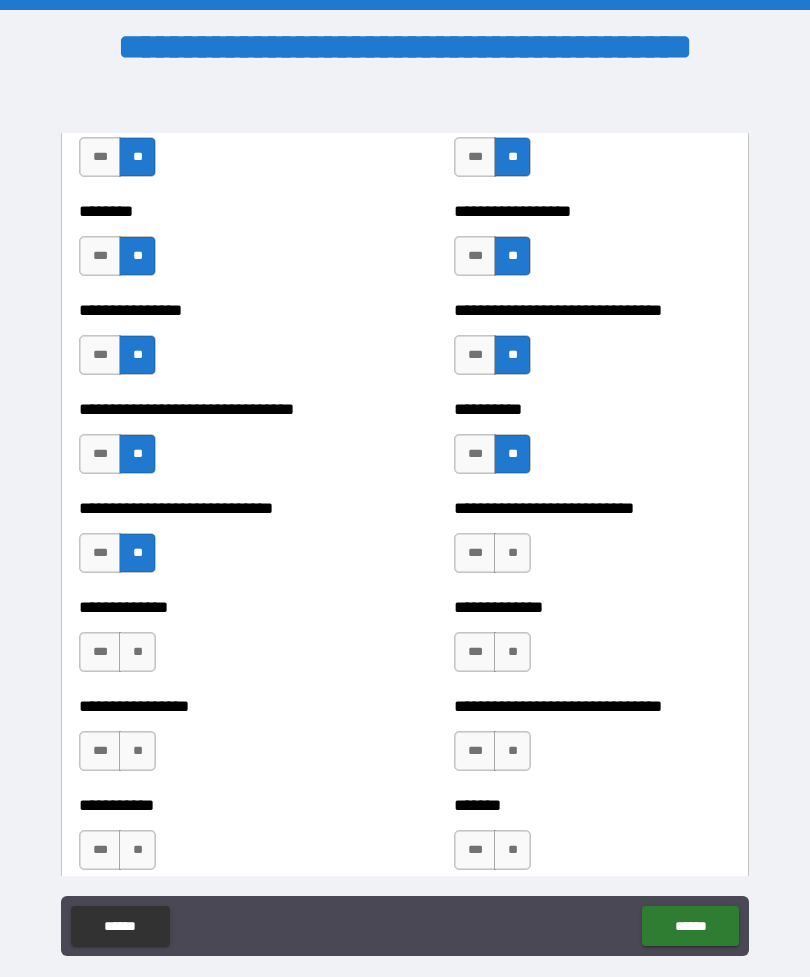 click on "**" at bounding box center (137, 652) 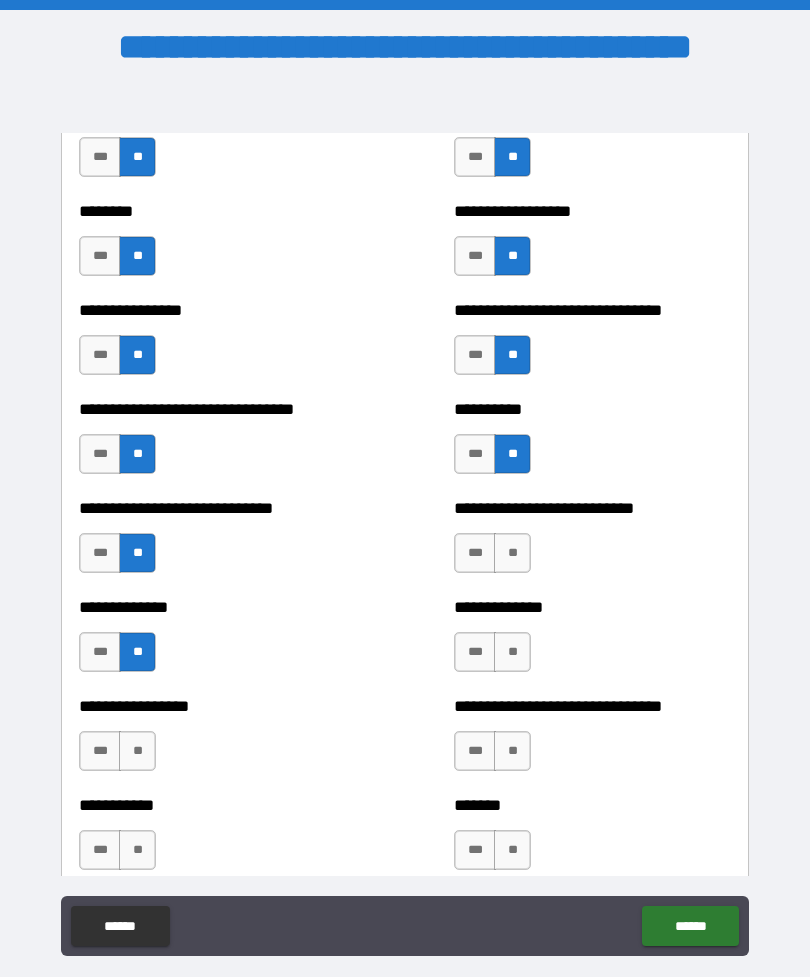 click on "**" at bounding box center (137, 751) 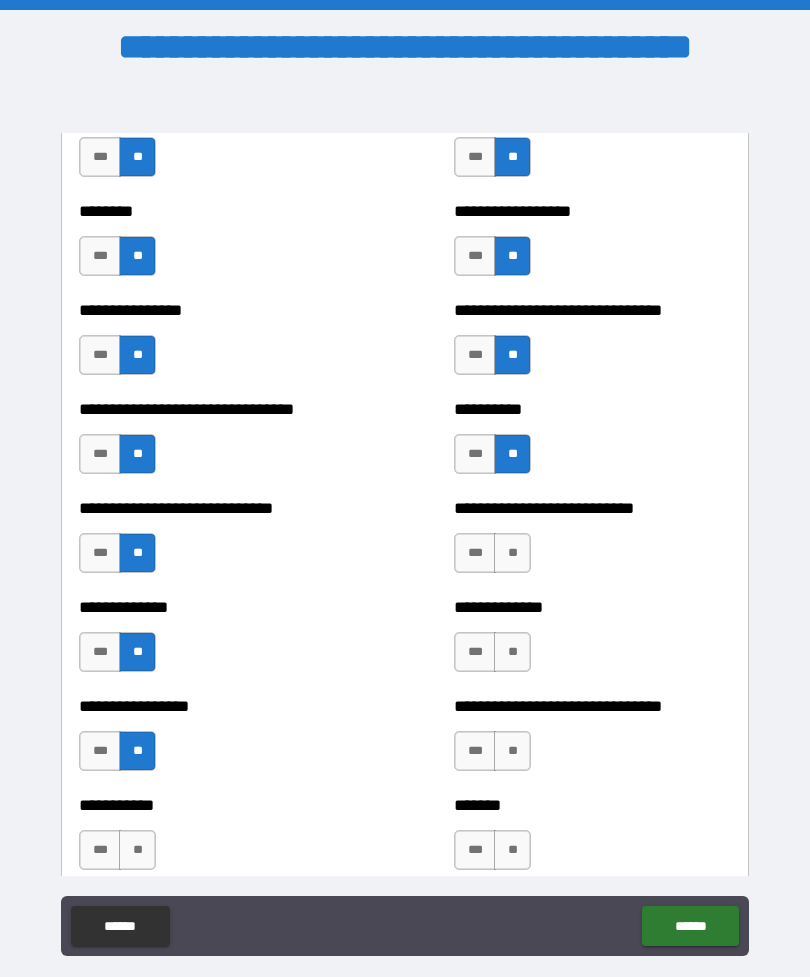 click on "**" at bounding box center [137, 850] 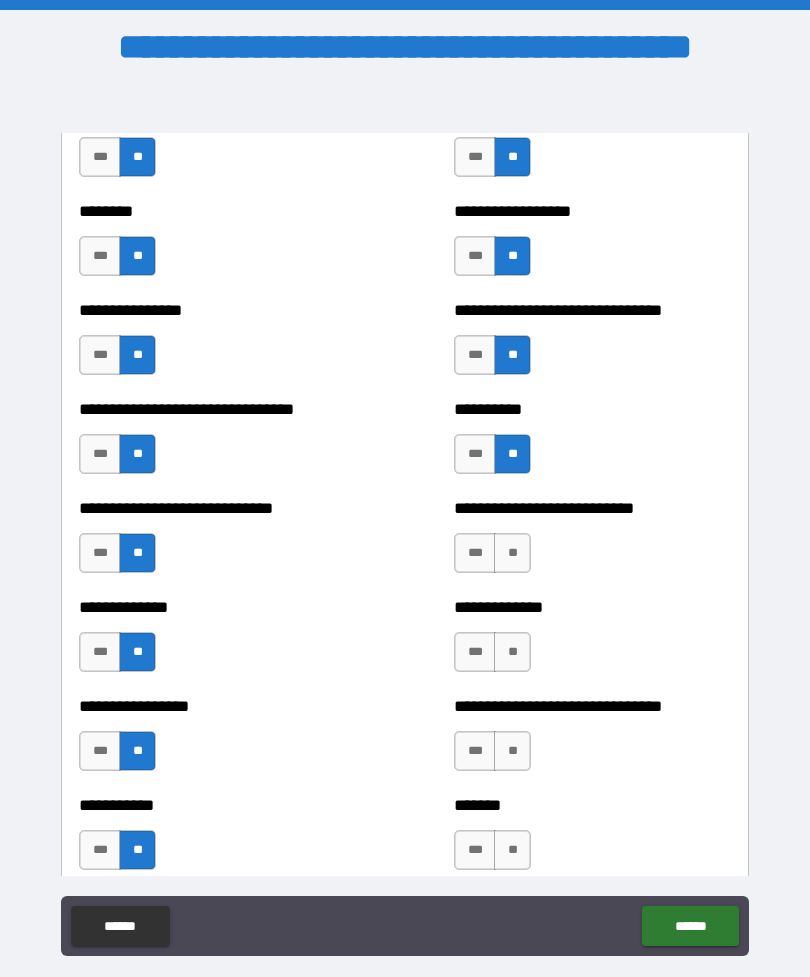 click on "**" at bounding box center (512, 850) 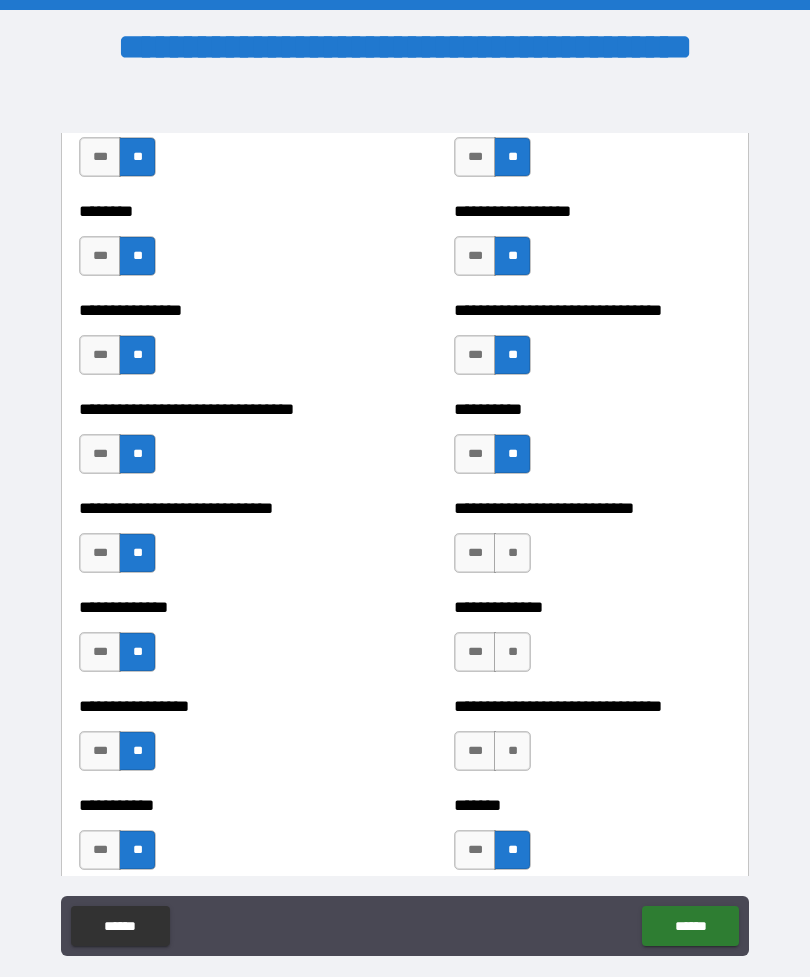 click on "**" at bounding box center [512, 751] 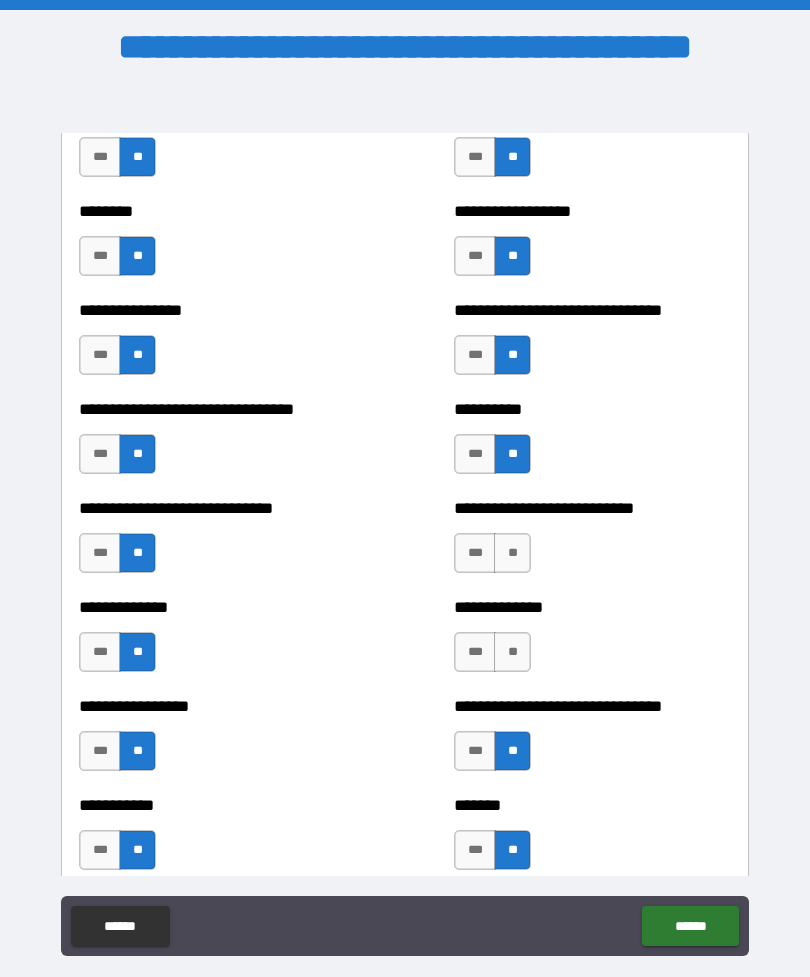 click on "**" at bounding box center (512, 652) 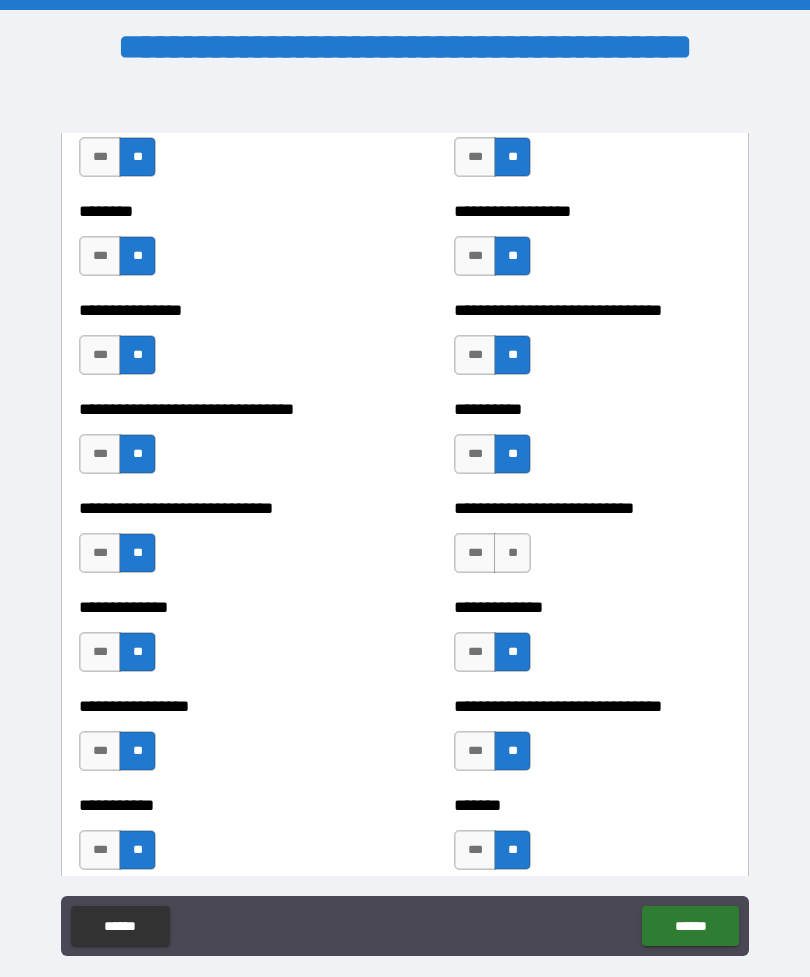 click on "**********" at bounding box center (592, 508) 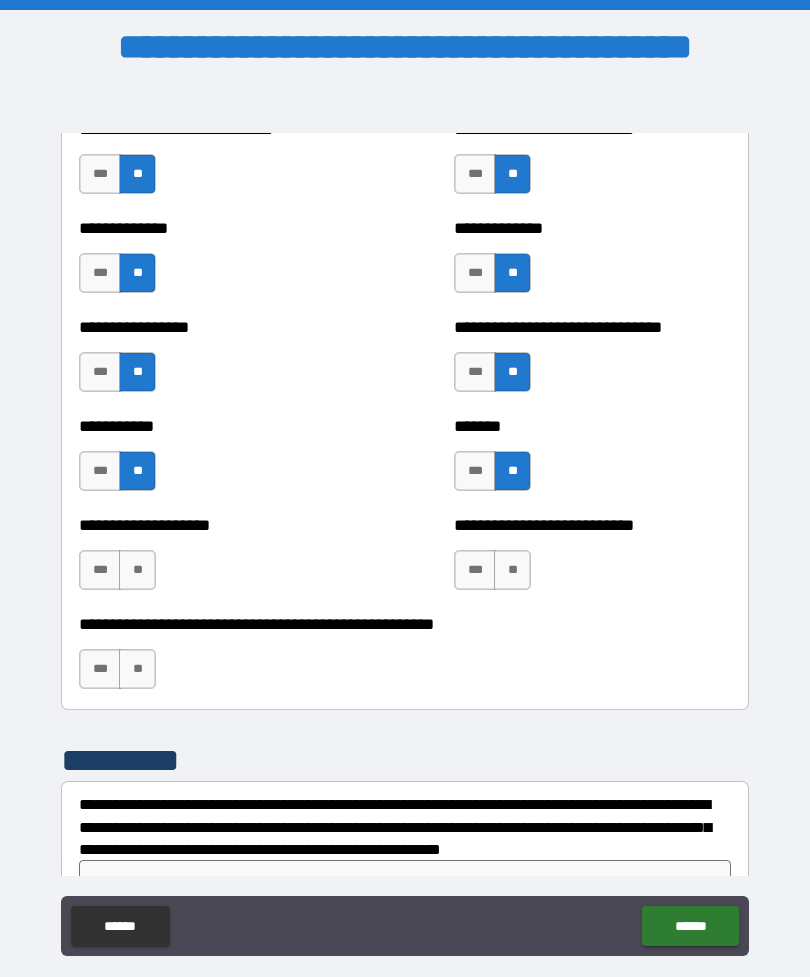scroll, scrollTop: 7847, scrollLeft: 0, axis: vertical 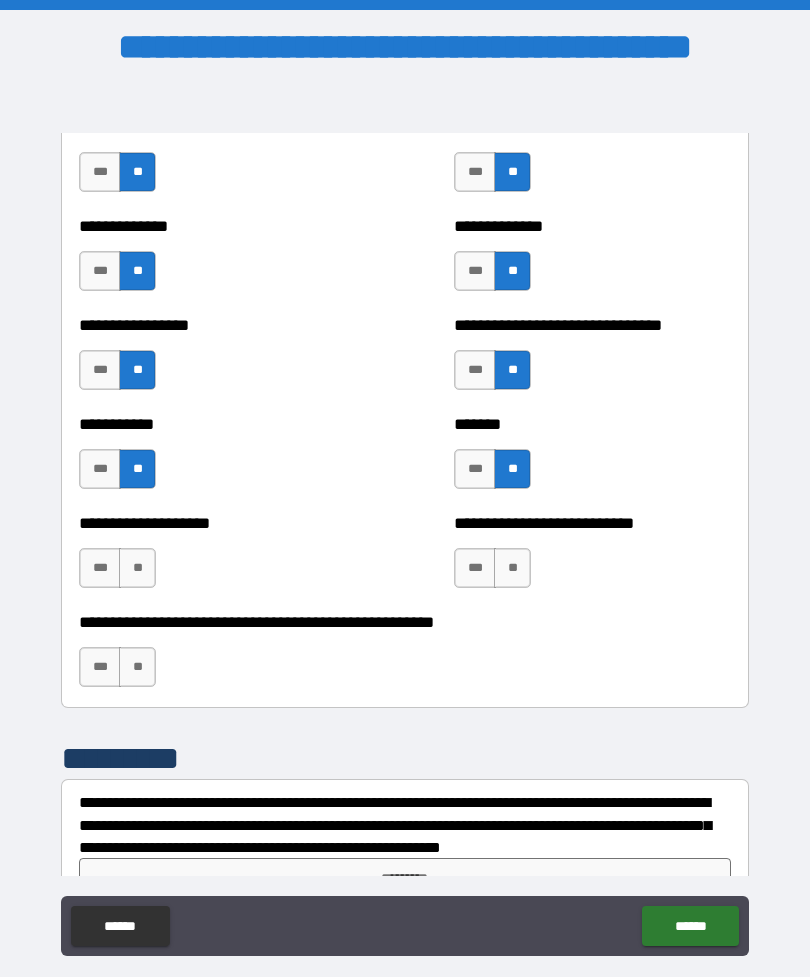 click on "**" at bounding box center [512, 568] 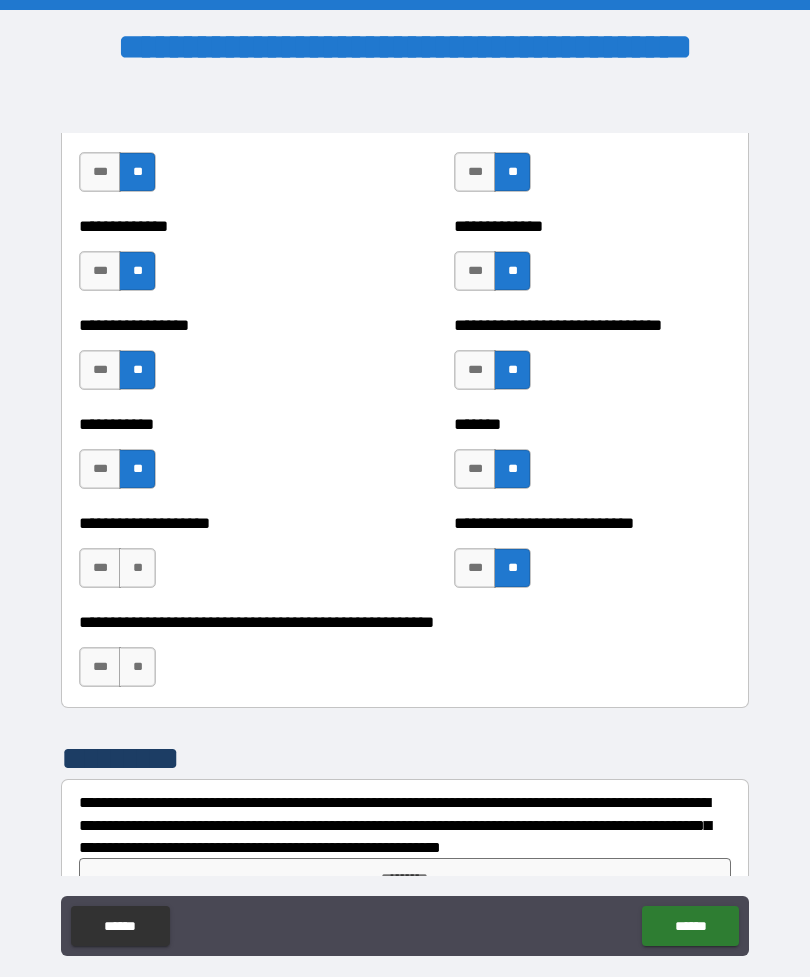 click on "**" at bounding box center [137, 568] 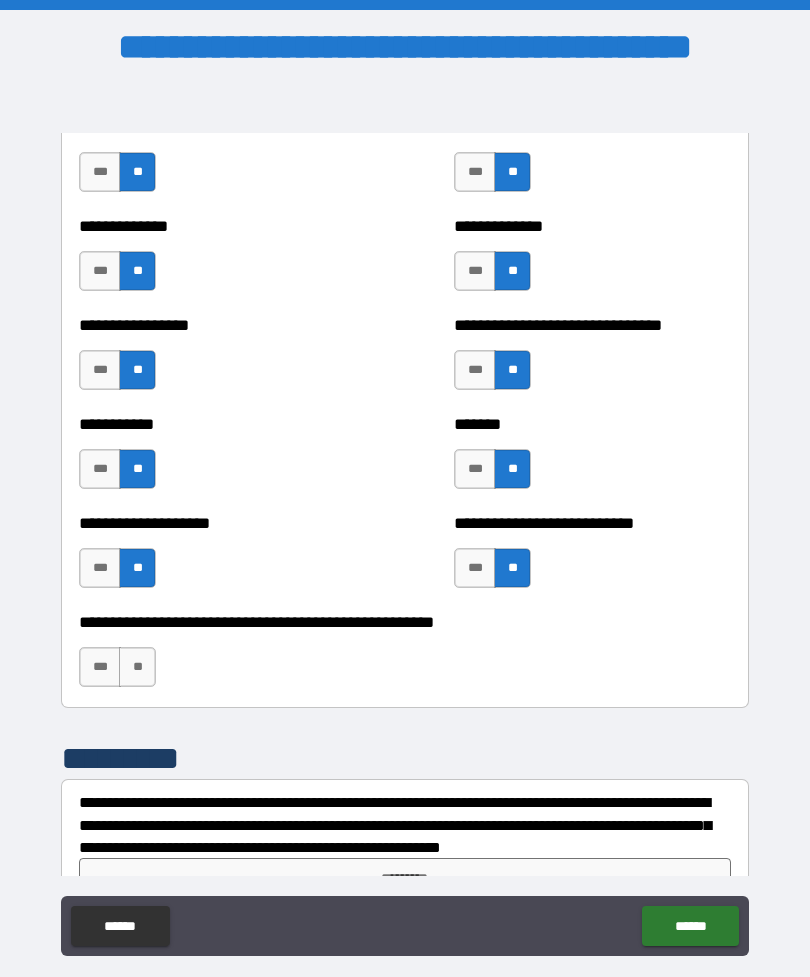click on "**" at bounding box center (137, 667) 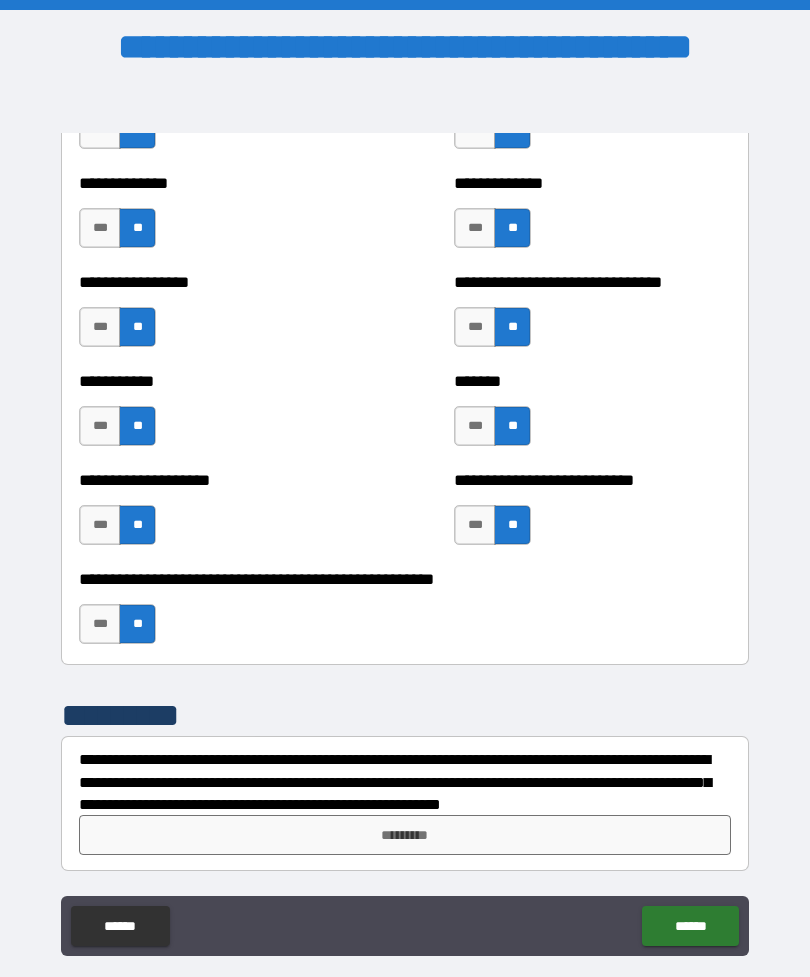 scroll, scrollTop: 7890, scrollLeft: 0, axis: vertical 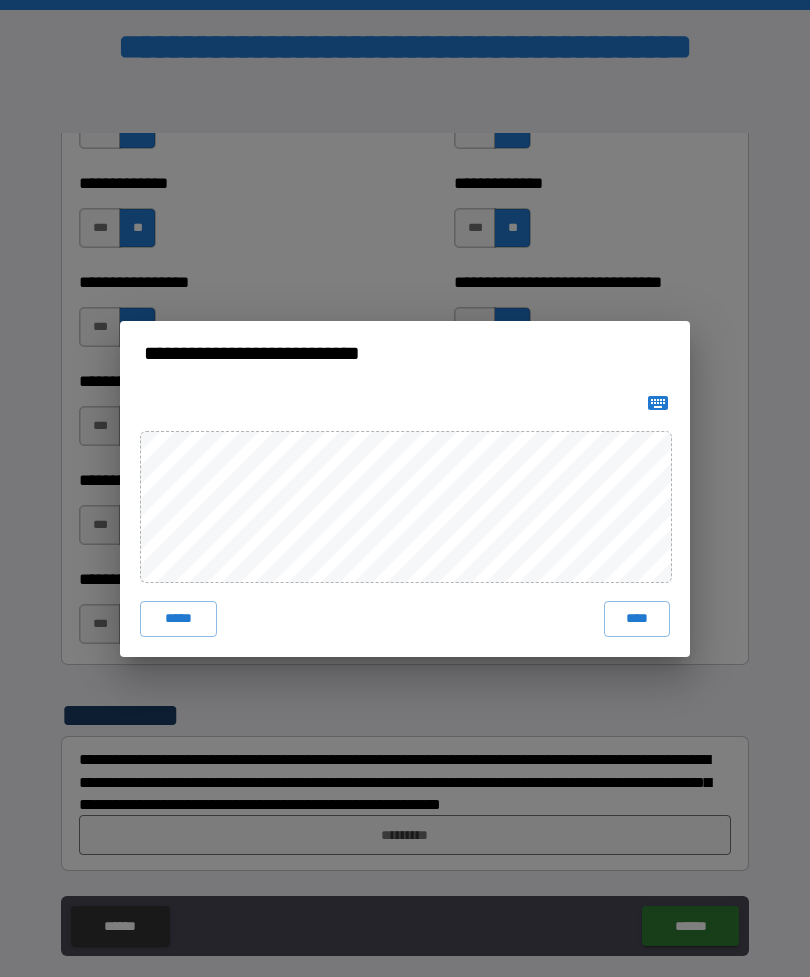 click on "****" at bounding box center (637, 619) 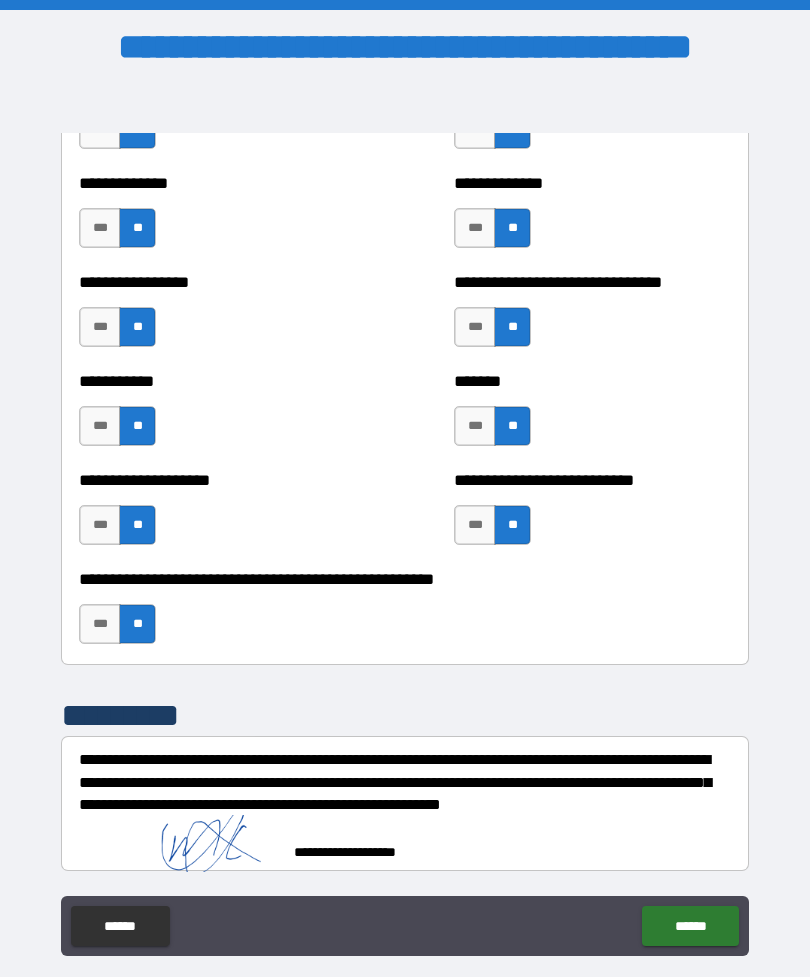 scroll, scrollTop: 7880, scrollLeft: 0, axis: vertical 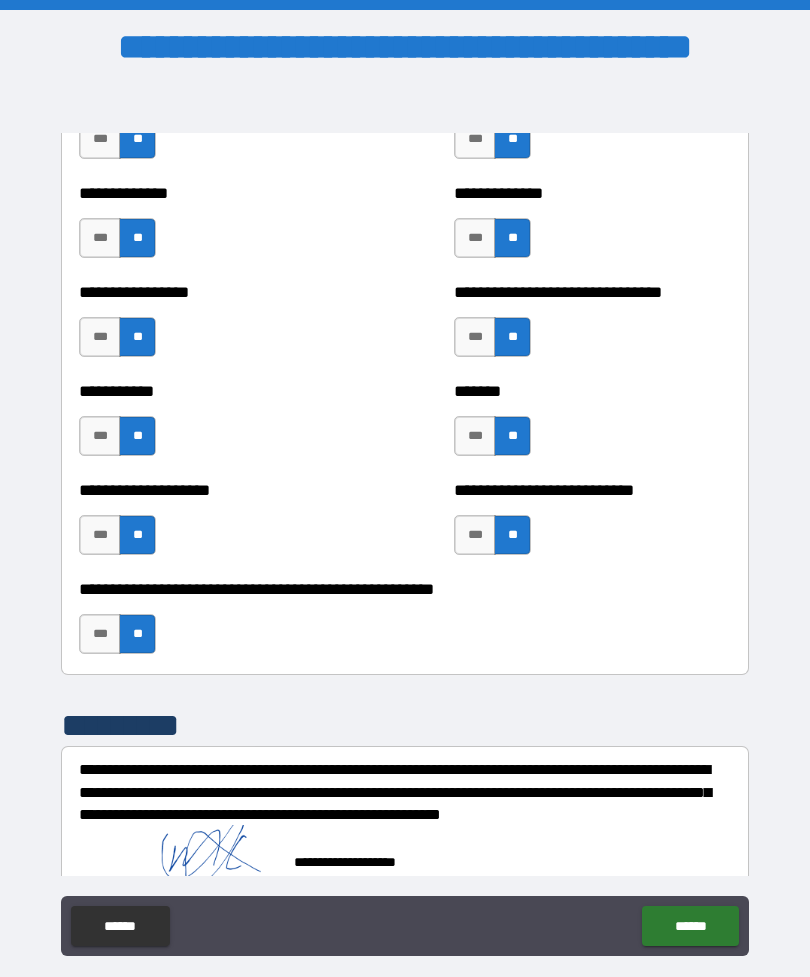 click on "******" at bounding box center [690, 926] 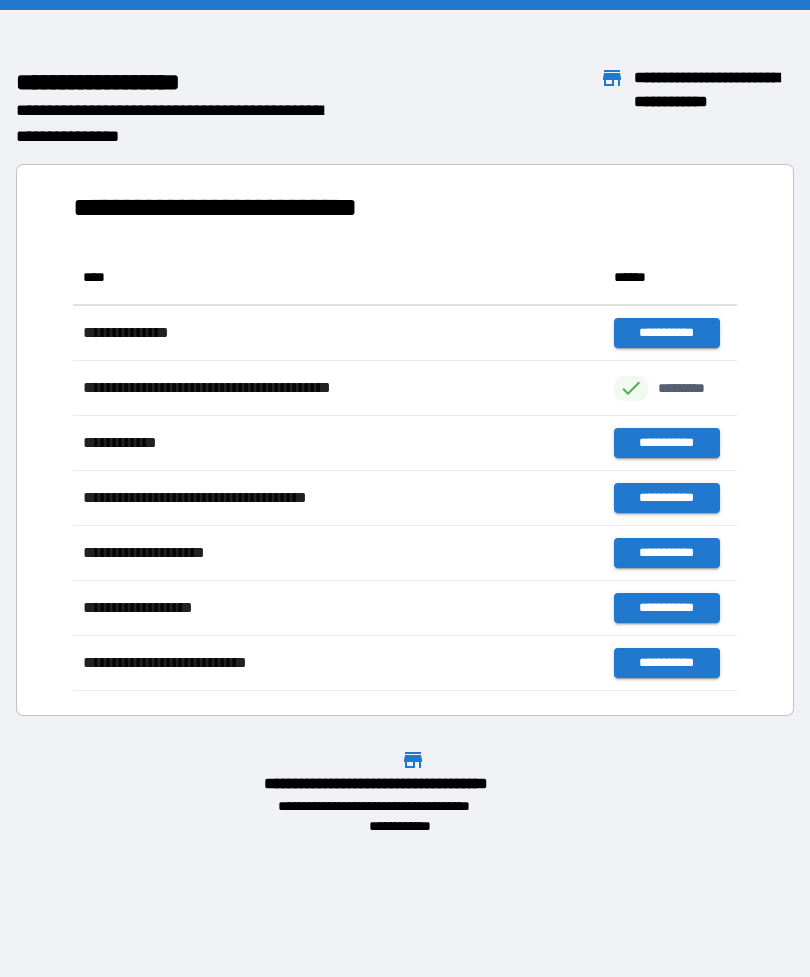 scroll, scrollTop: 441, scrollLeft: 664, axis: both 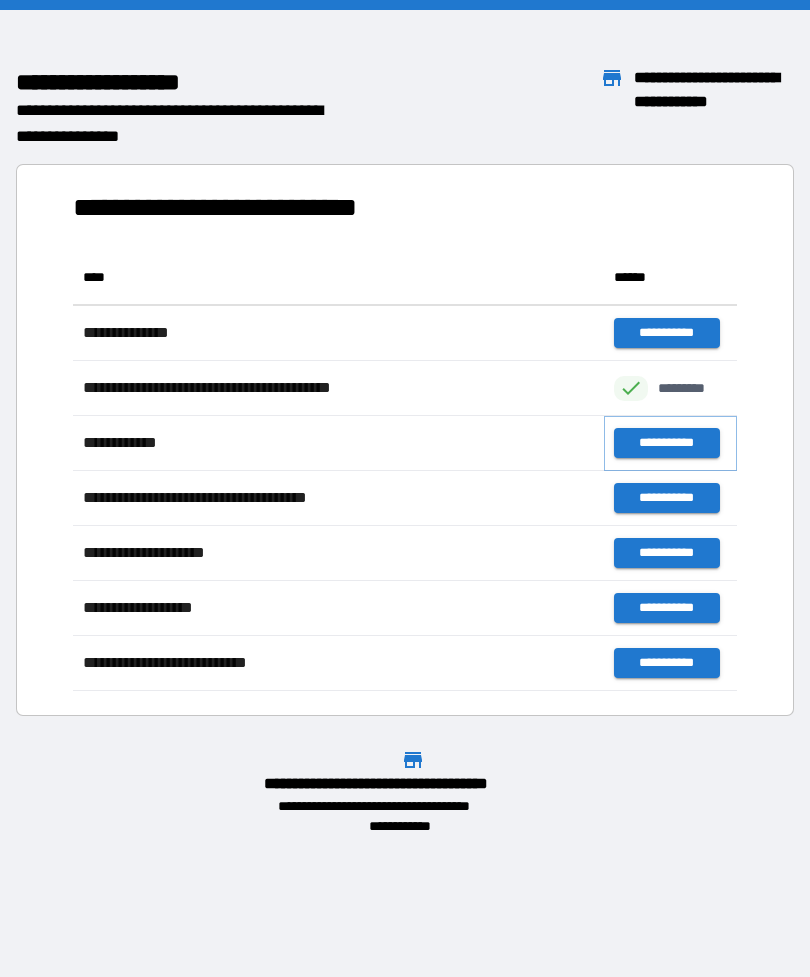 click on "**********" at bounding box center [666, 443] 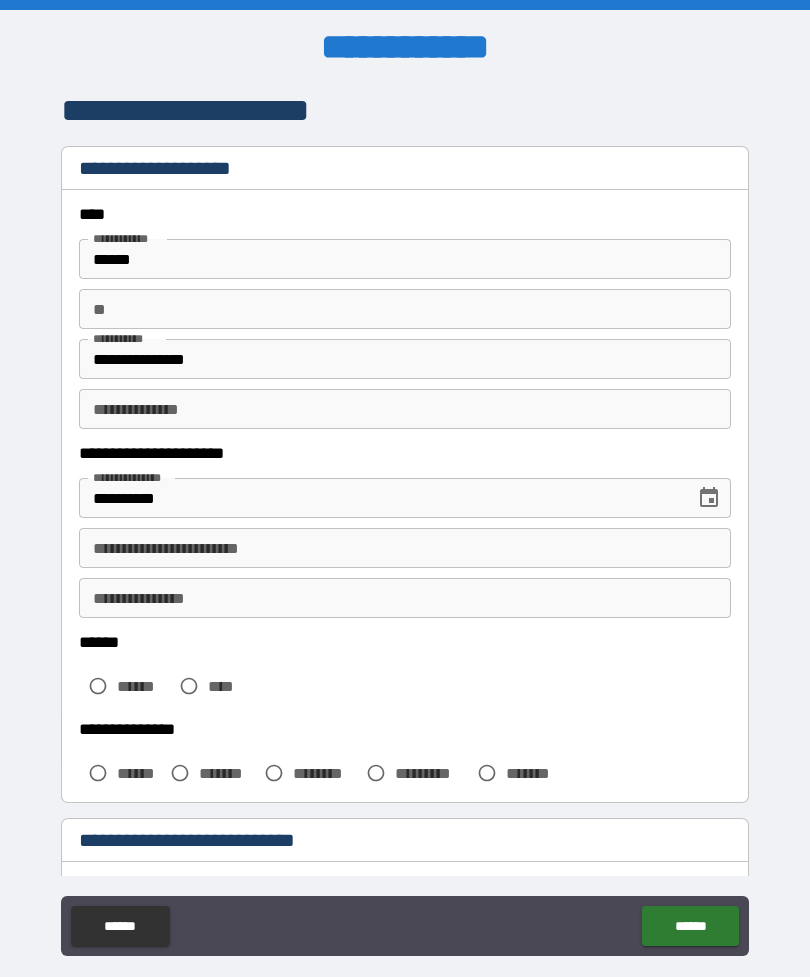 click on "**********" at bounding box center [405, 548] 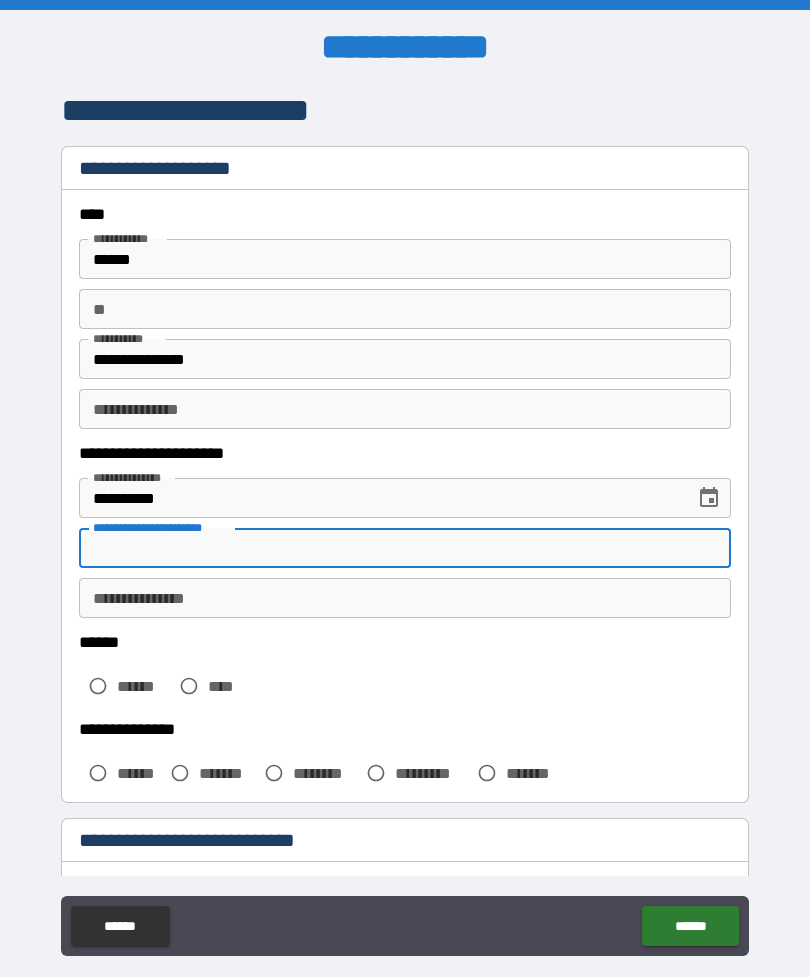click on "**********" at bounding box center (405, 548) 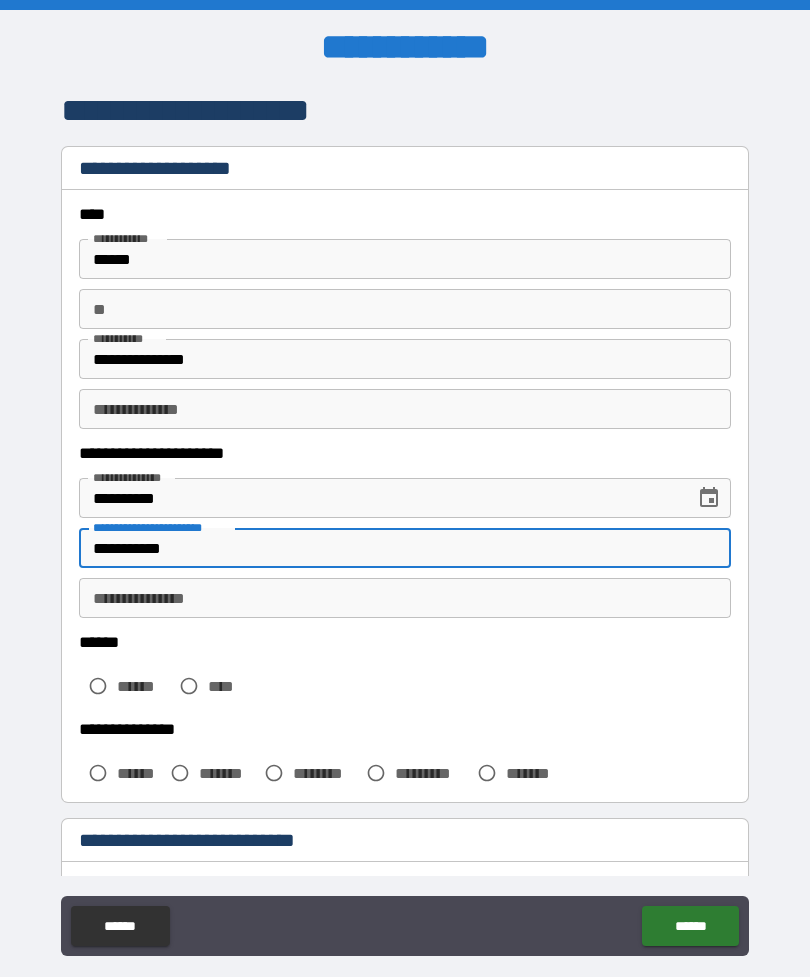 type on "**********" 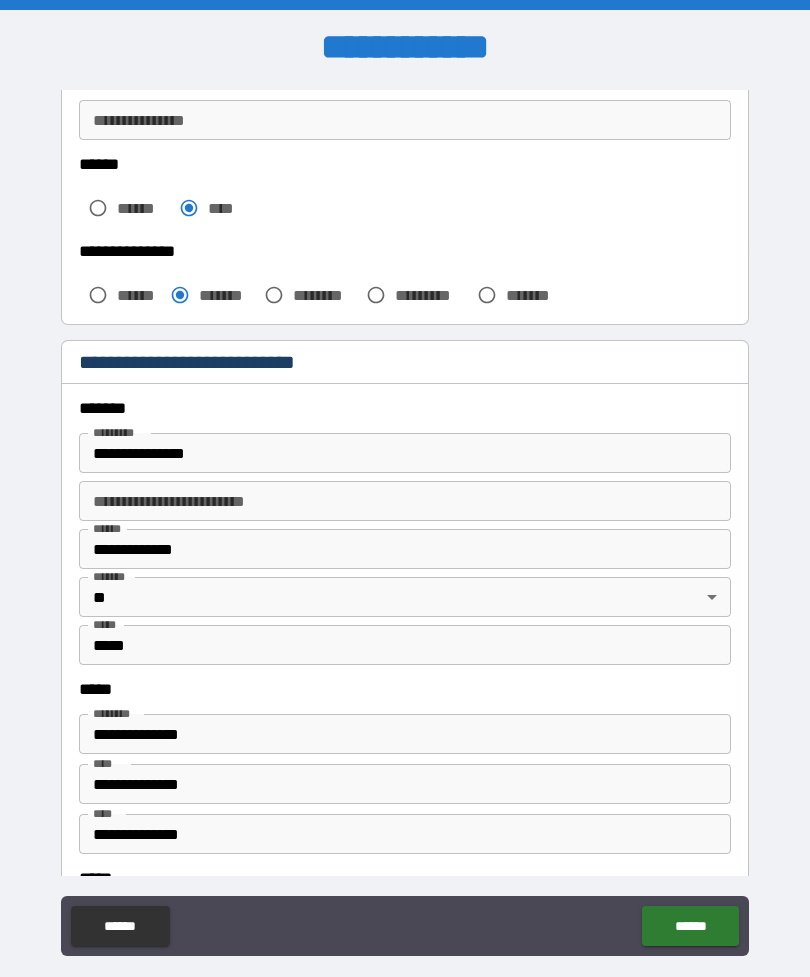 scroll, scrollTop: 494, scrollLeft: 0, axis: vertical 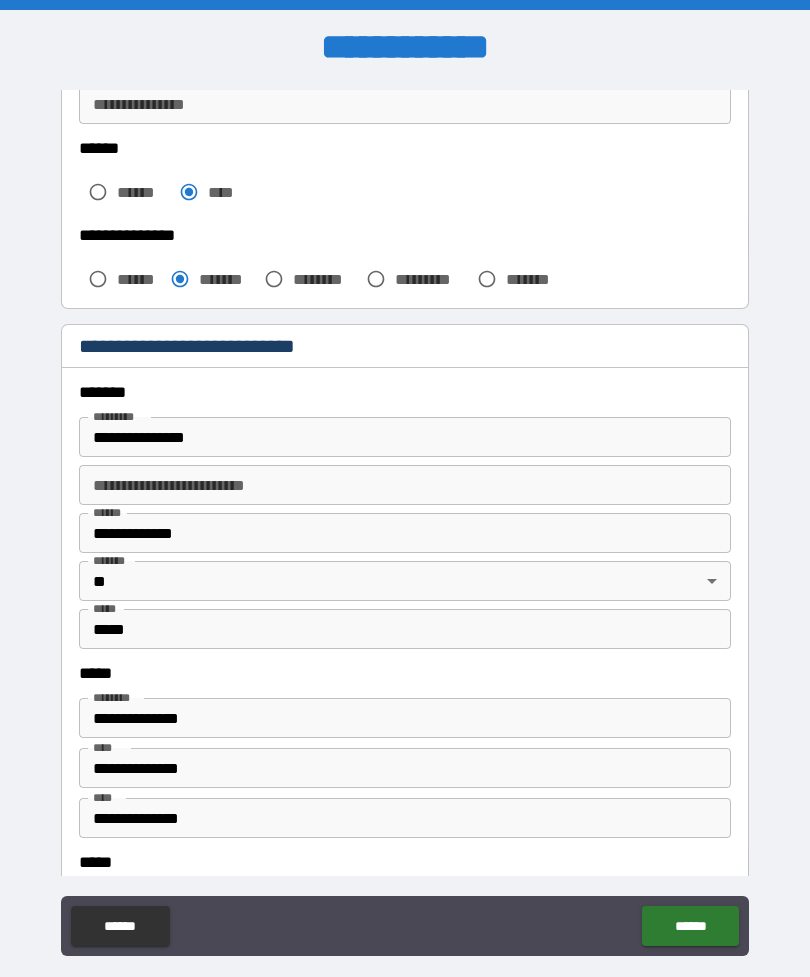 click on "**********" at bounding box center (405, 437) 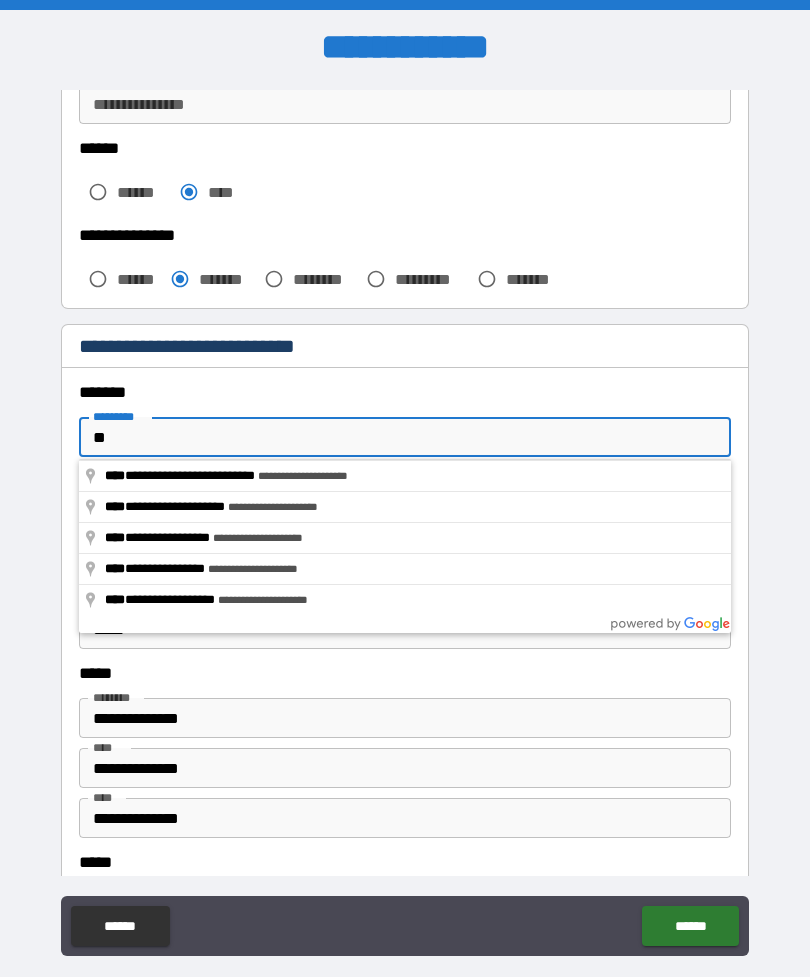 type on "*" 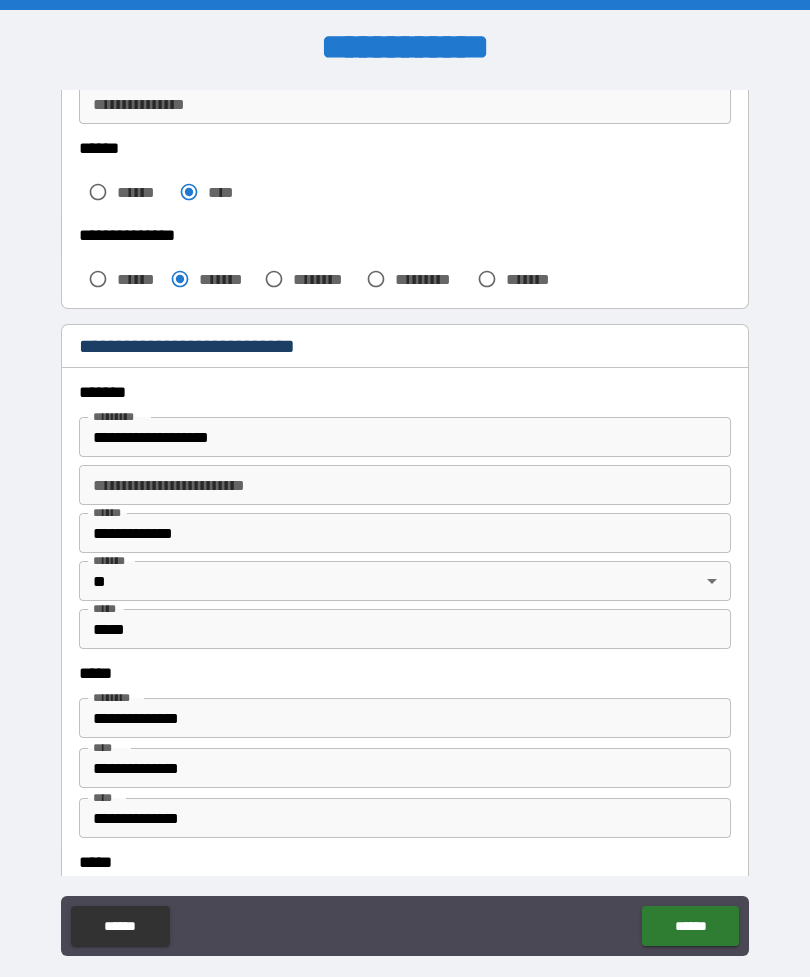 type on "**********" 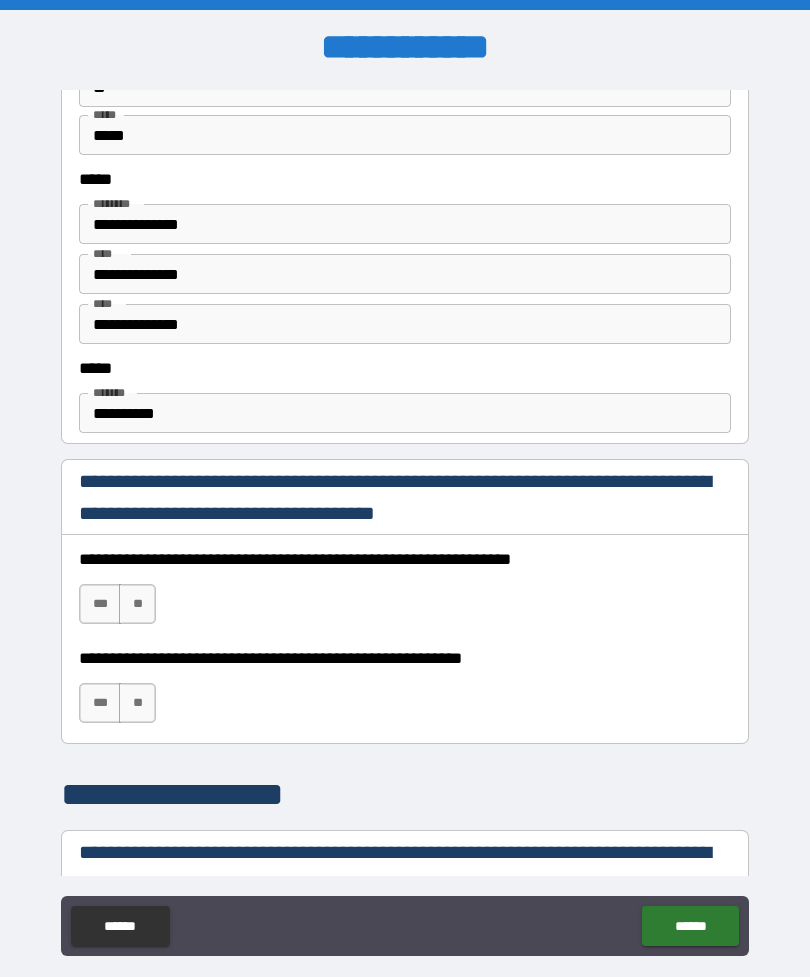 scroll, scrollTop: 993, scrollLeft: 0, axis: vertical 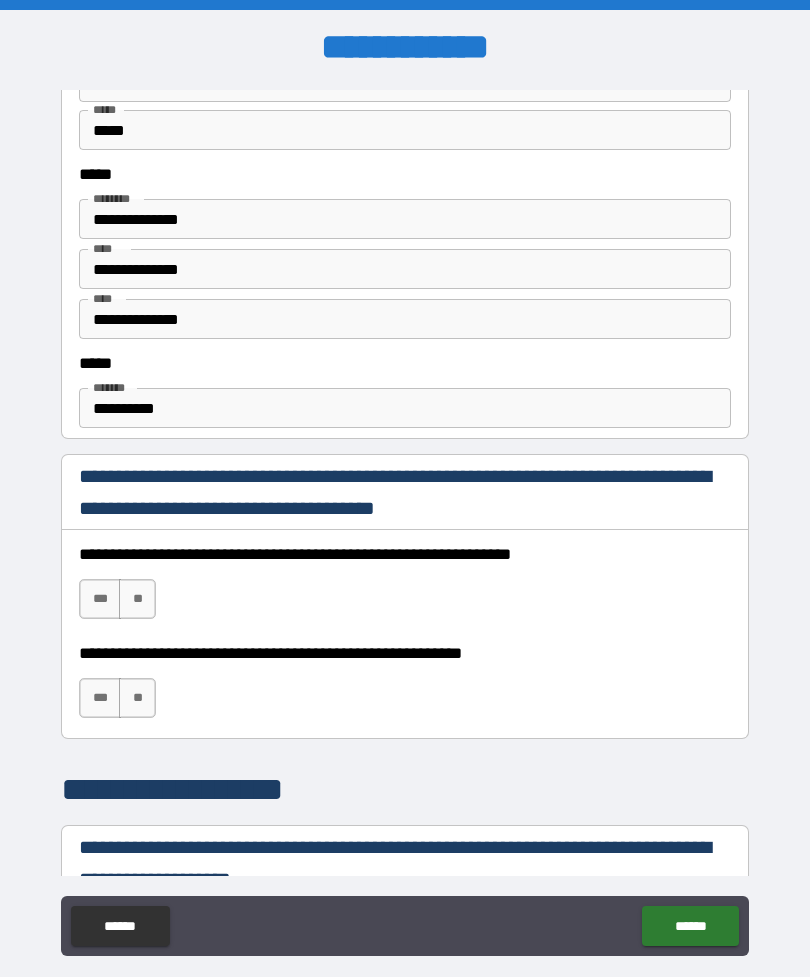click on "***" at bounding box center (100, 599) 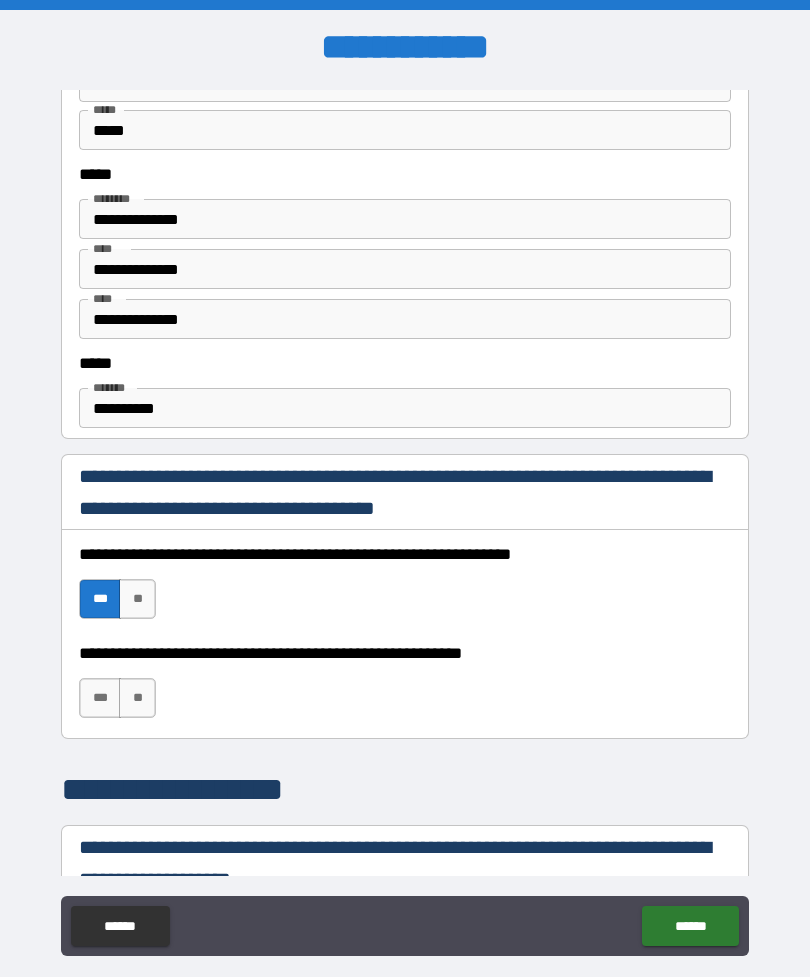 click on "***" at bounding box center [100, 698] 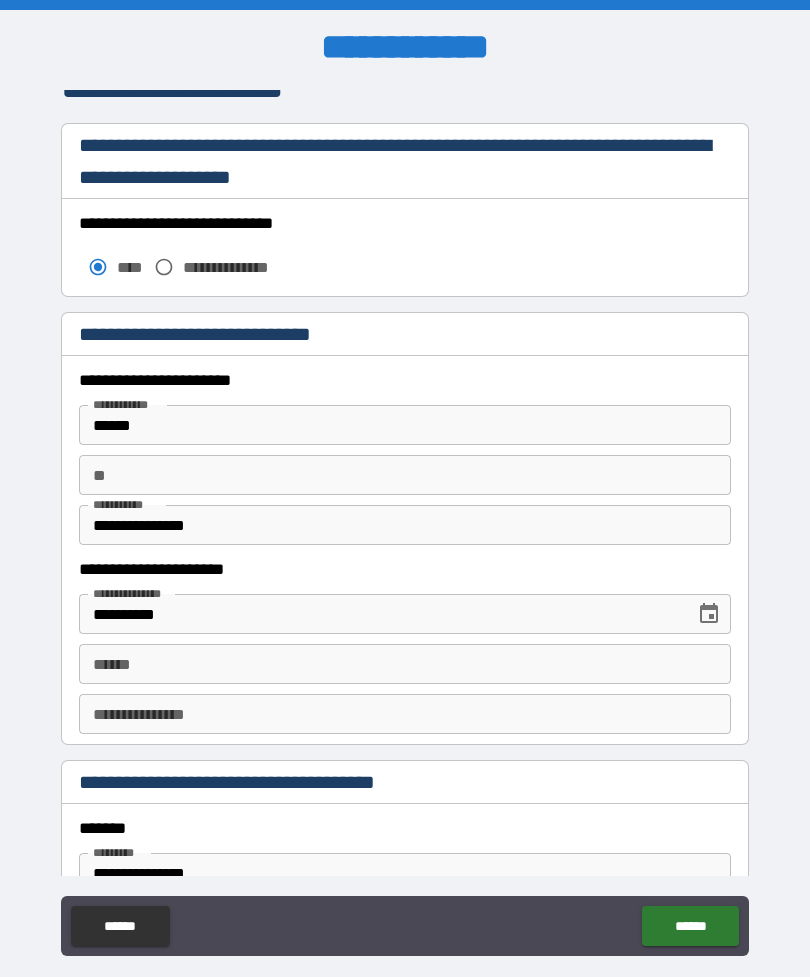 scroll, scrollTop: 1702, scrollLeft: 0, axis: vertical 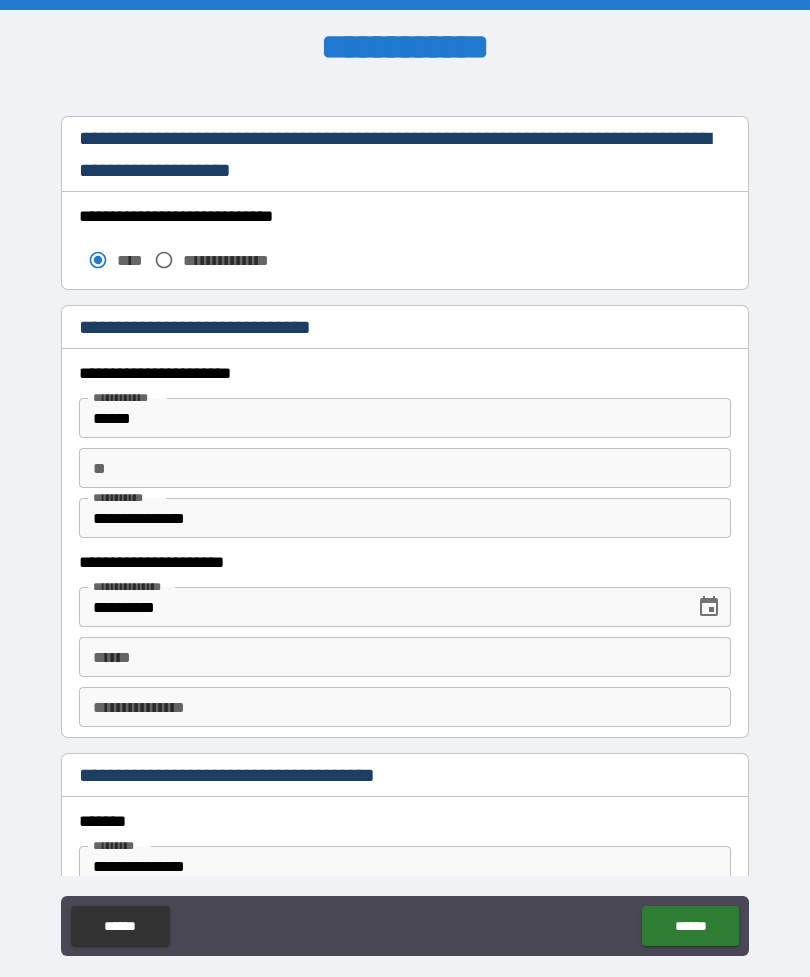 click on "****   *" at bounding box center [405, 657] 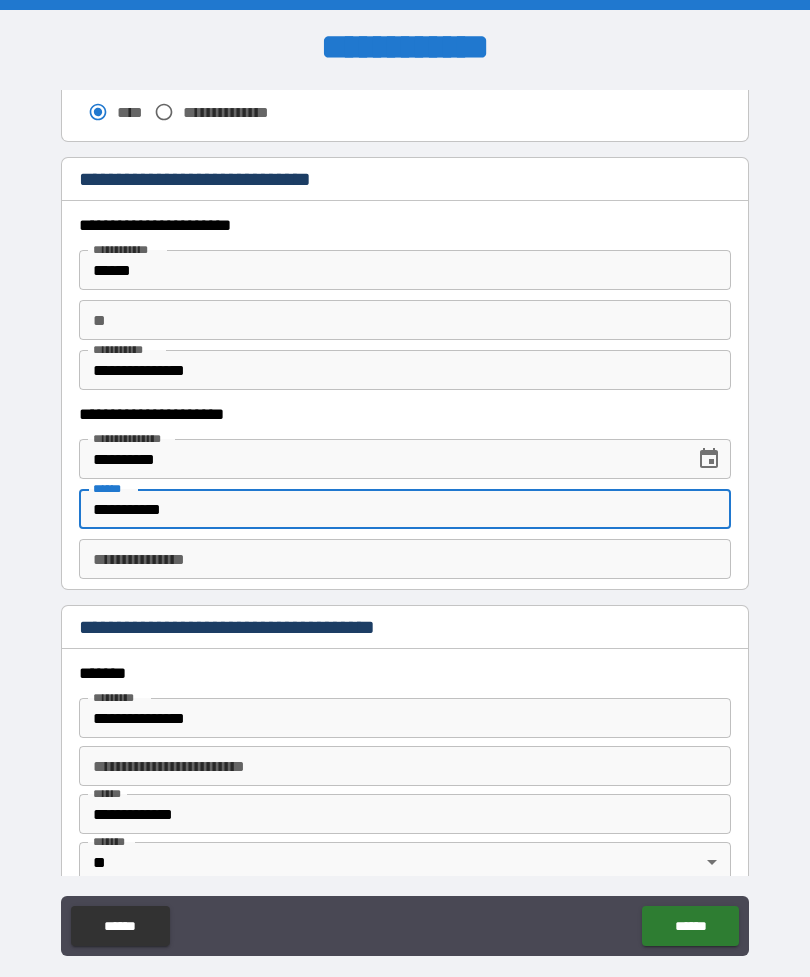 scroll, scrollTop: 1853, scrollLeft: 0, axis: vertical 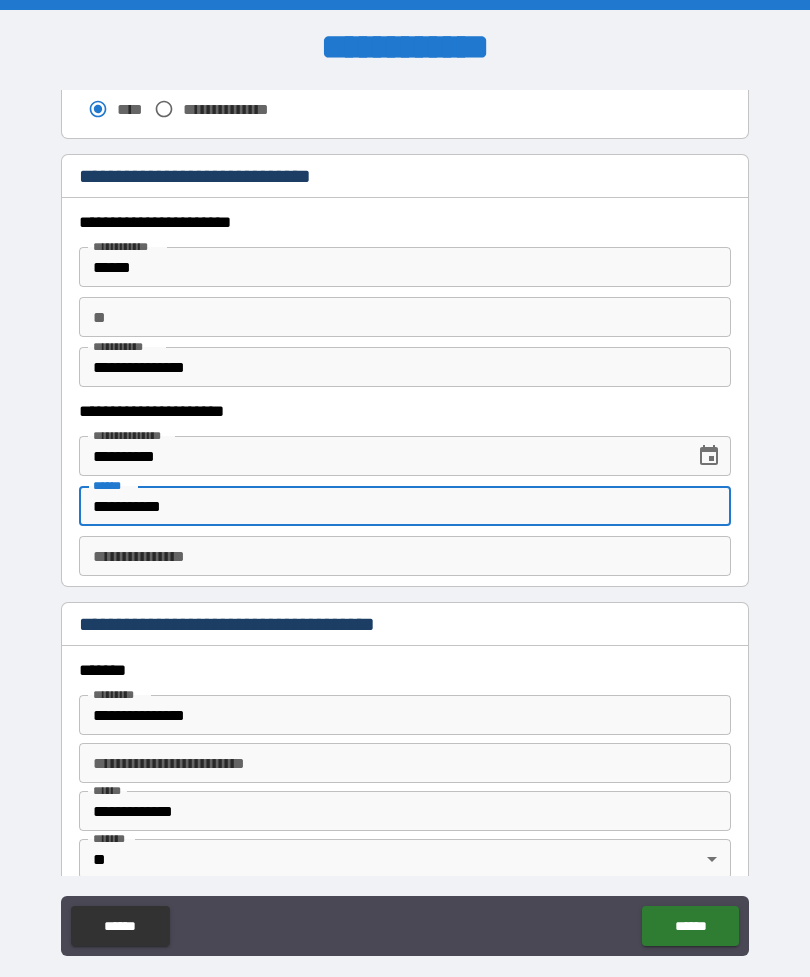 type on "**********" 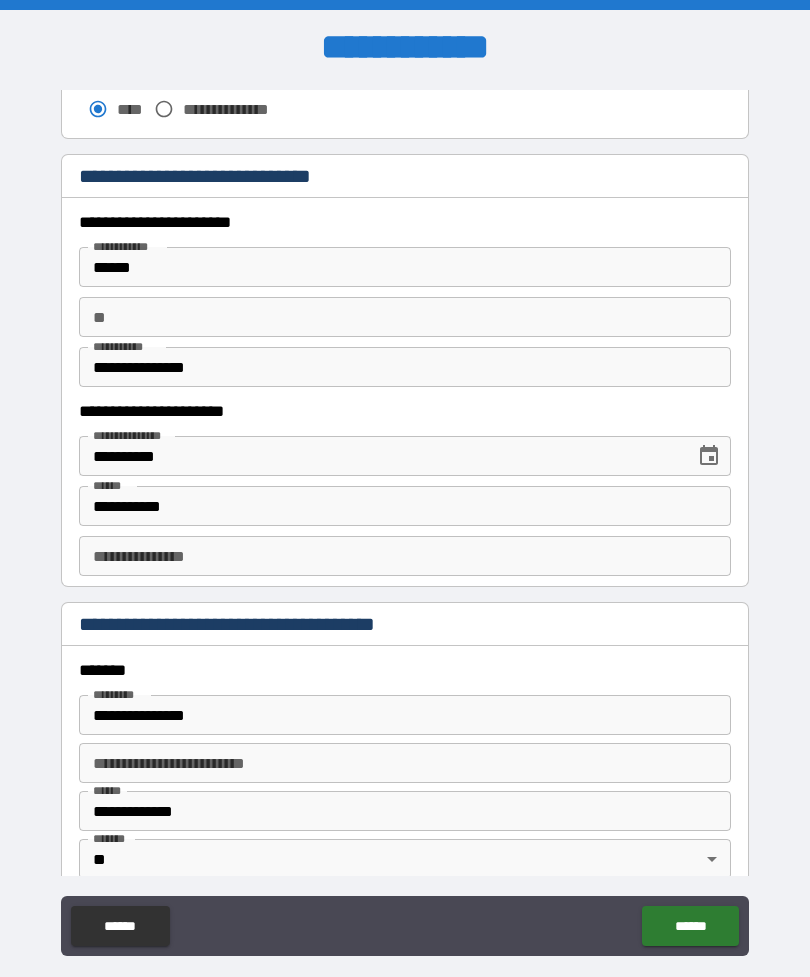 click on "**********" at bounding box center [405, 556] 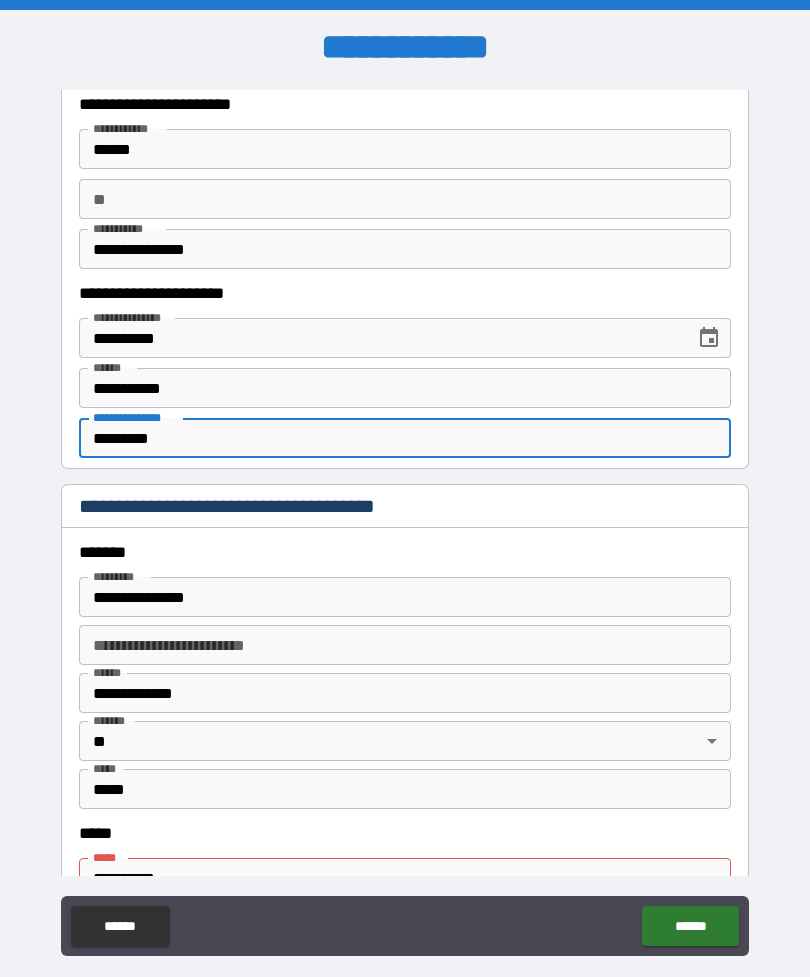 scroll, scrollTop: 1972, scrollLeft: 0, axis: vertical 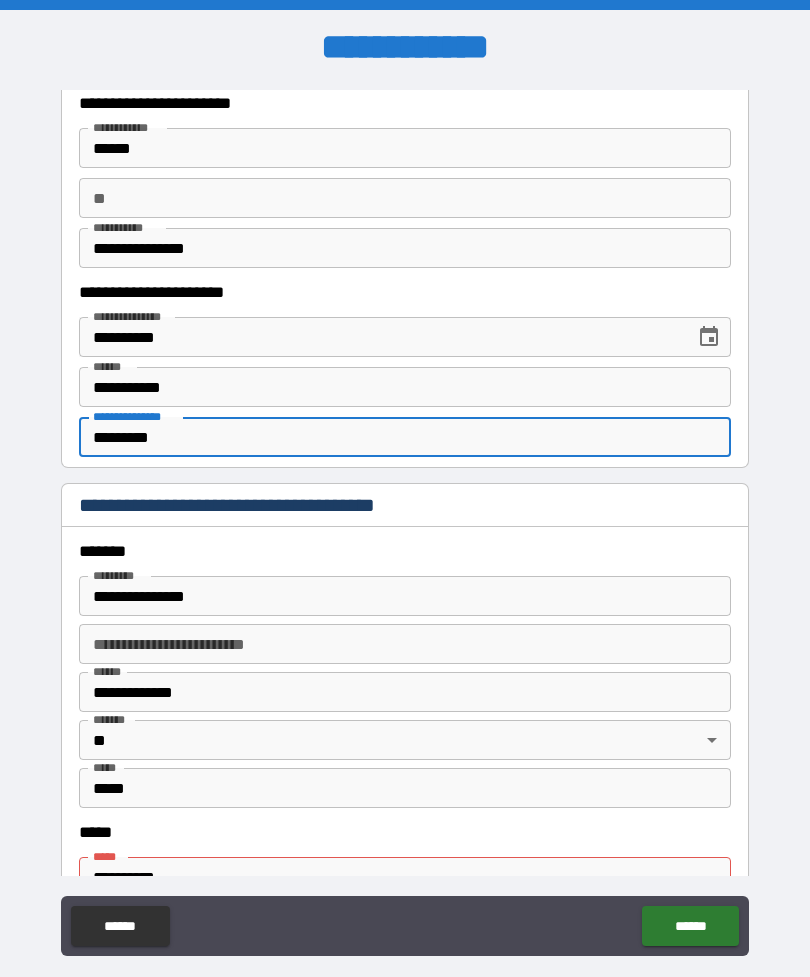 type on "*********" 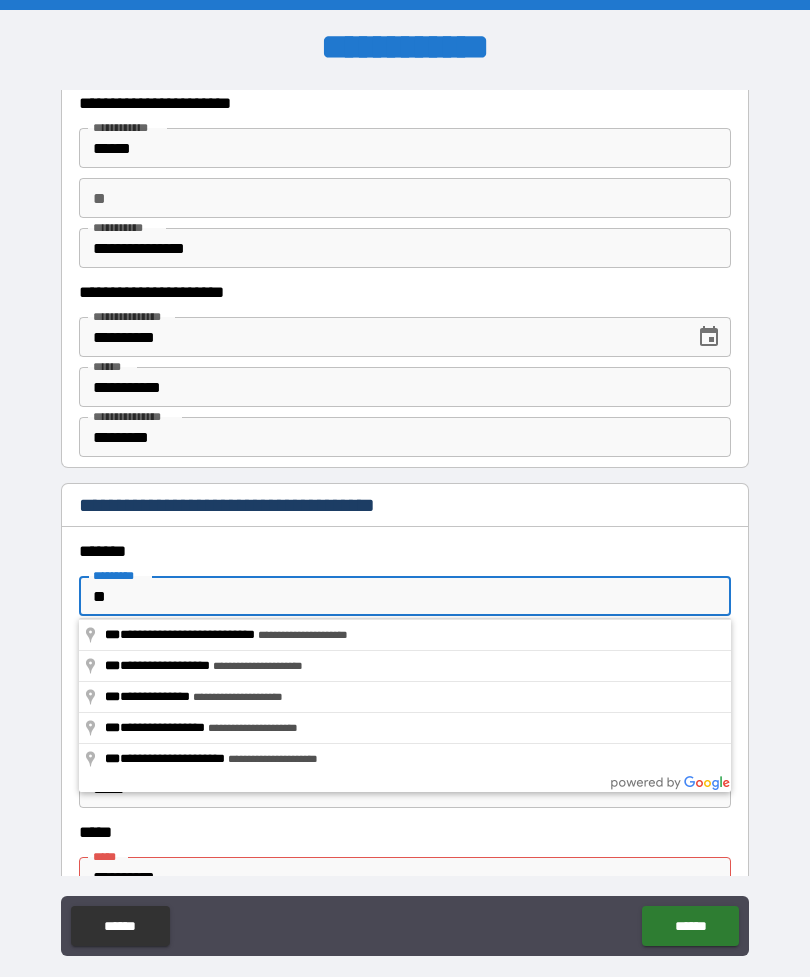 type on "*" 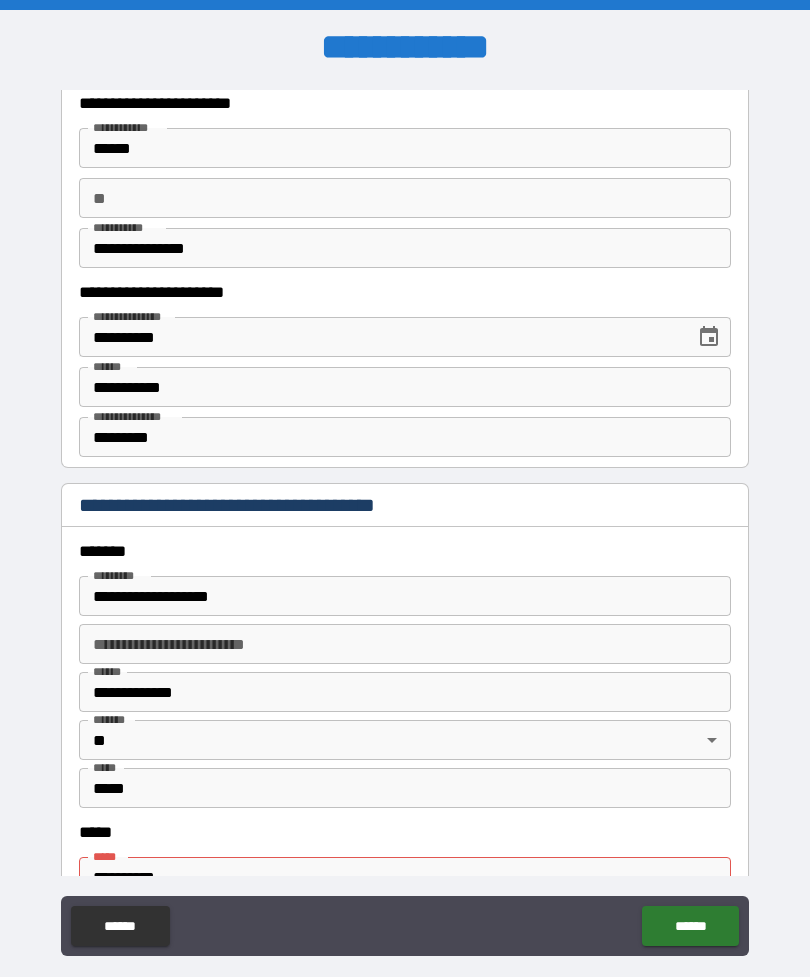 type on "**********" 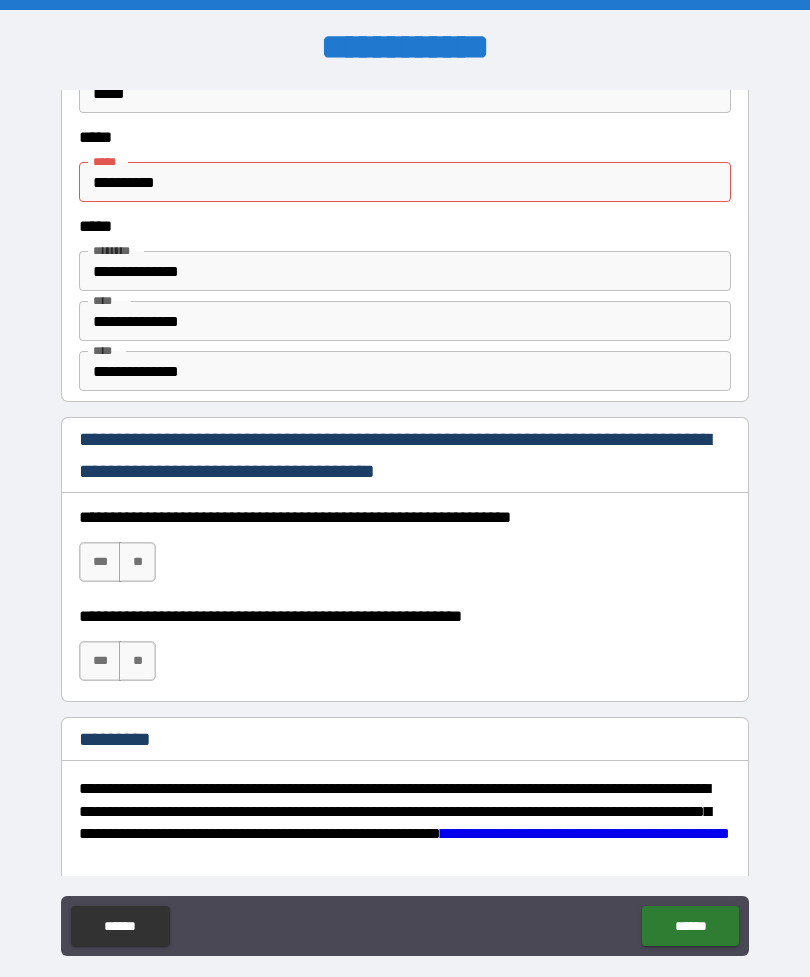 scroll, scrollTop: 2668, scrollLeft: 0, axis: vertical 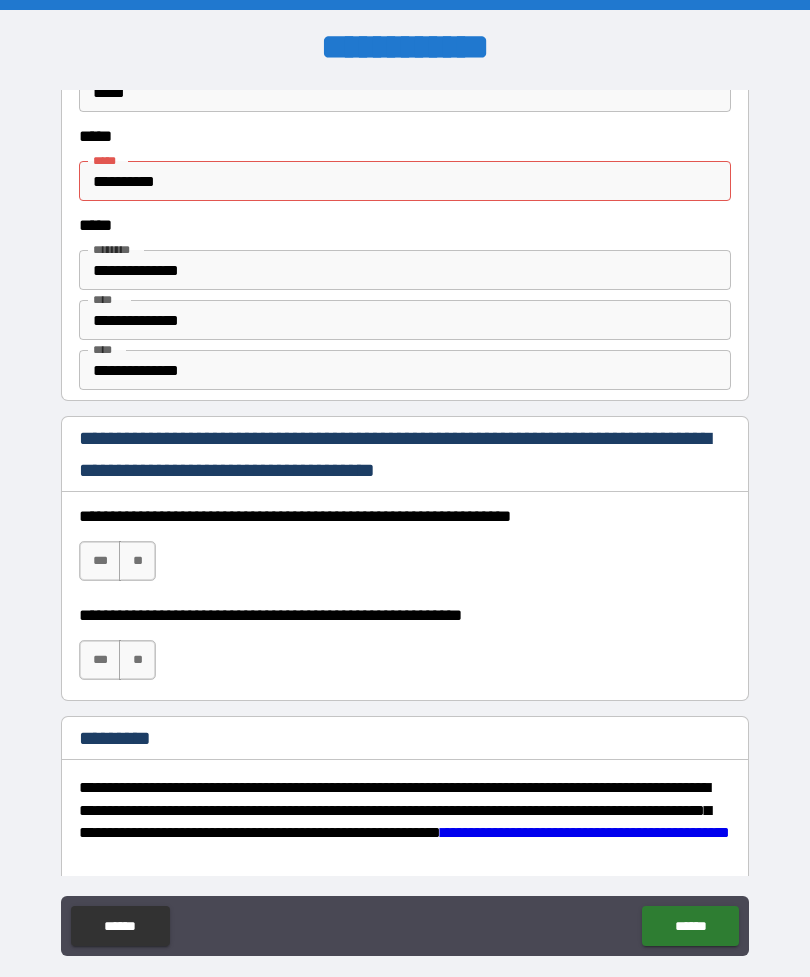 click on "***" at bounding box center [100, 561] 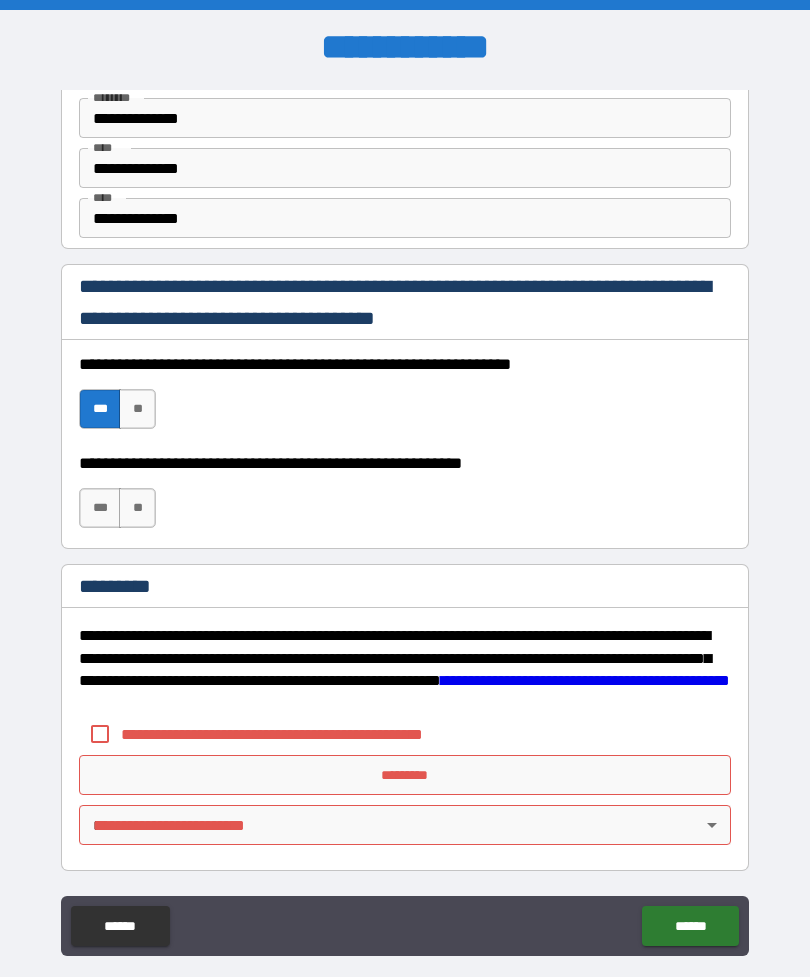 scroll, scrollTop: 2820, scrollLeft: 0, axis: vertical 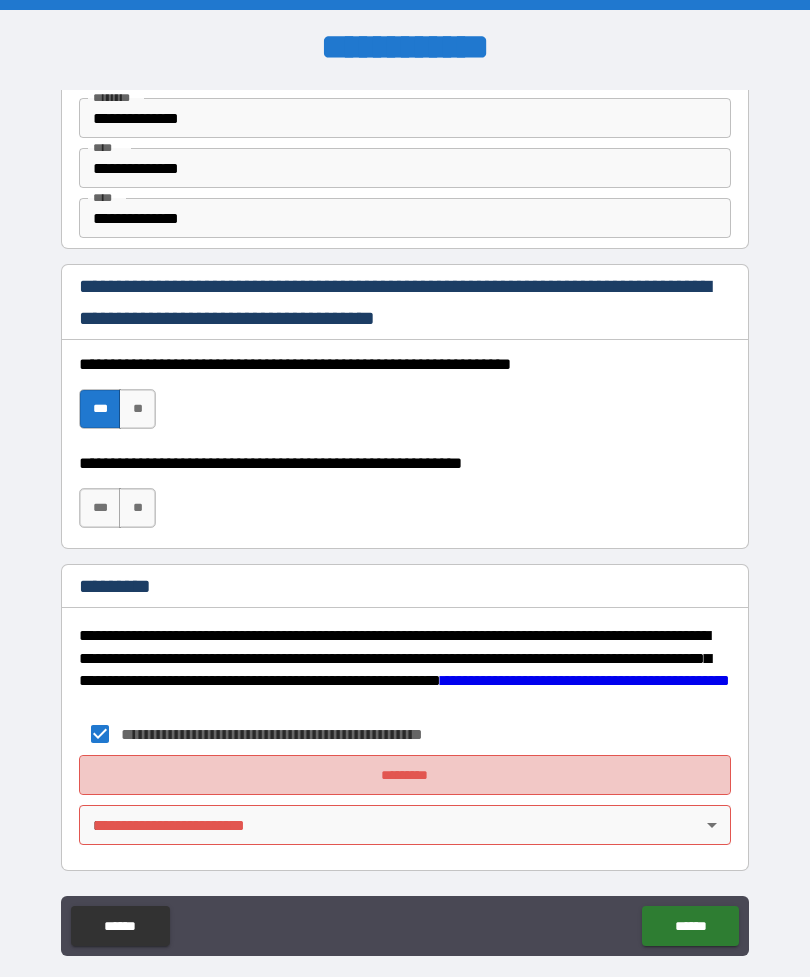 click on "*********" at bounding box center [405, 775] 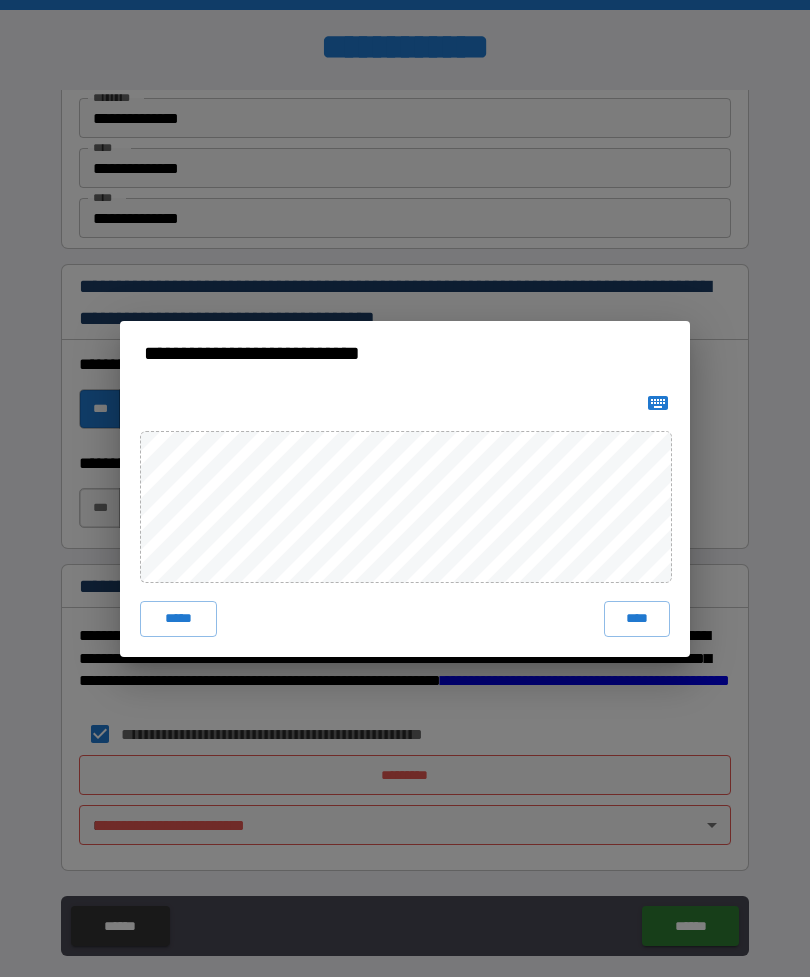 click on "****" at bounding box center [637, 619] 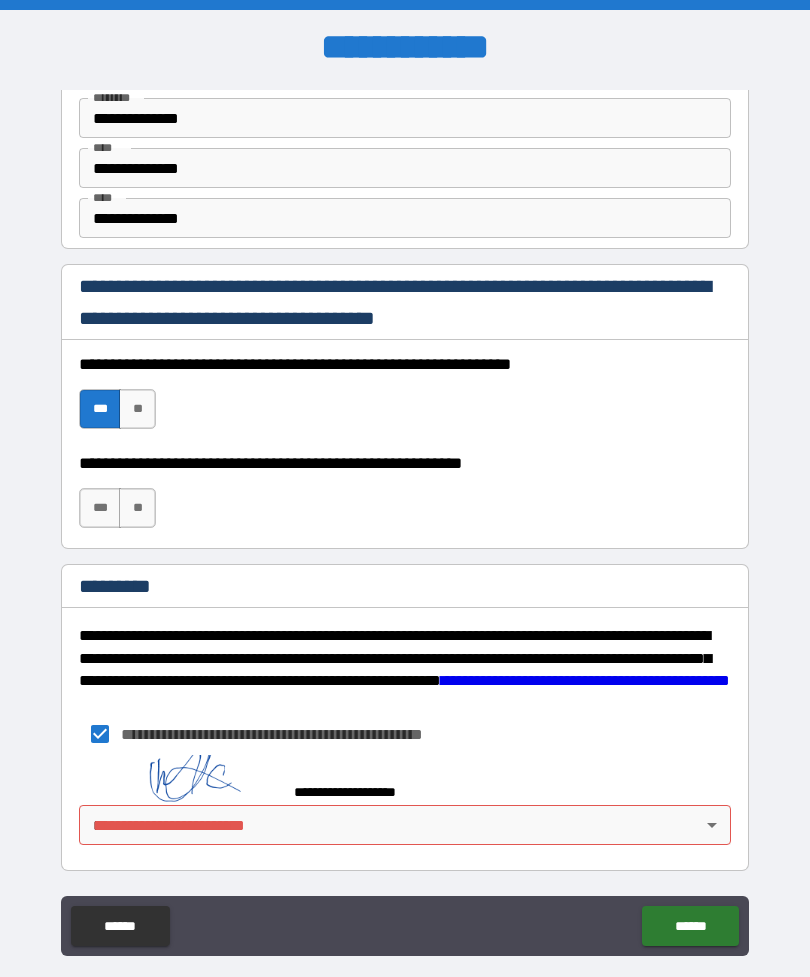 scroll, scrollTop: 2810, scrollLeft: 0, axis: vertical 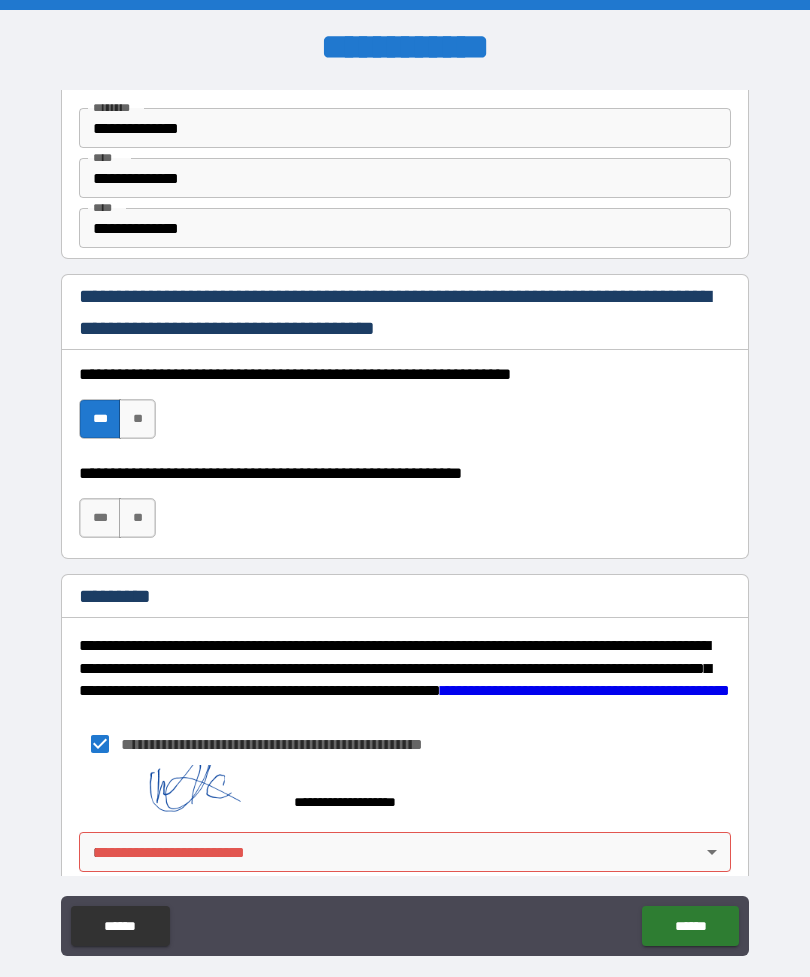 click on "******" at bounding box center [690, 926] 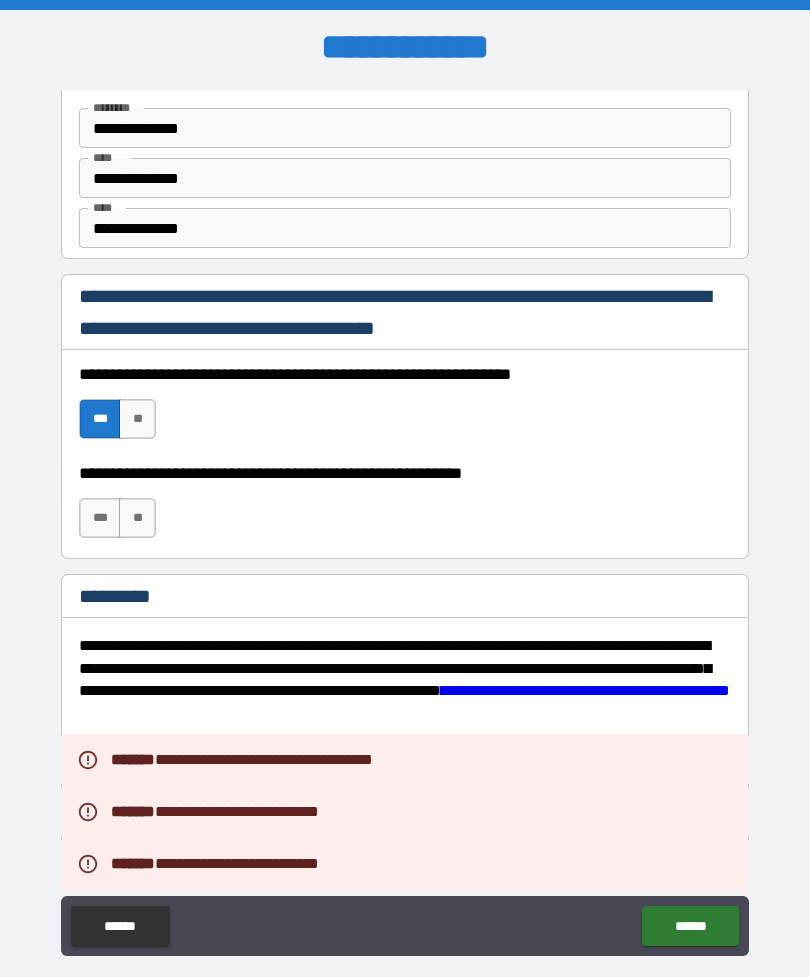click on "******" at bounding box center [690, 926] 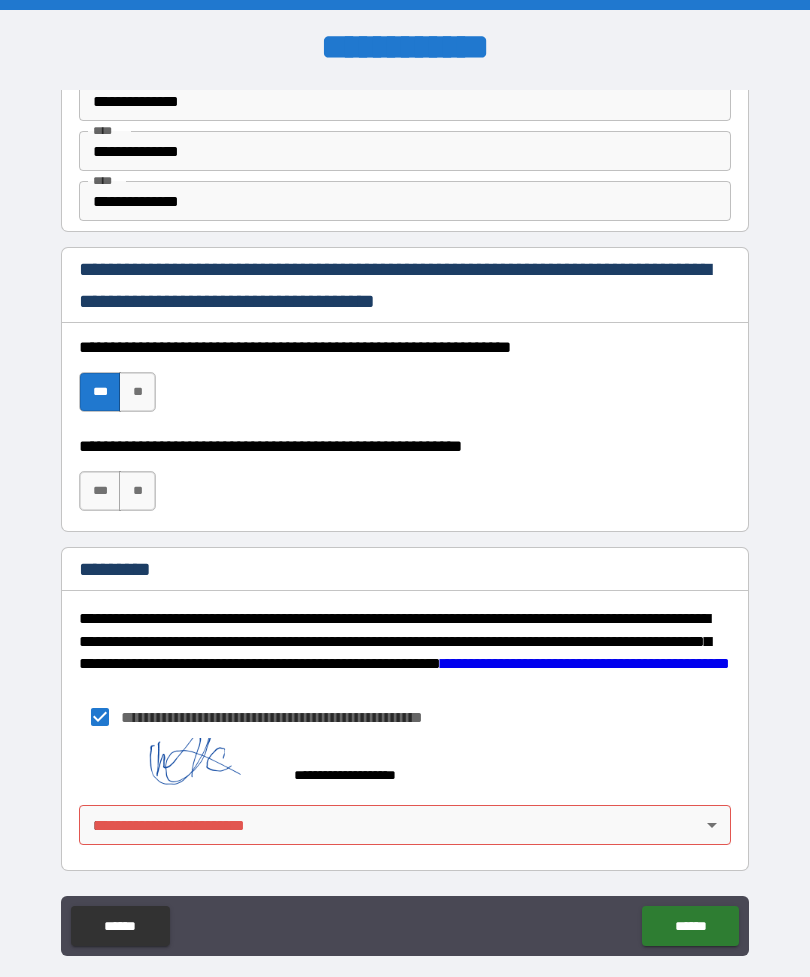 scroll, scrollTop: 2837, scrollLeft: 0, axis: vertical 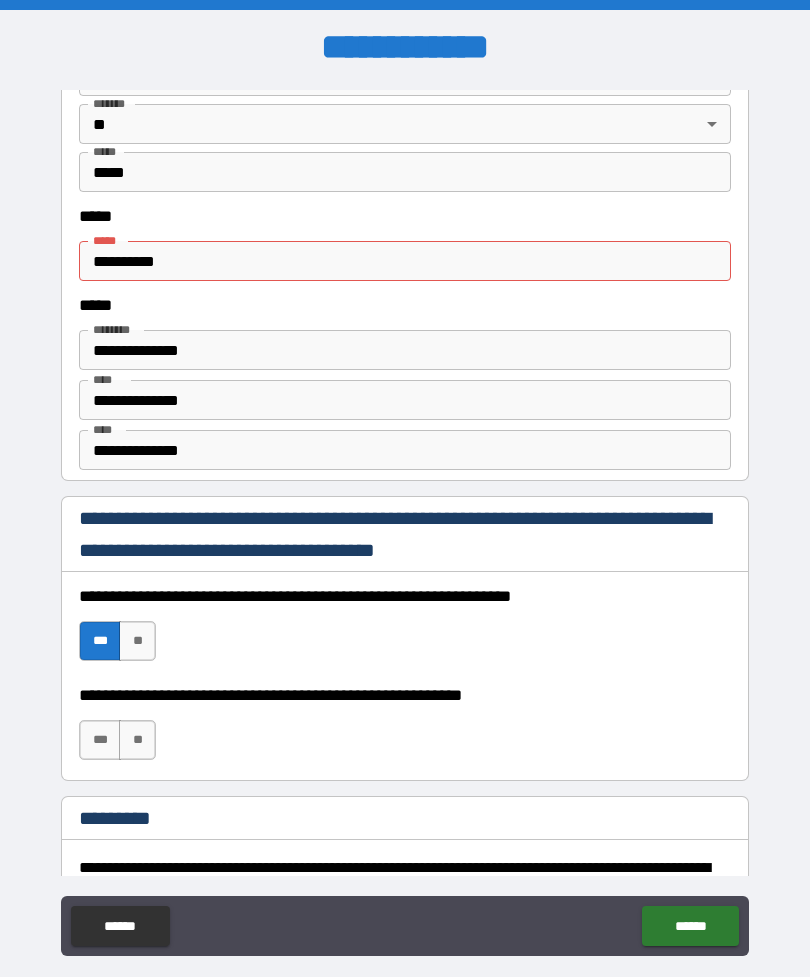 click on "**********" at bounding box center [405, 261] 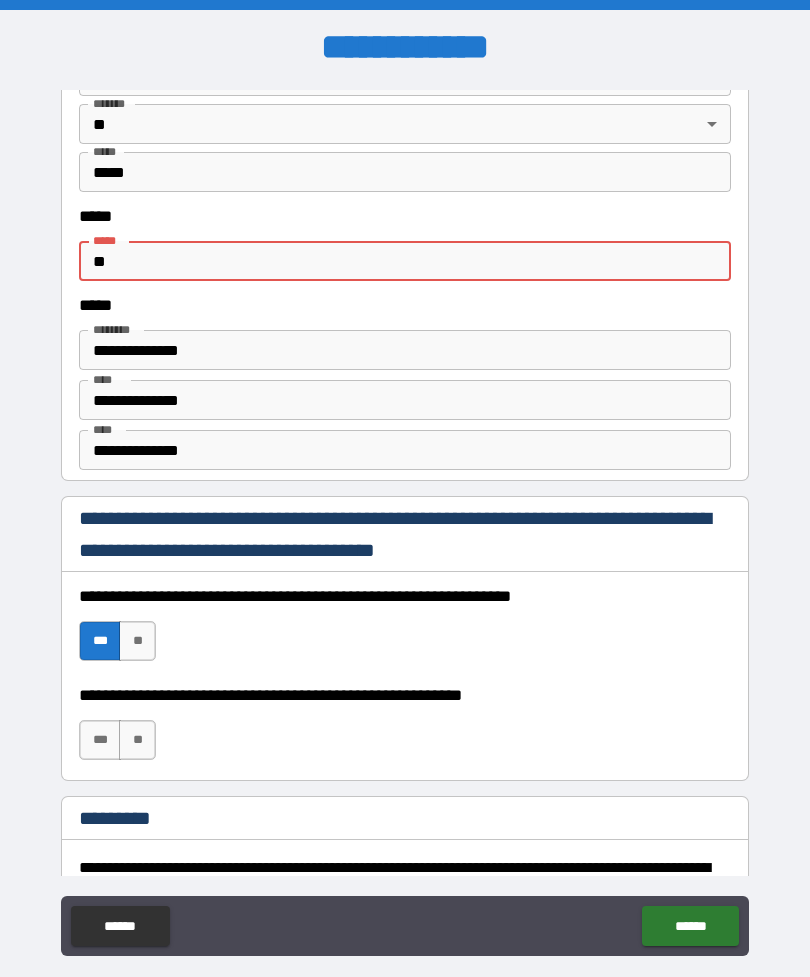 type on "*" 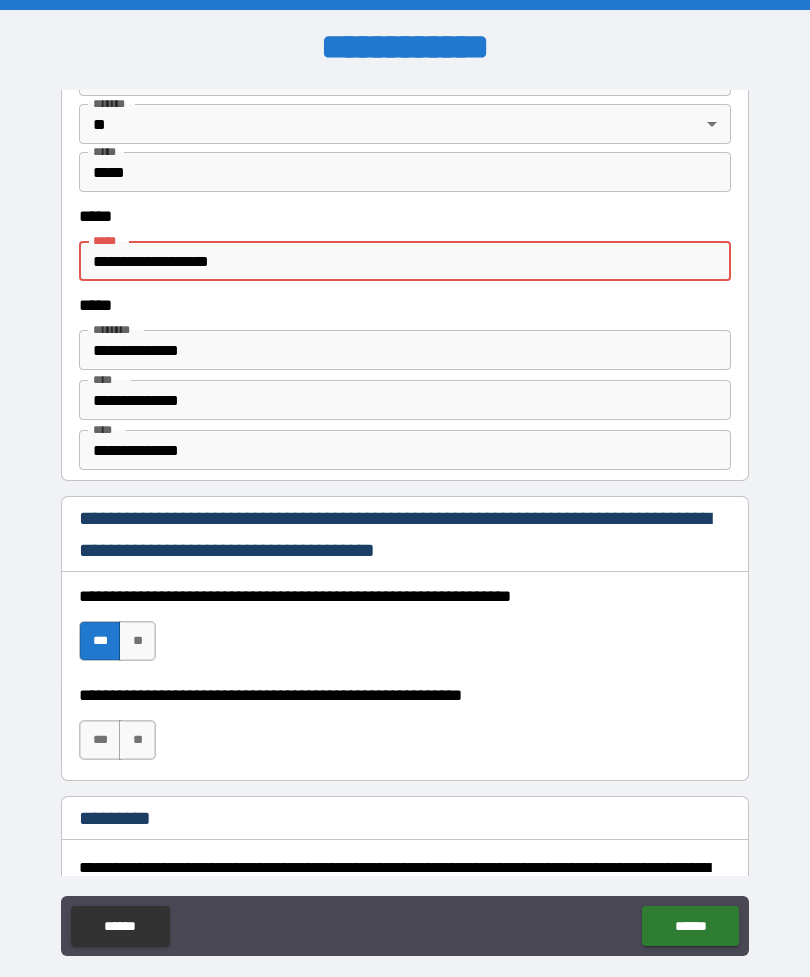 click on "*****" at bounding box center (405, 305) 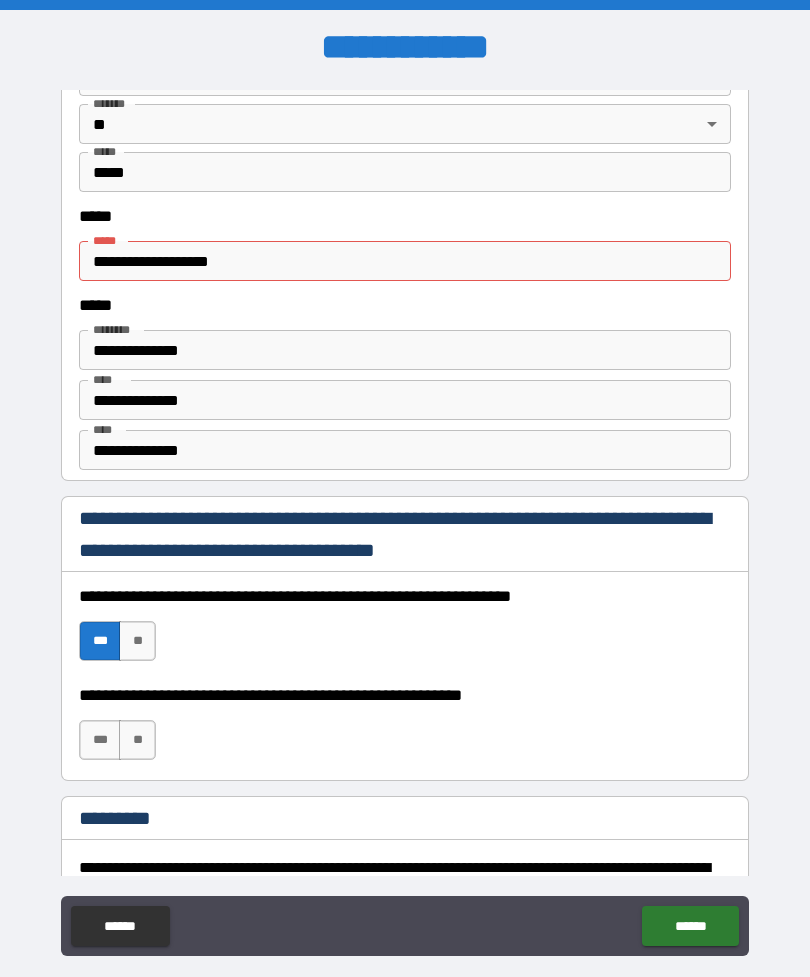 click on "**********" at bounding box center (405, 261) 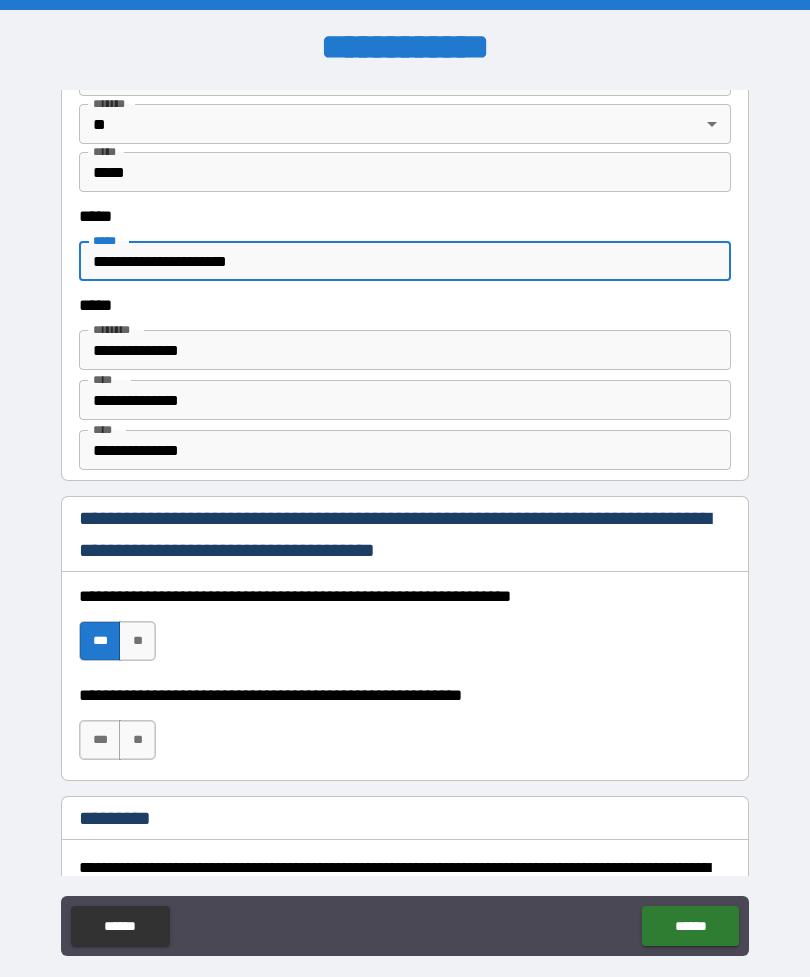 type on "**********" 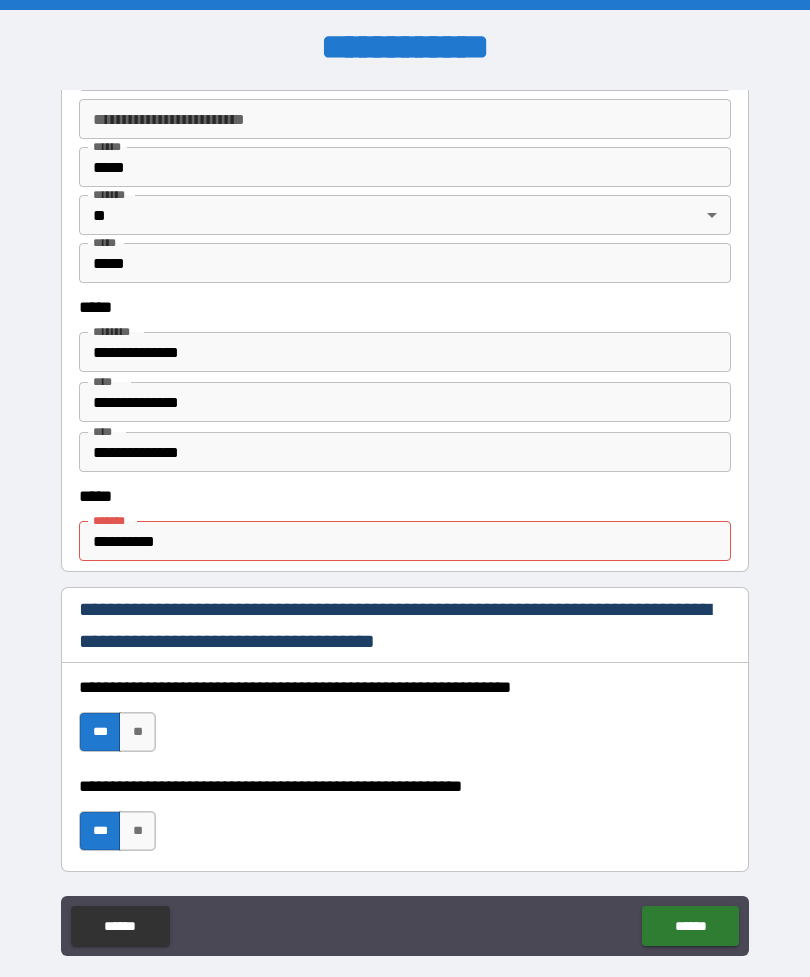 scroll, scrollTop: 861, scrollLeft: 0, axis: vertical 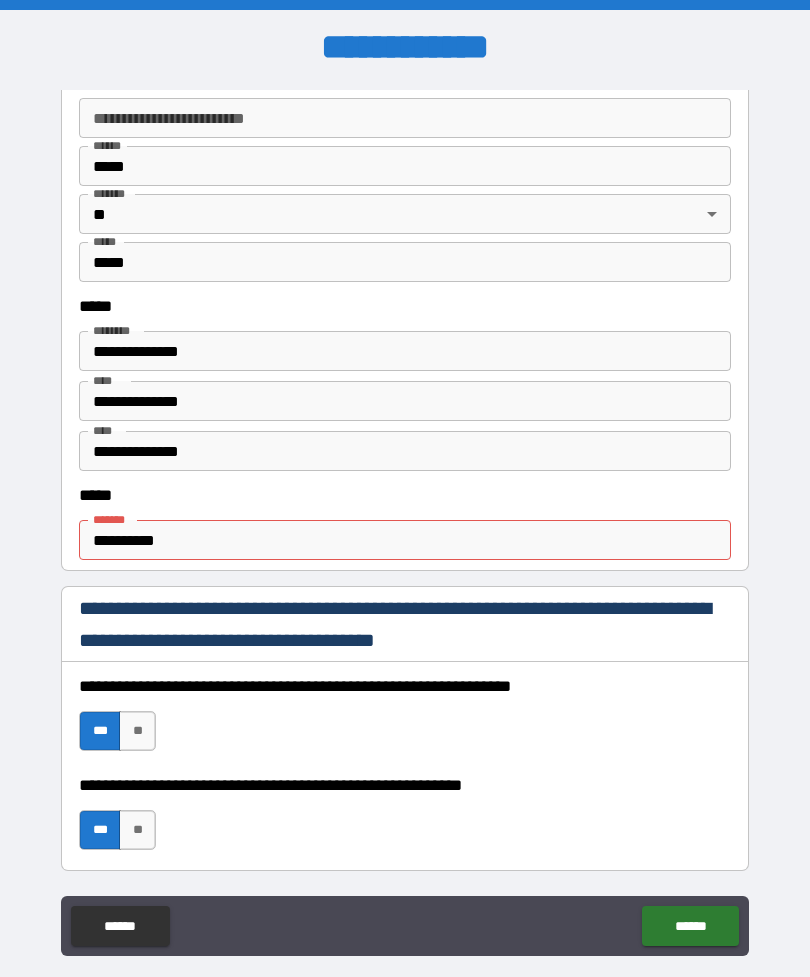 click on "**********" at bounding box center (405, 540) 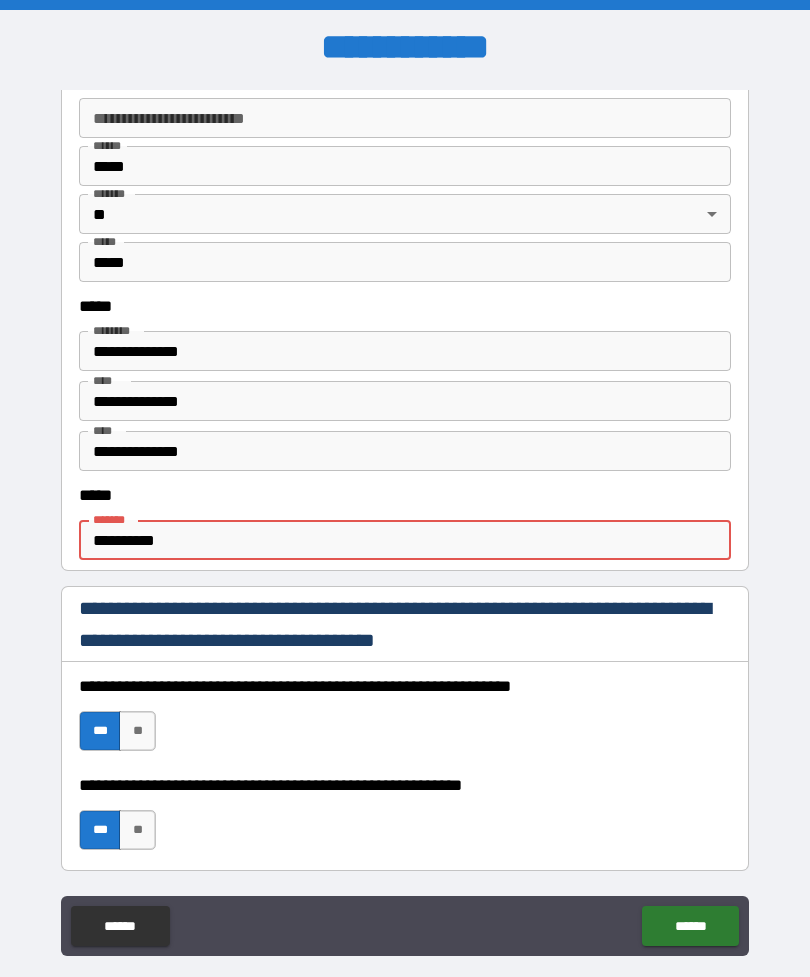 click on "**********" at bounding box center (405, 540) 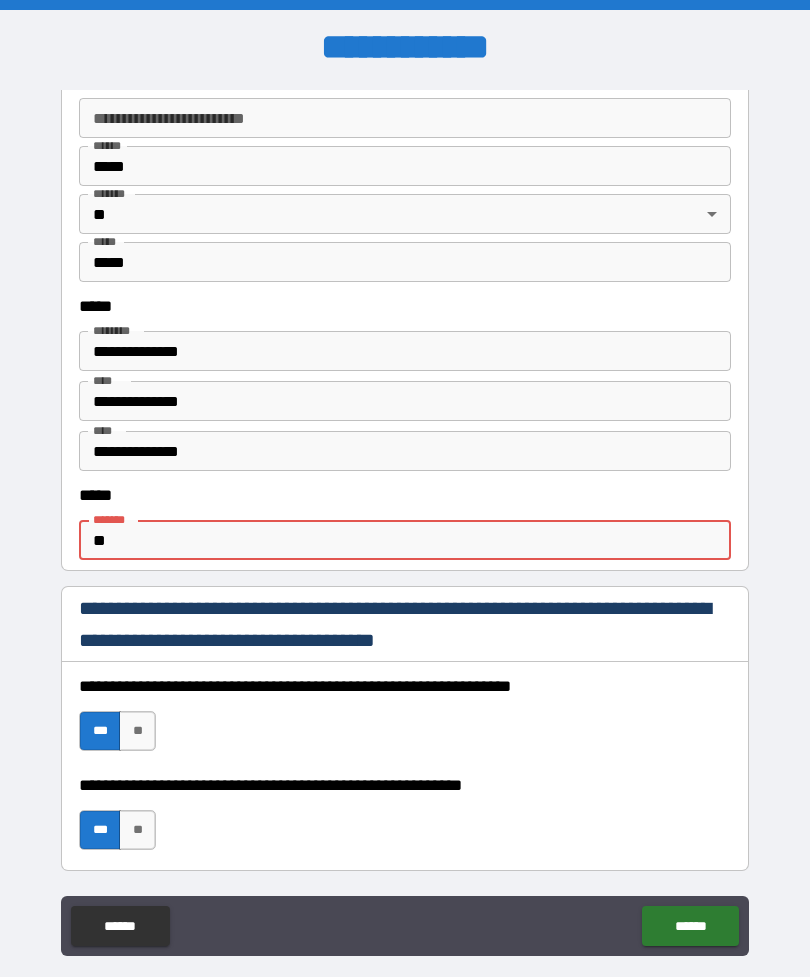 type on "*" 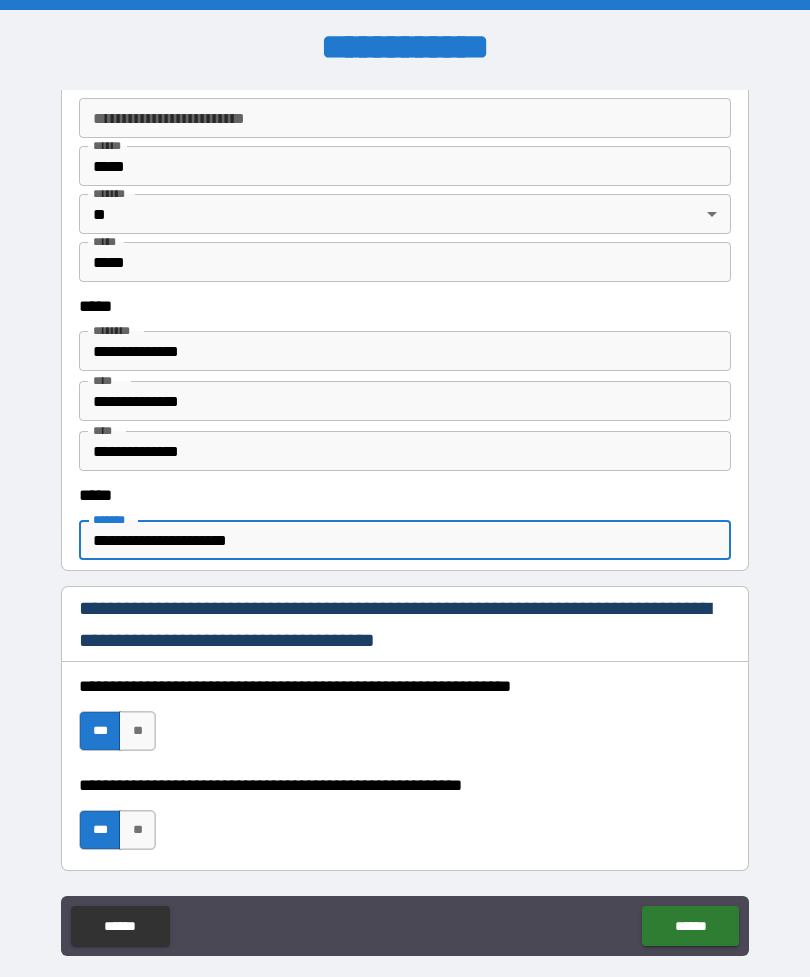 type on "**********" 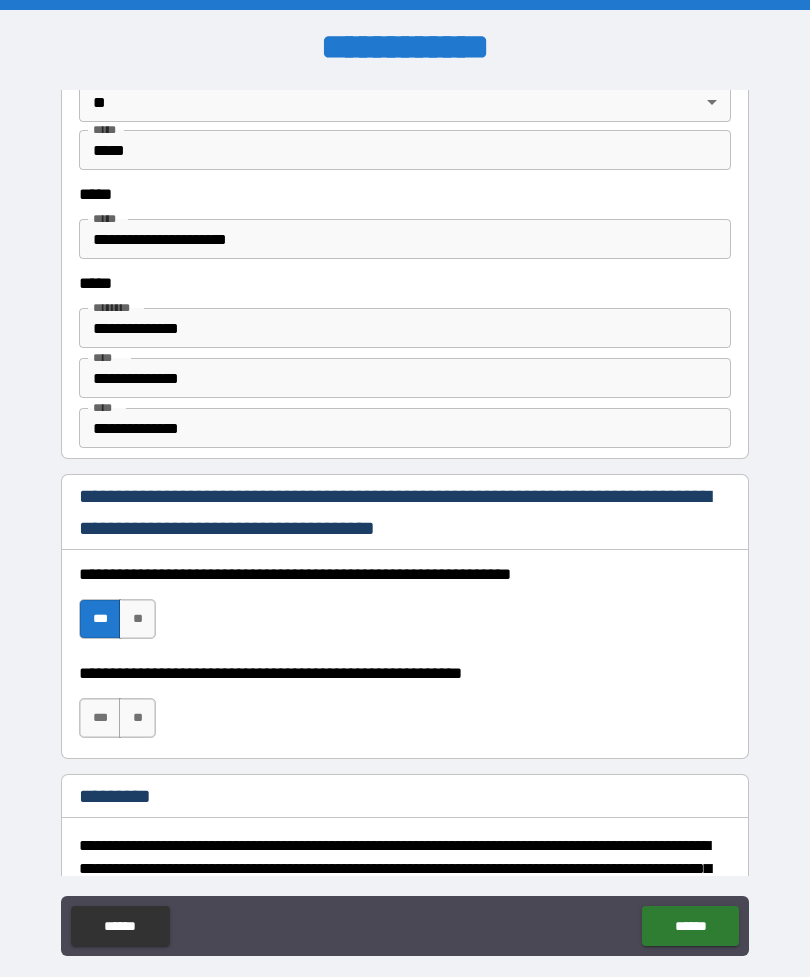 scroll, scrollTop: 2620, scrollLeft: 0, axis: vertical 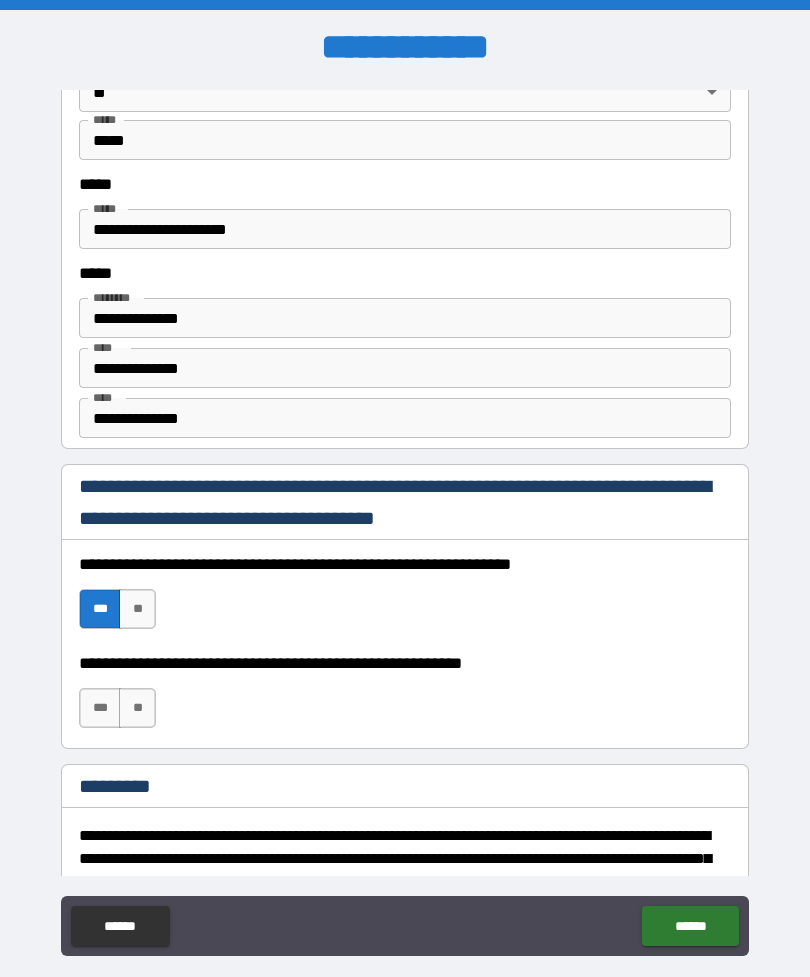 click on "***" at bounding box center (100, 708) 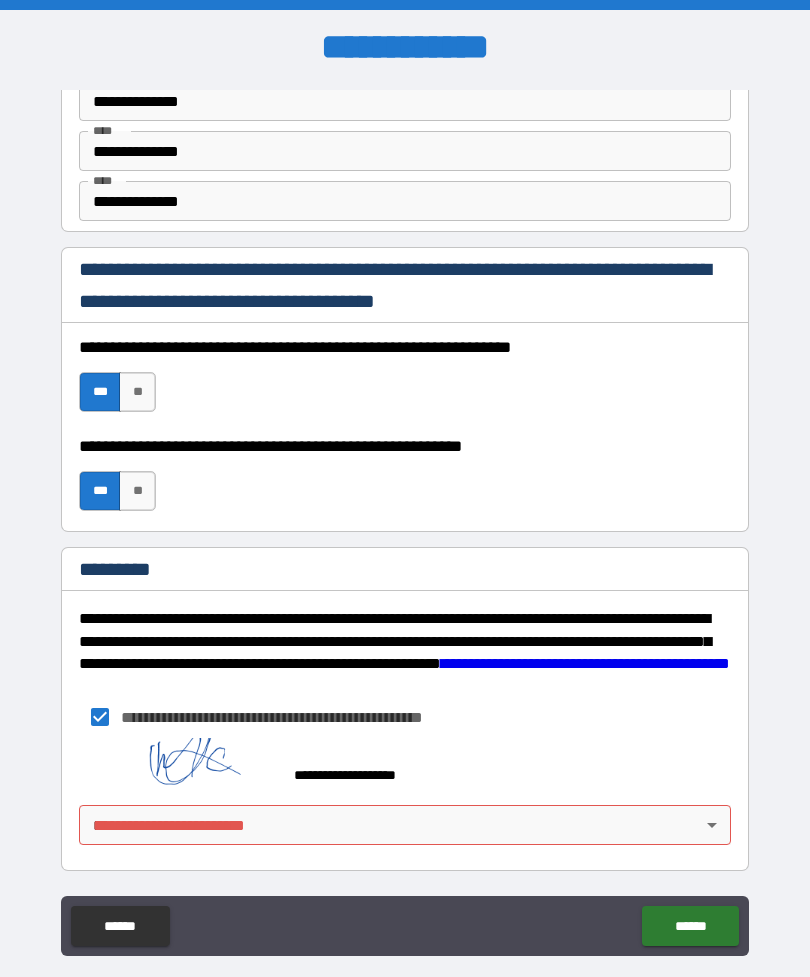 scroll, scrollTop: 2837, scrollLeft: 0, axis: vertical 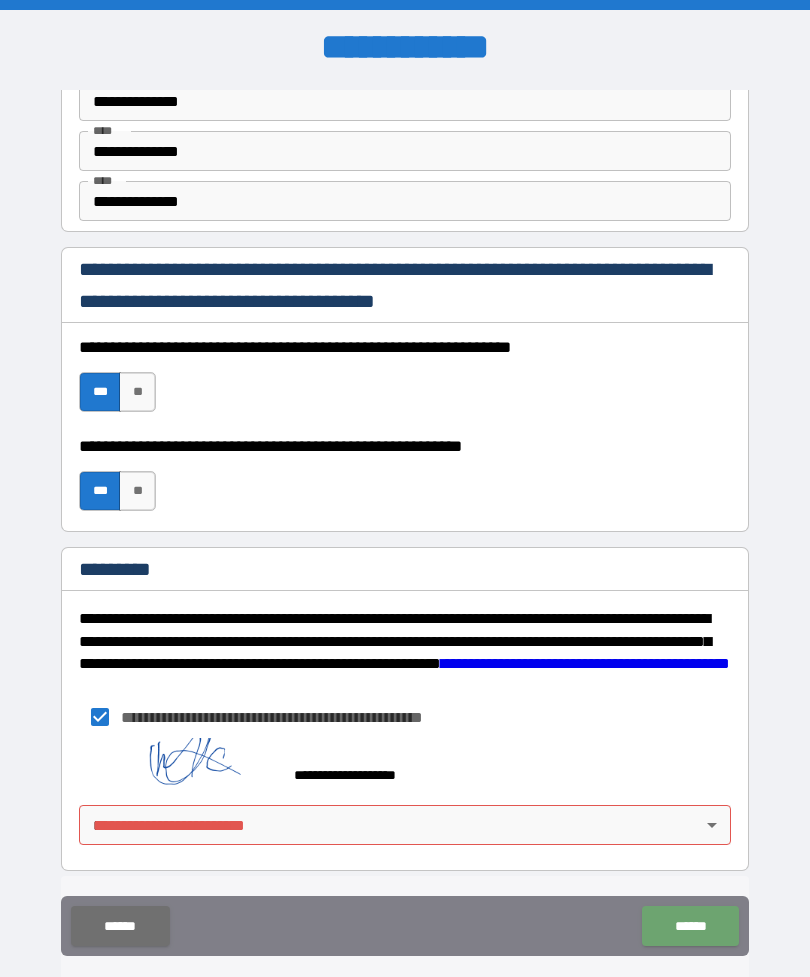 click on "******" at bounding box center (690, 926) 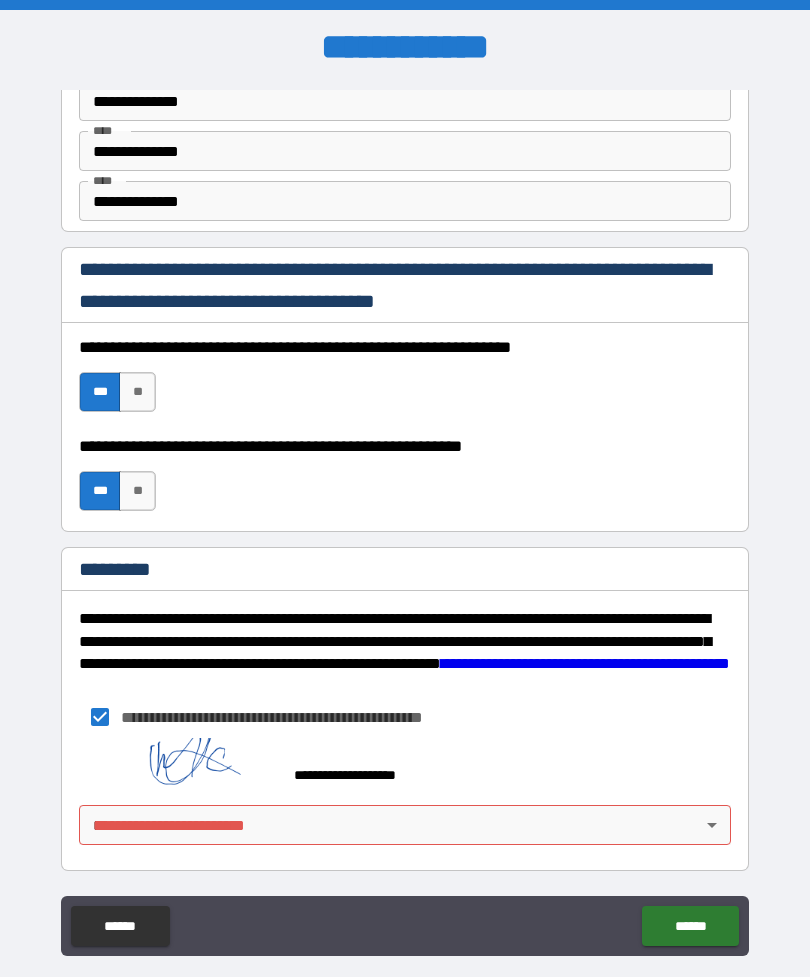 scroll, scrollTop: 2837, scrollLeft: 0, axis: vertical 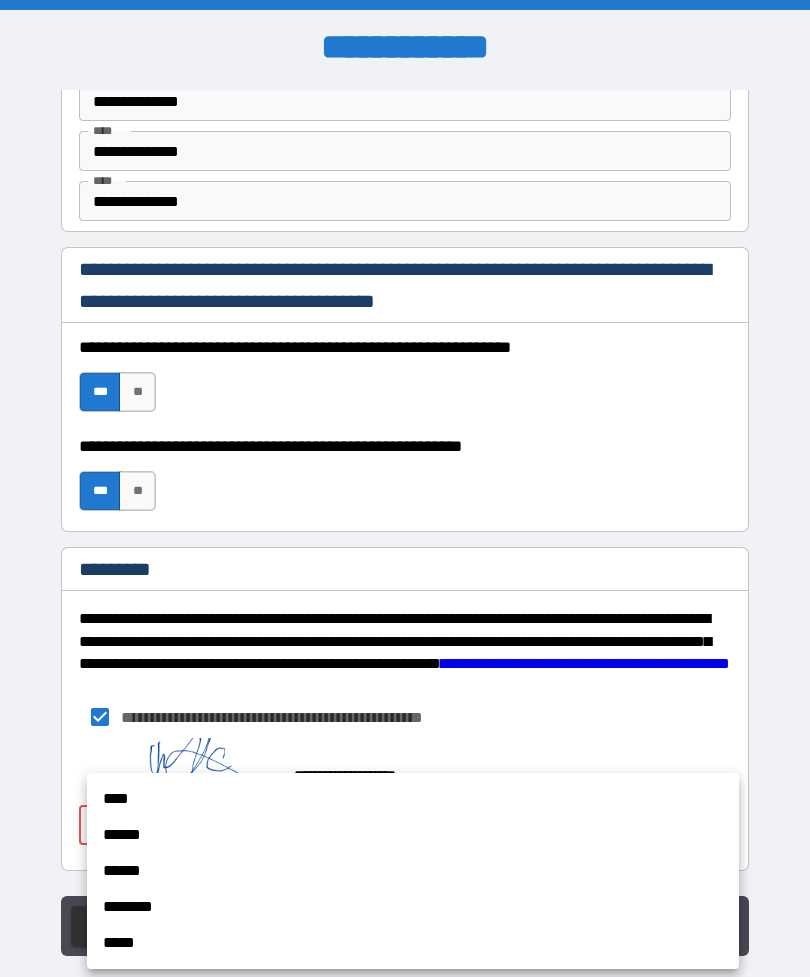 click on "****" at bounding box center (413, 799) 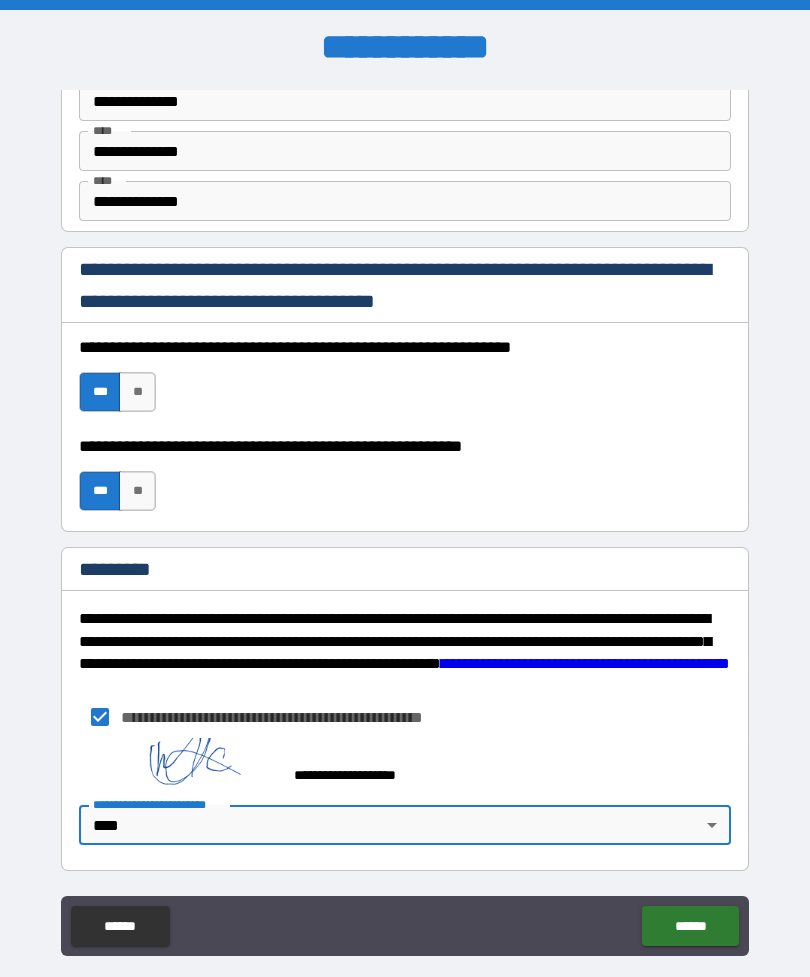 click on "******" at bounding box center [690, 926] 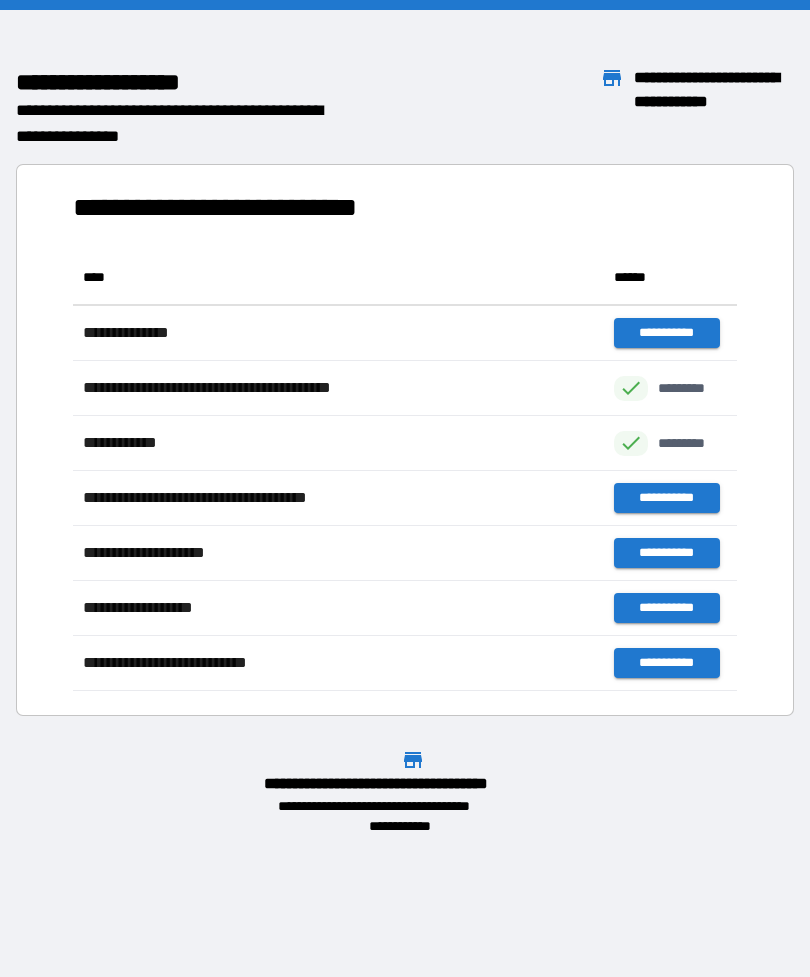 scroll, scrollTop: 441, scrollLeft: 664, axis: both 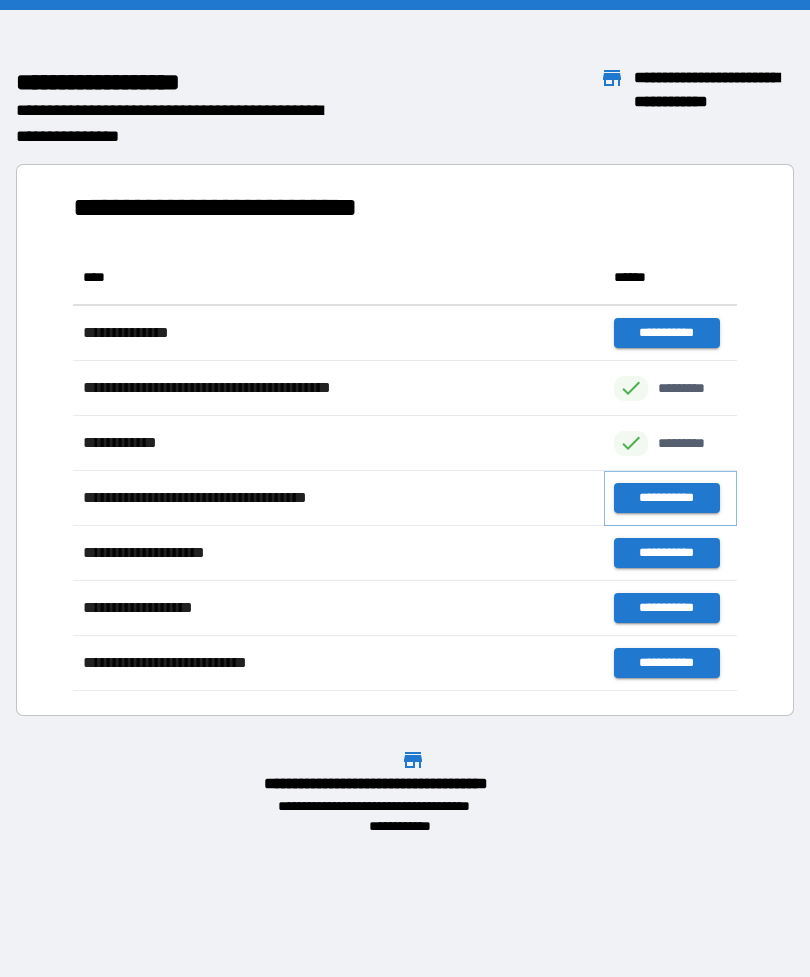 click on "**********" at bounding box center (666, 498) 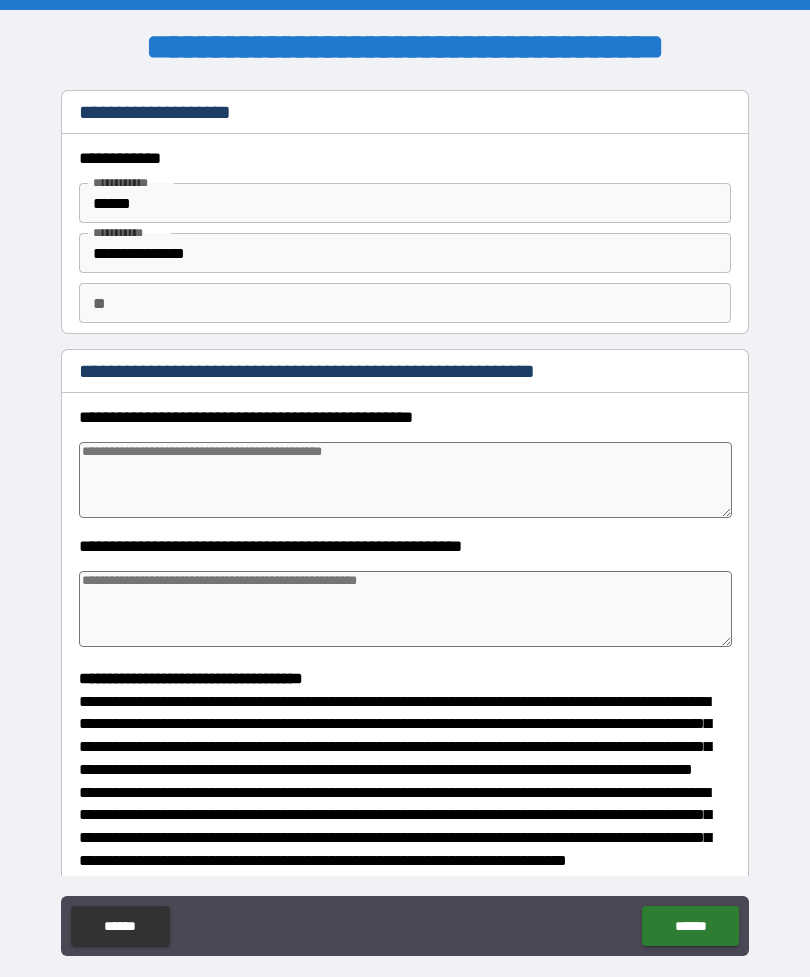 type on "*" 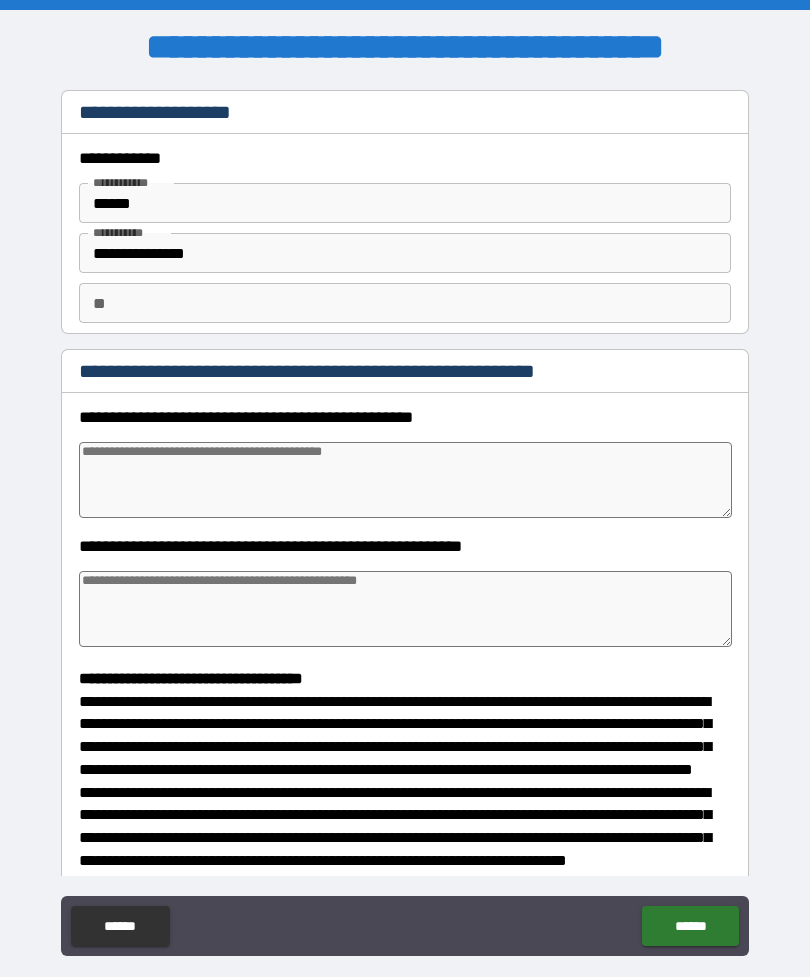 type on "*" 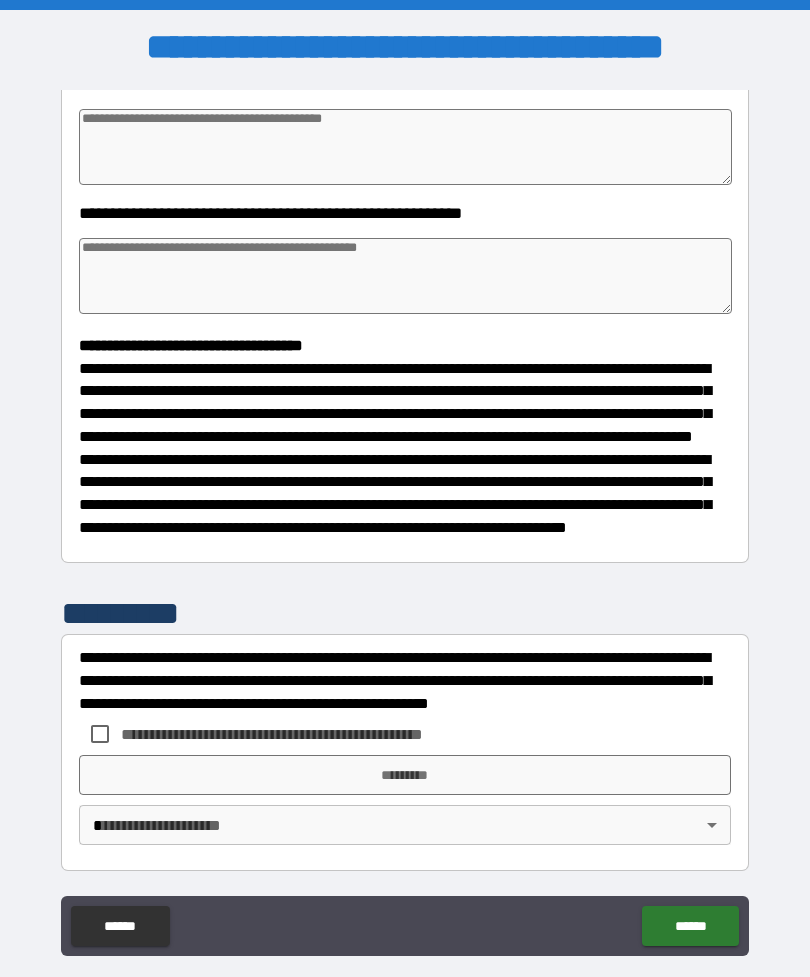scroll, scrollTop: 370, scrollLeft: 0, axis: vertical 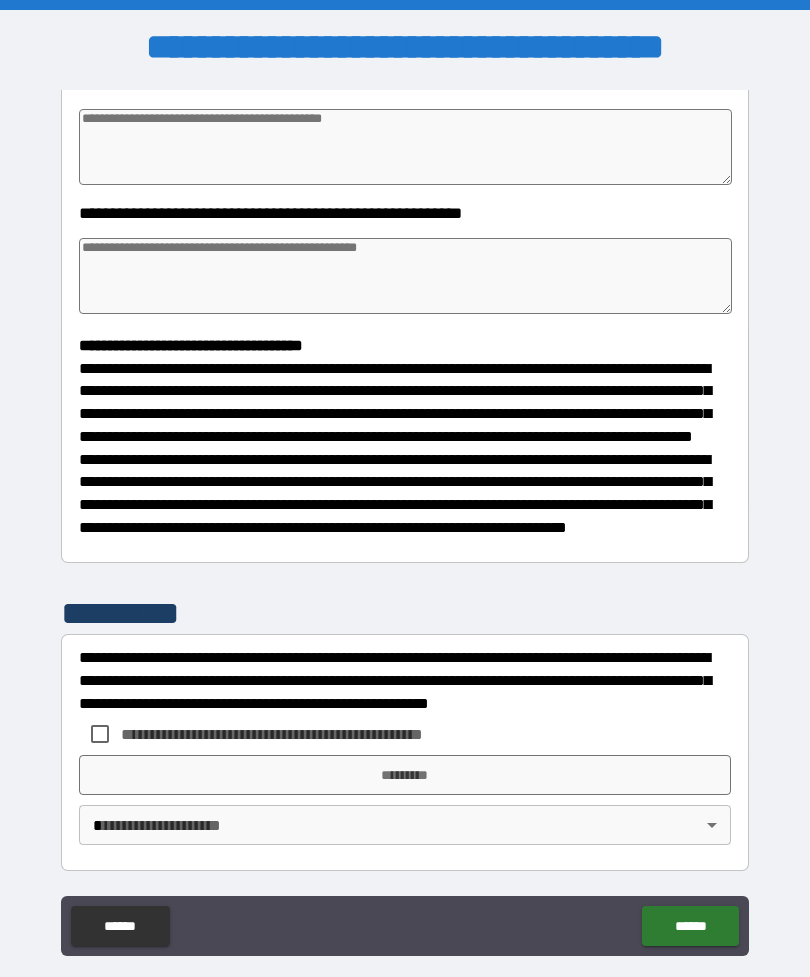 type on "*" 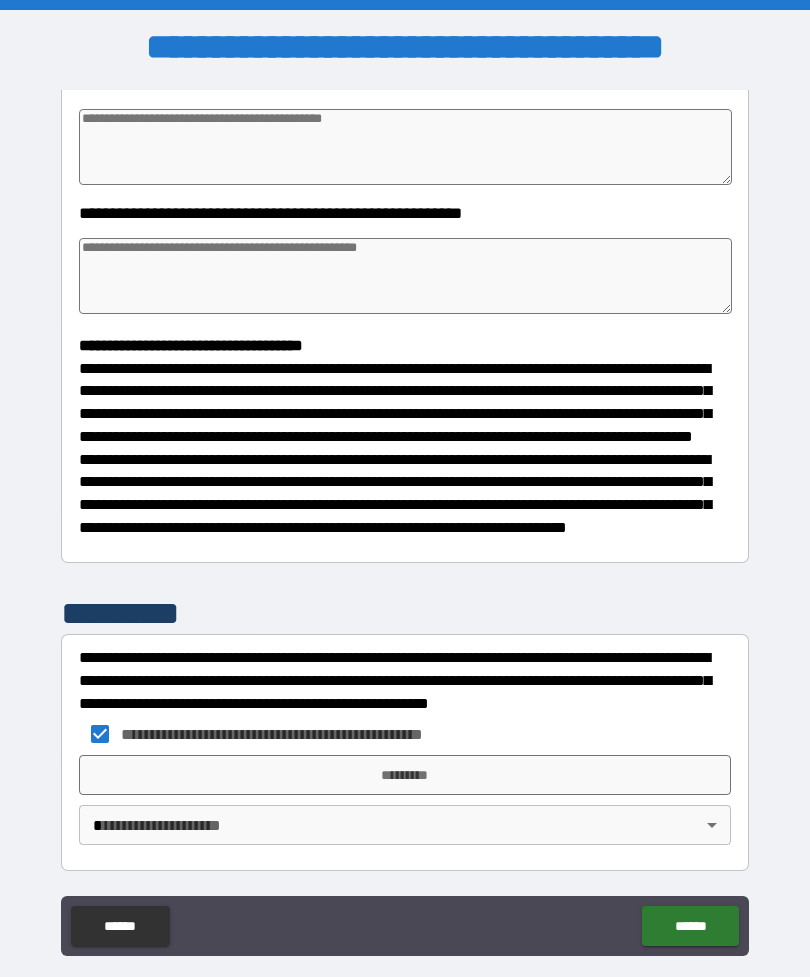 type on "*" 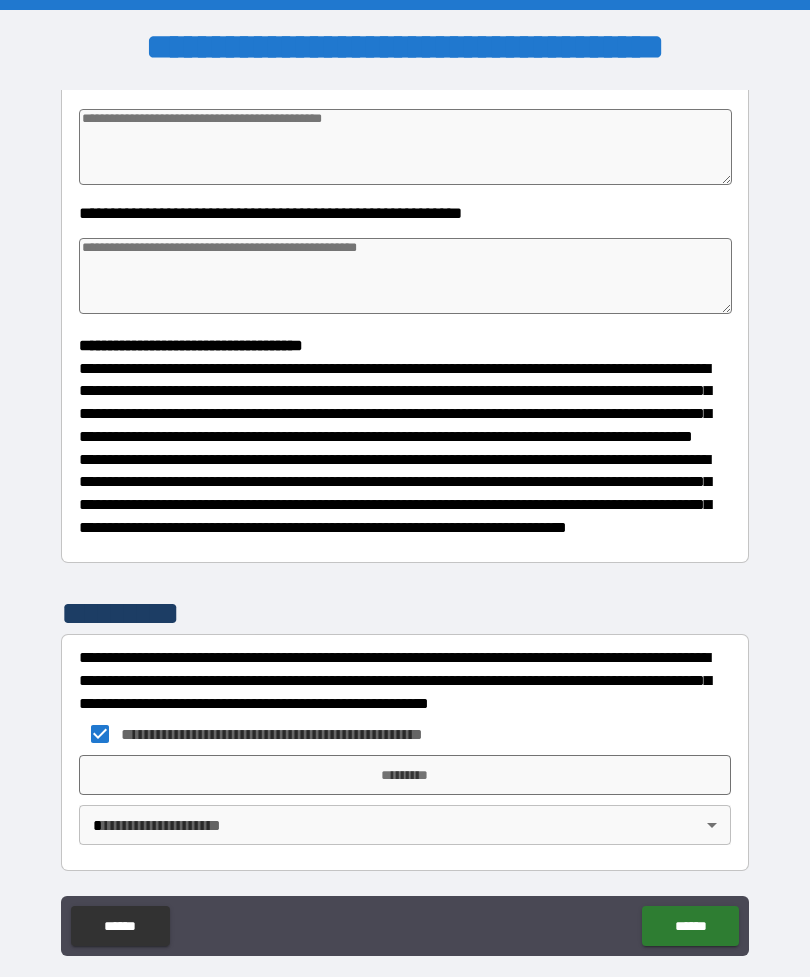 type on "*" 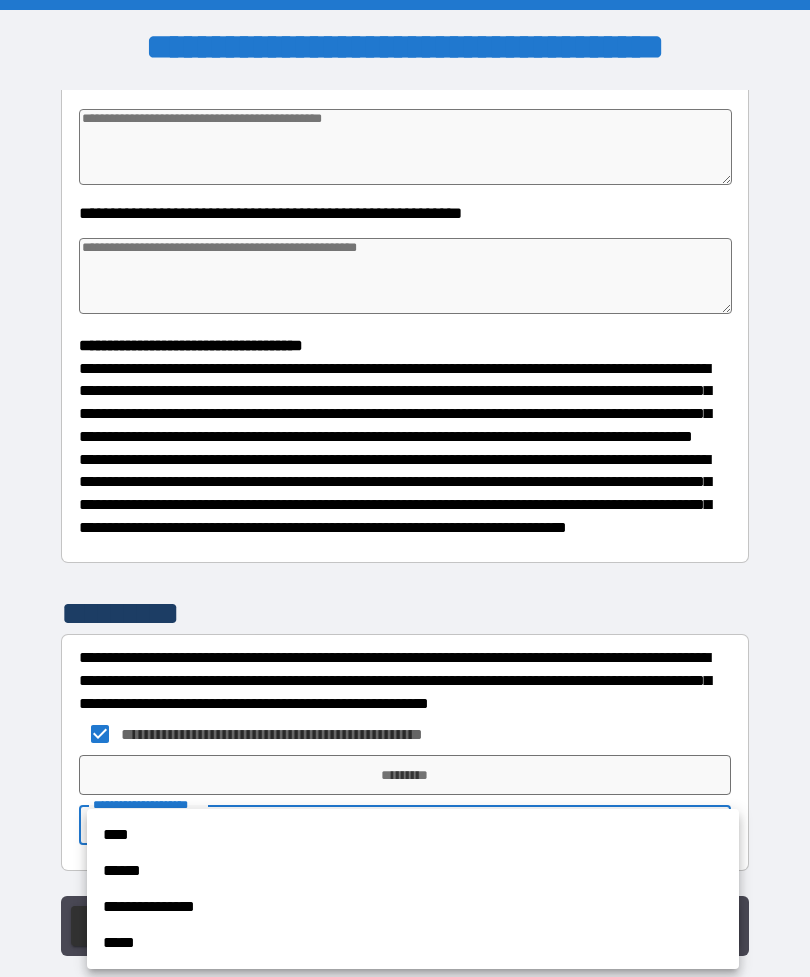 click on "****" at bounding box center [413, 835] 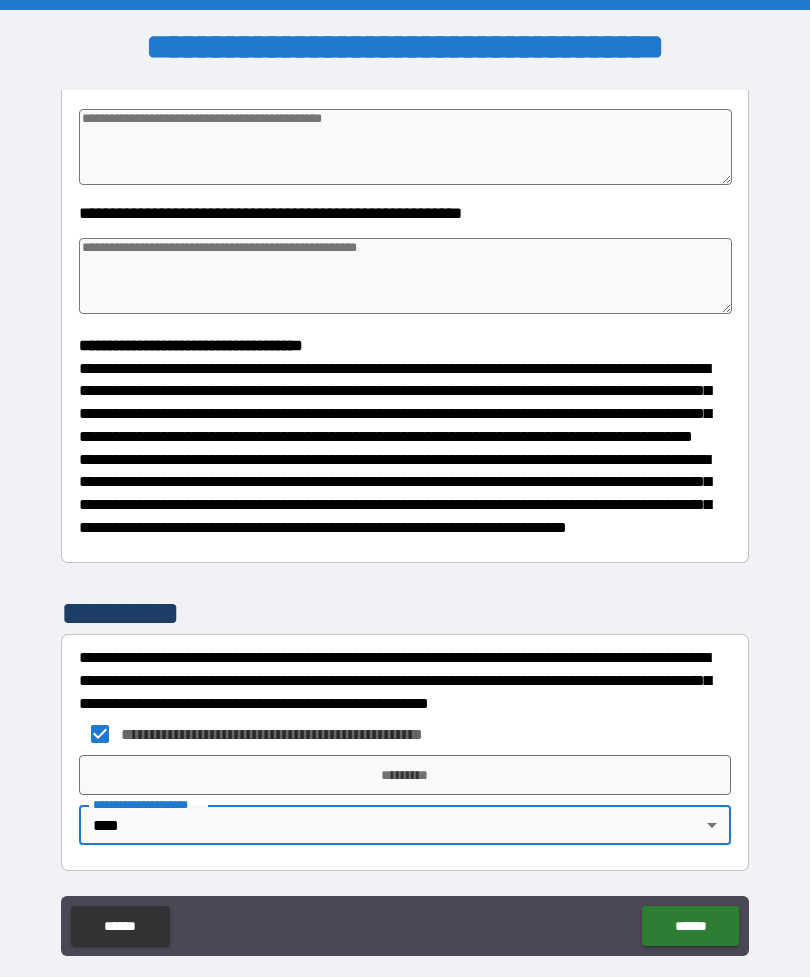 type on "*" 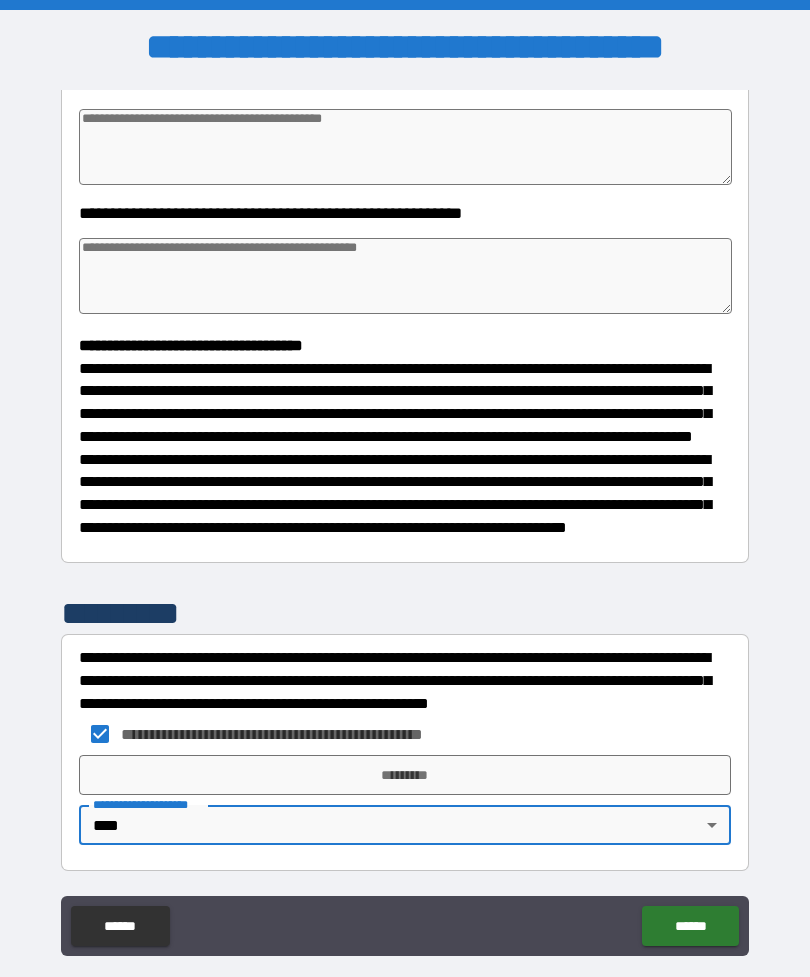 type on "*" 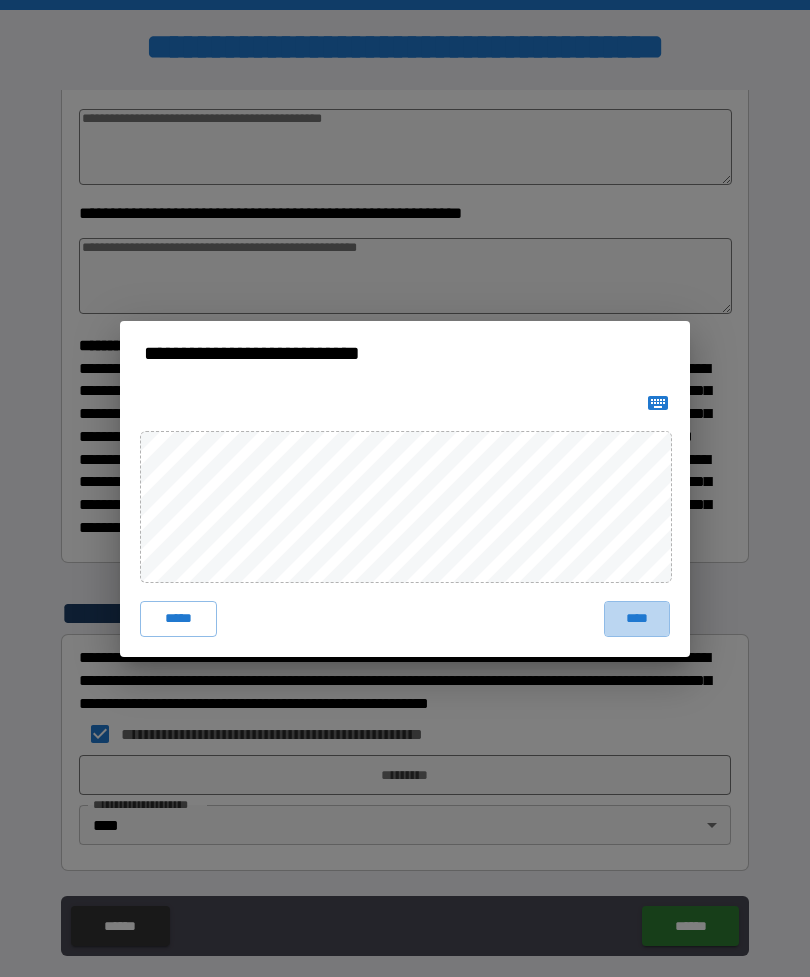 click on "****" at bounding box center [637, 619] 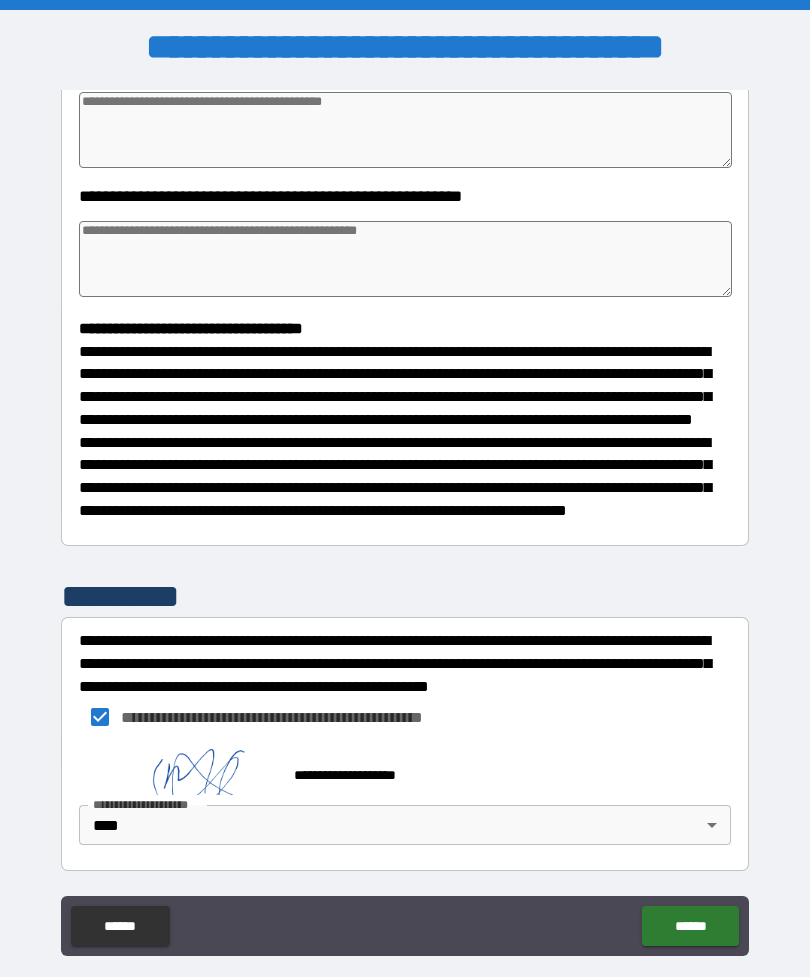 click on "******" at bounding box center [690, 926] 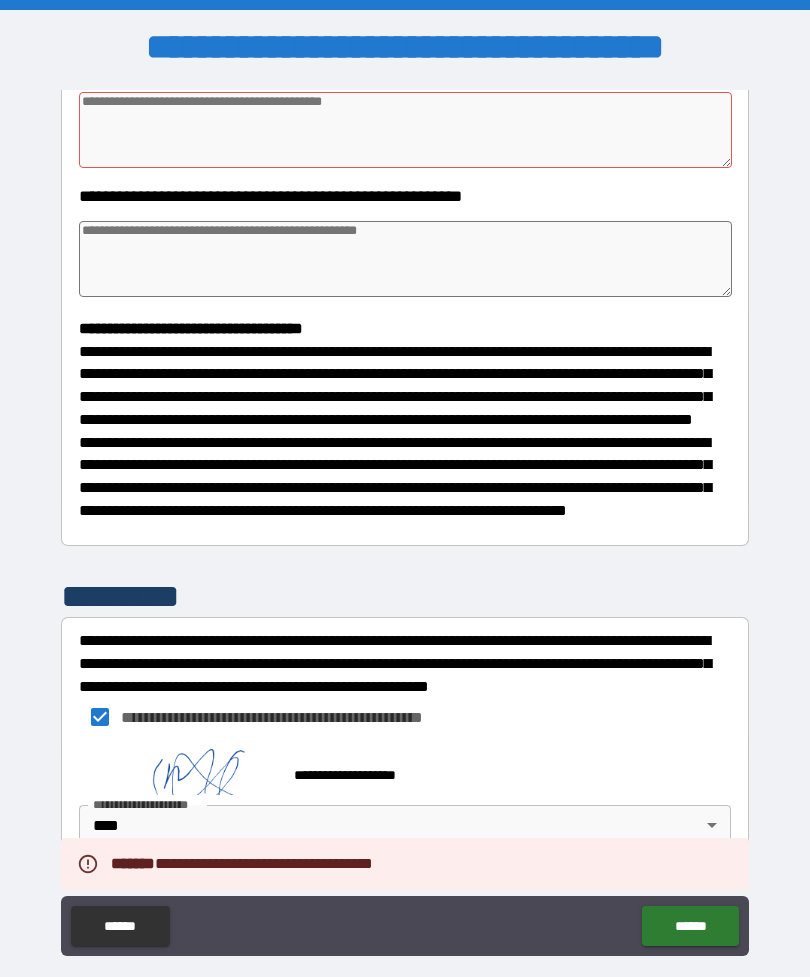 type on "*" 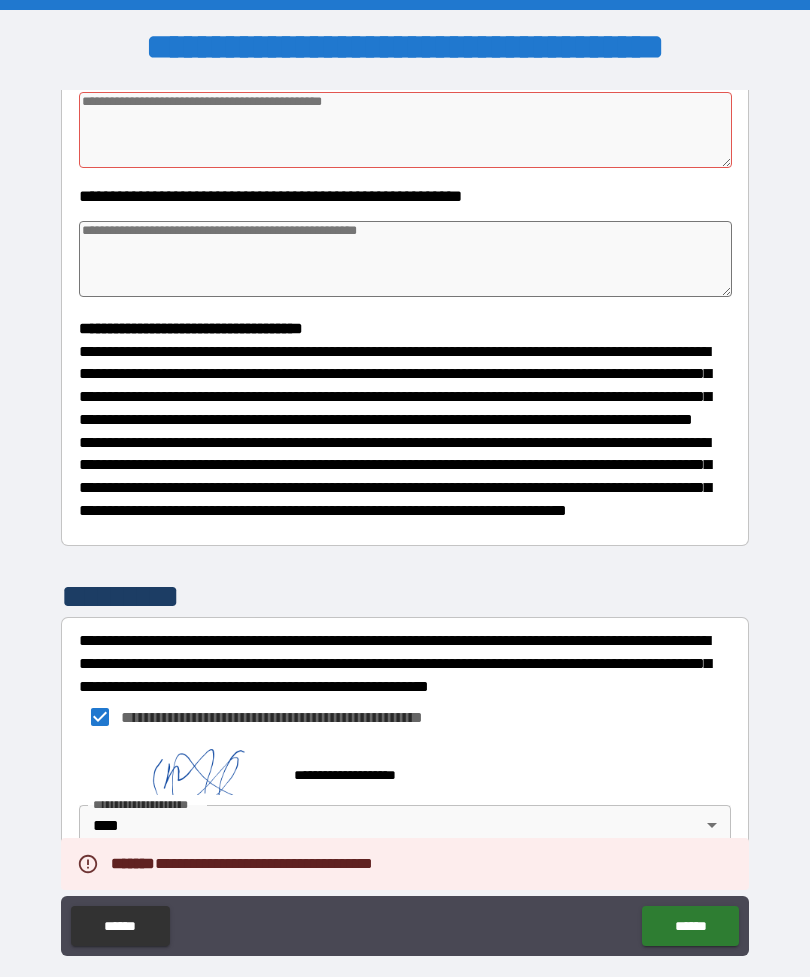 type on "*" 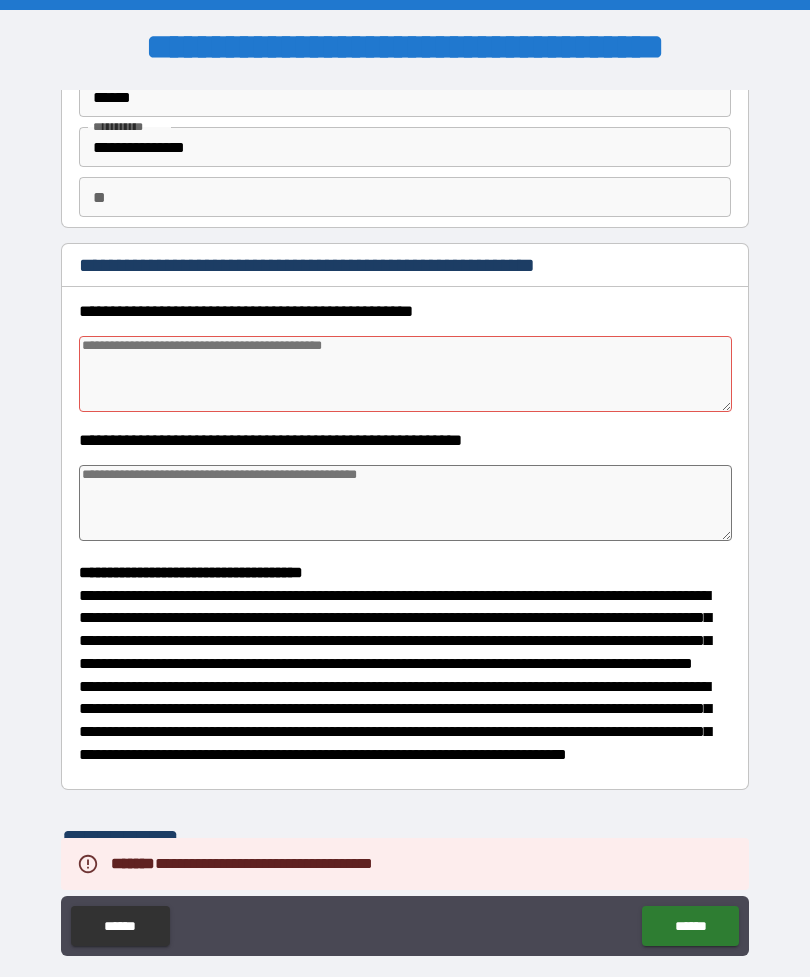 scroll, scrollTop: 104, scrollLeft: 0, axis: vertical 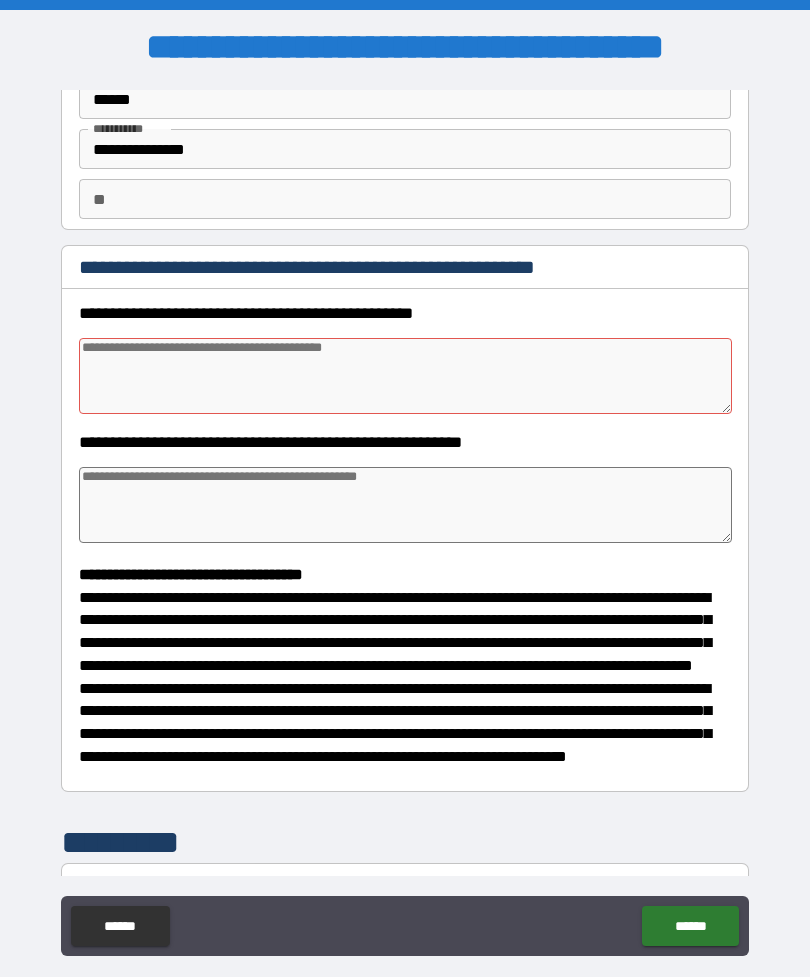 click at bounding box center [405, 376] 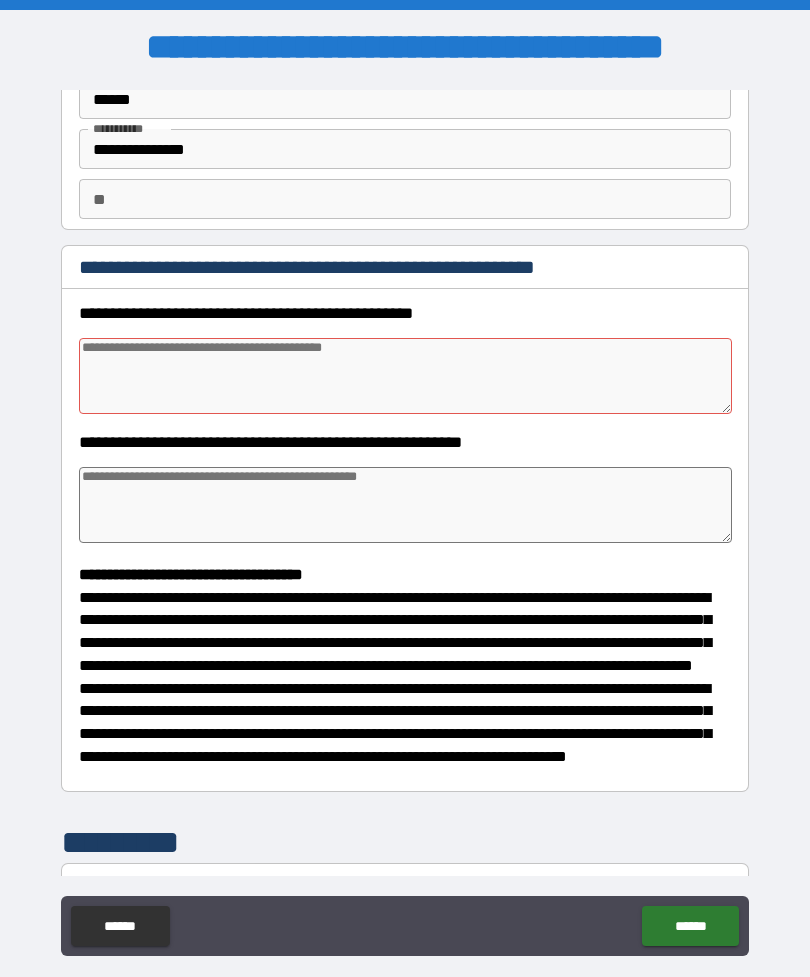 type on "*" 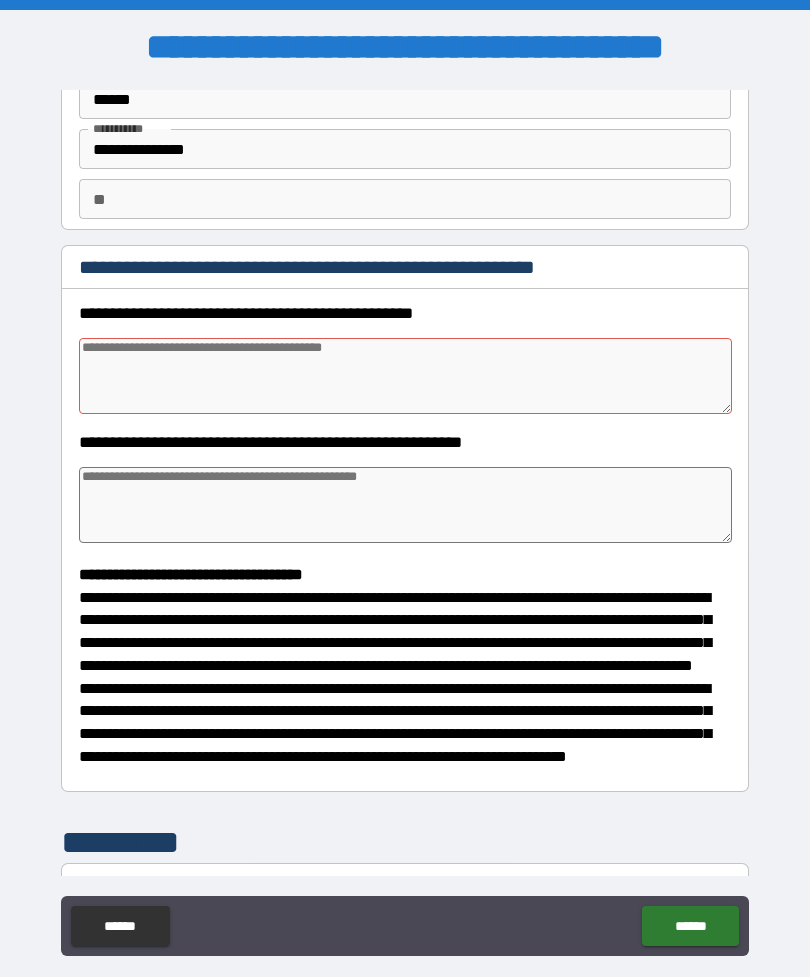 type on "*" 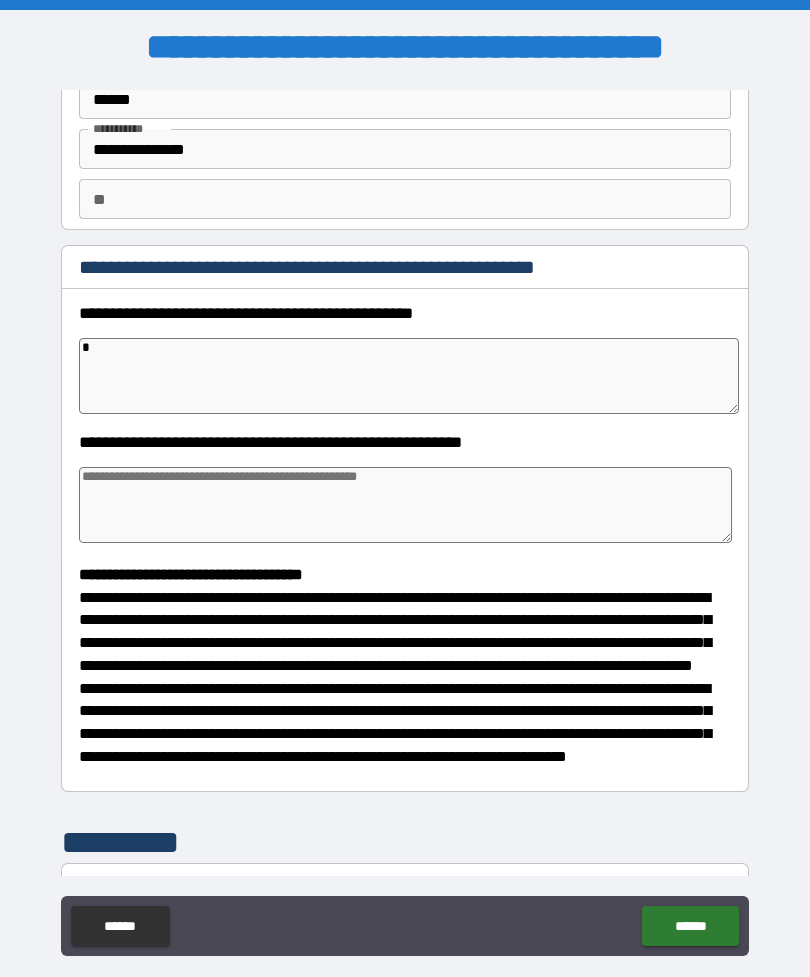 type on "*" 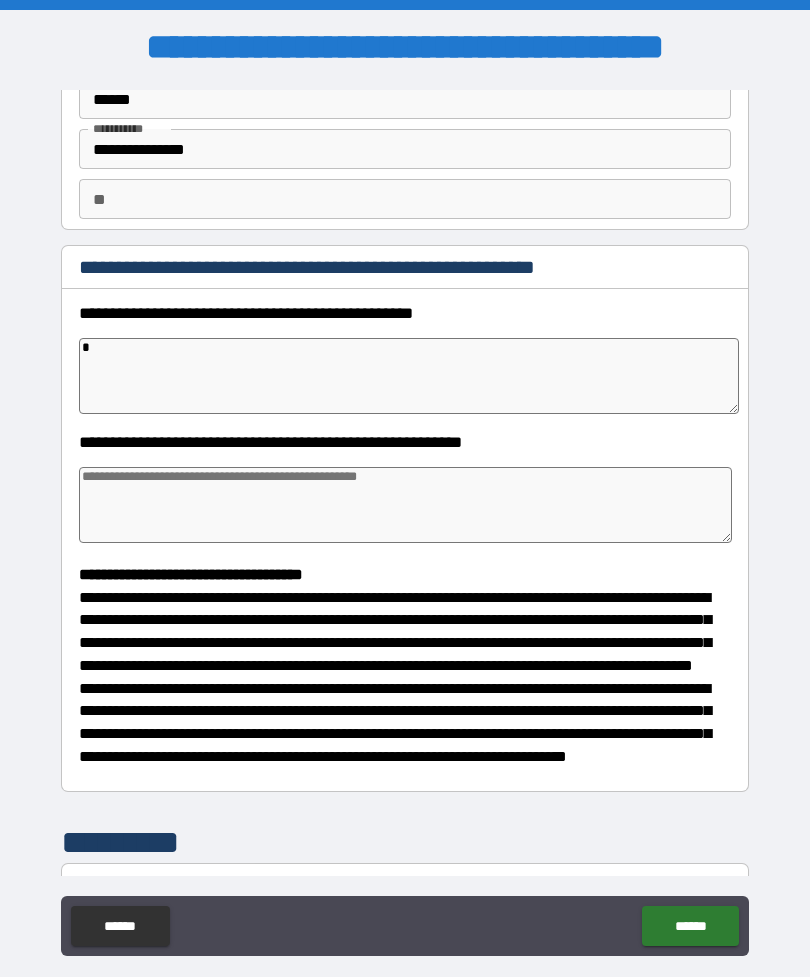 type on "*" 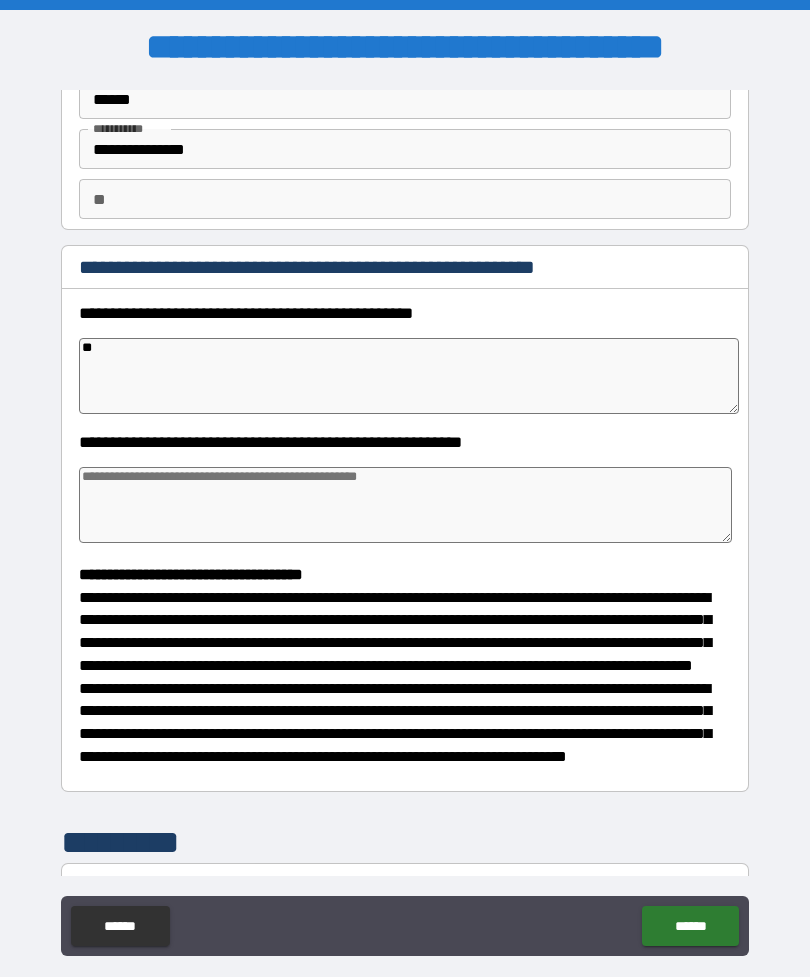 type on "*" 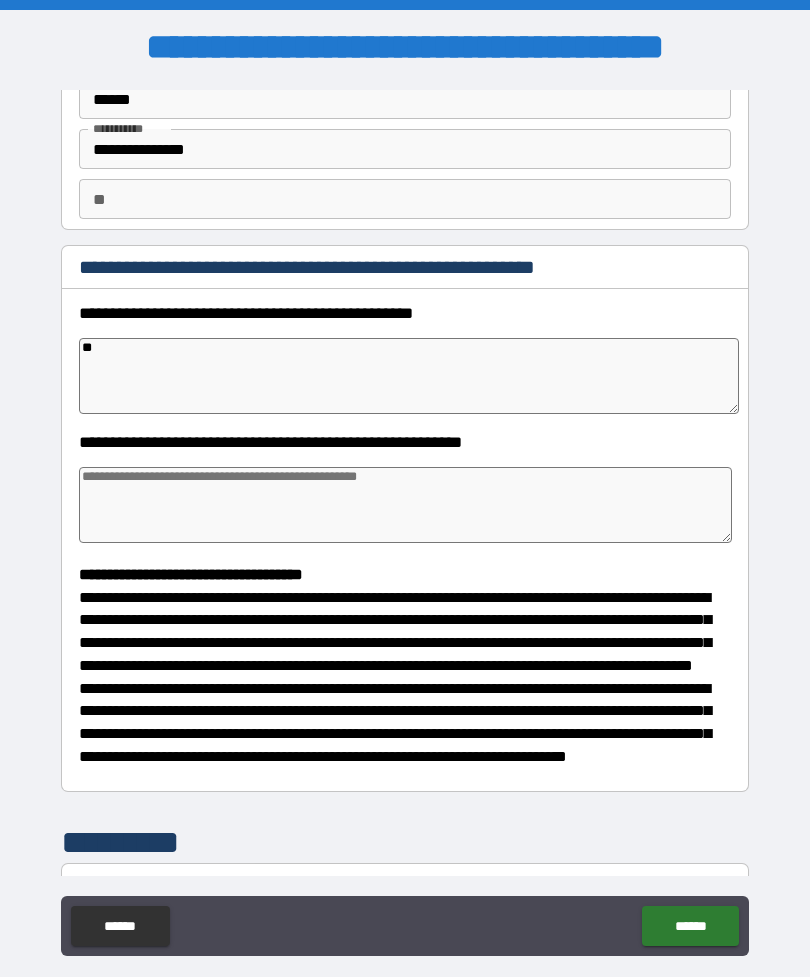 type on "***" 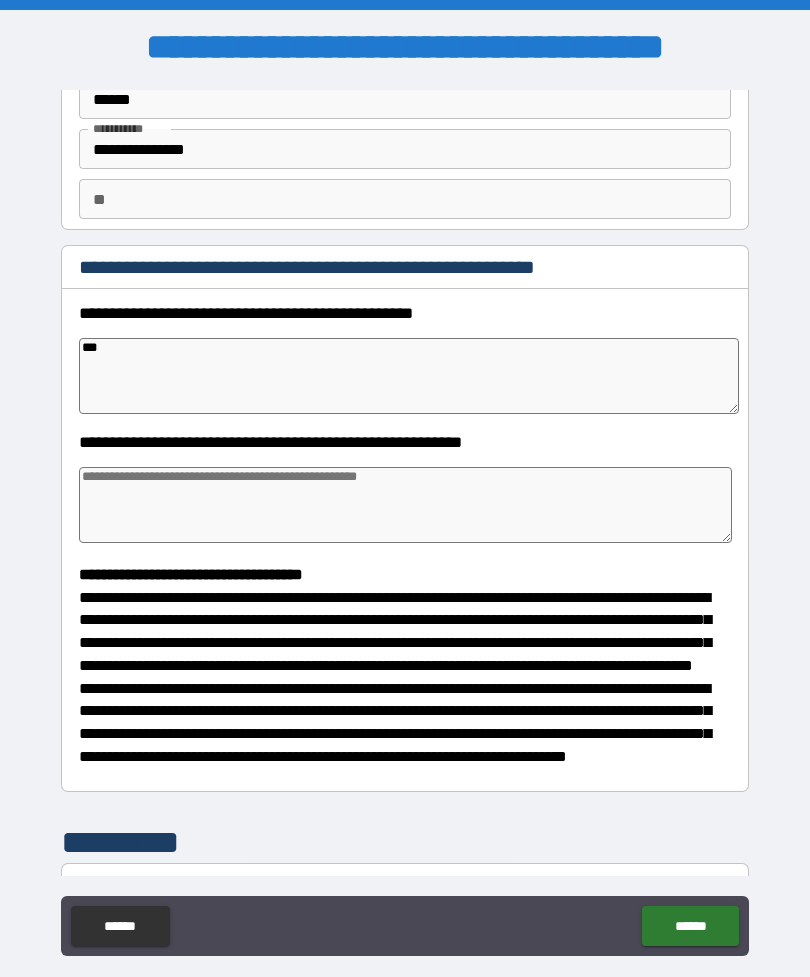 type on "*" 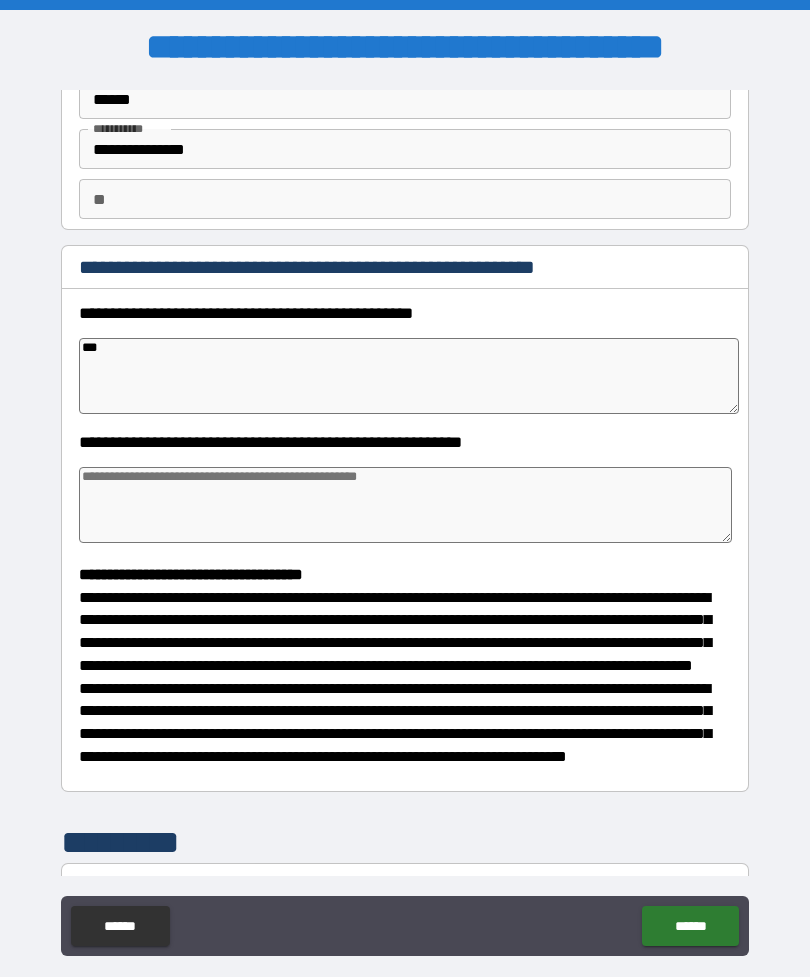 type on "*" 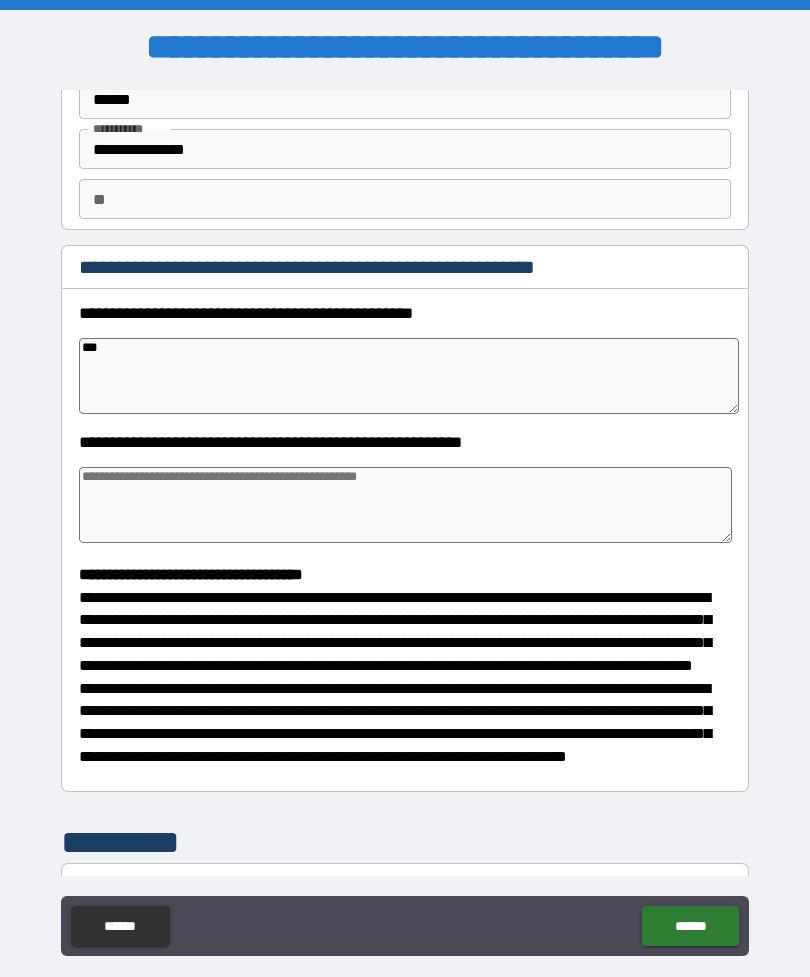 type on "*" 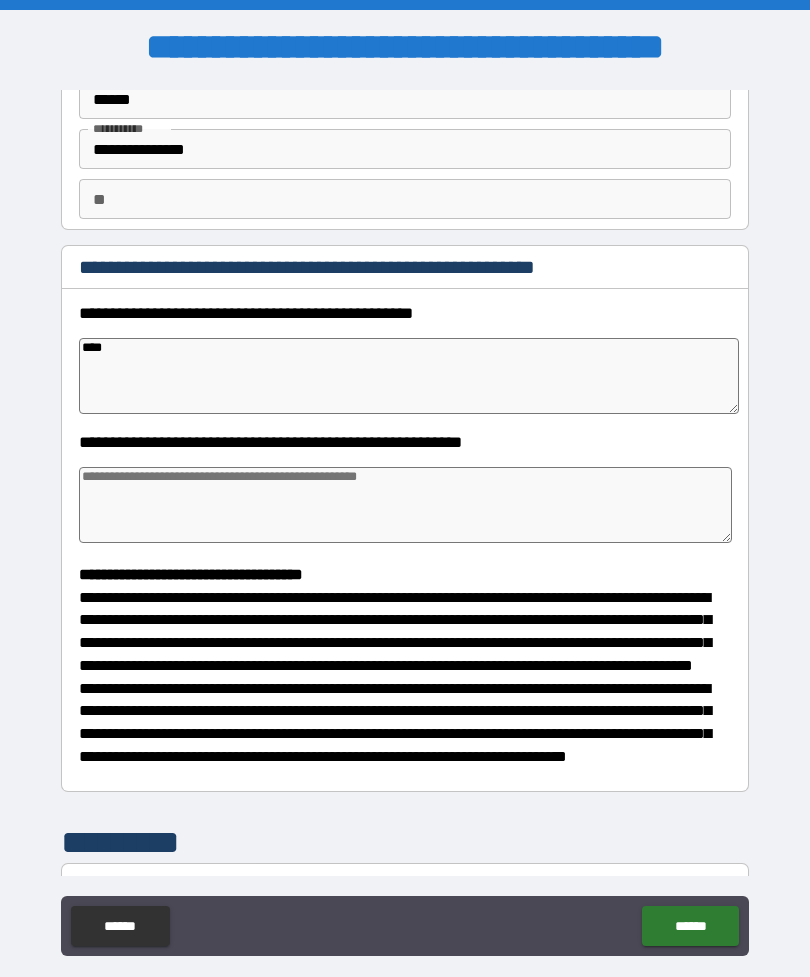 type on "*" 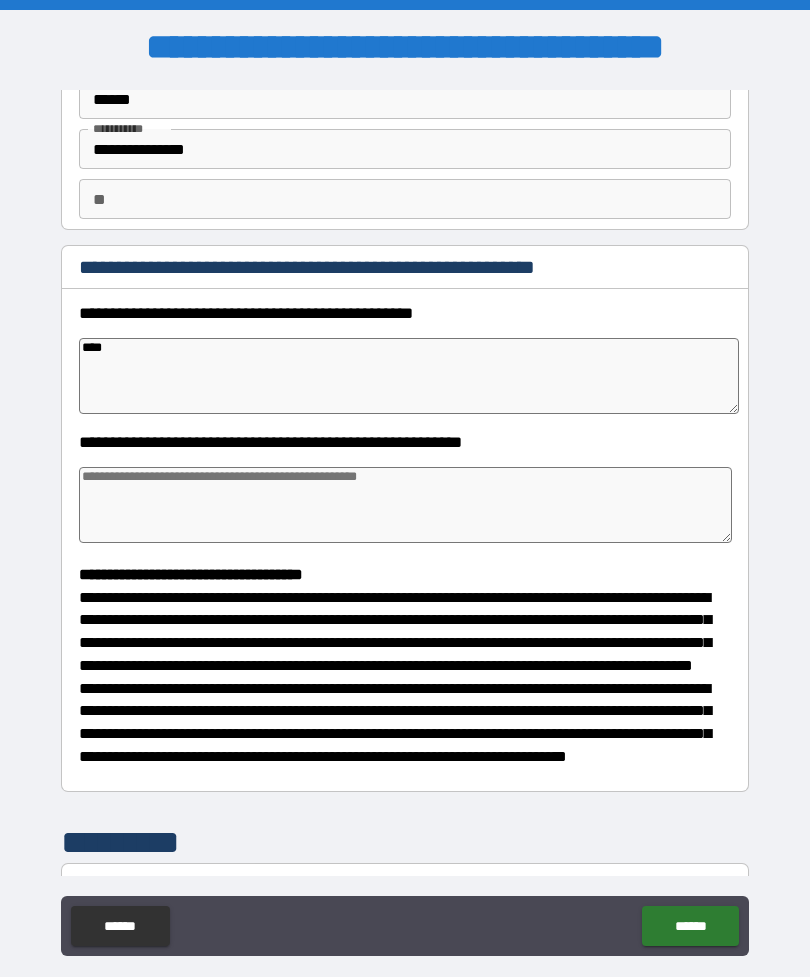 type on "*****" 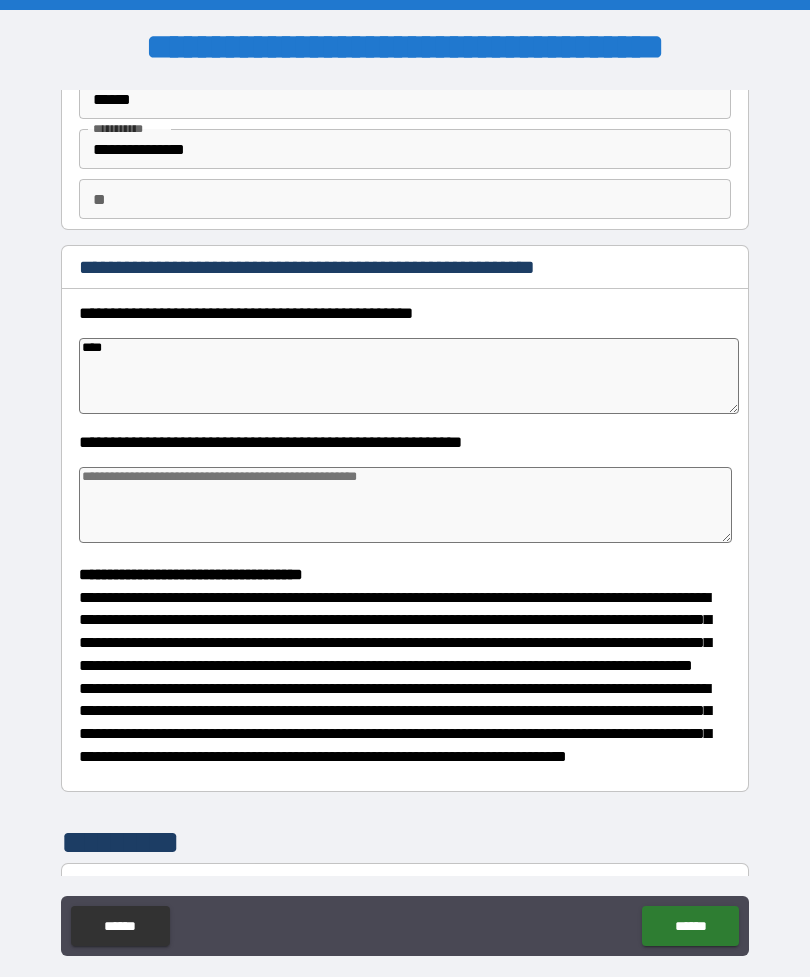type on "*" 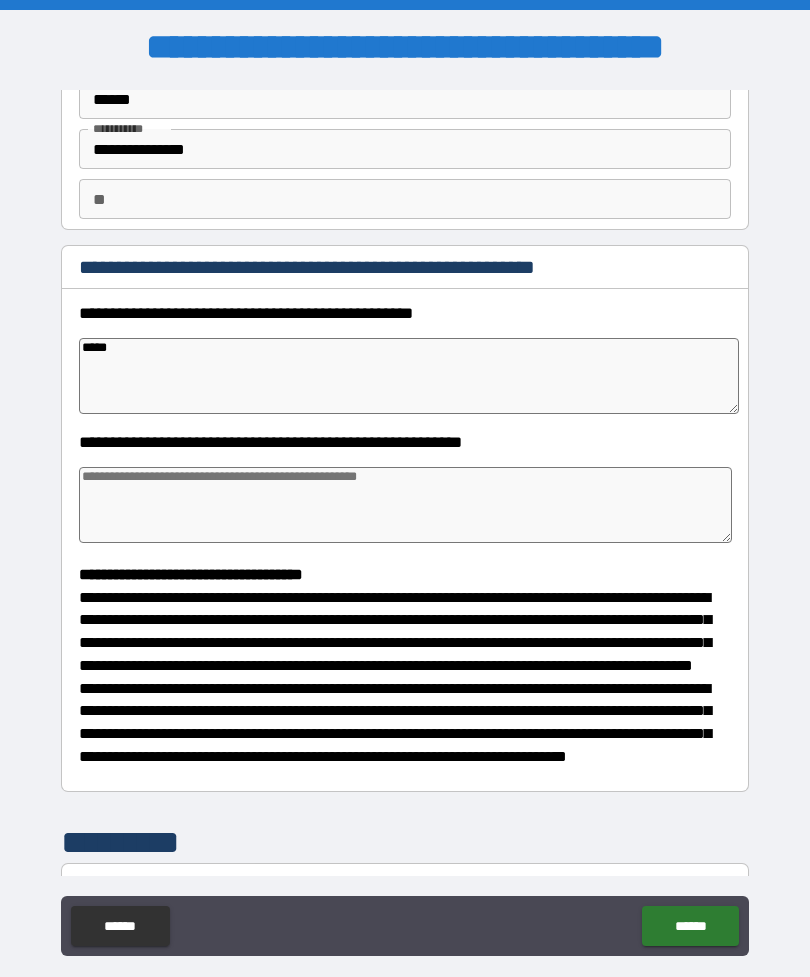 type on "*" 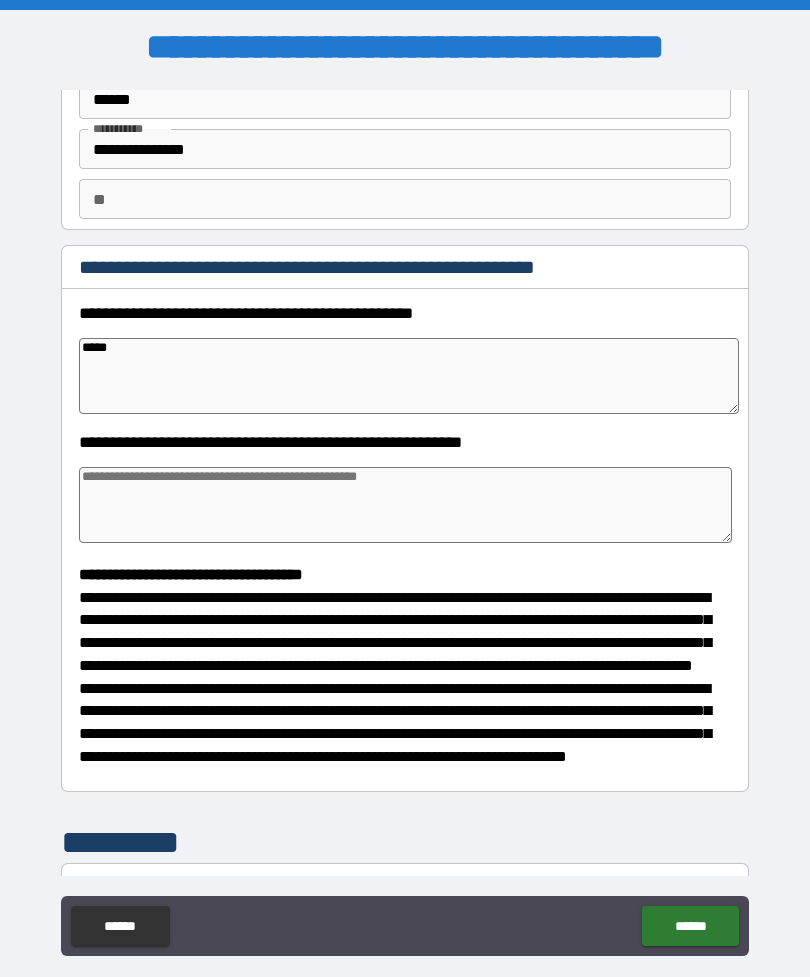 type on "******" 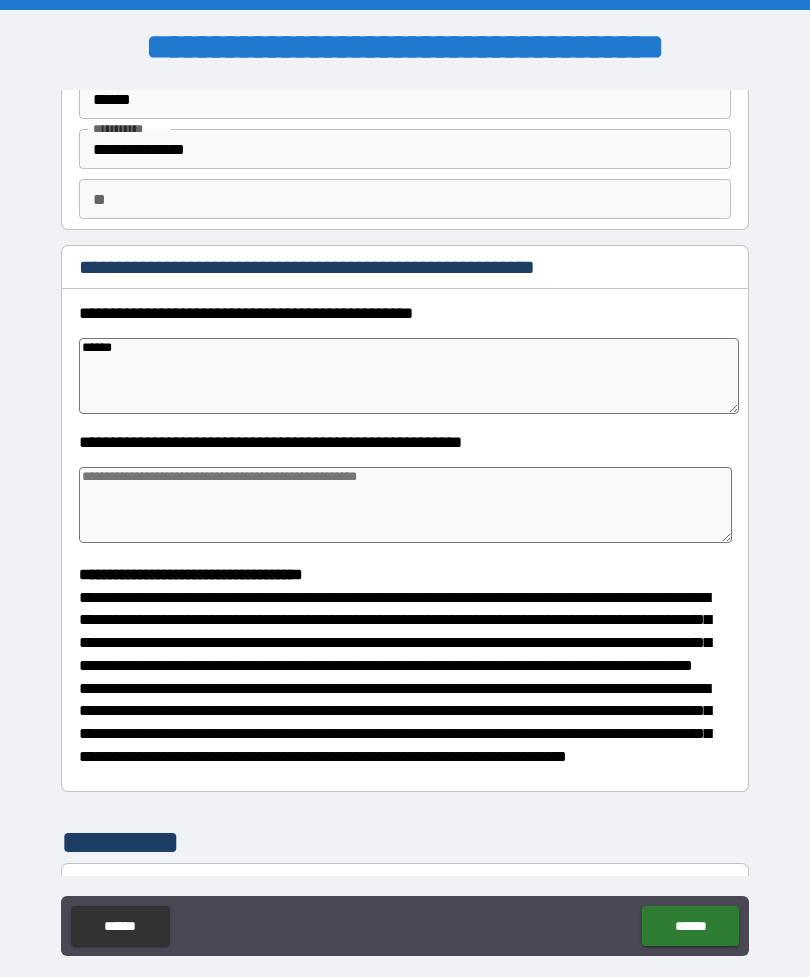 type on "*" 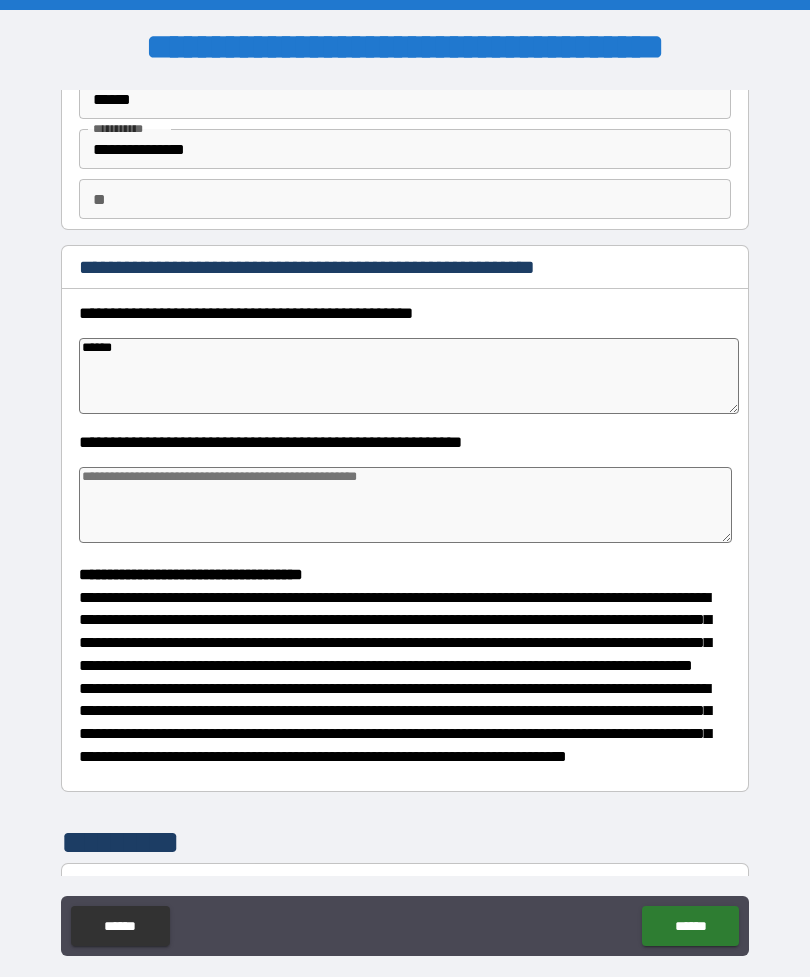 type on "*" 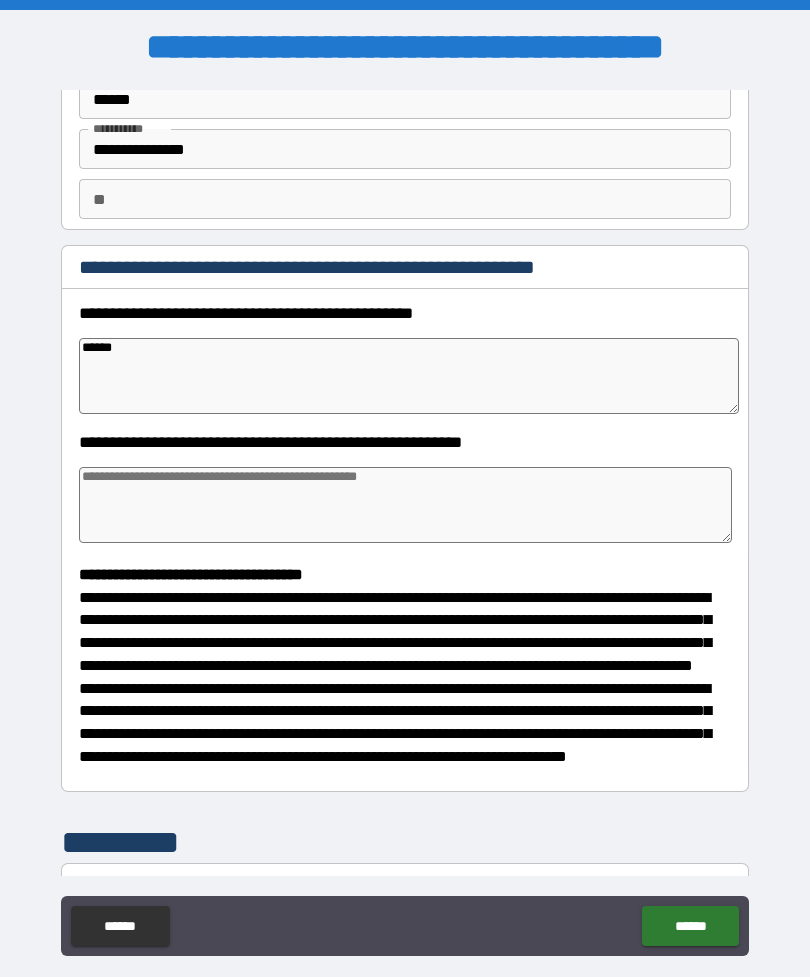 type on "*" 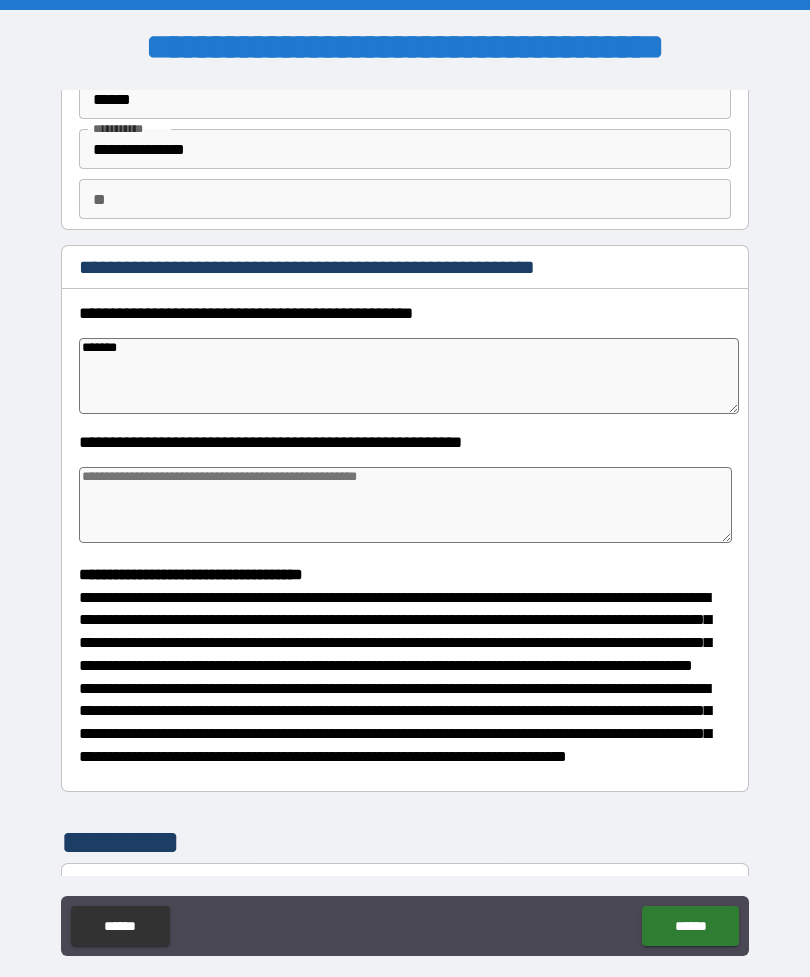 type on "*" 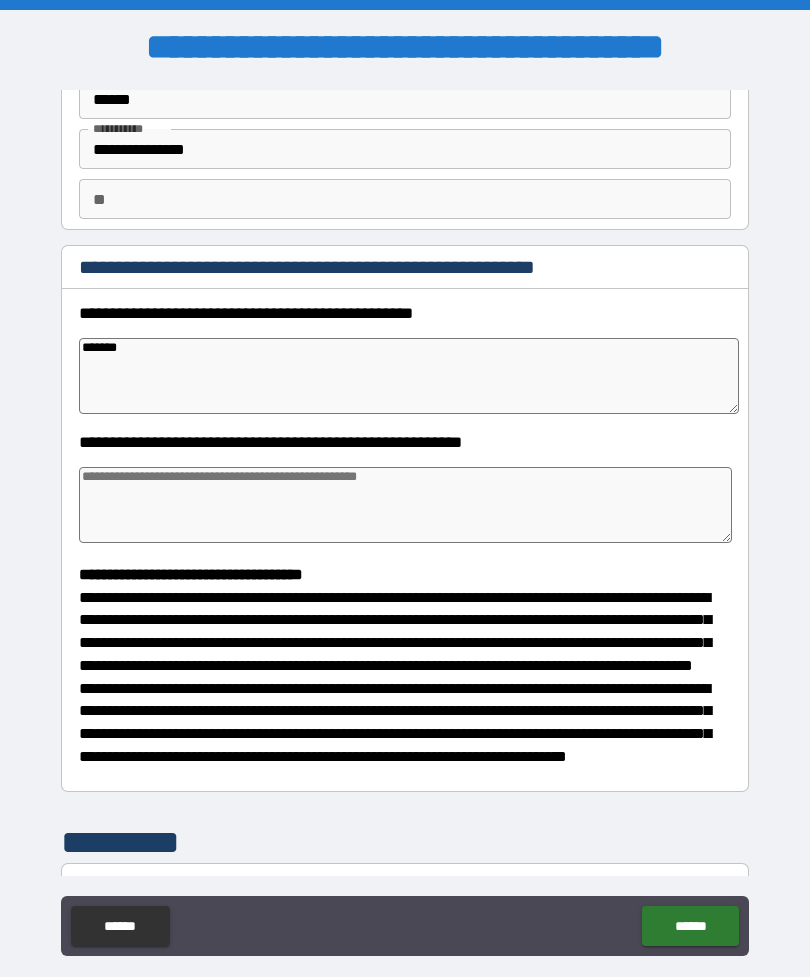 type on "*" 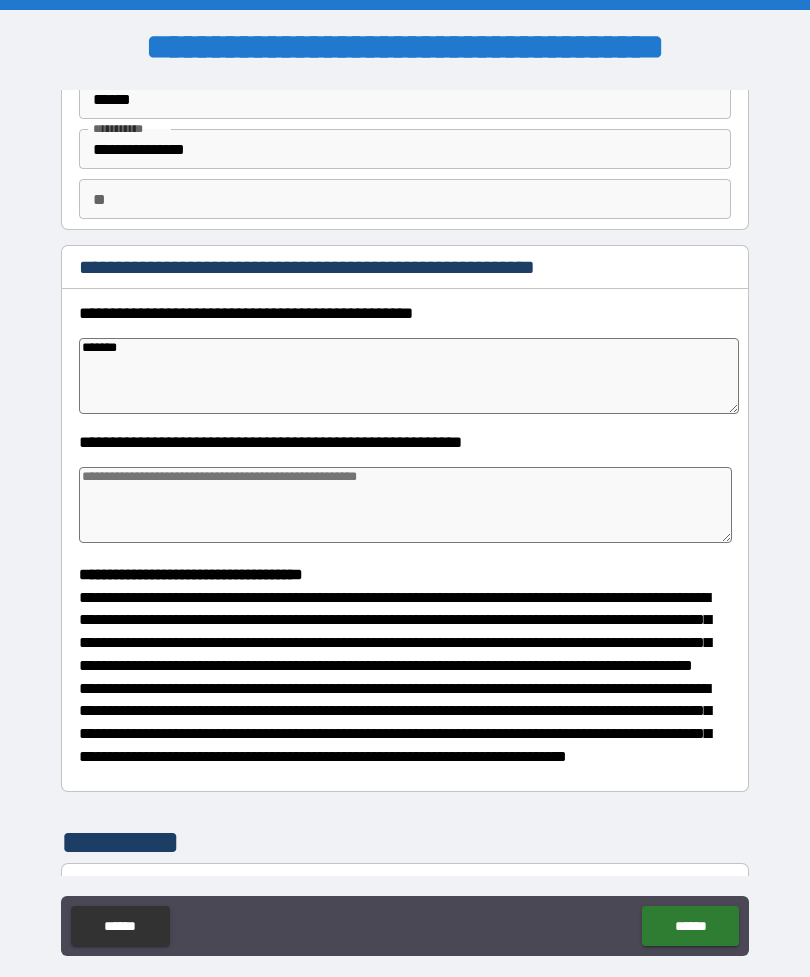 type on "*" 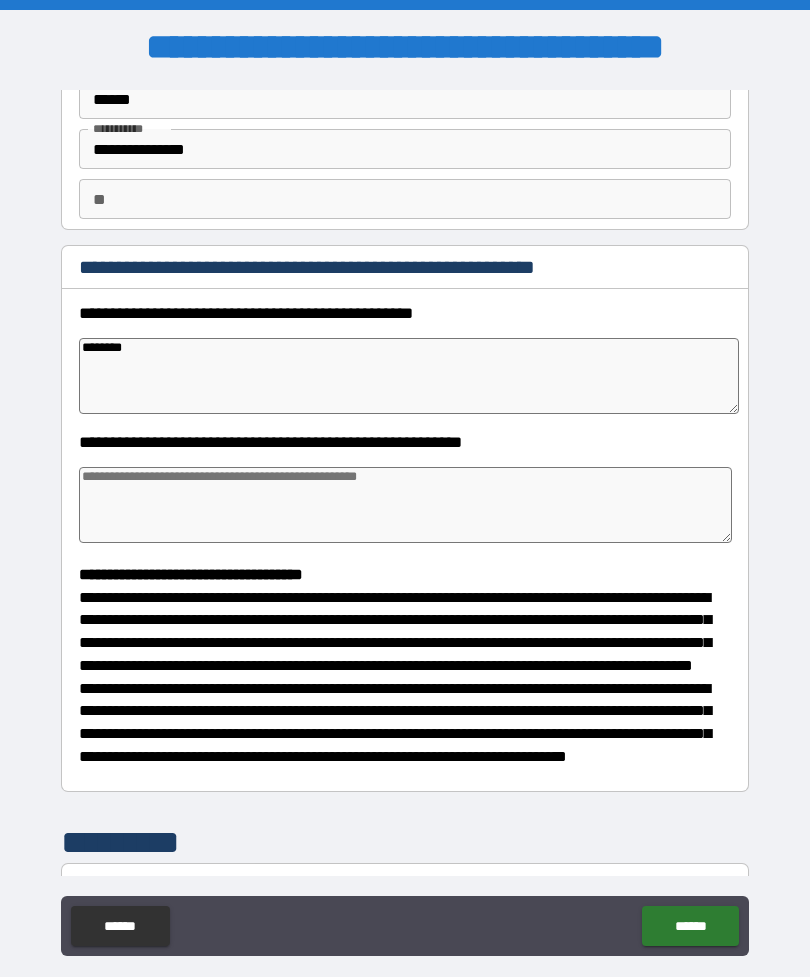 type on "*" 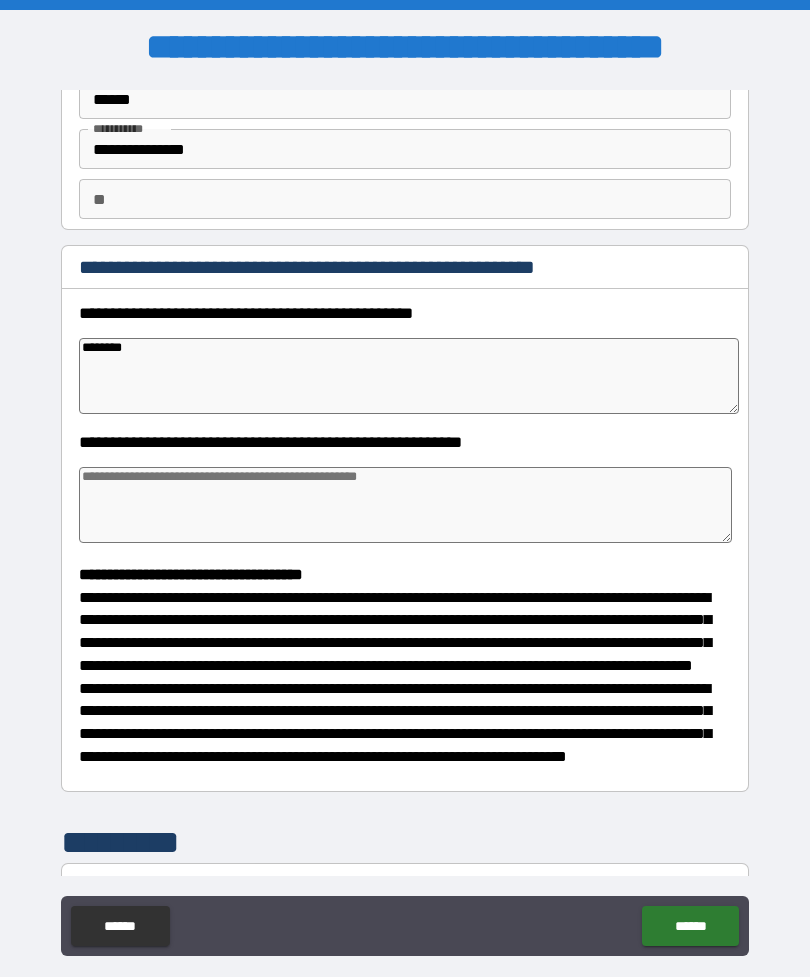 type on "*" 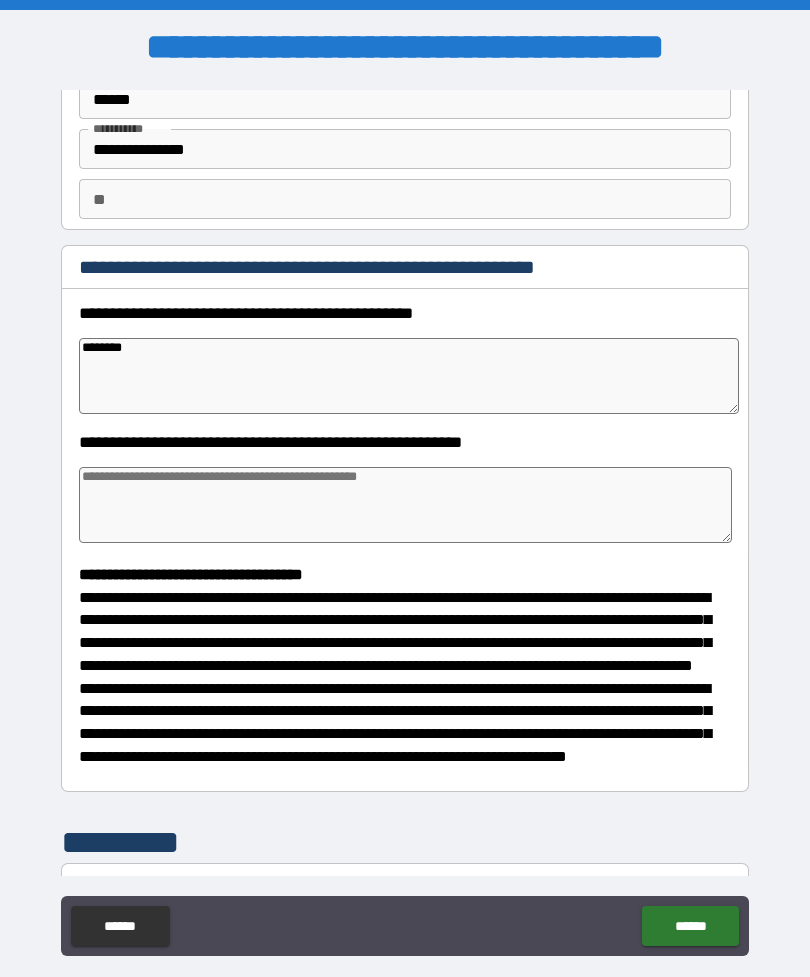 type on "*" 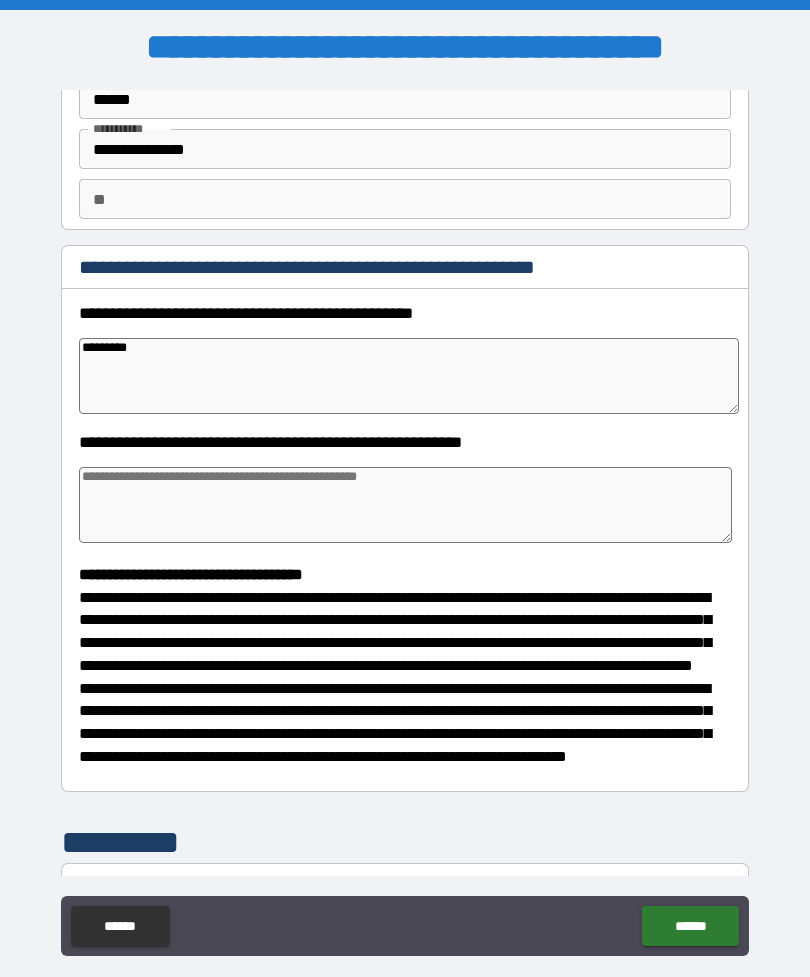 type on "*" 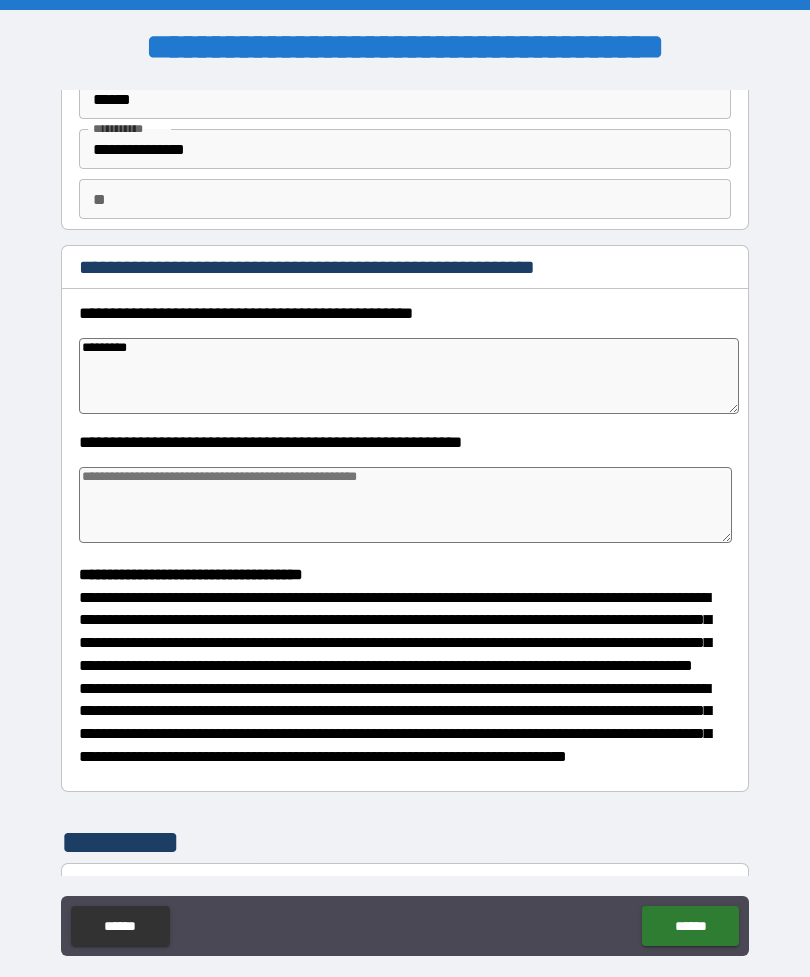 type on "*" 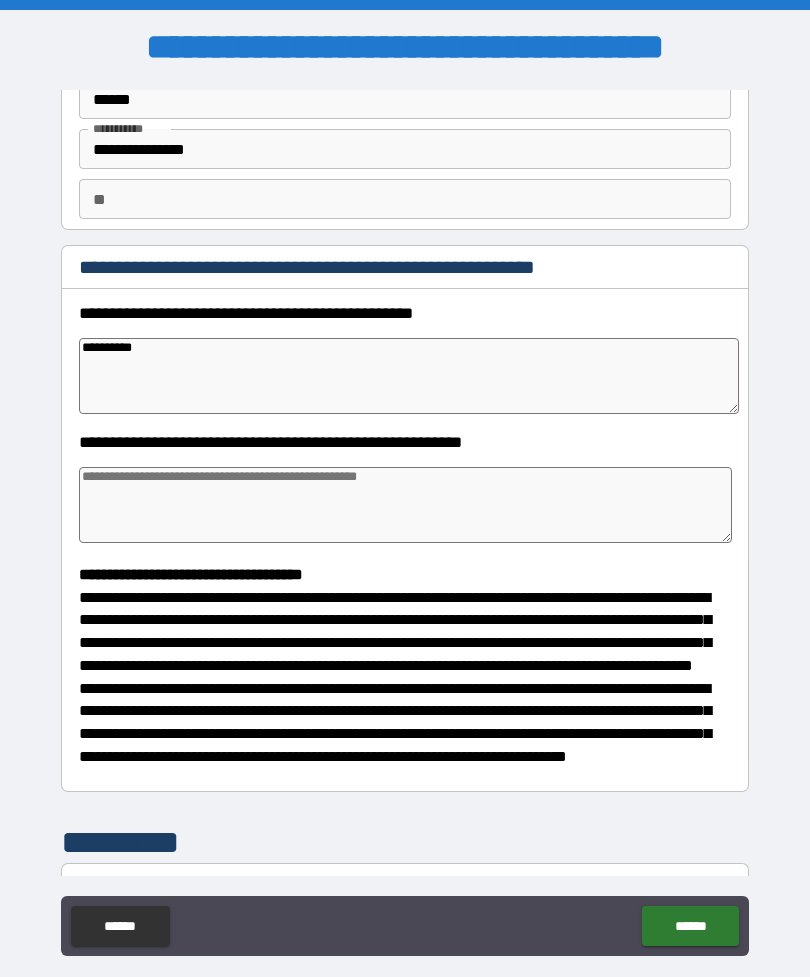 type on "*" 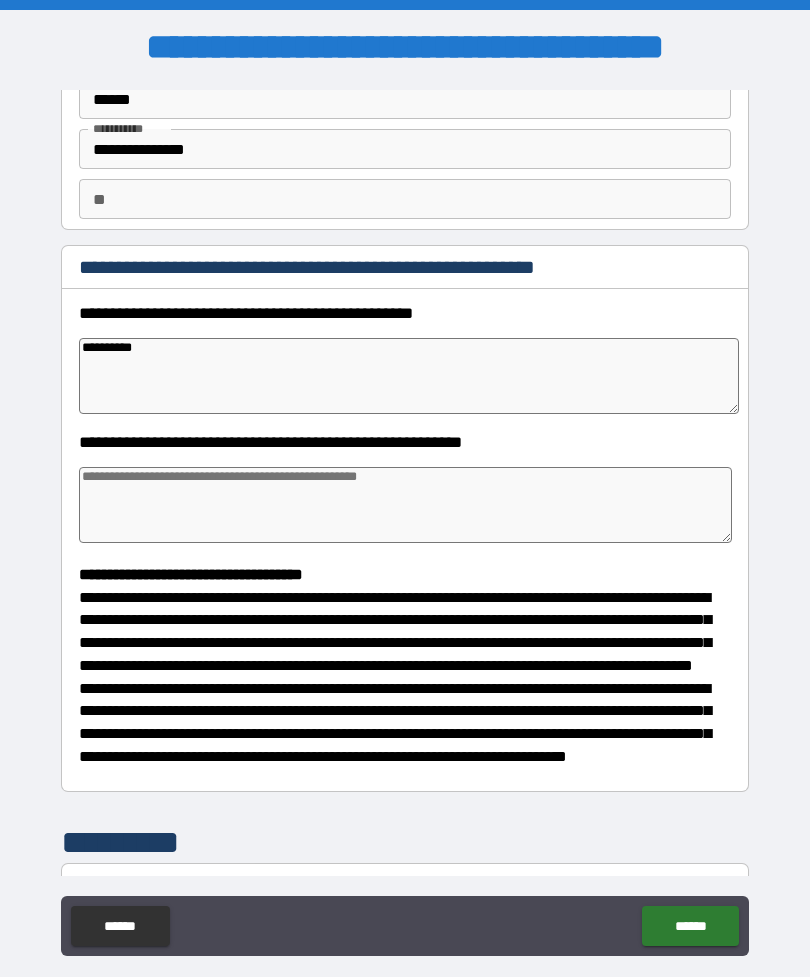 type on "*" 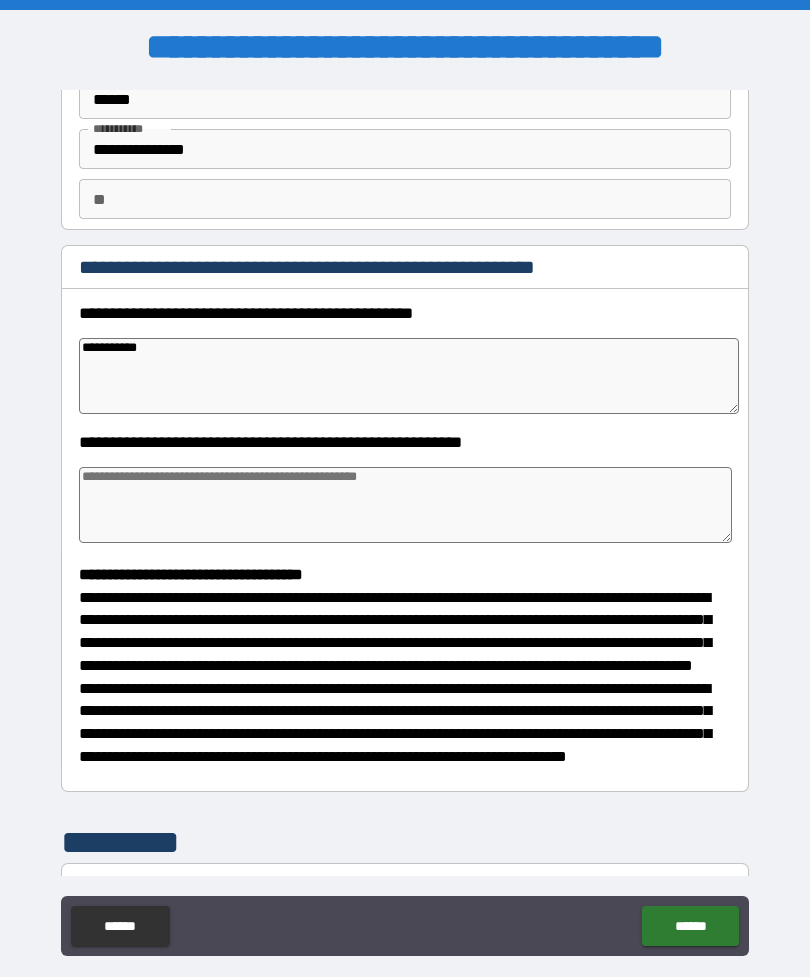 type on "*" 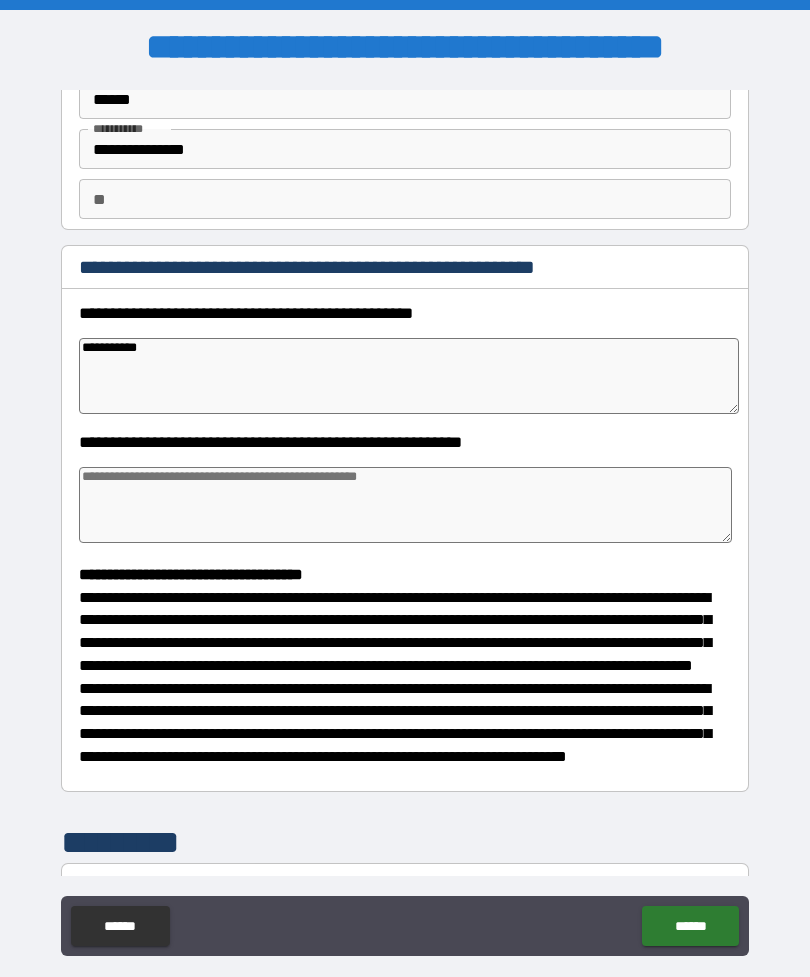 type on "*" 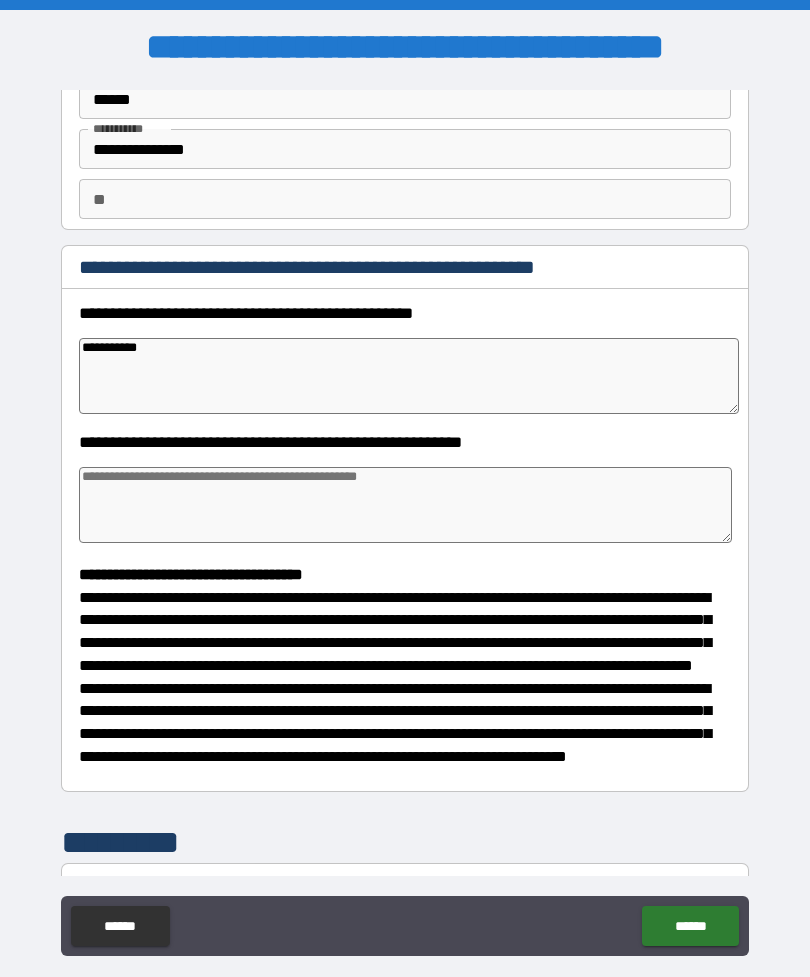type on "*" 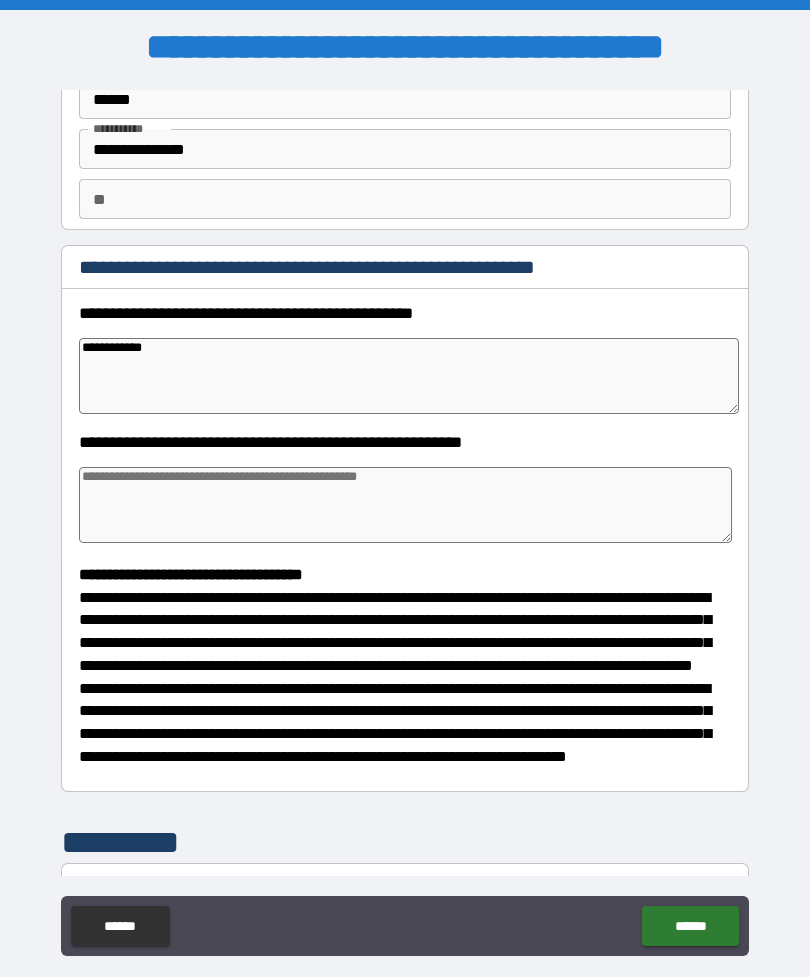 type on "*" 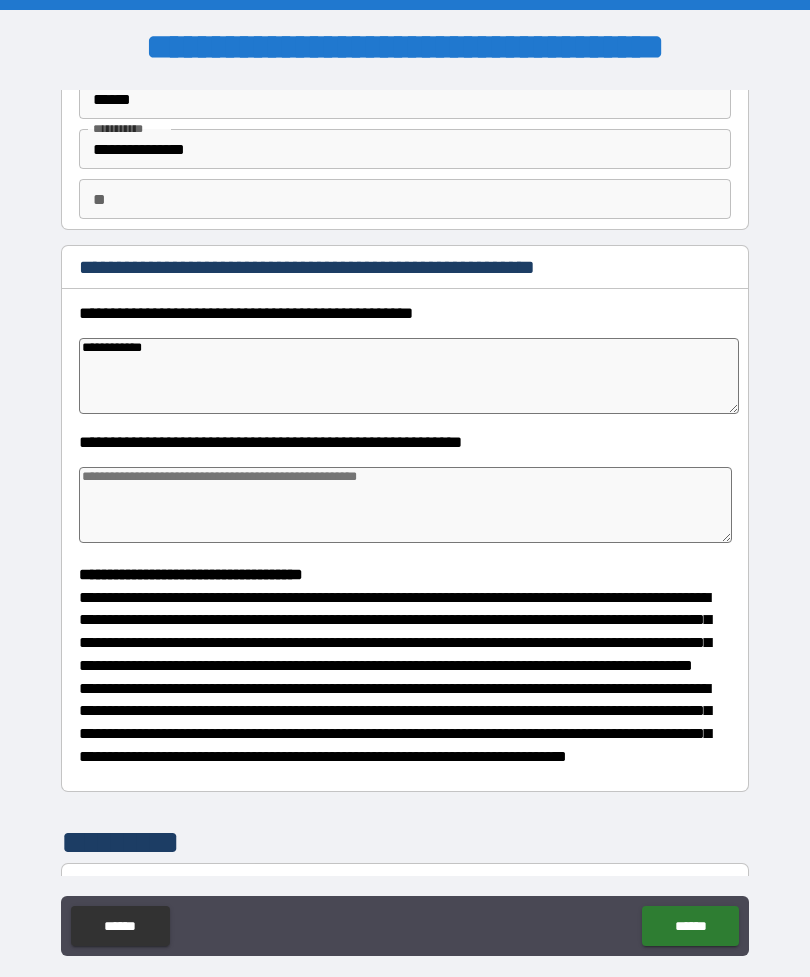 type on "*" 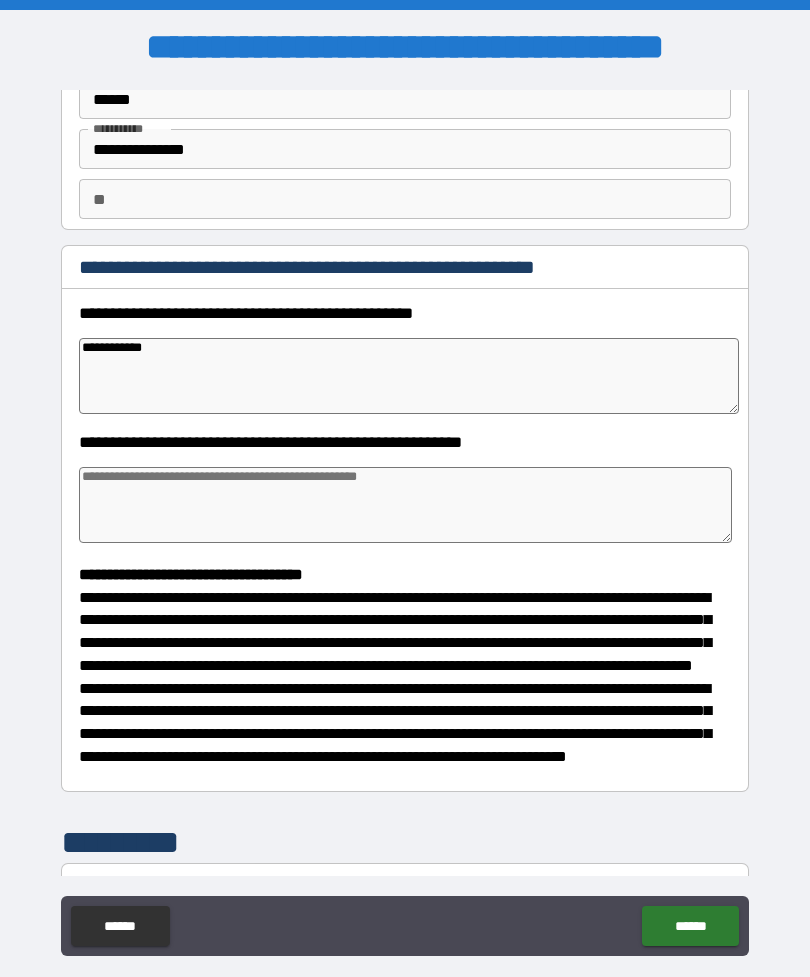 type on "*" 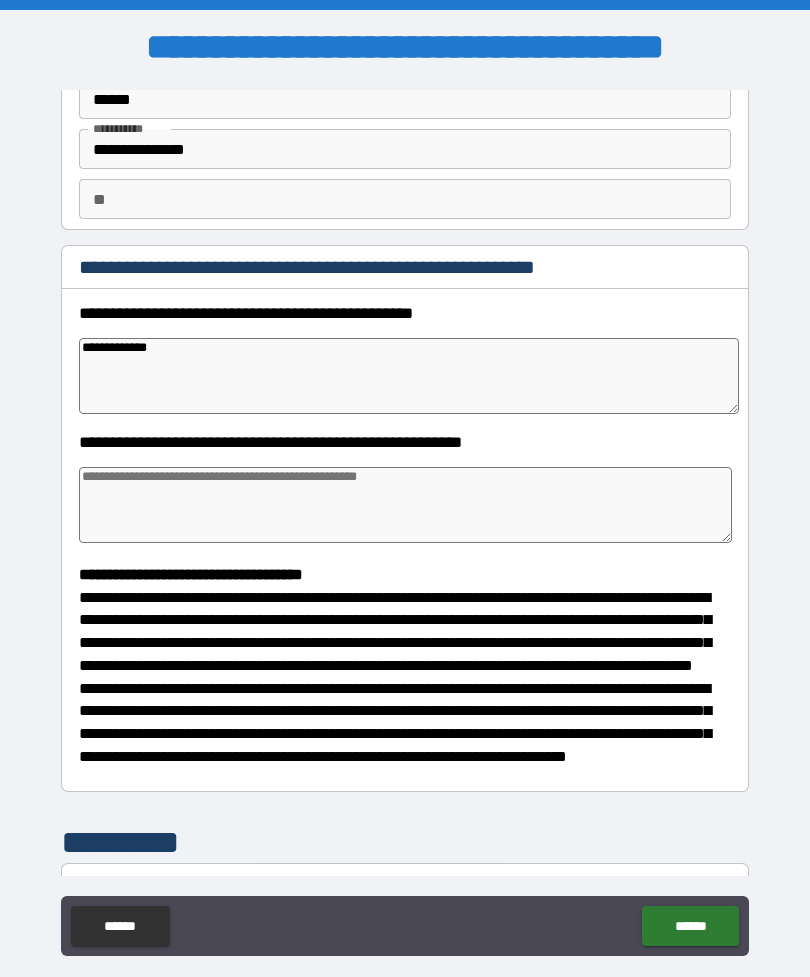 type on "*" 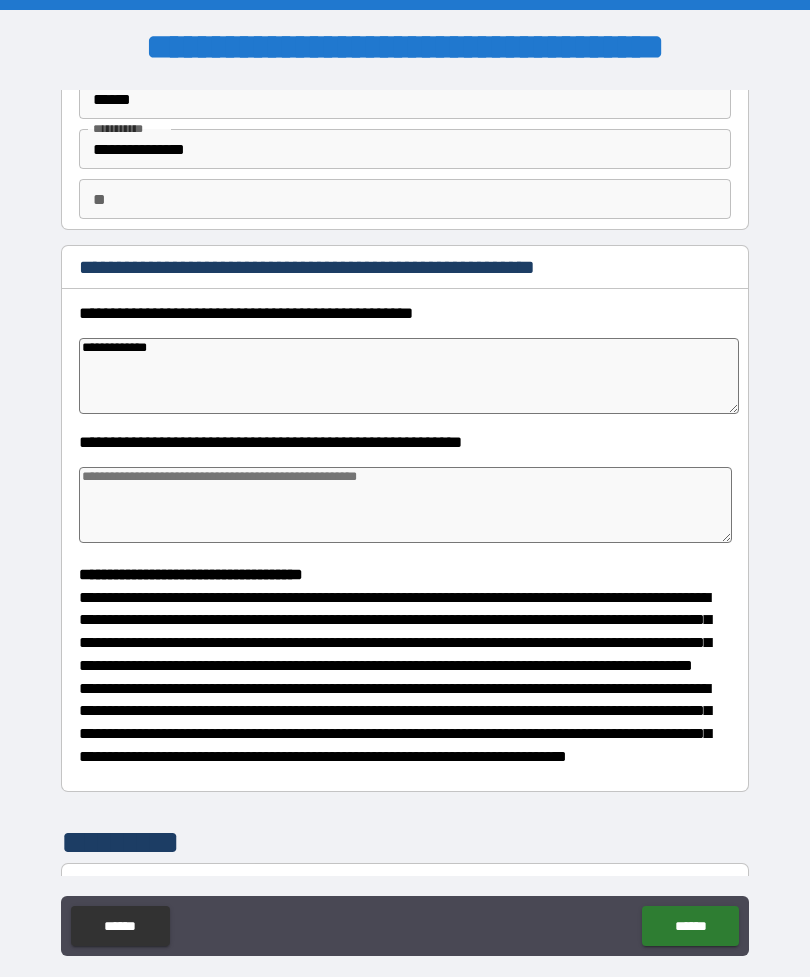 type on "*" 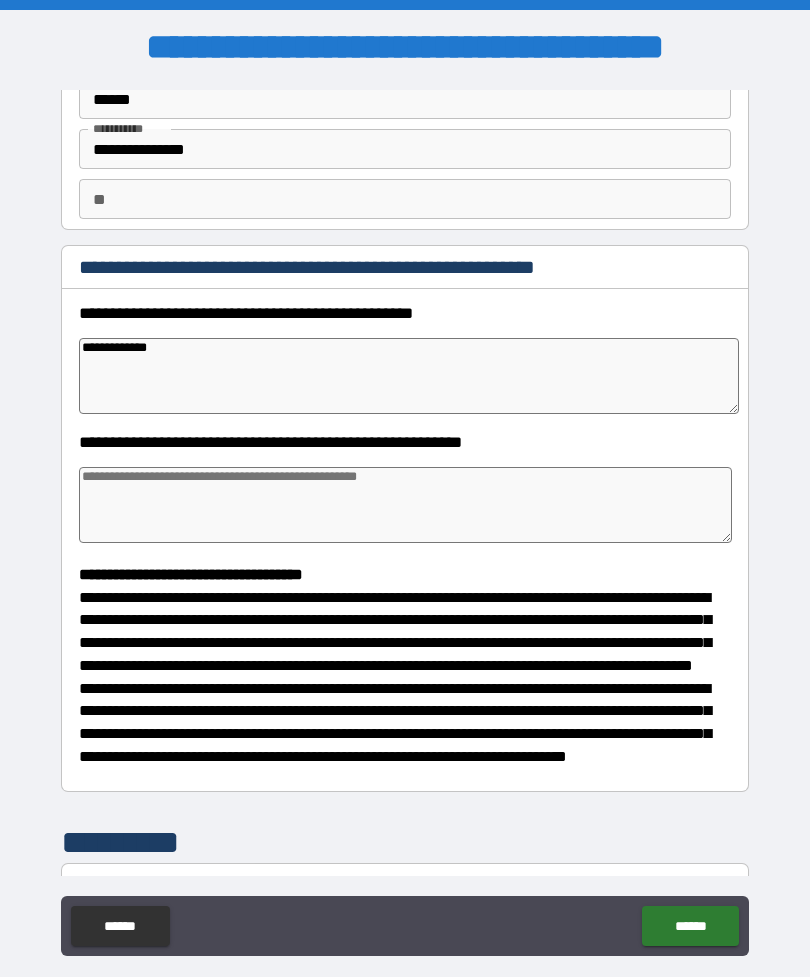 type on "**********" 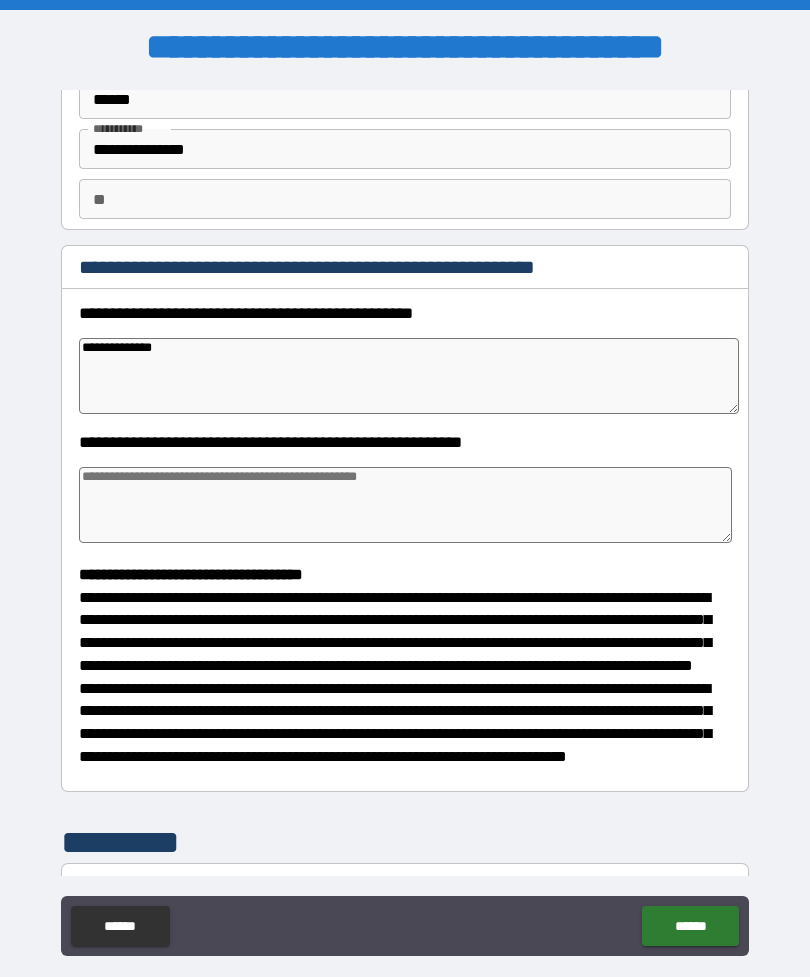 type on "*" 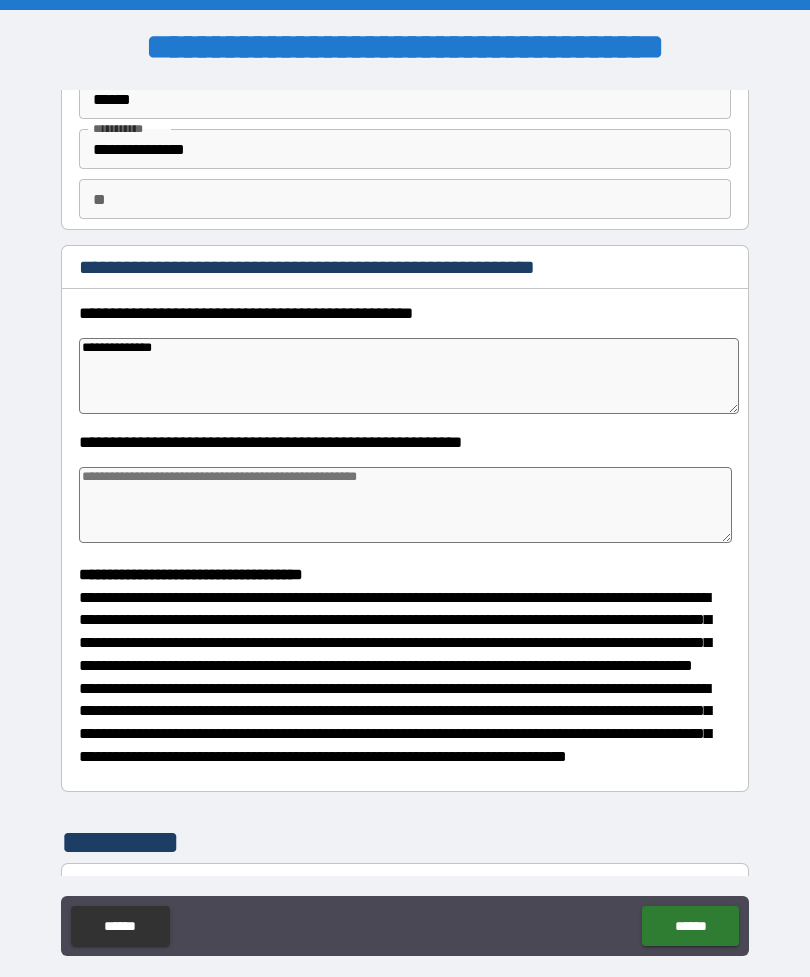 type on "*" 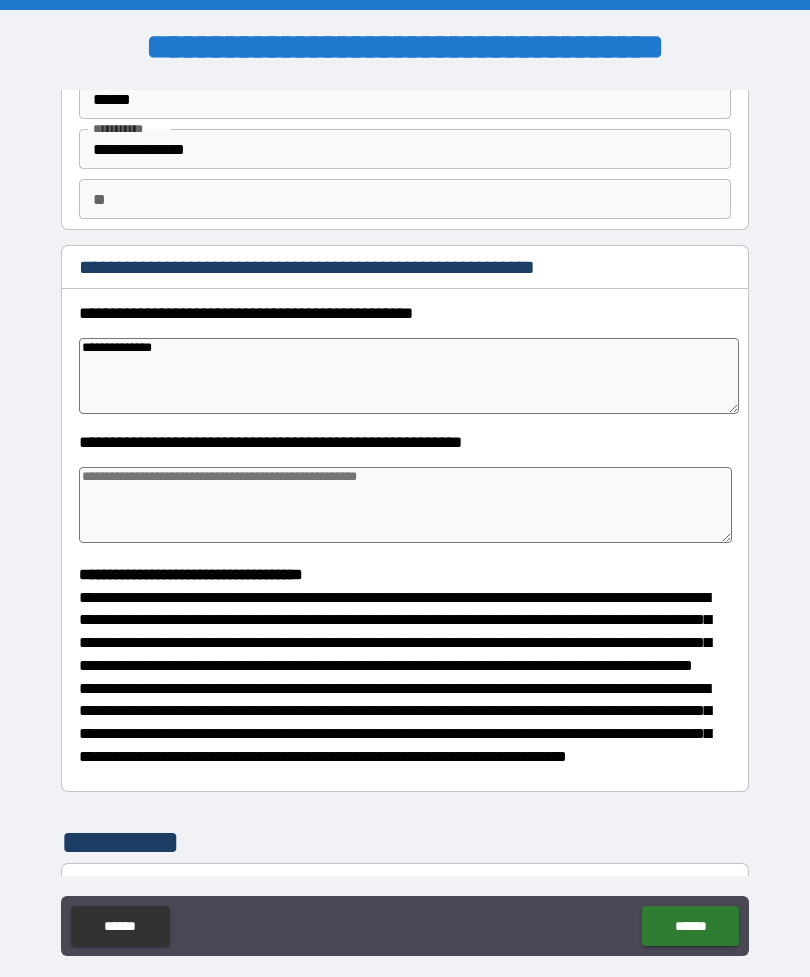 type on "*" 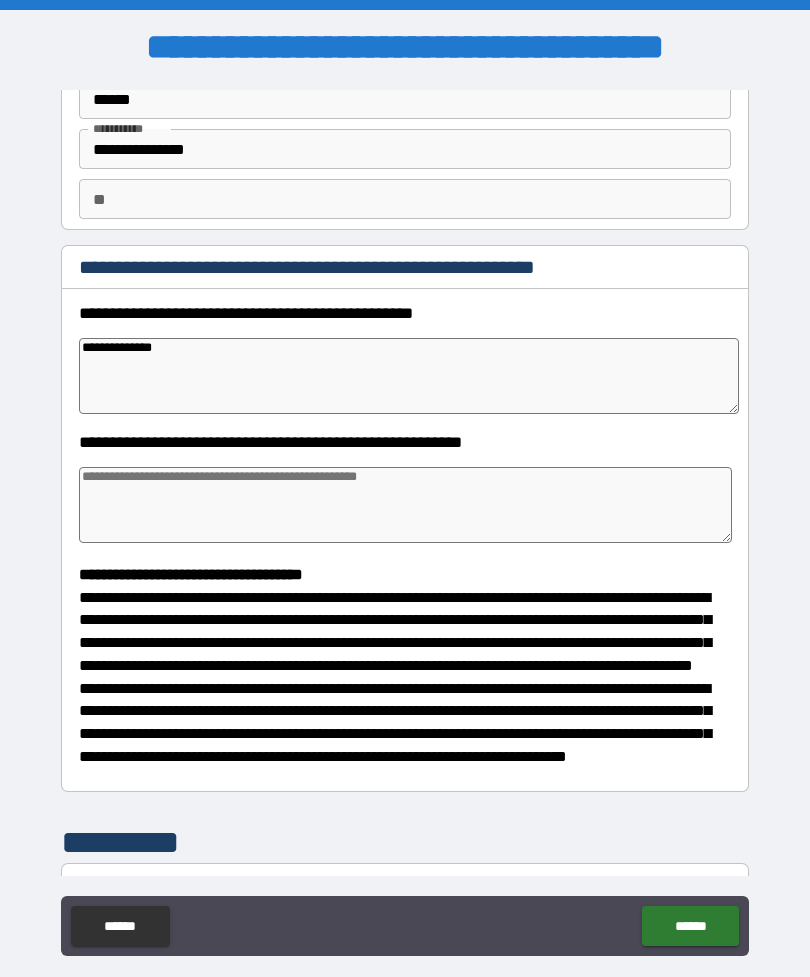 type on "*" 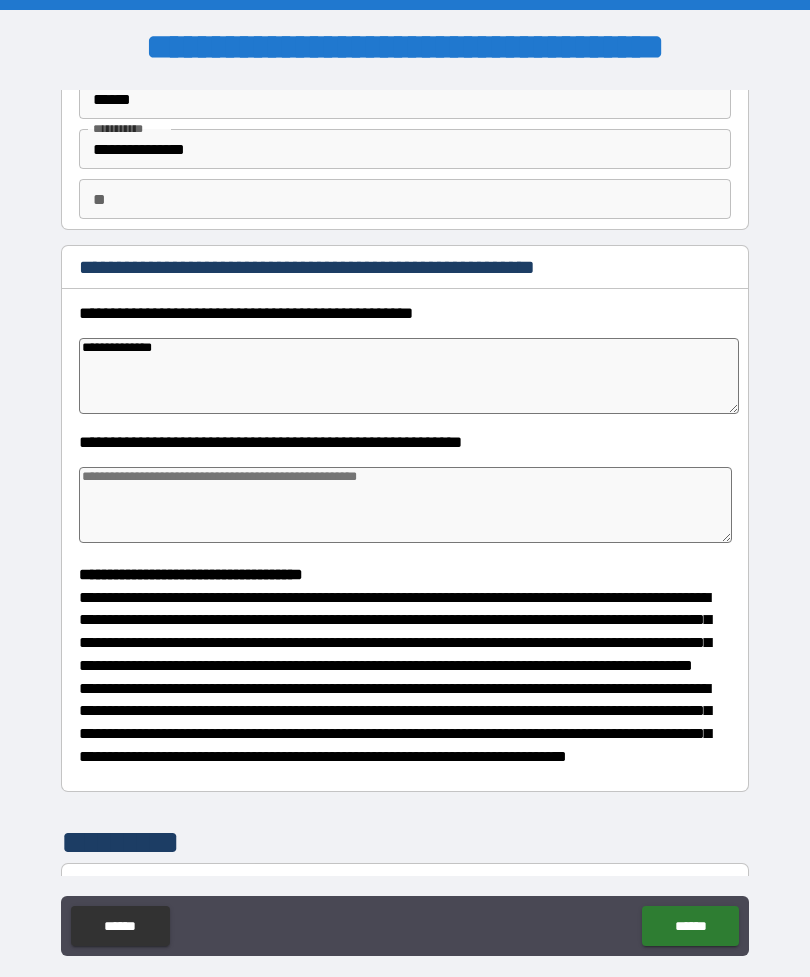 type on "*" 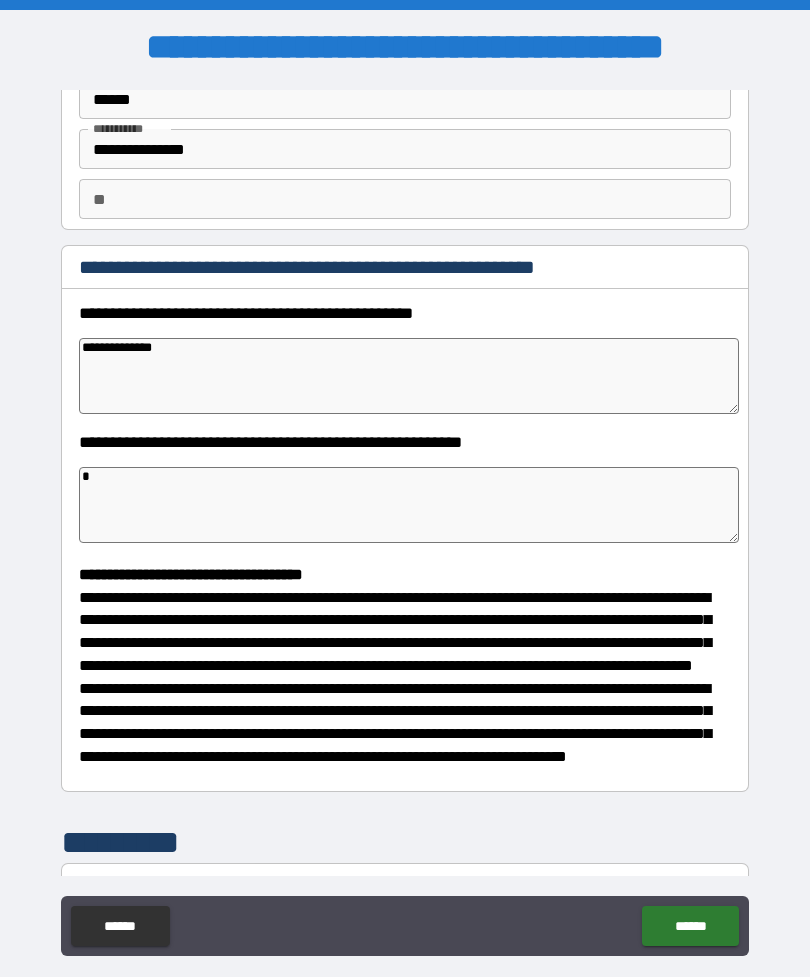 type on "*" 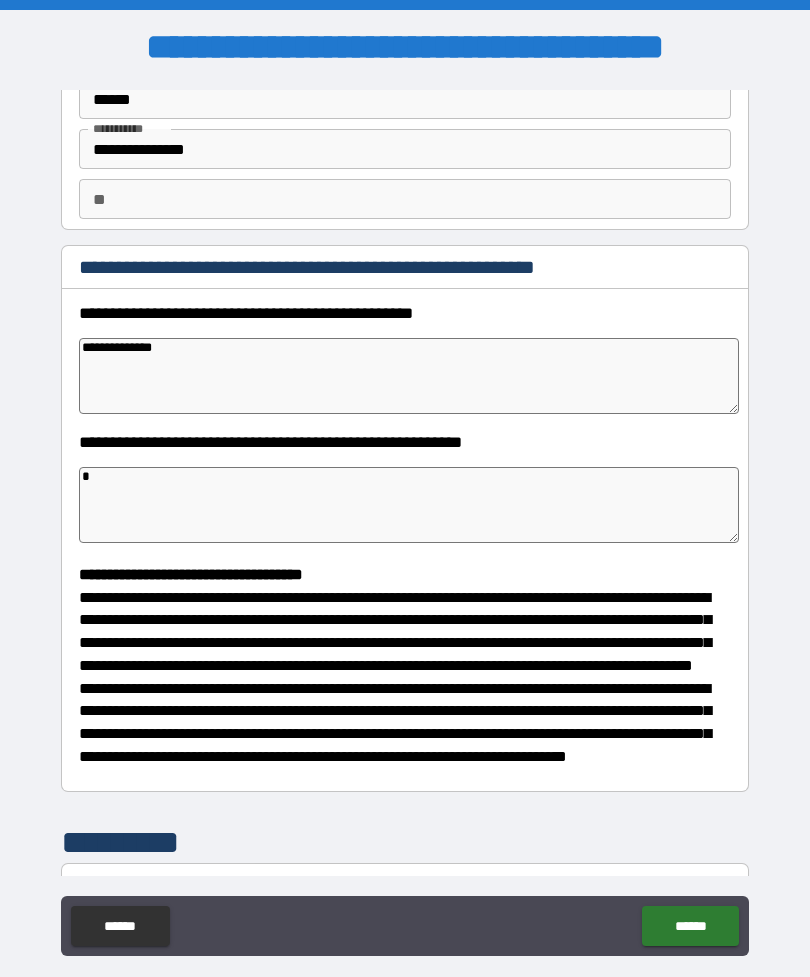 type on "*" 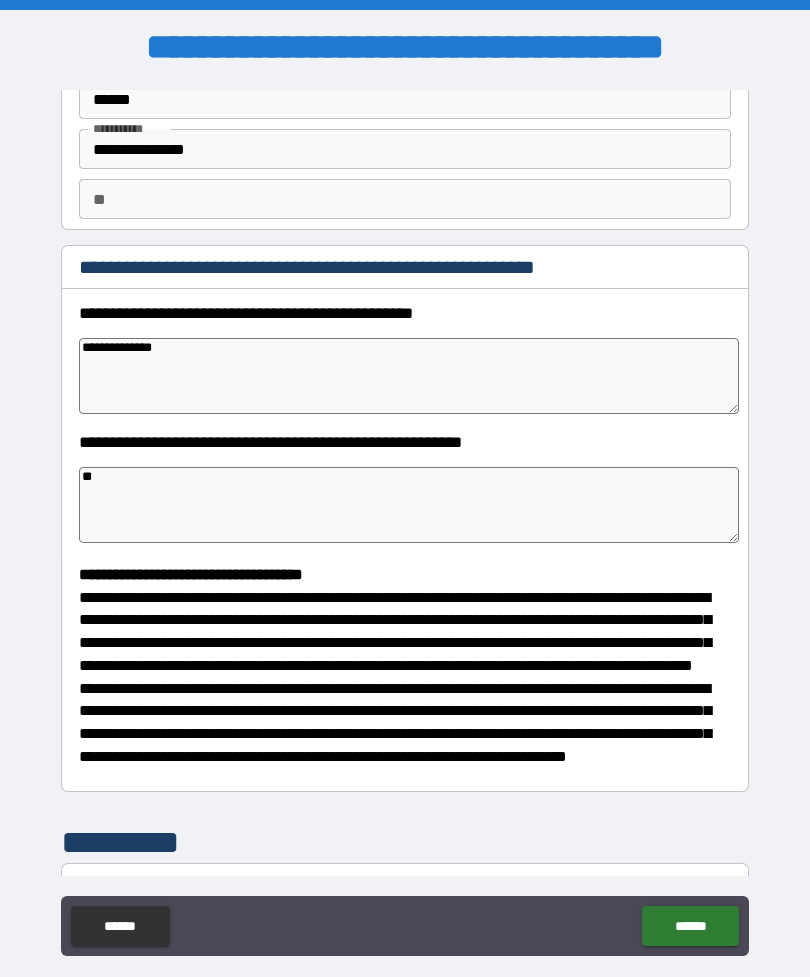 type on "*" 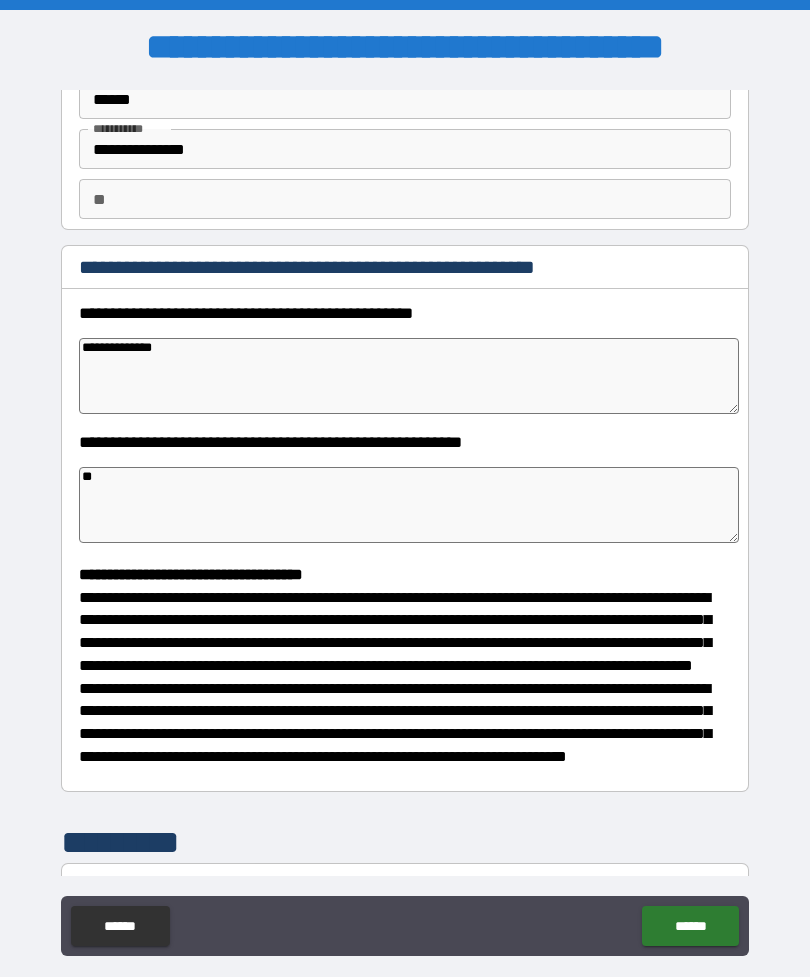 type on "***" 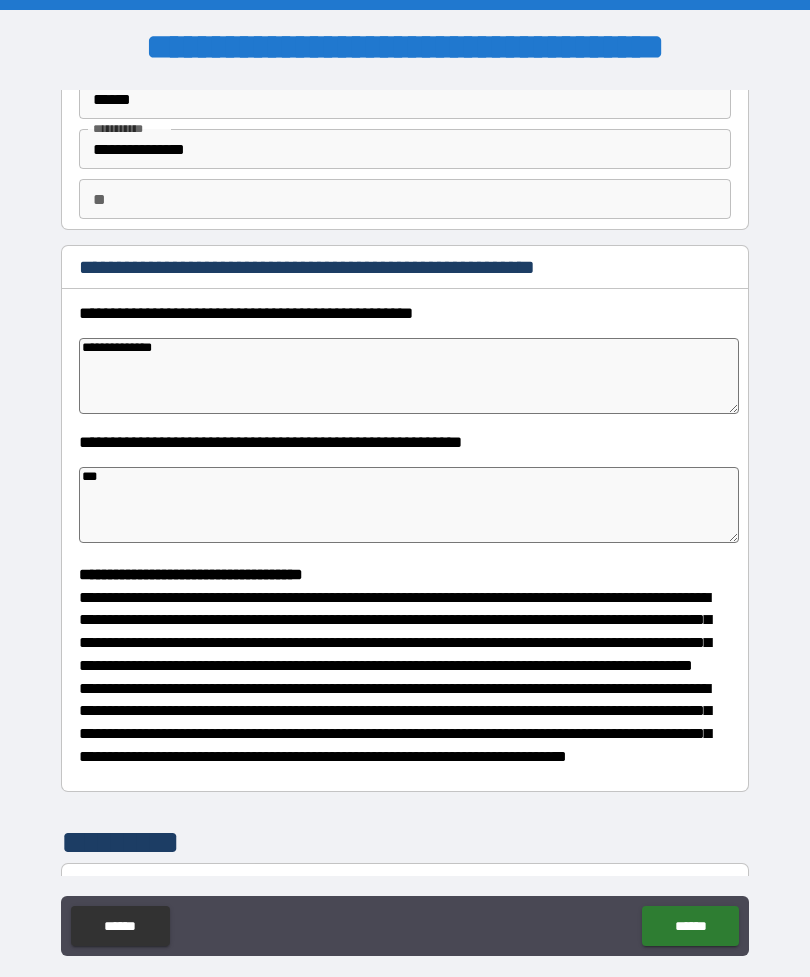 type on "*" 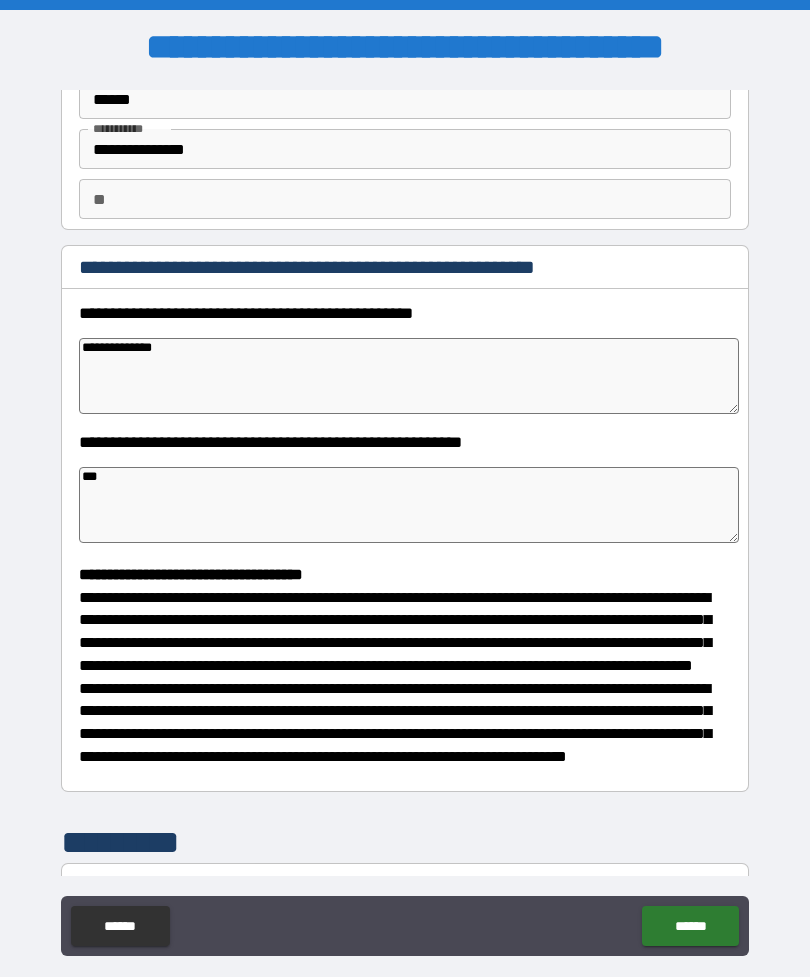 type on "*" 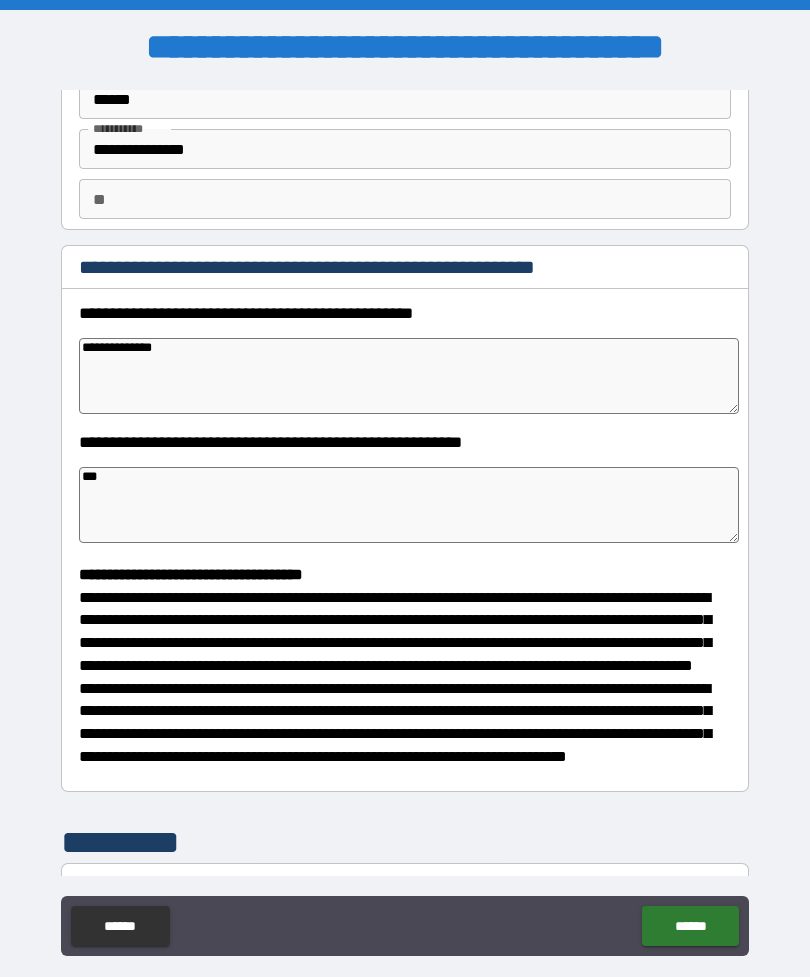 type on "*" 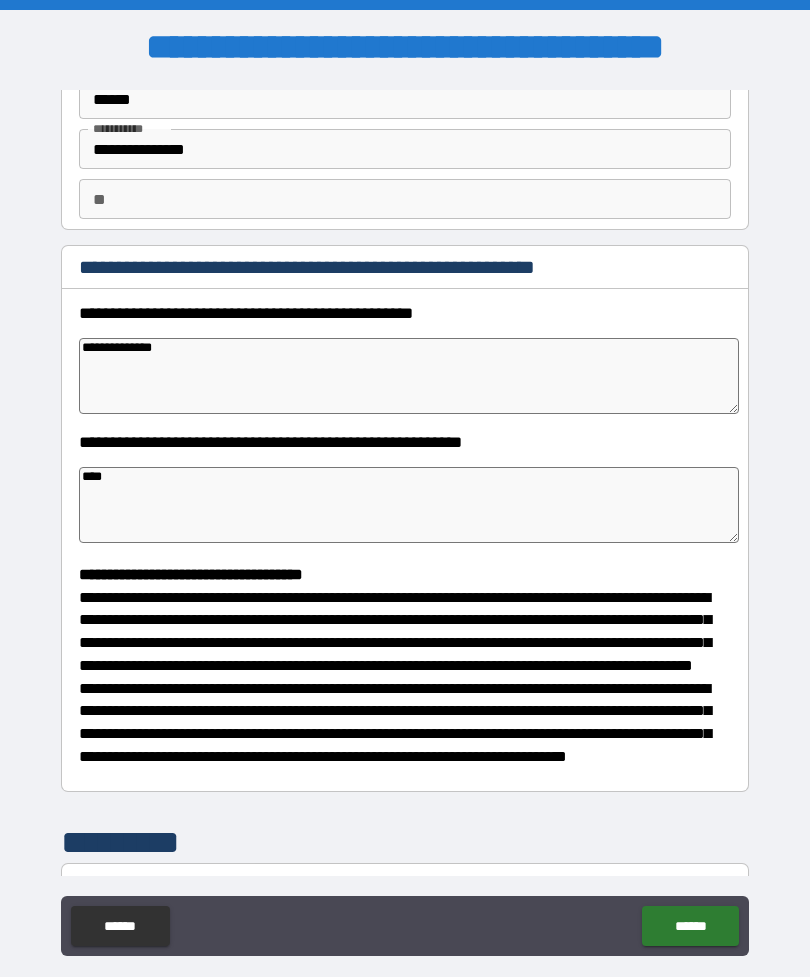 type on "*" 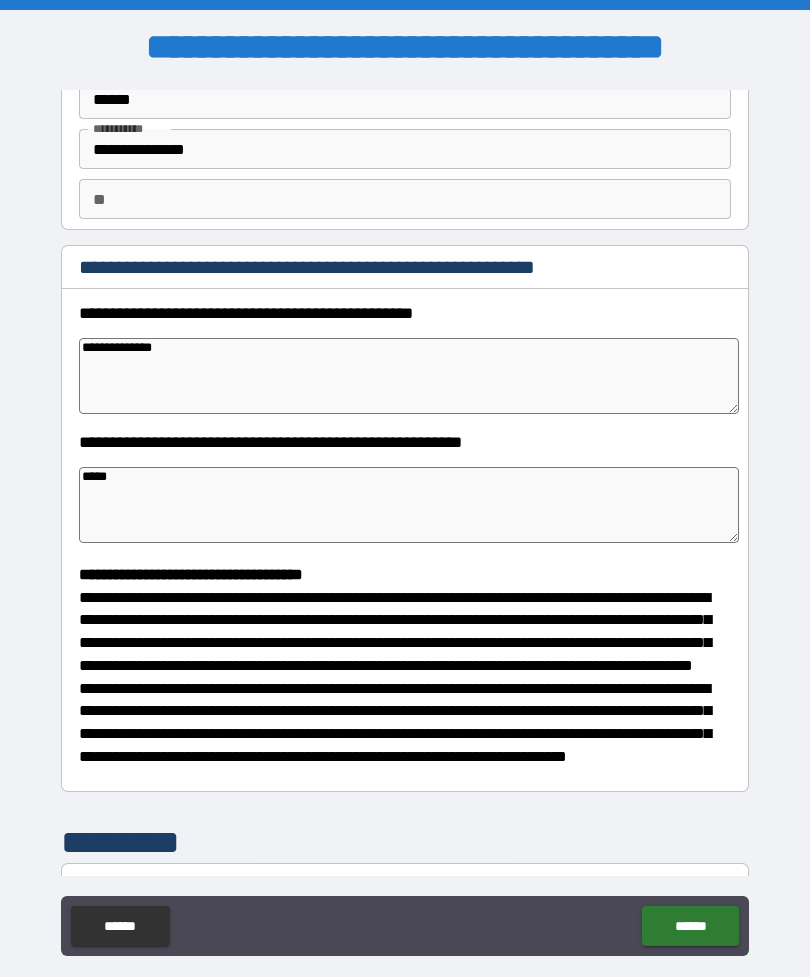 type on "*" 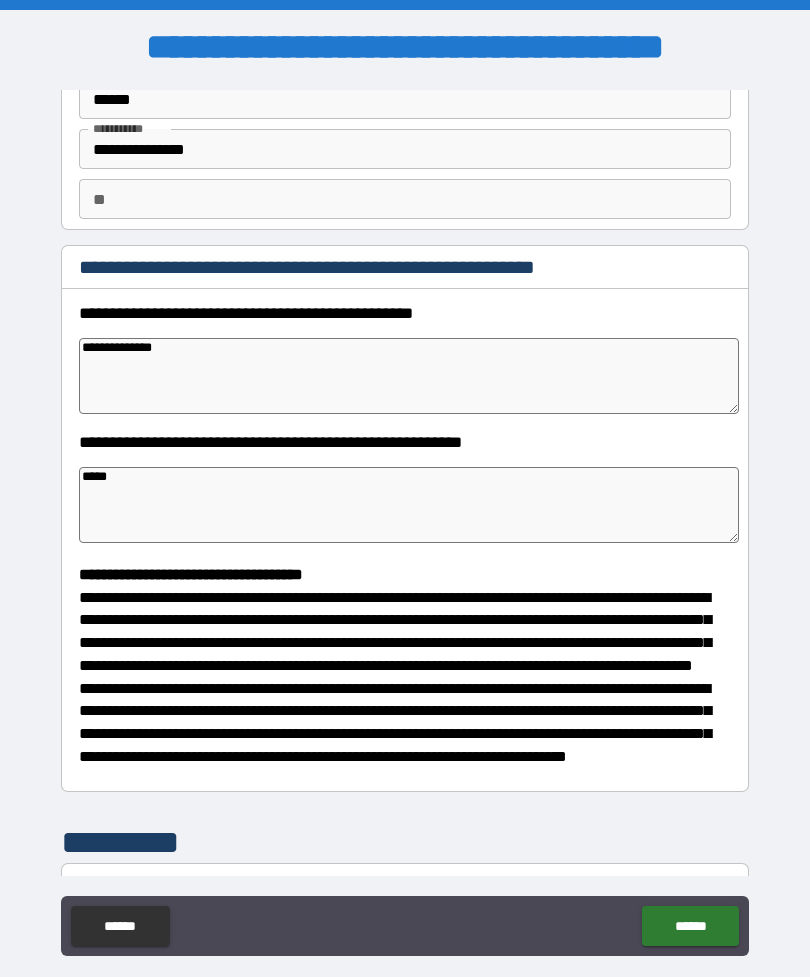 type on "*" 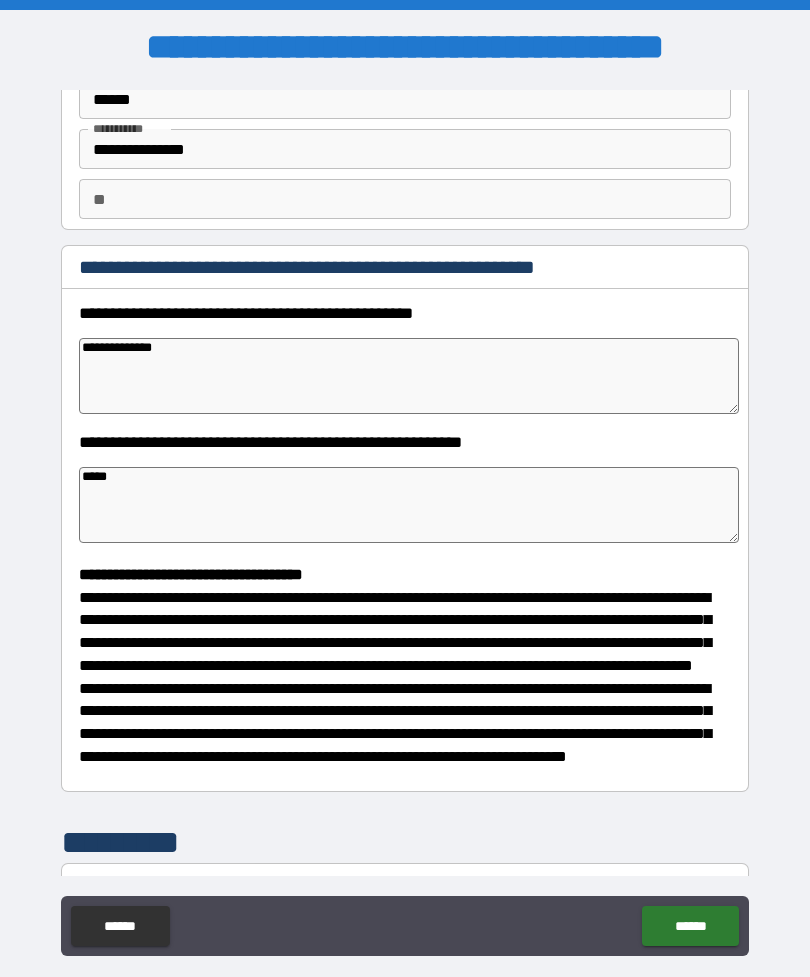 type on "*" 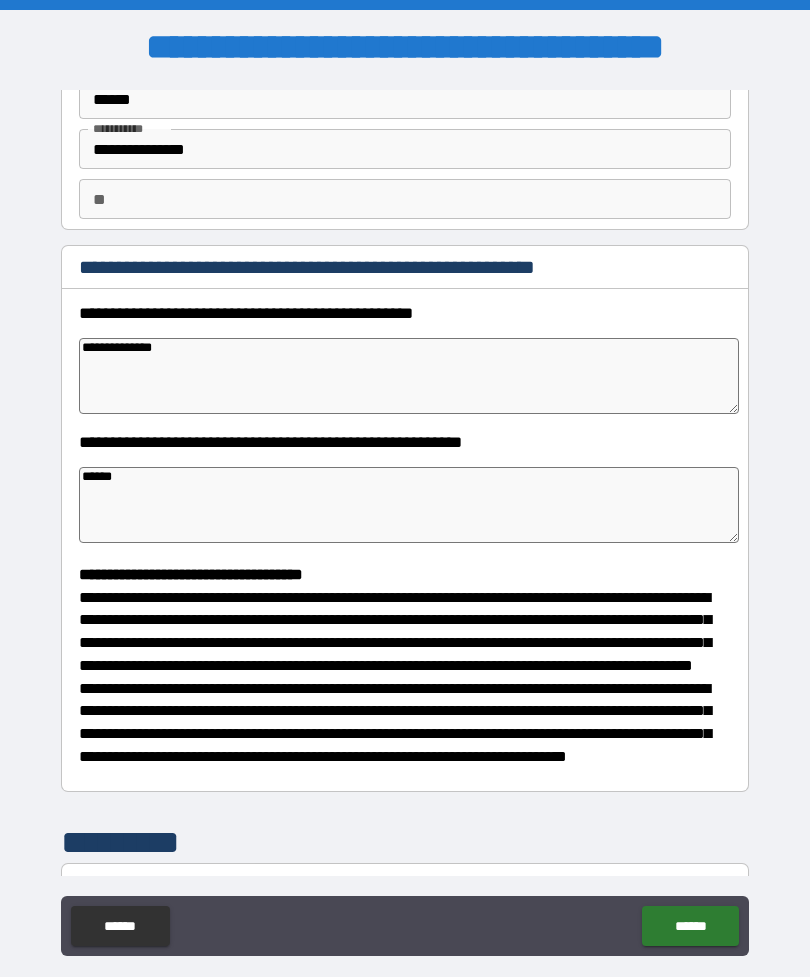 type on "*" 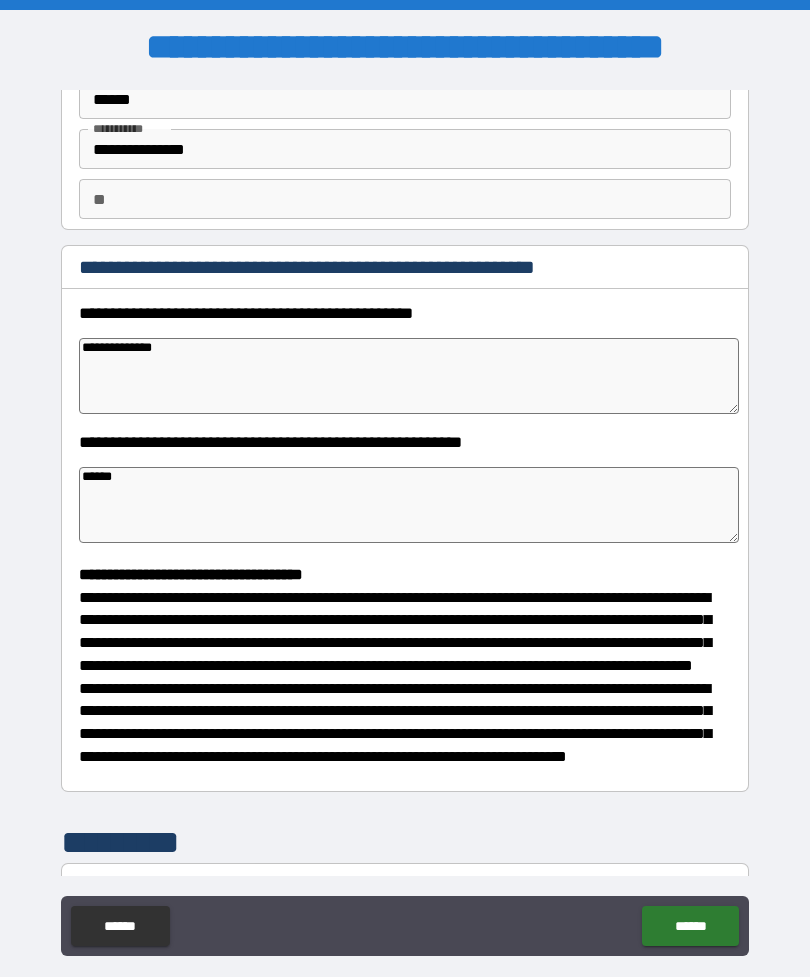 type on "*" 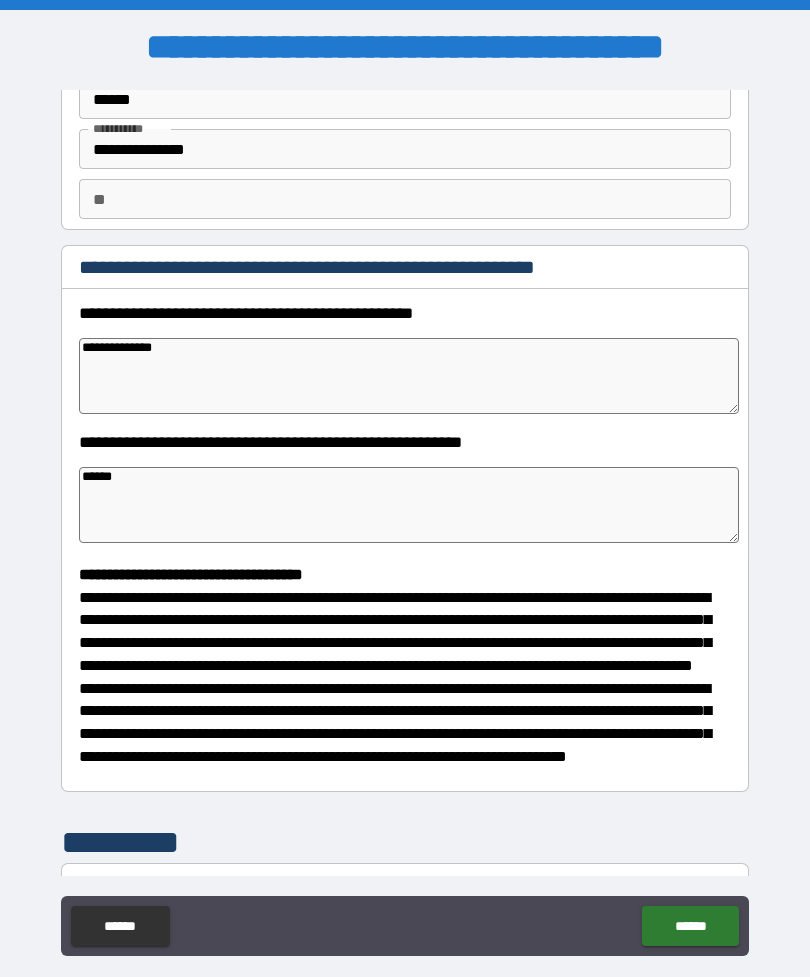 type on "*" 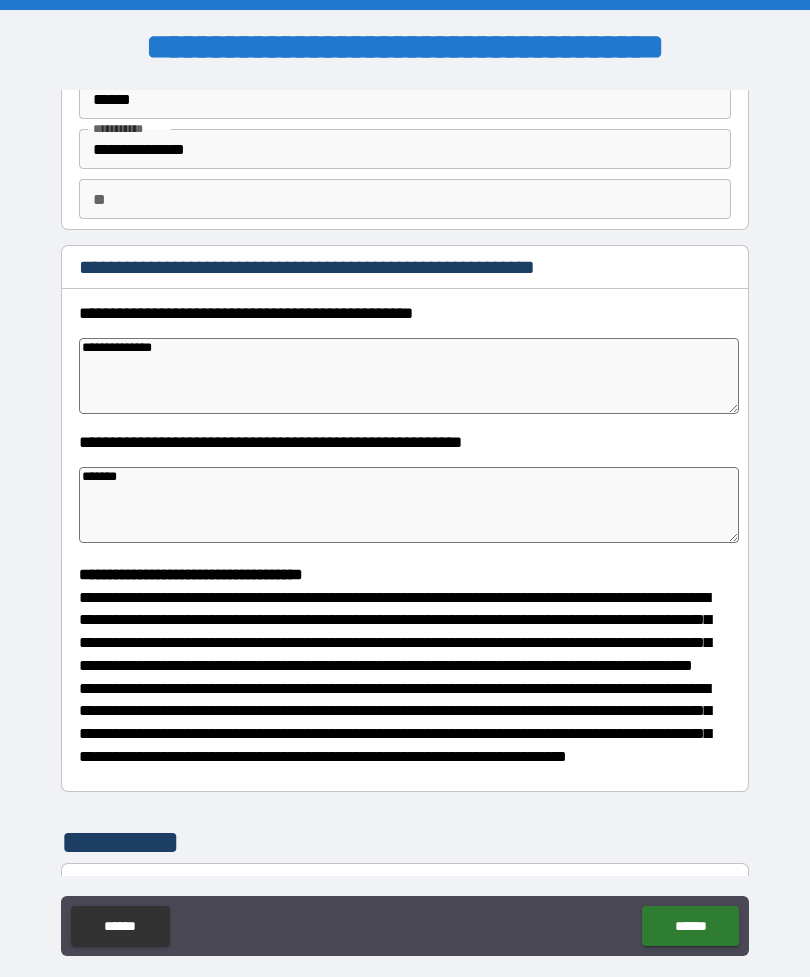 type on "*" 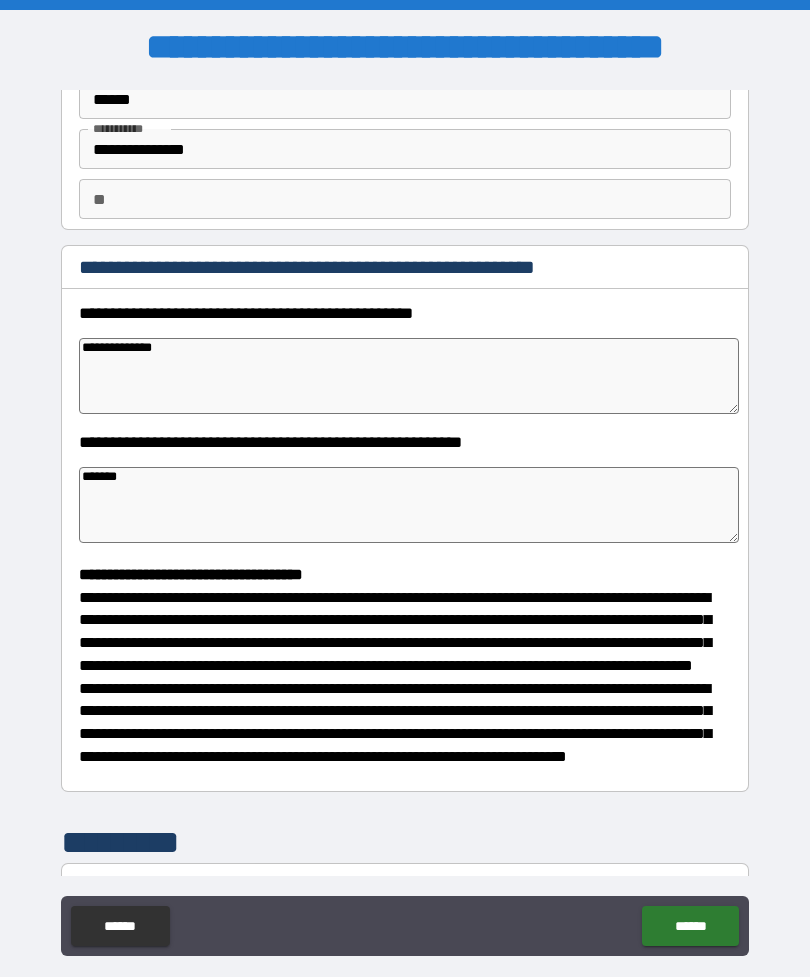 type on "*" 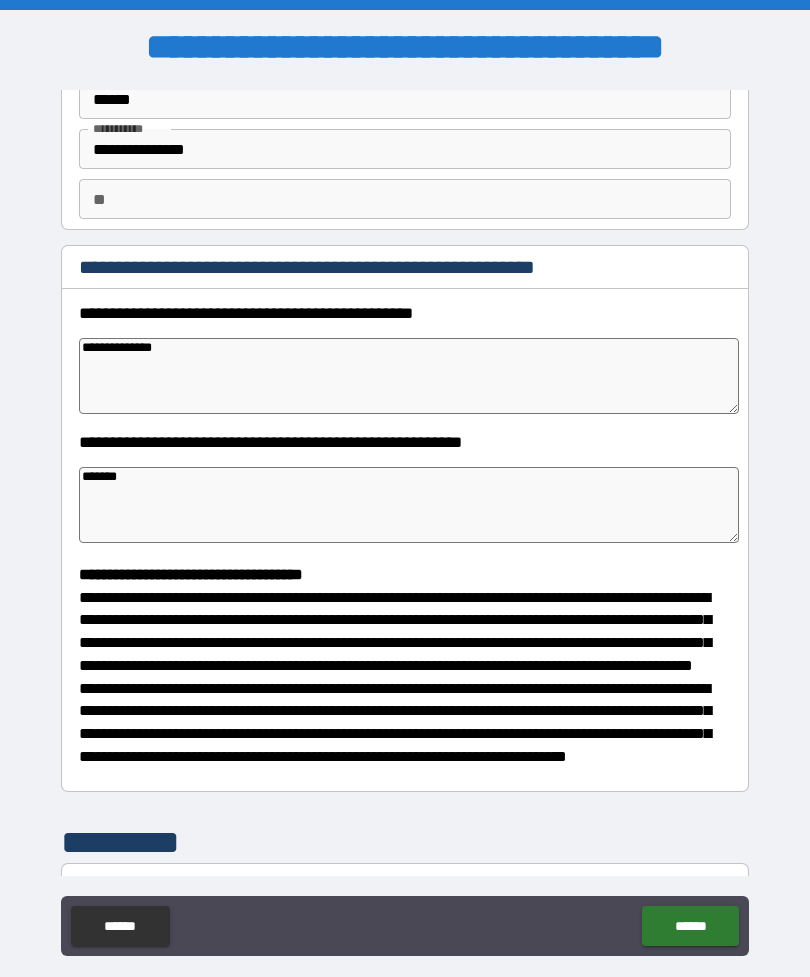 type on "*" 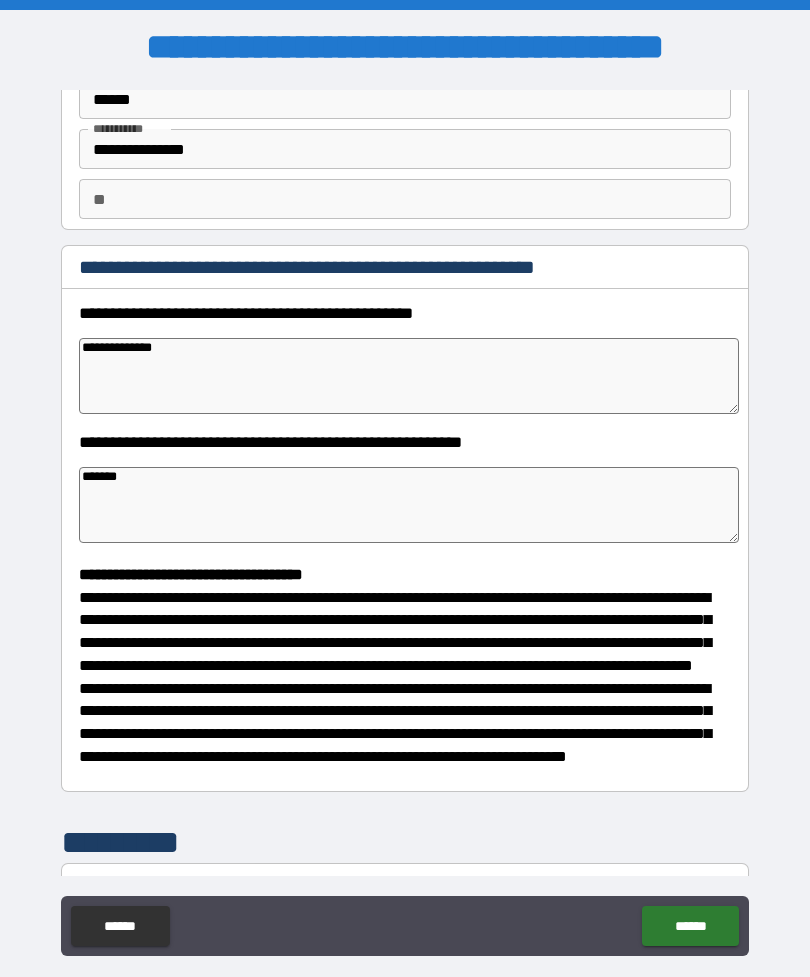 type on "********" 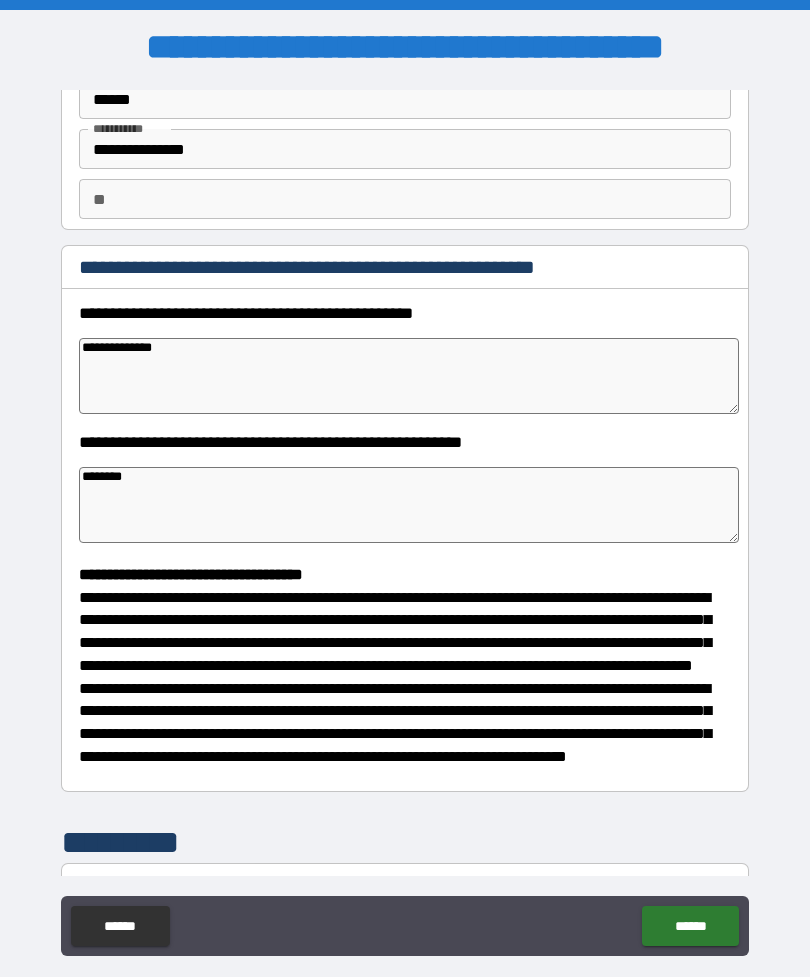 type on "*" 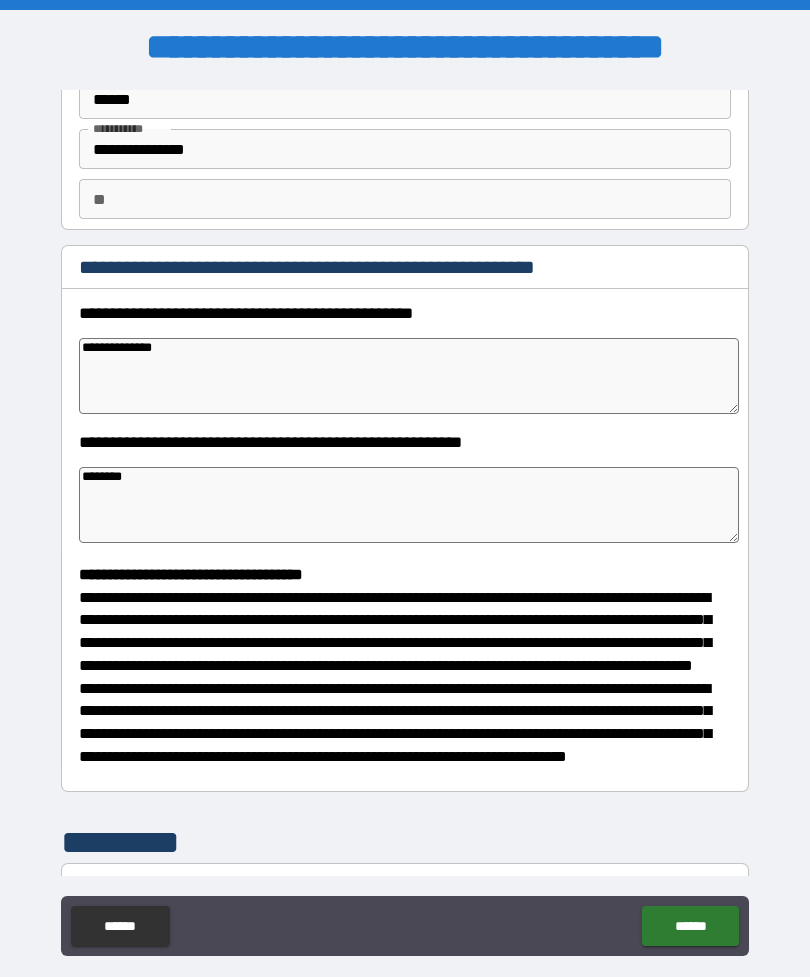 type on "*" 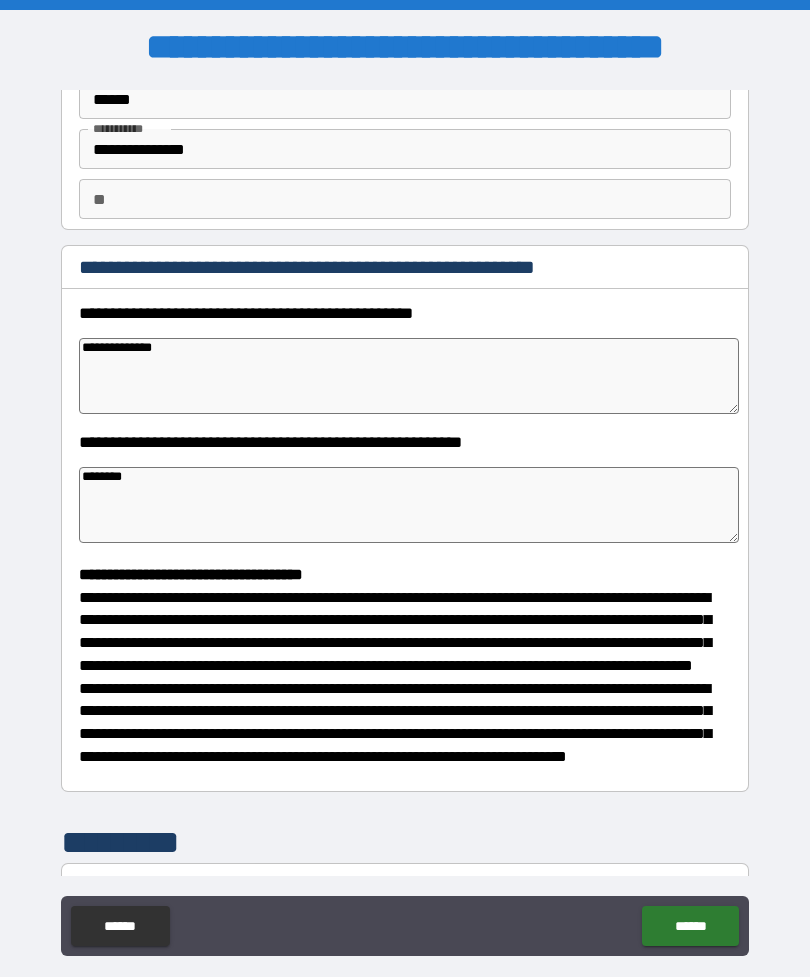 type on "*" 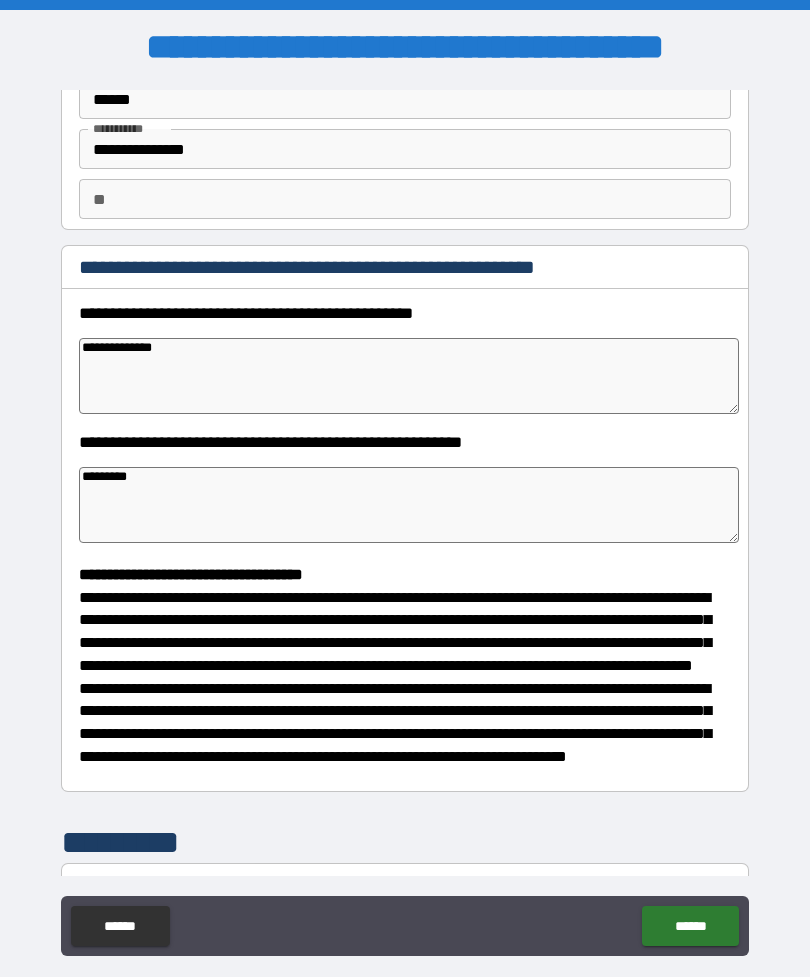 type on "*" 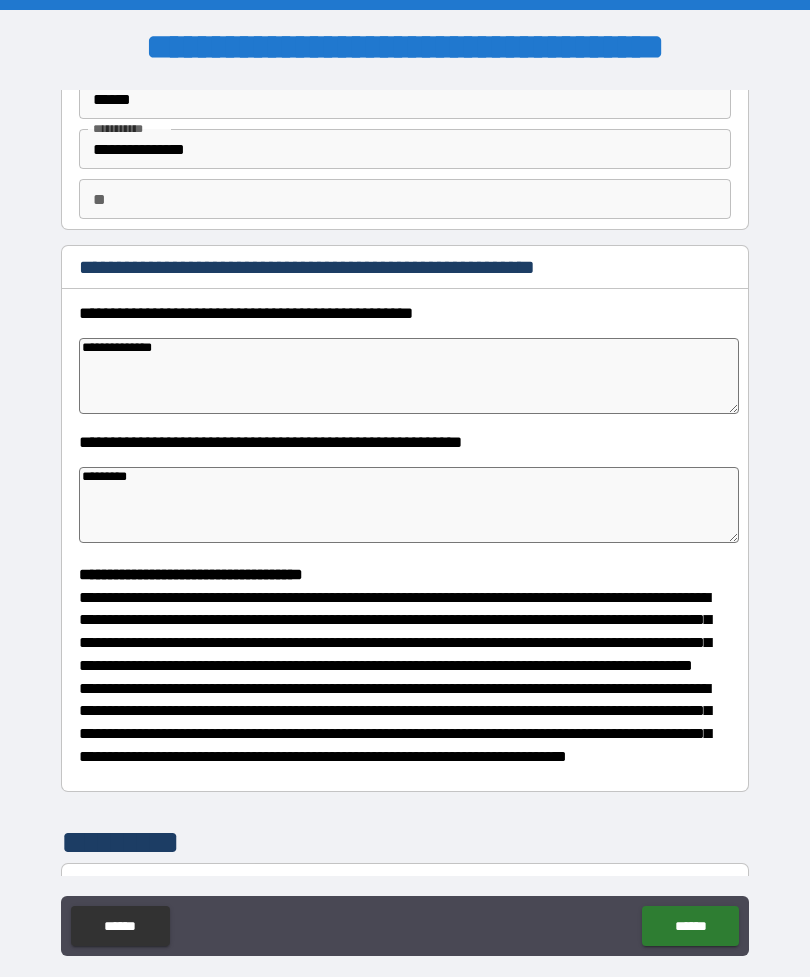 type on "*" 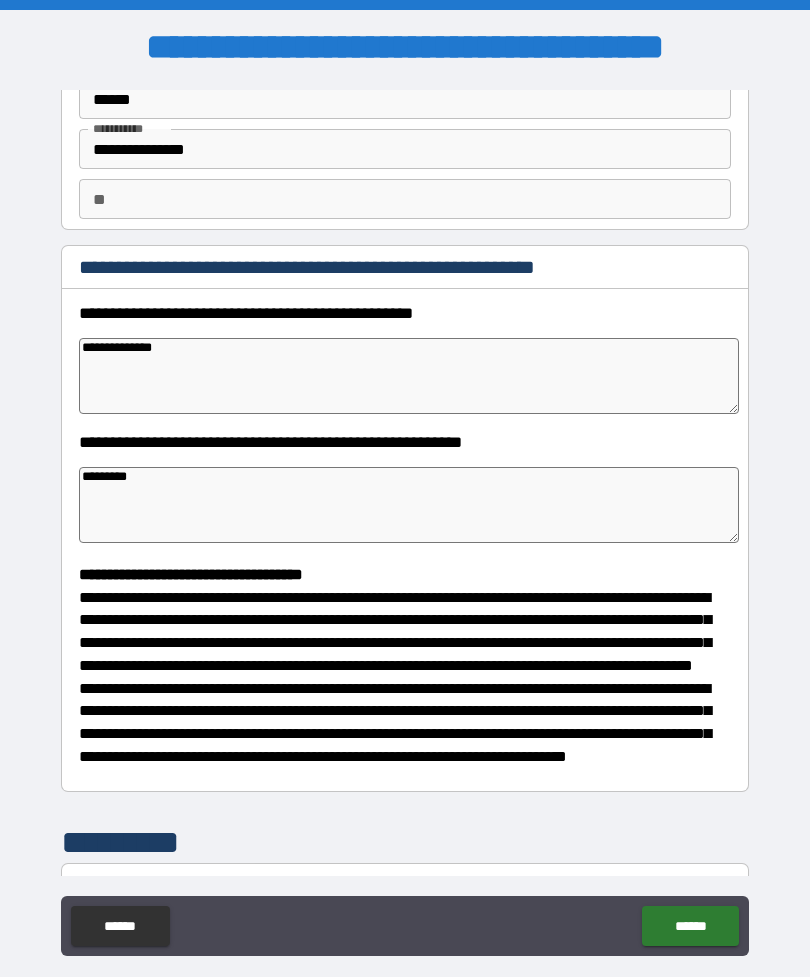 type on "*" 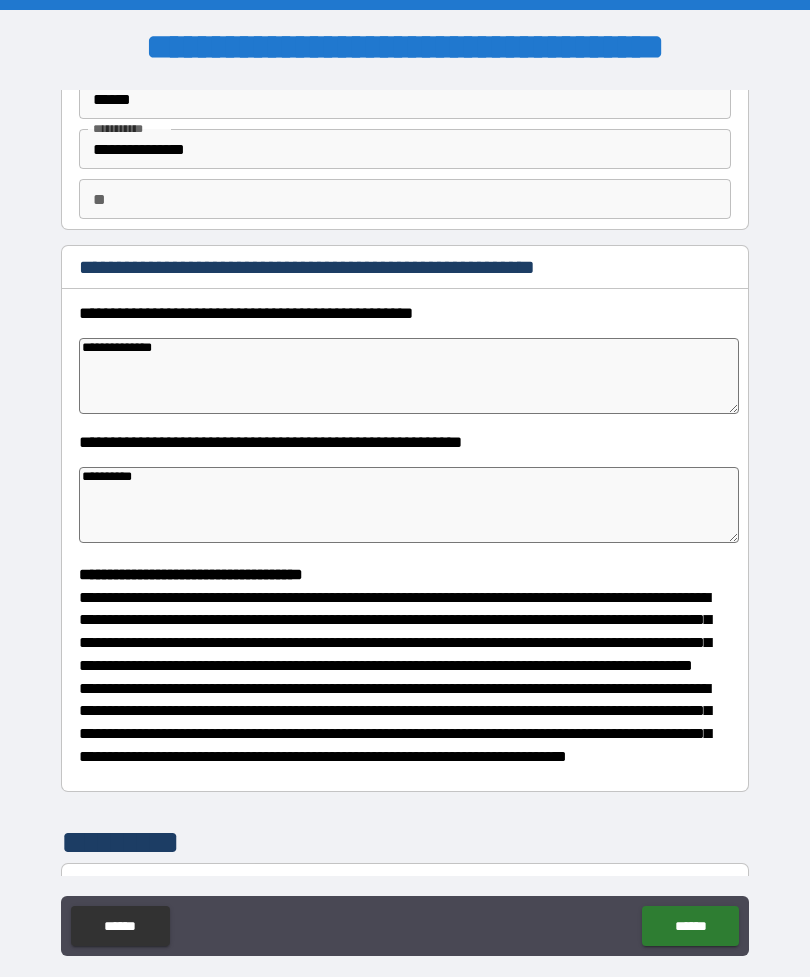 type on "*" 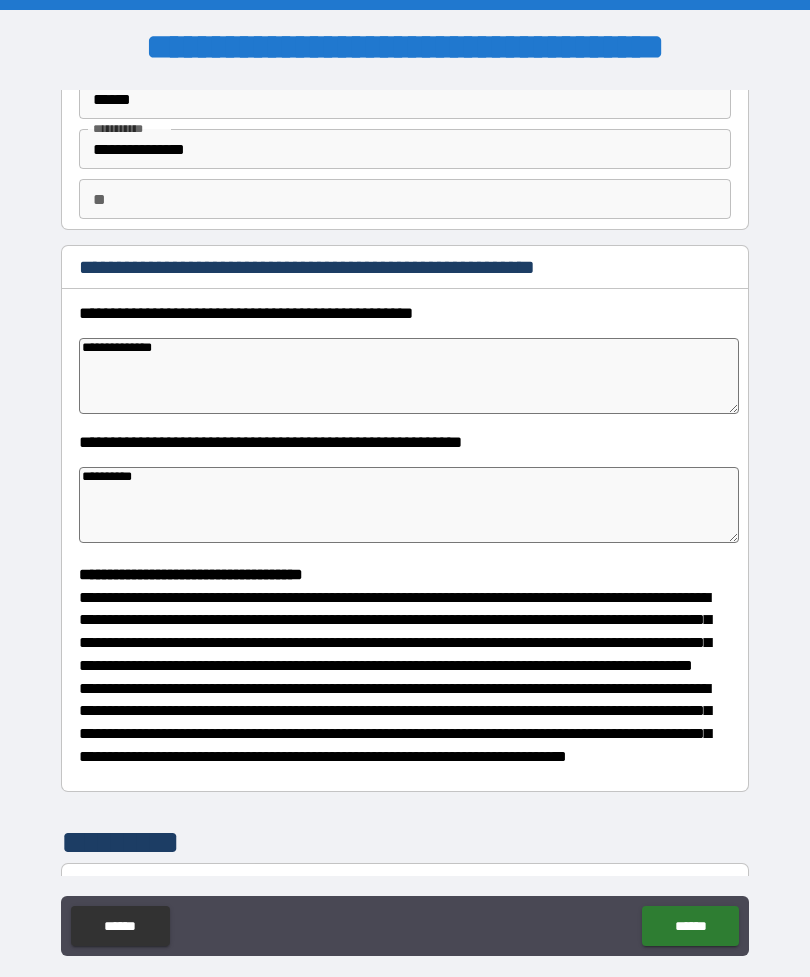 type on "*" 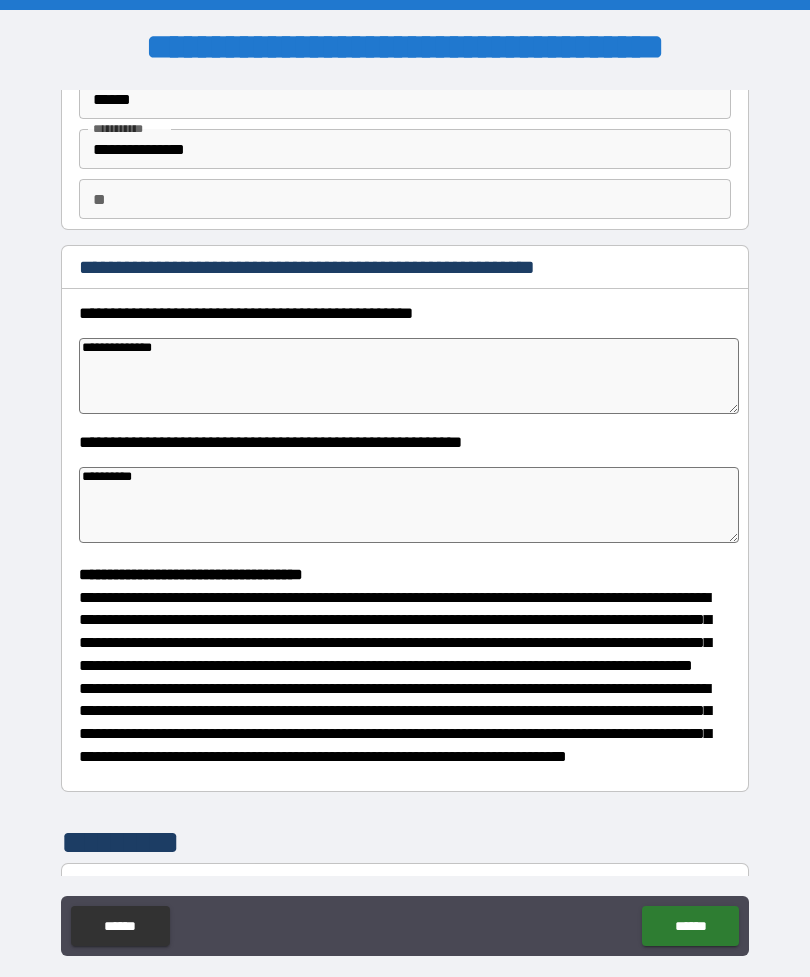 type on "*" 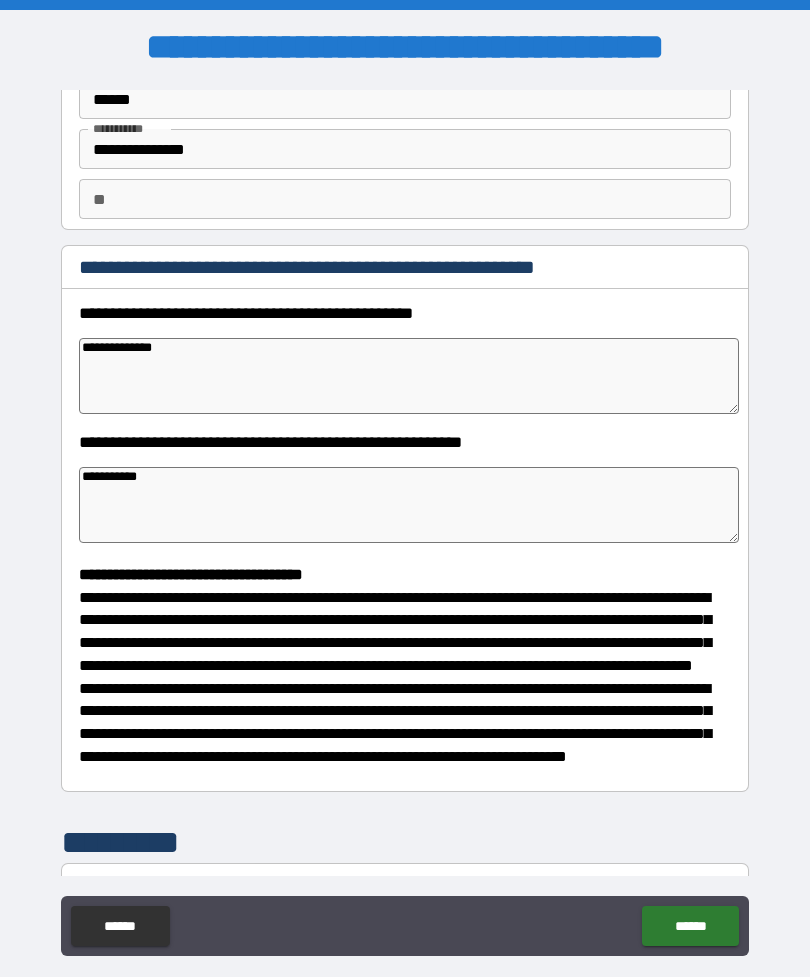 type on "*" 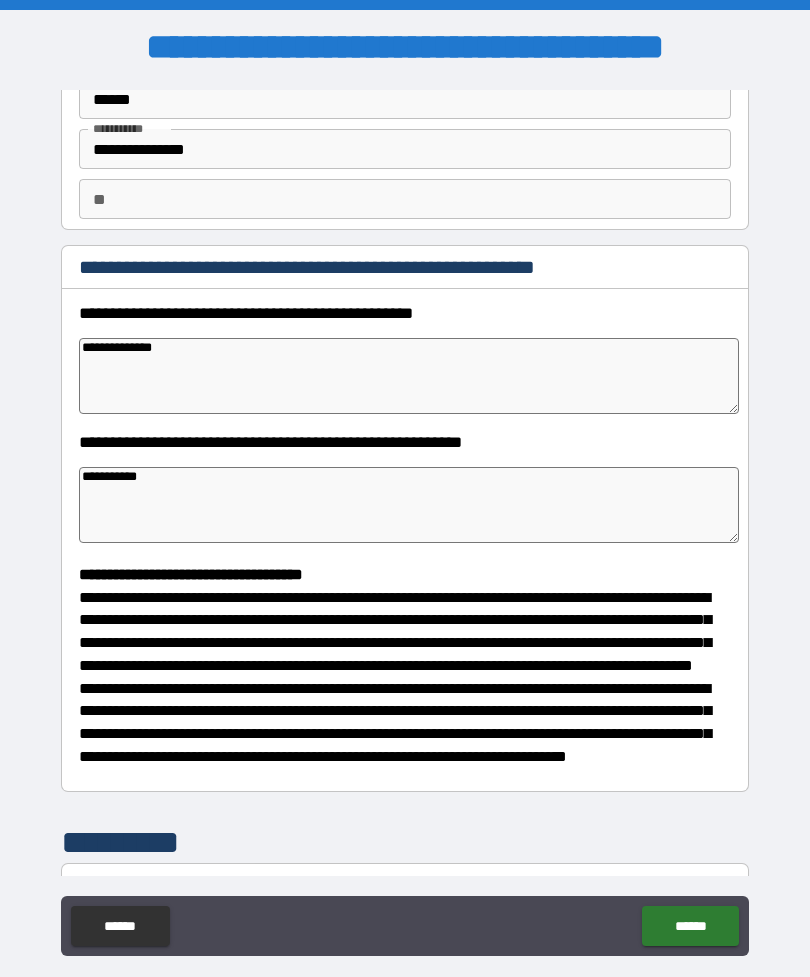 type on "*" 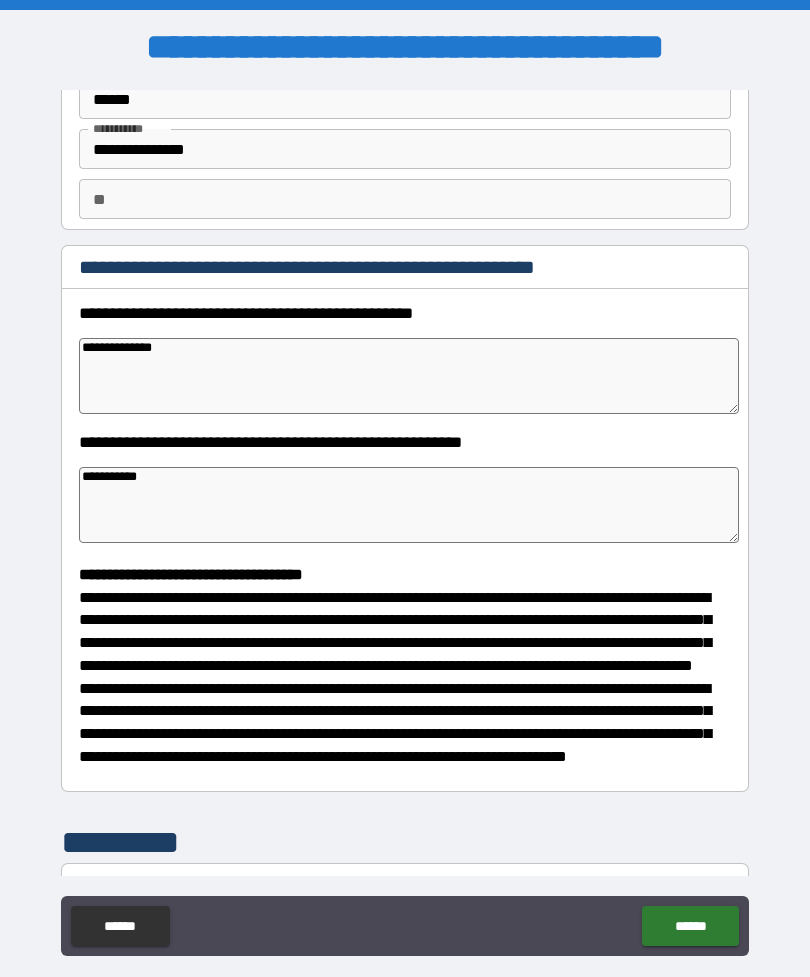 type on "*" 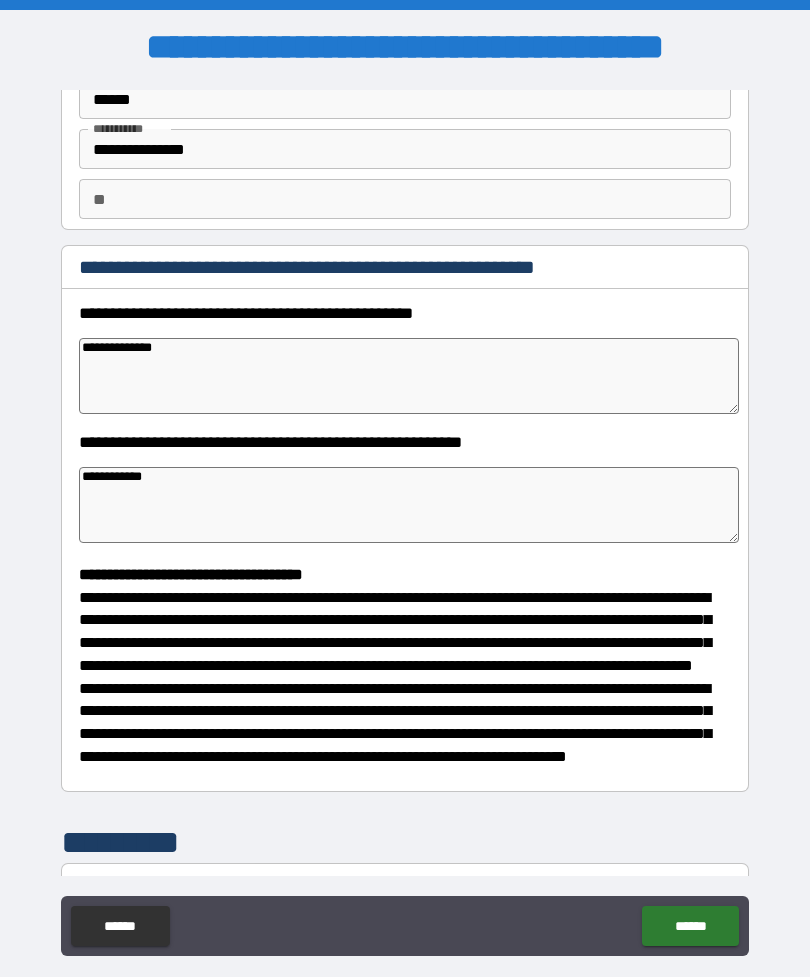 type on "*" 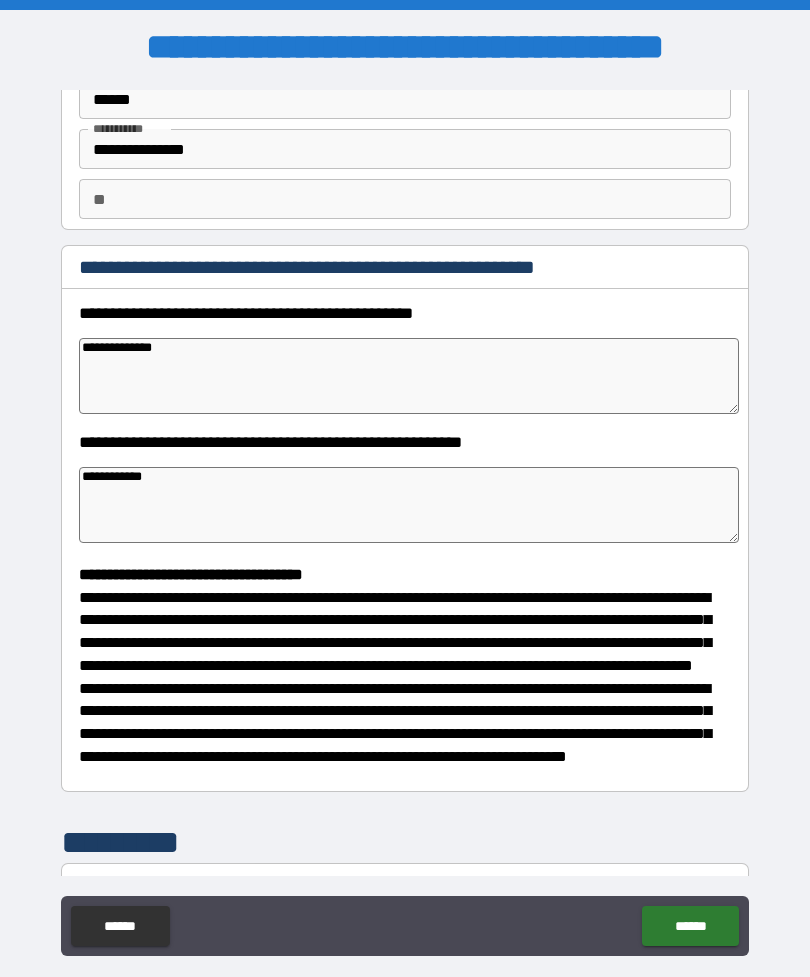 type on "*" 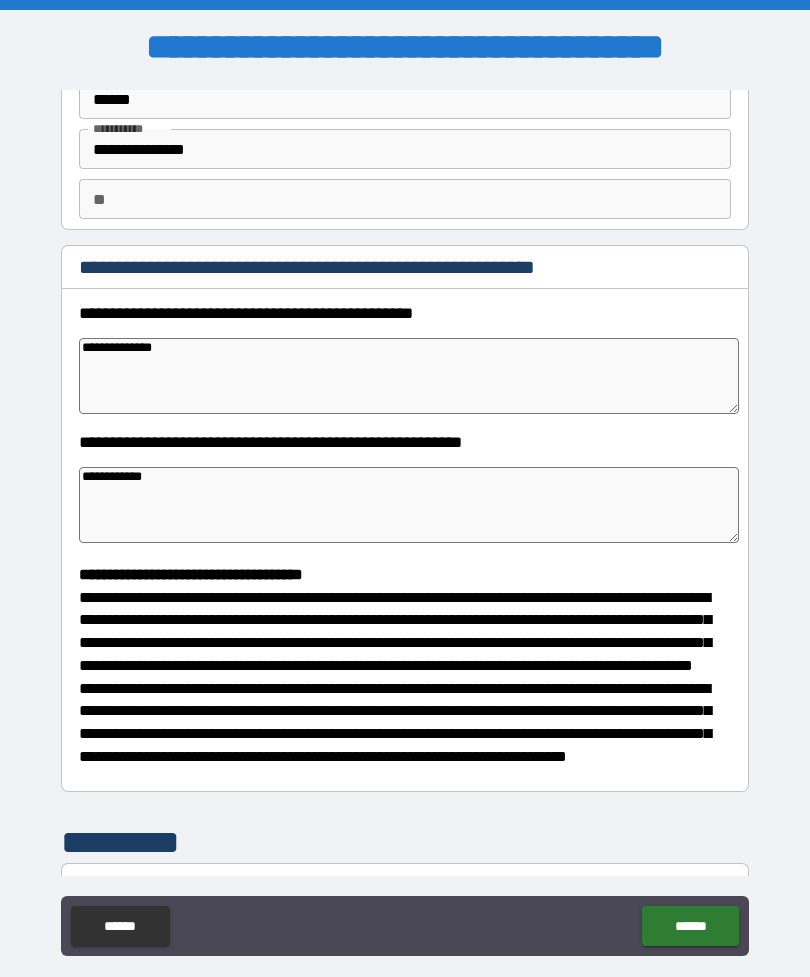 type on "*" 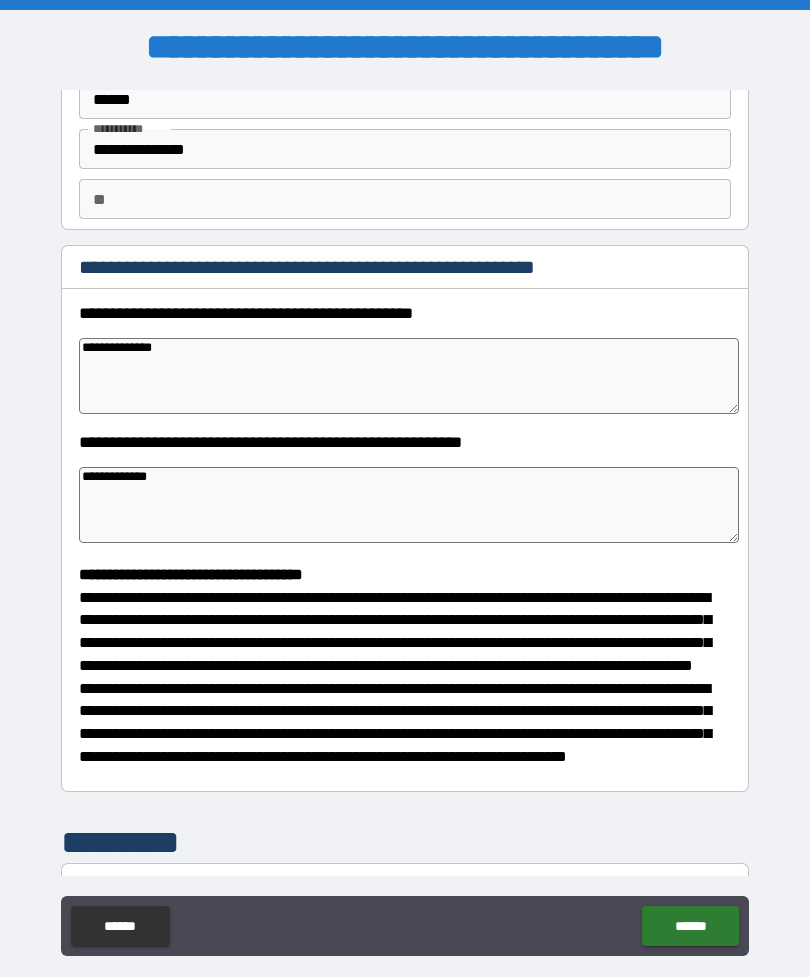 type on "*" 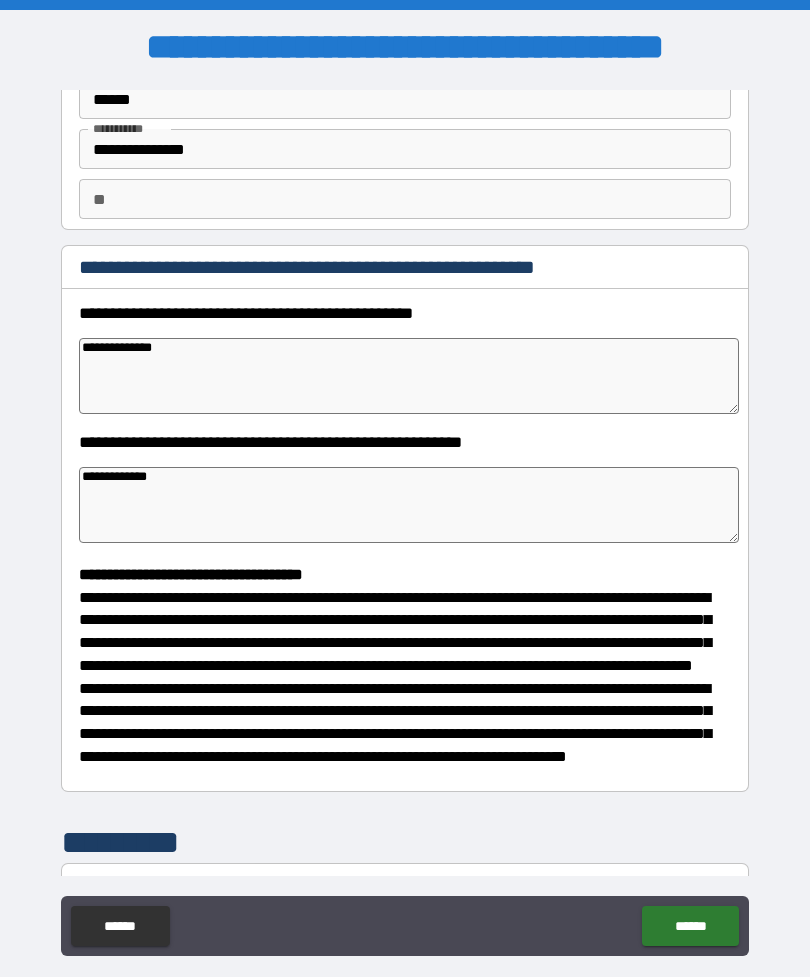type on "*" 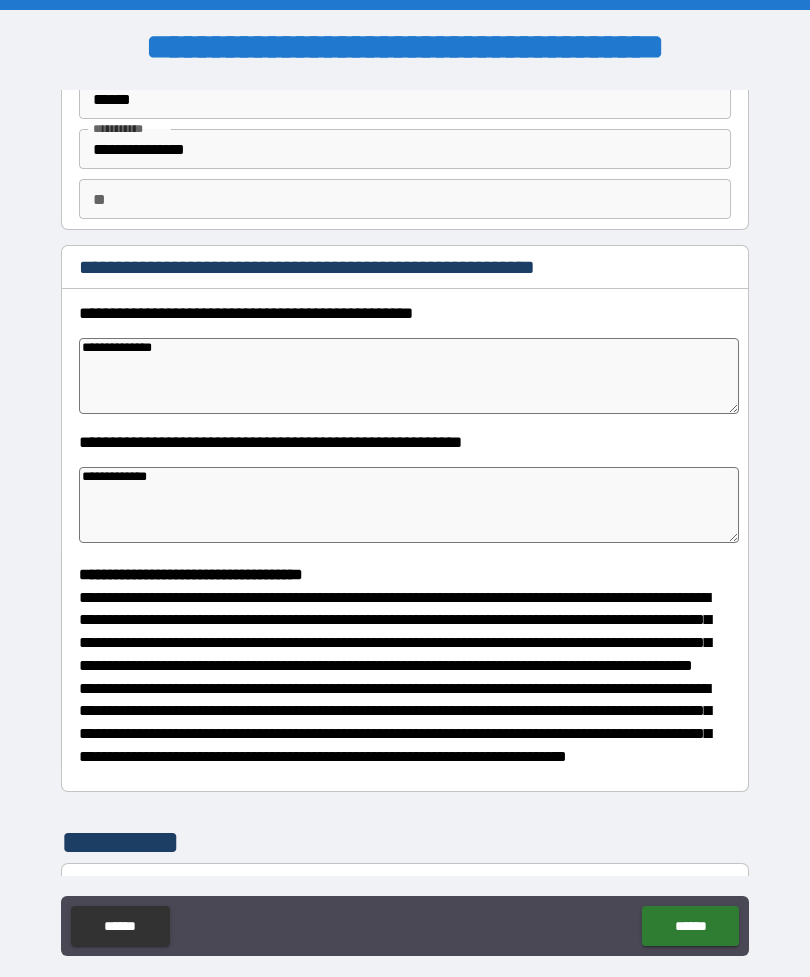 type on "**********" 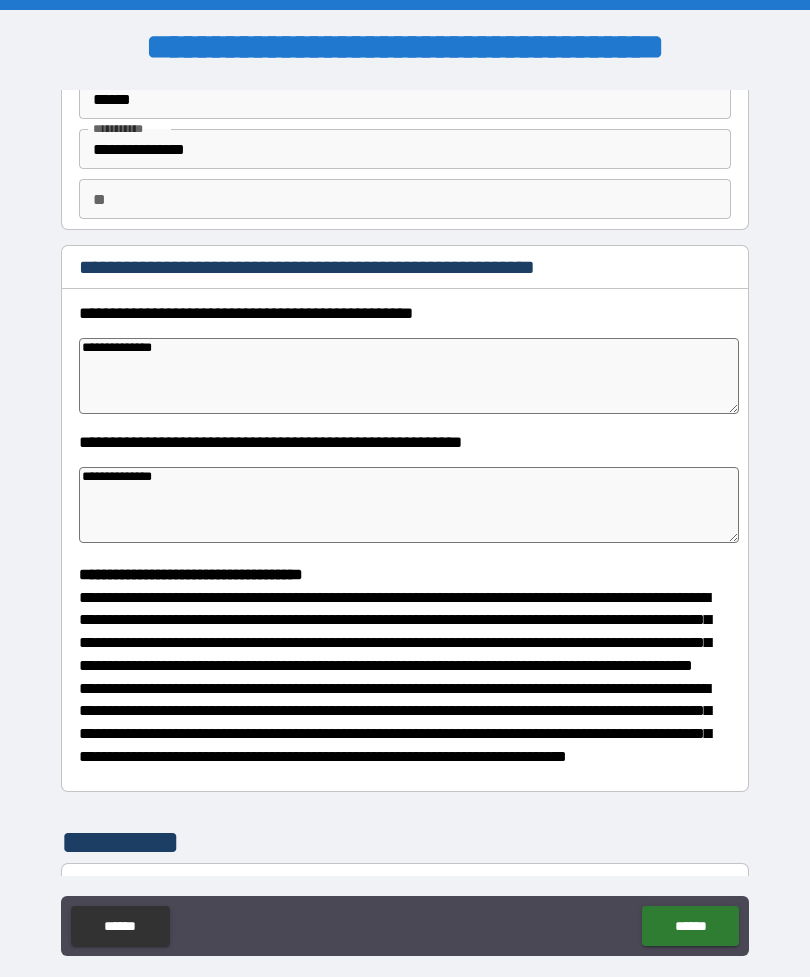 type on "*" 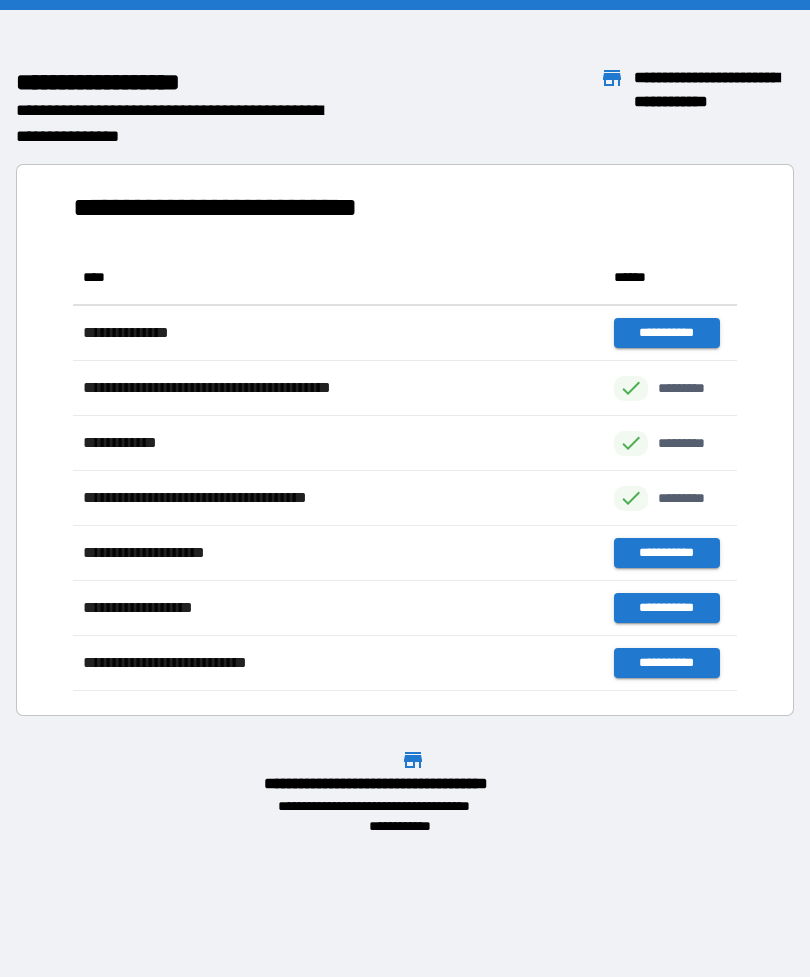 scroll, scrollTop: 1, scrollLeft: 1, axis: both 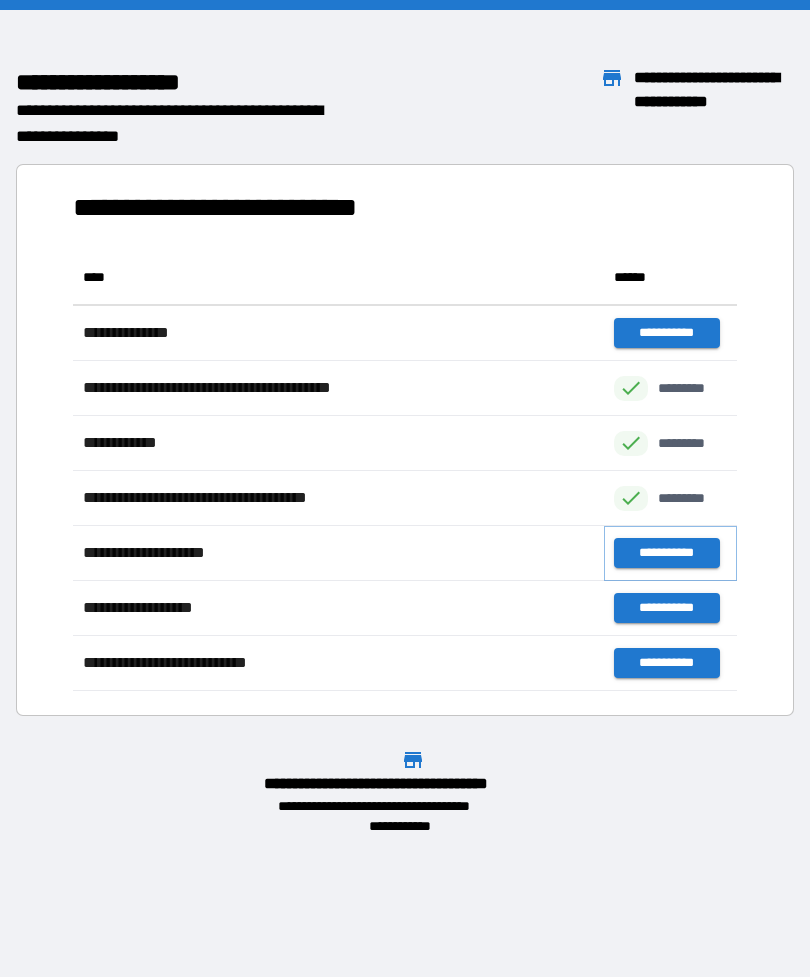 click on "**********" at bounding box center (666, 553) 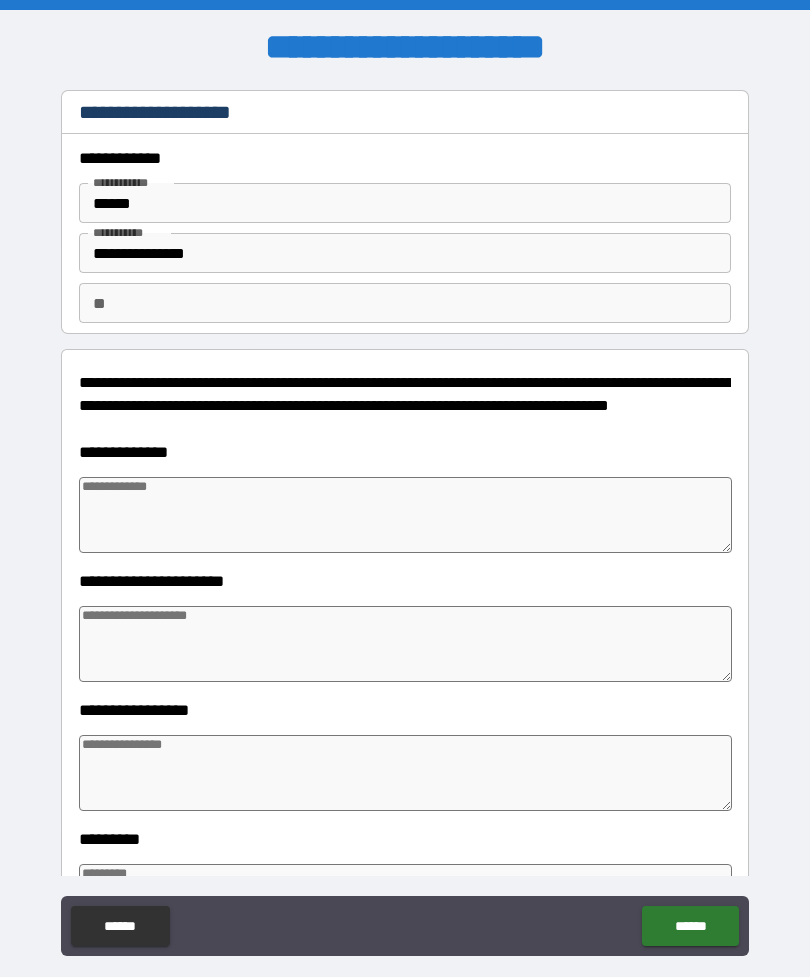 type on "*" 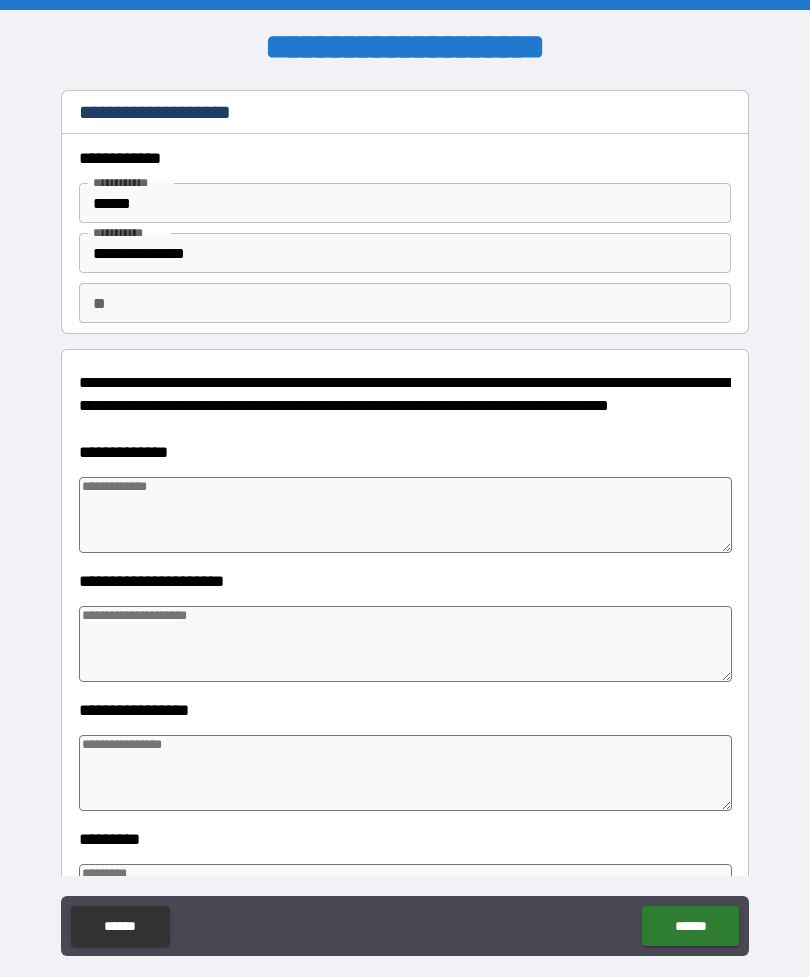 type on "*" 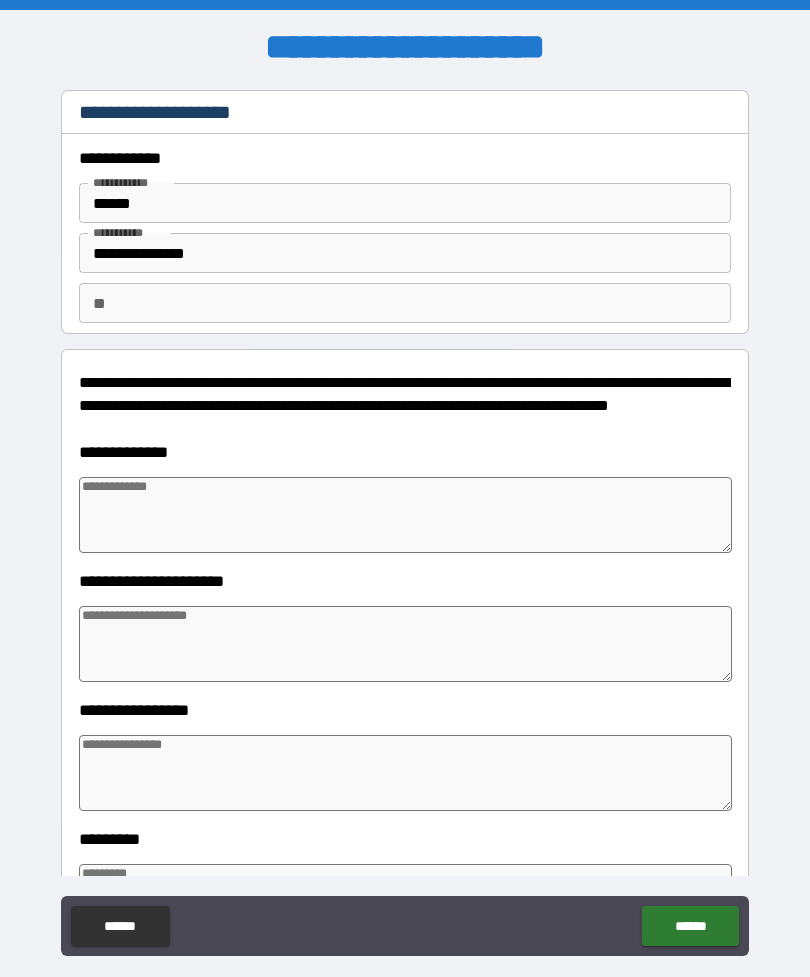 type on "*" 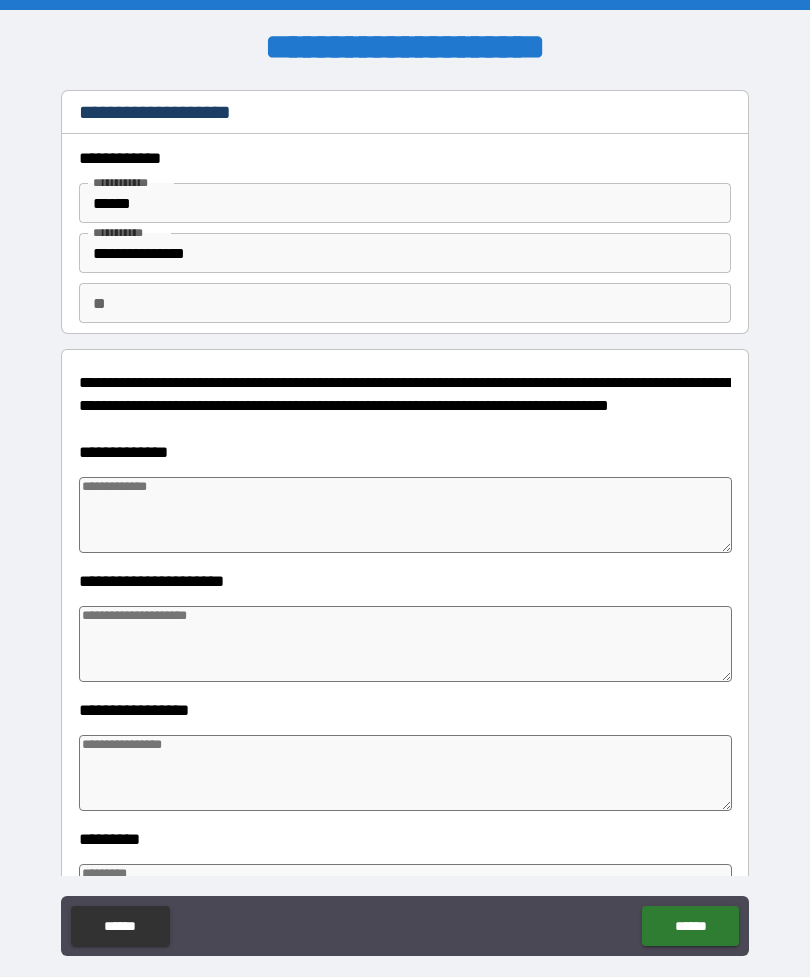 type on "*" 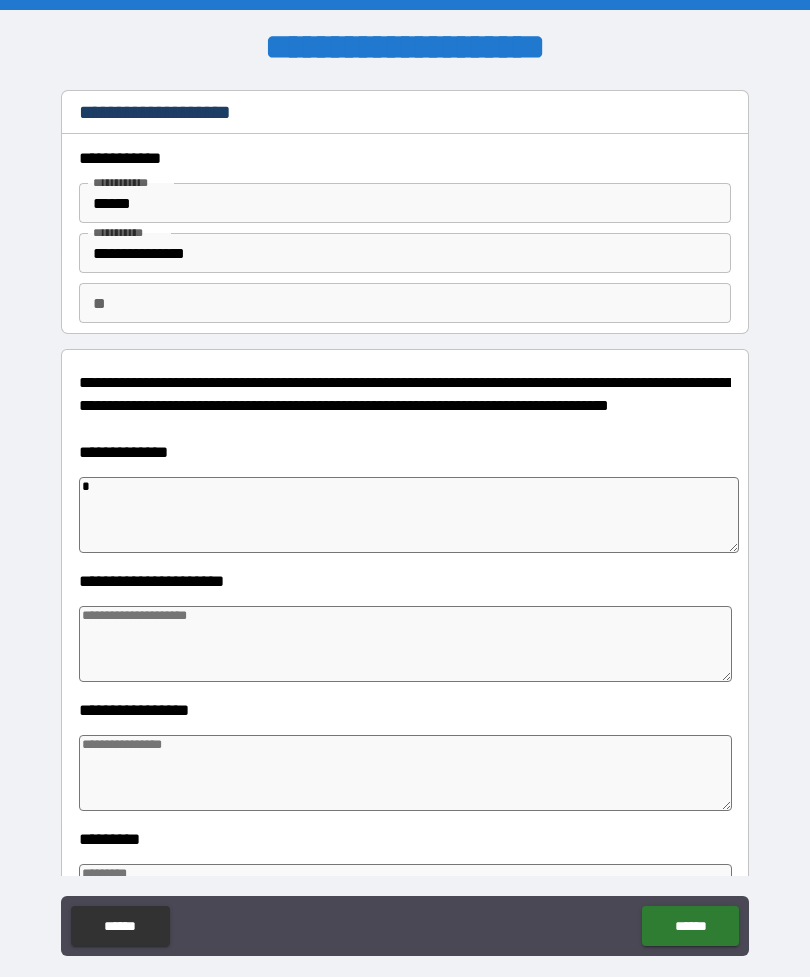 type on "**" 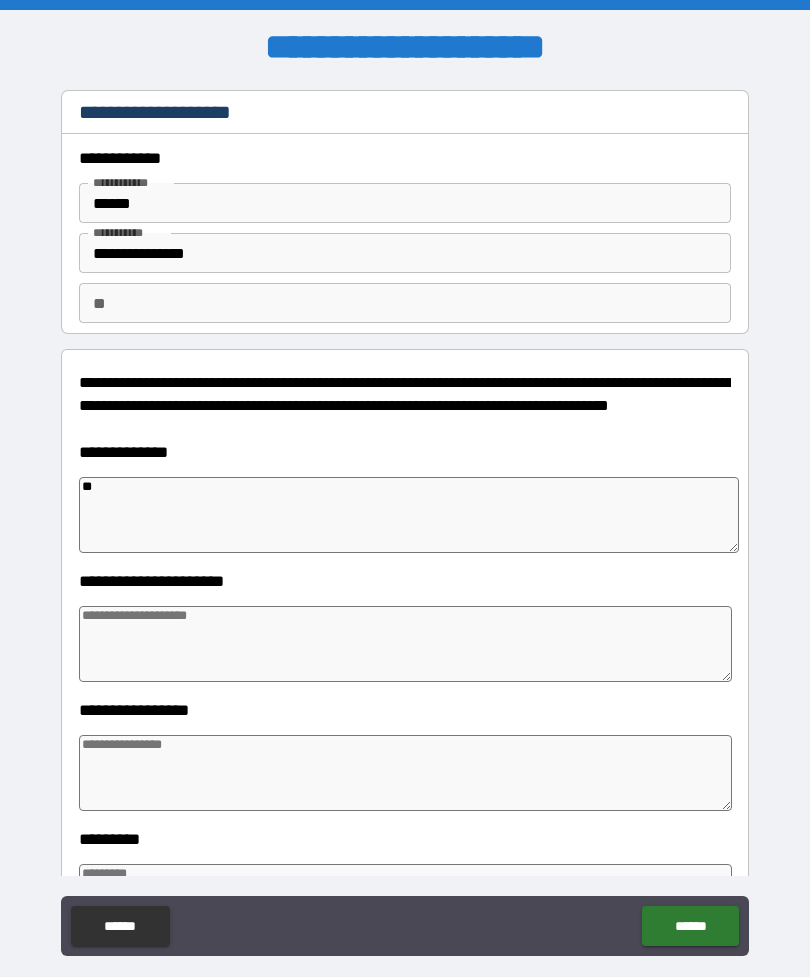 type on "*" 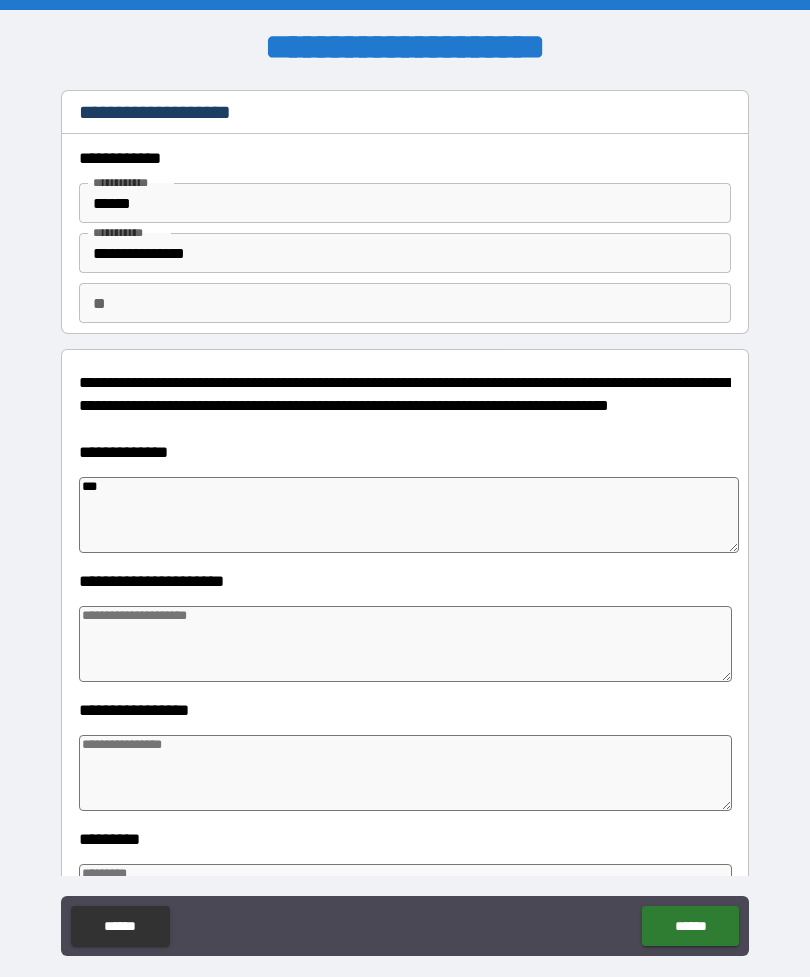 type on "*" 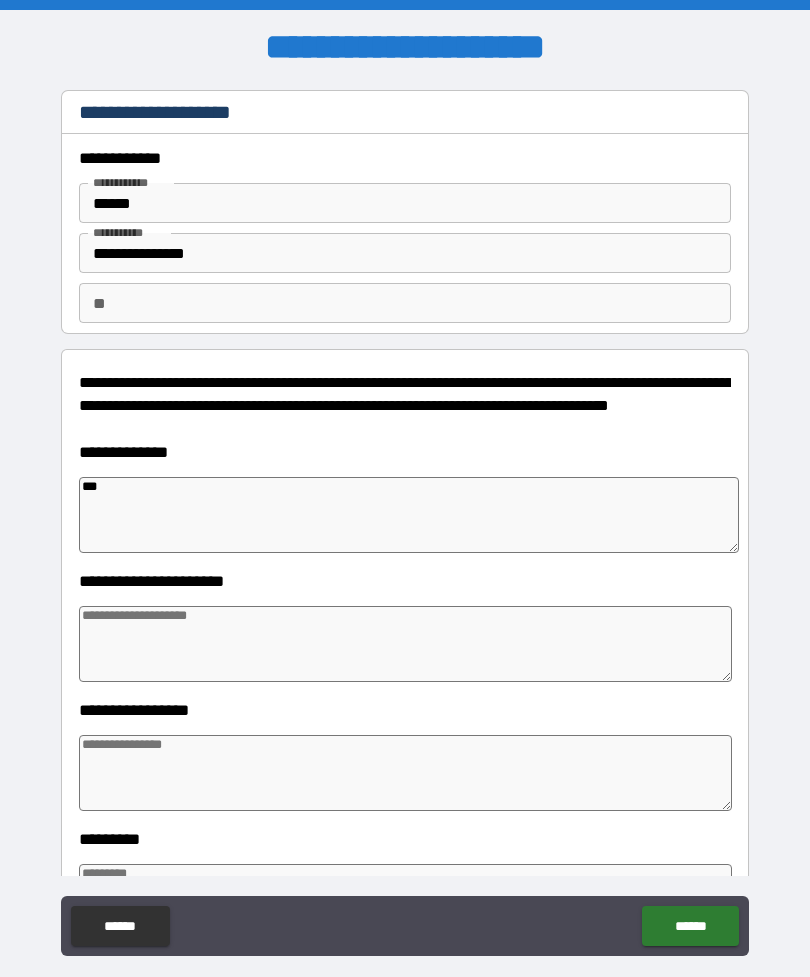 type on "*" 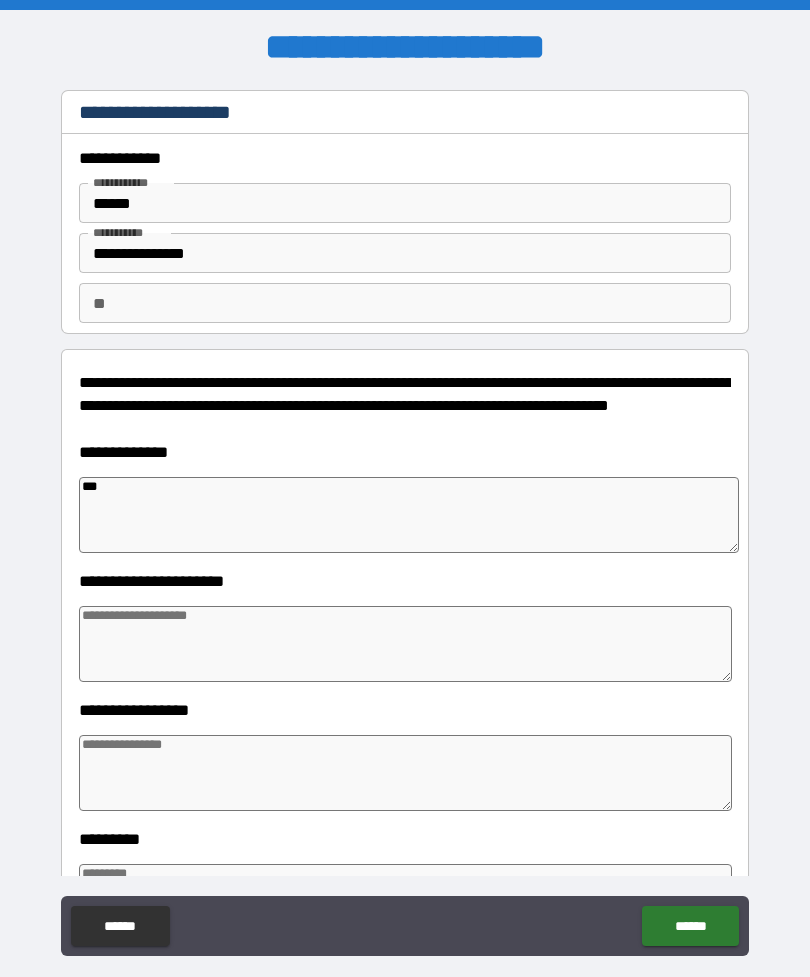 type on "*" 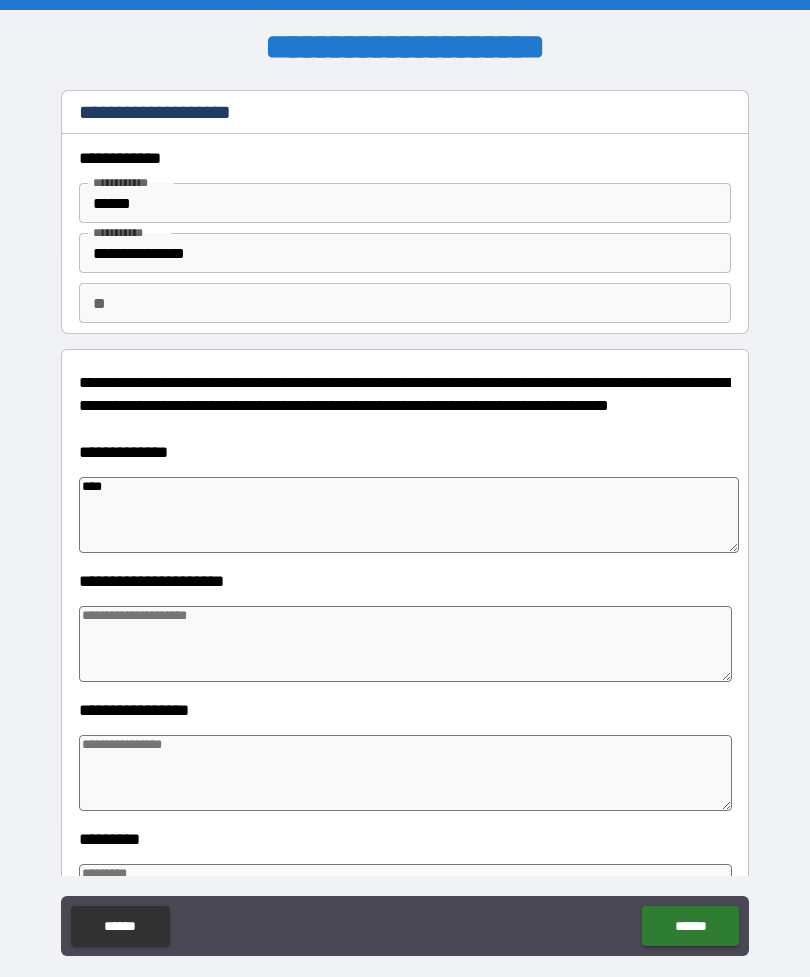 type on "*" 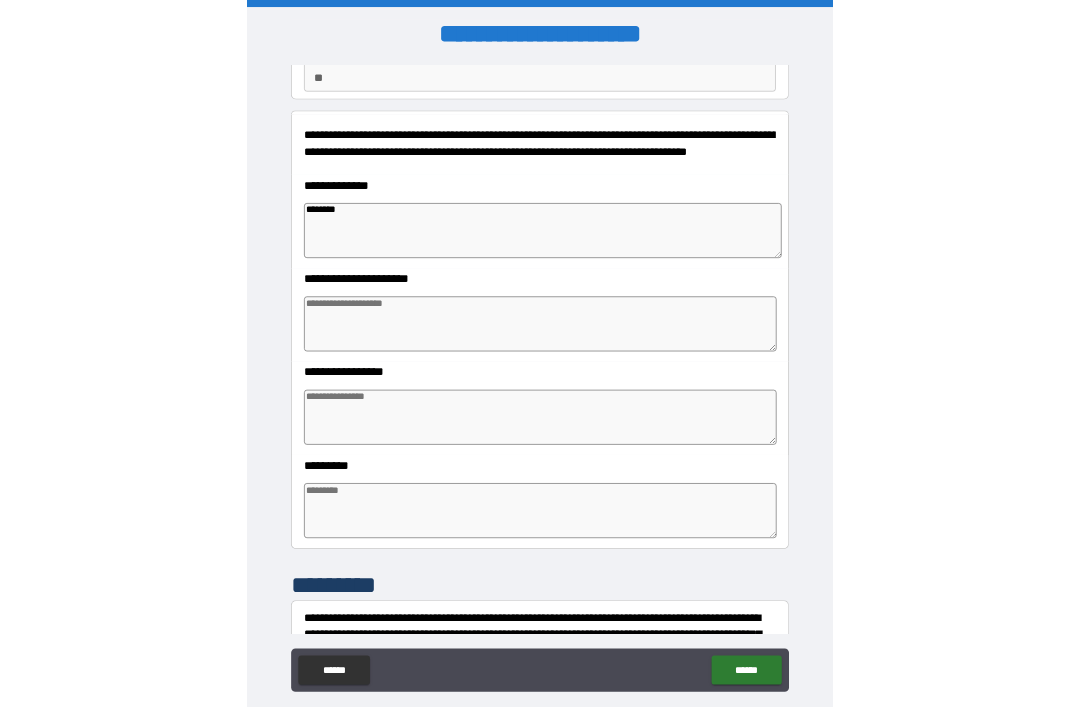 scroll, scrollTop: 200, scrollLeft: 0, axis: vertical 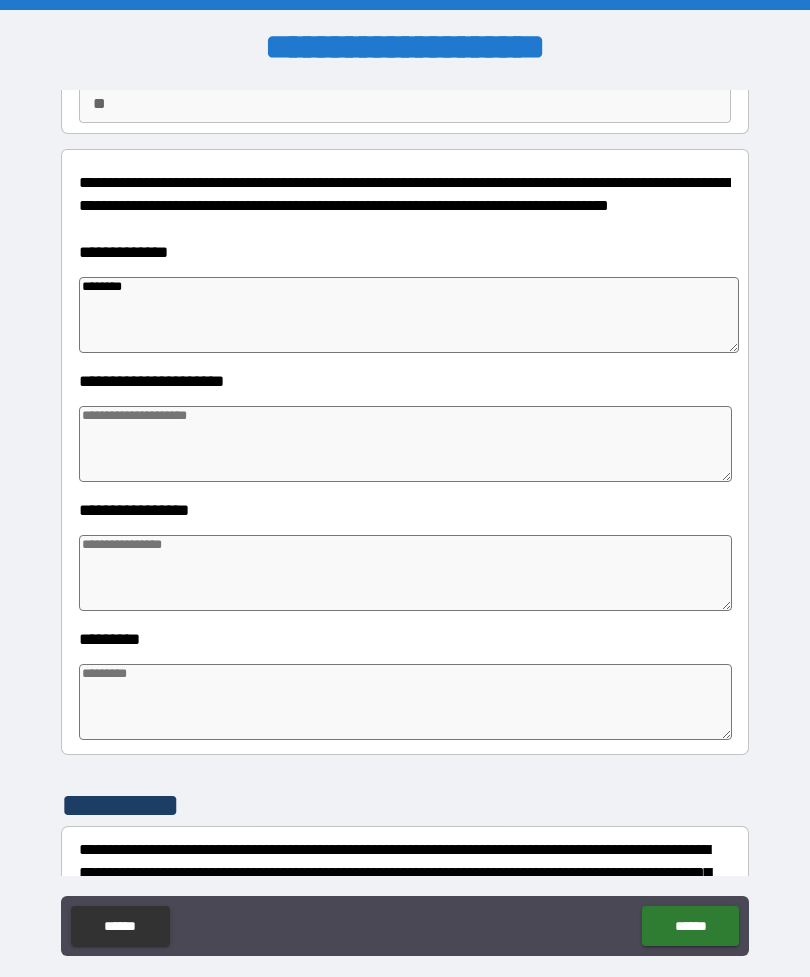 click at bounding box center [405, 444] 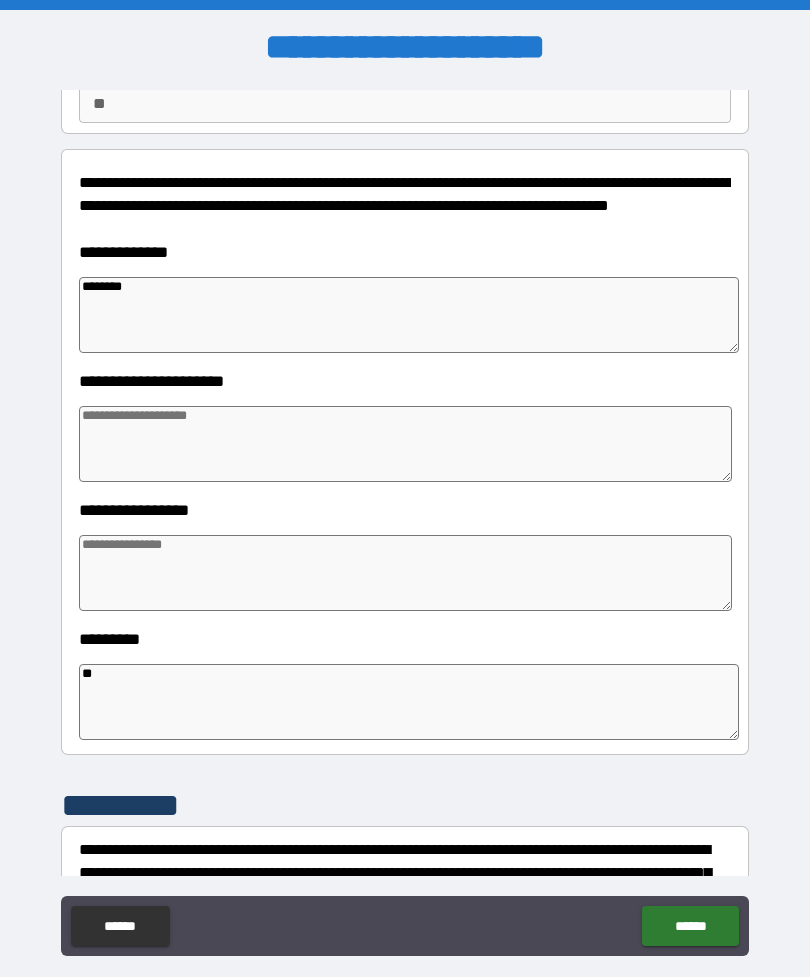 click at bounding box center [405, 573] 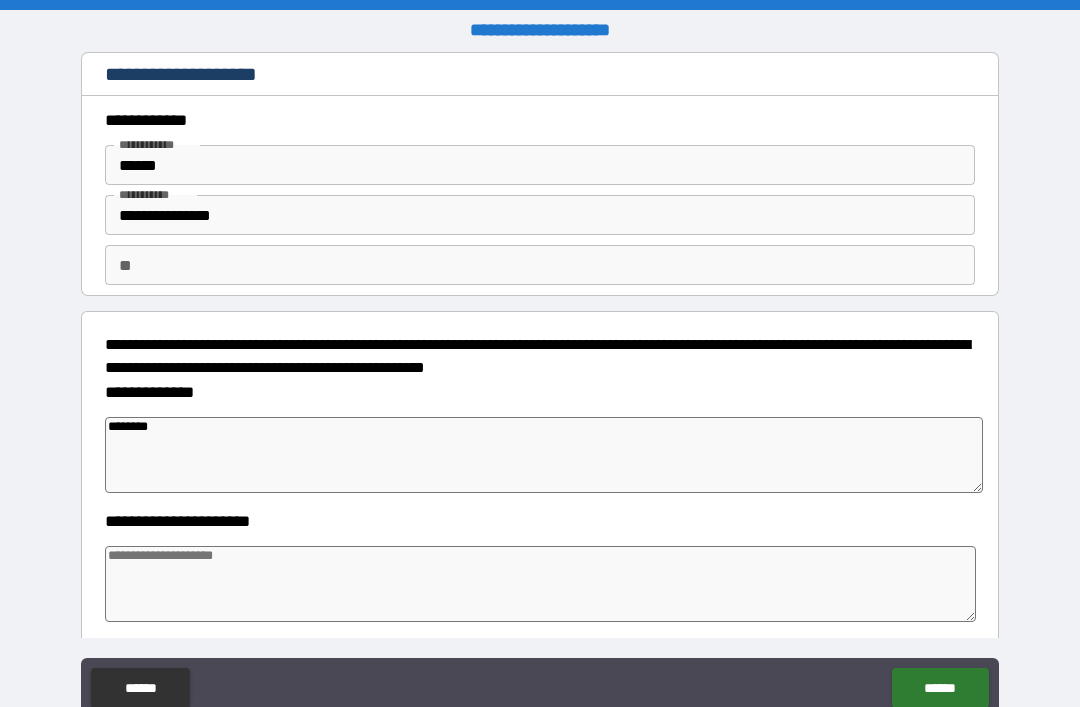 scroll, scrollTop: 0, scrollLeft: 0, axis: both 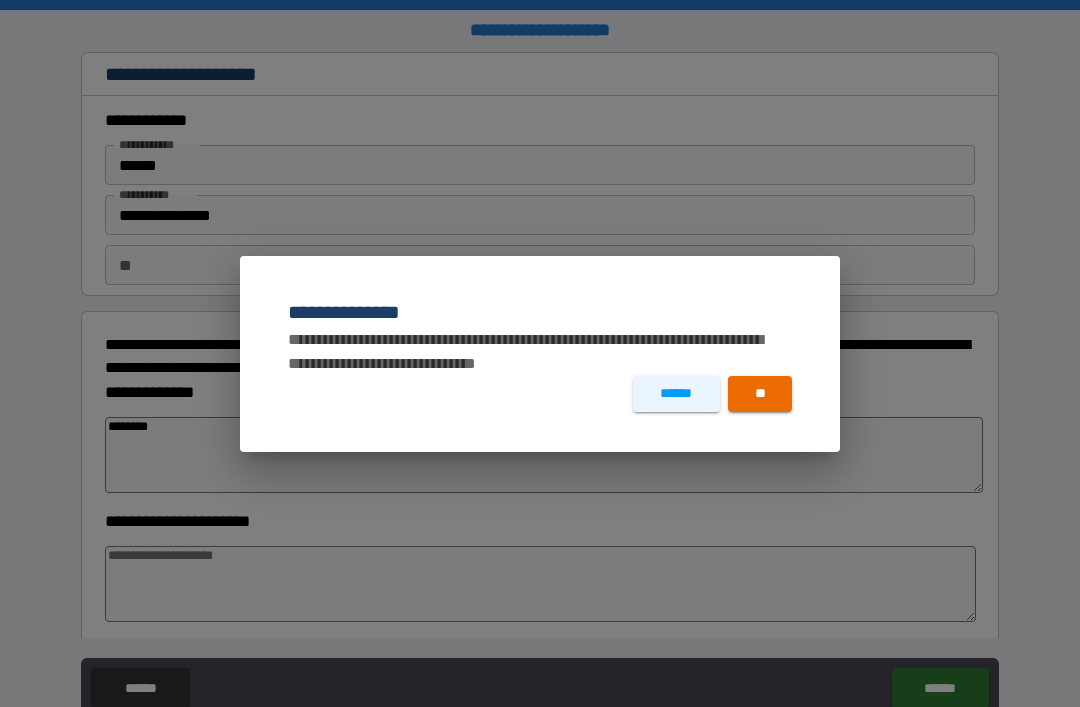 click on "**" at bounding box center (760, 394) 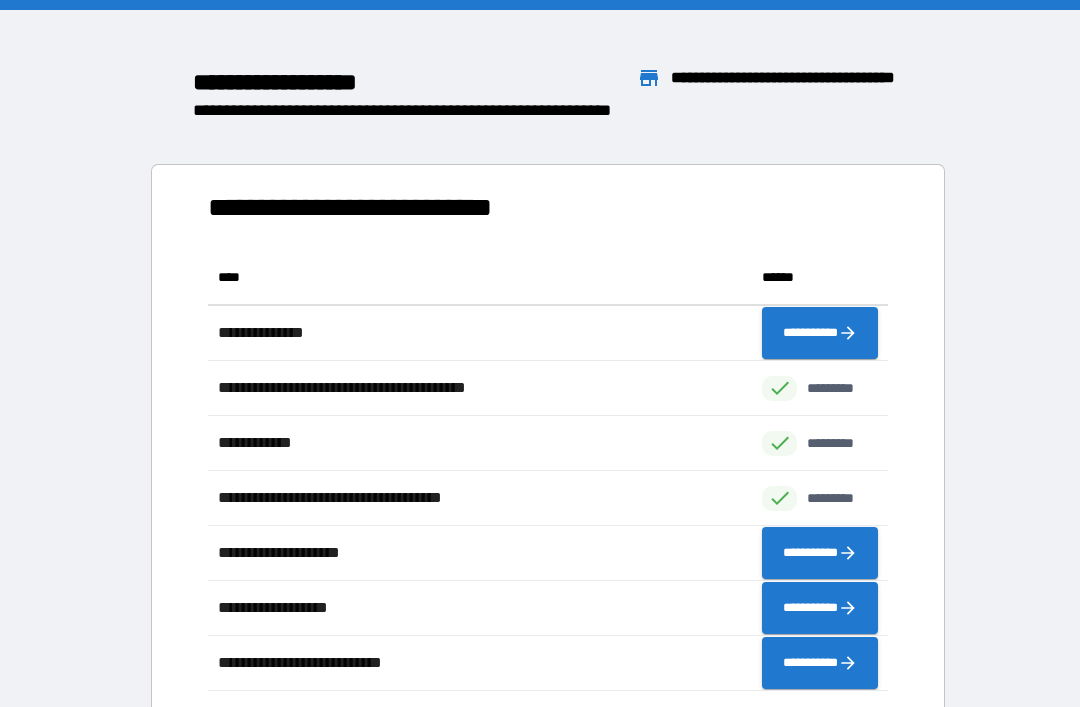 scroll, scrollTop: 1, scrollLeft: 1, axis: both 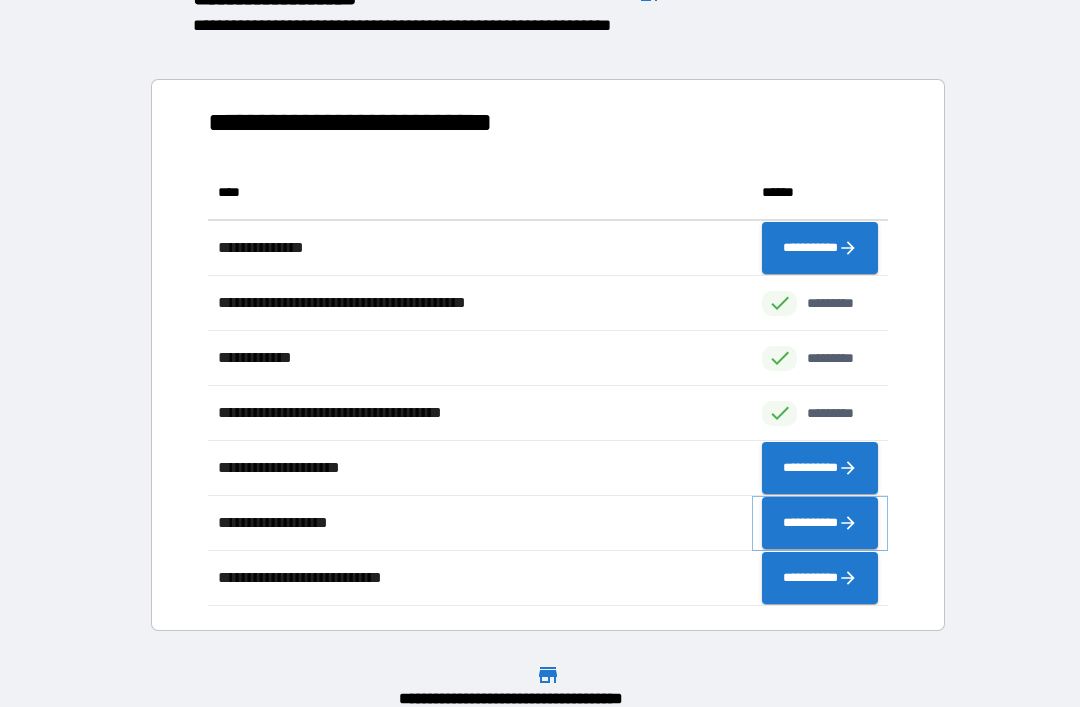 click 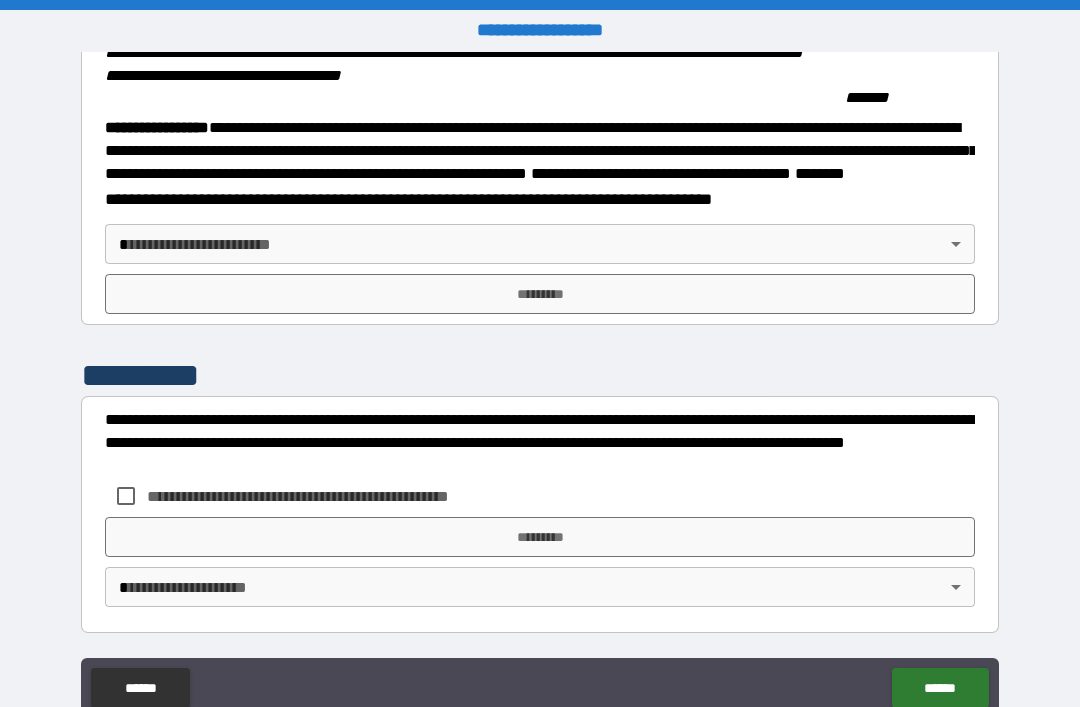 scroll, scrollTop: 2237, scrollLeft: 0, axis: vertical 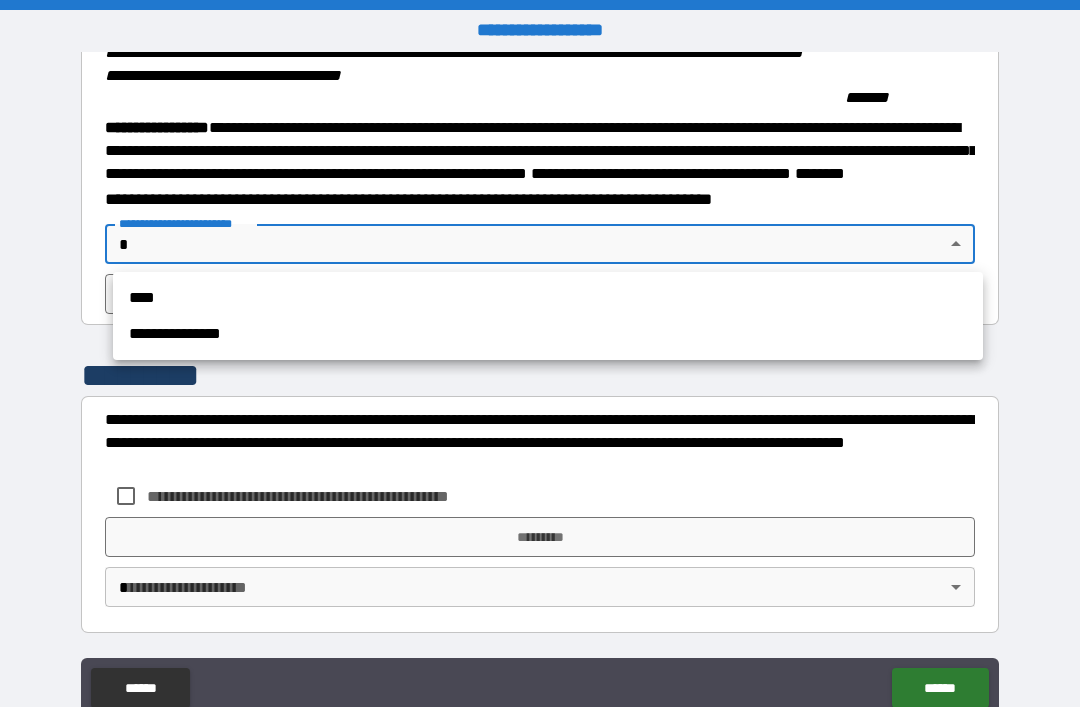 click on "****" at bounding box center [548, 298] 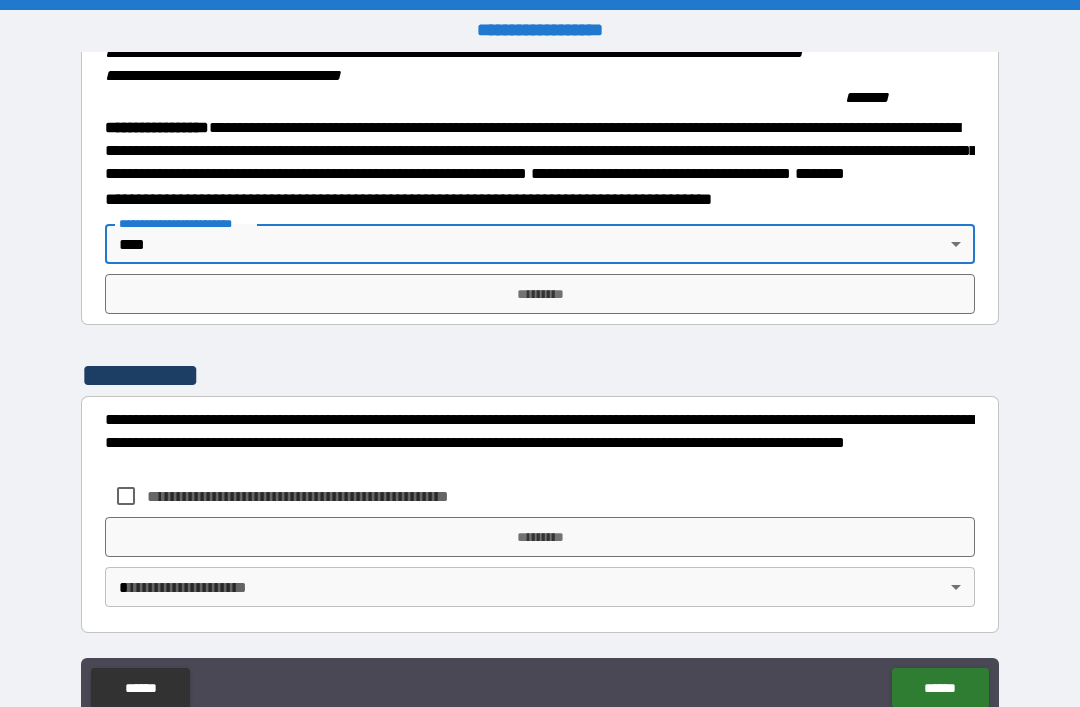 click on "*********" at bounding box center [540, 294] 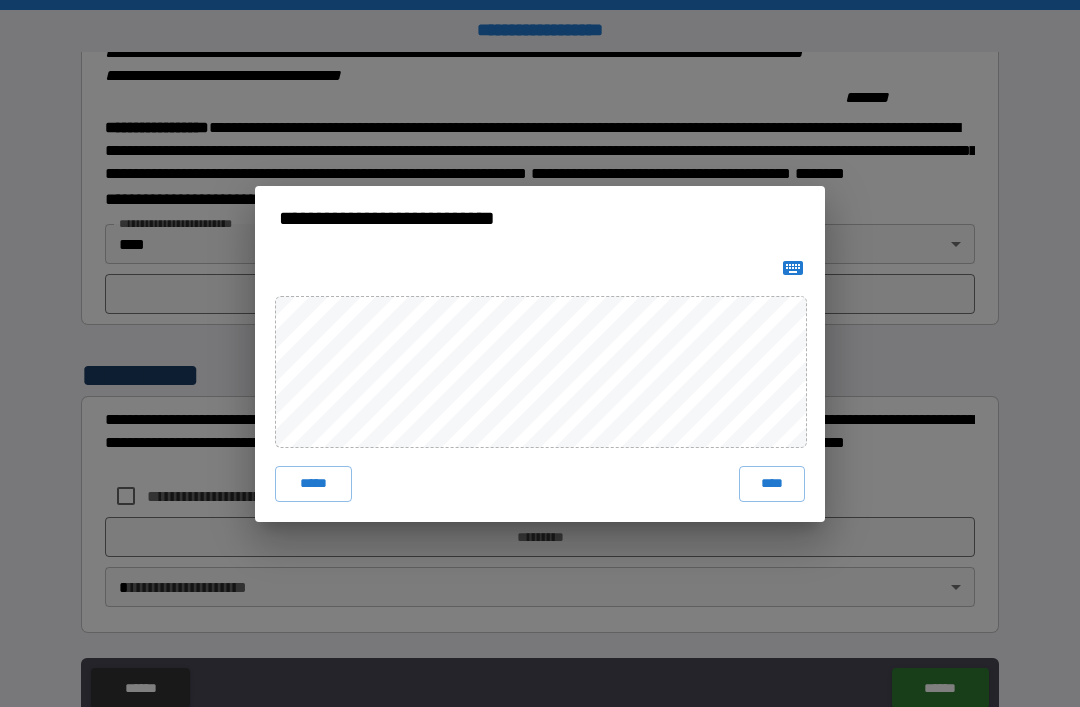 click on "****" at bounding box center (772, 484) 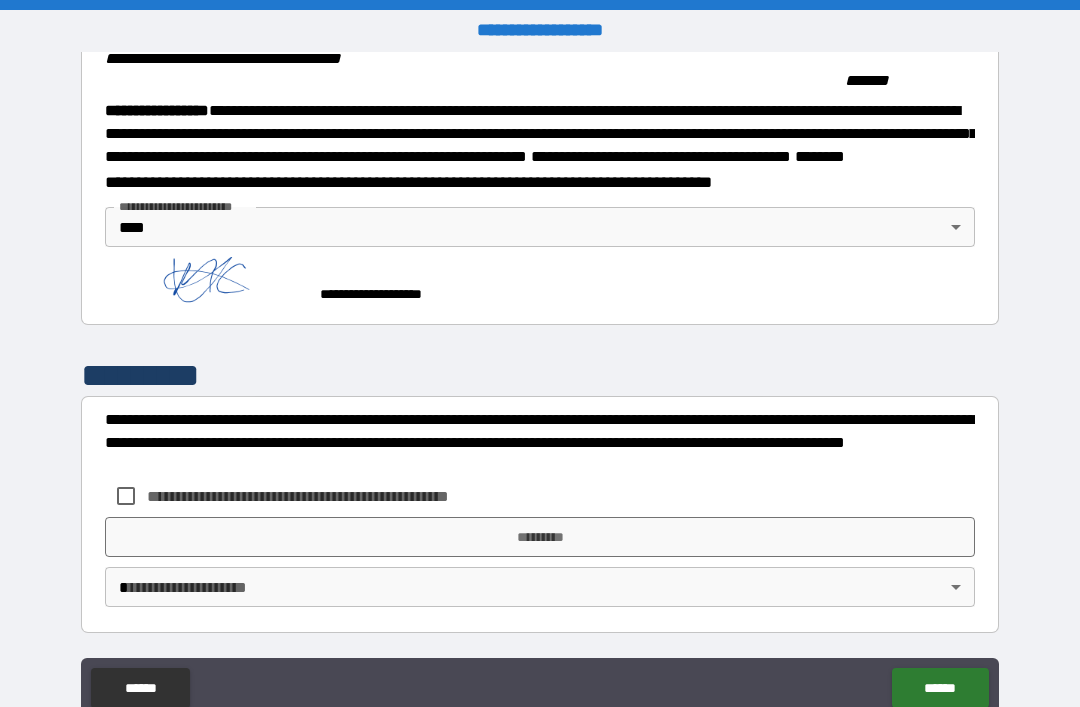 scroll, scrollTop: 2248, scrollLeft: 0, axis: vertical 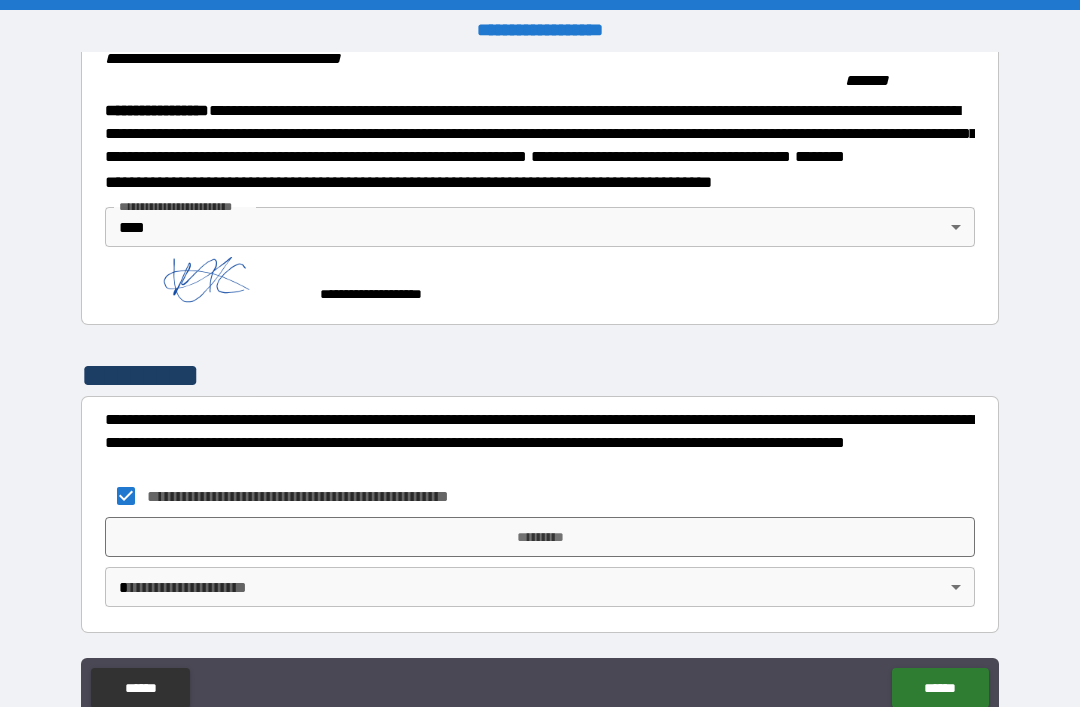 click on "*********" at bounding box center (540, 537) 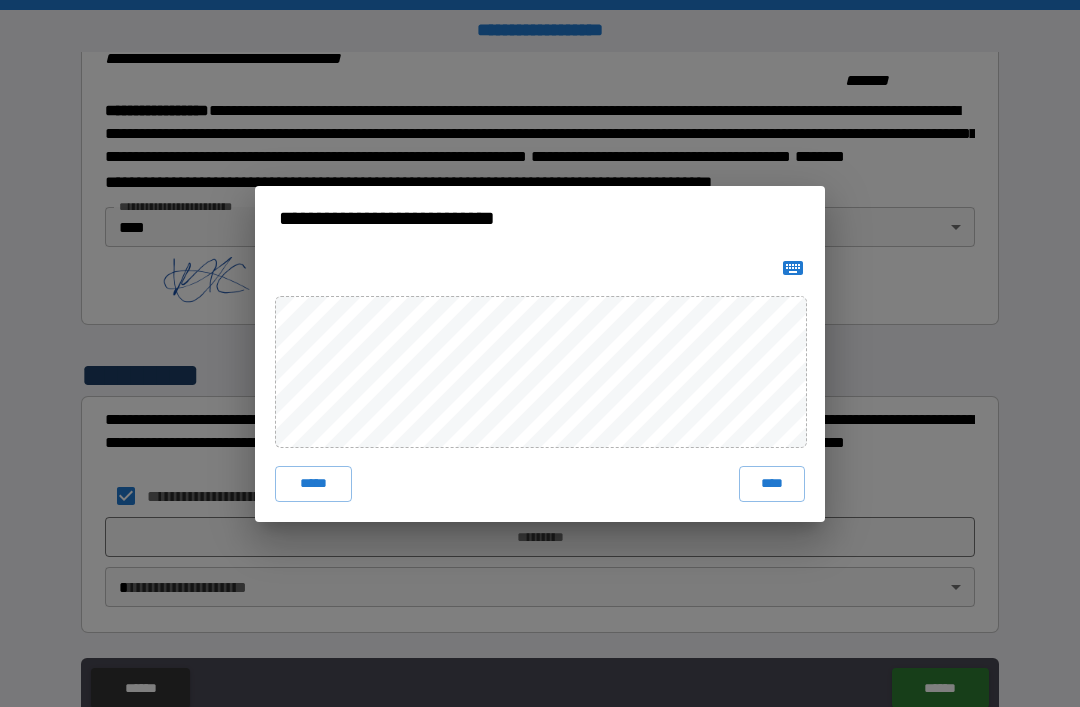 click on "****" at bounding box center (772, 484) 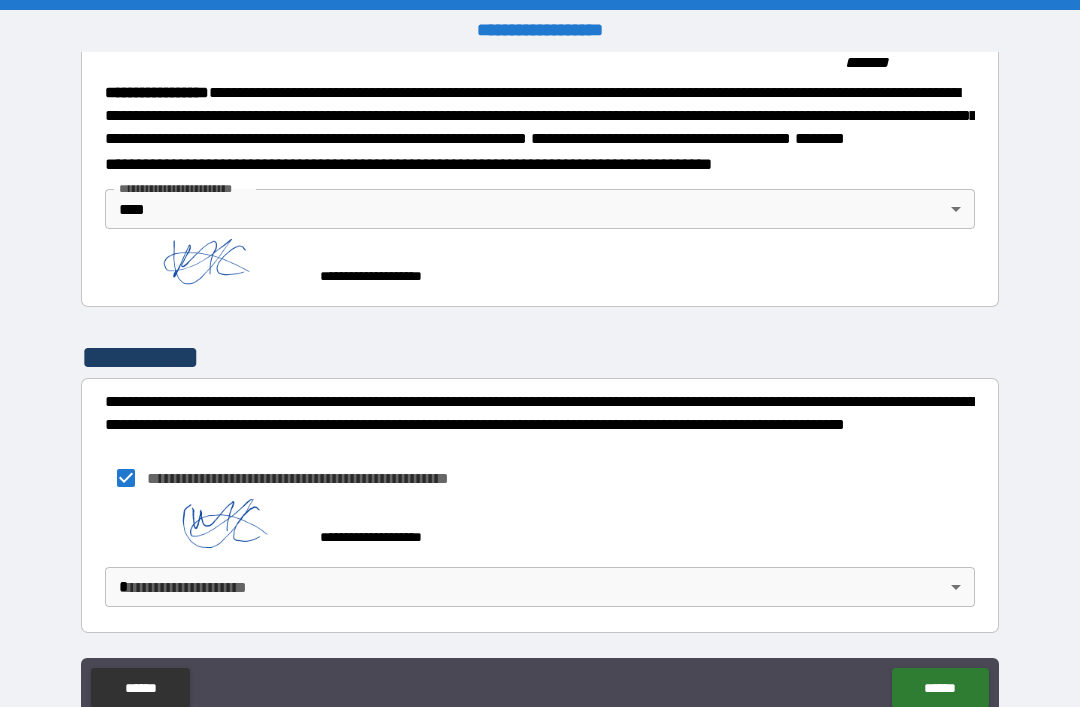 scroll, scrollTop: 2271, scrollLeft: 0, axis: vertical 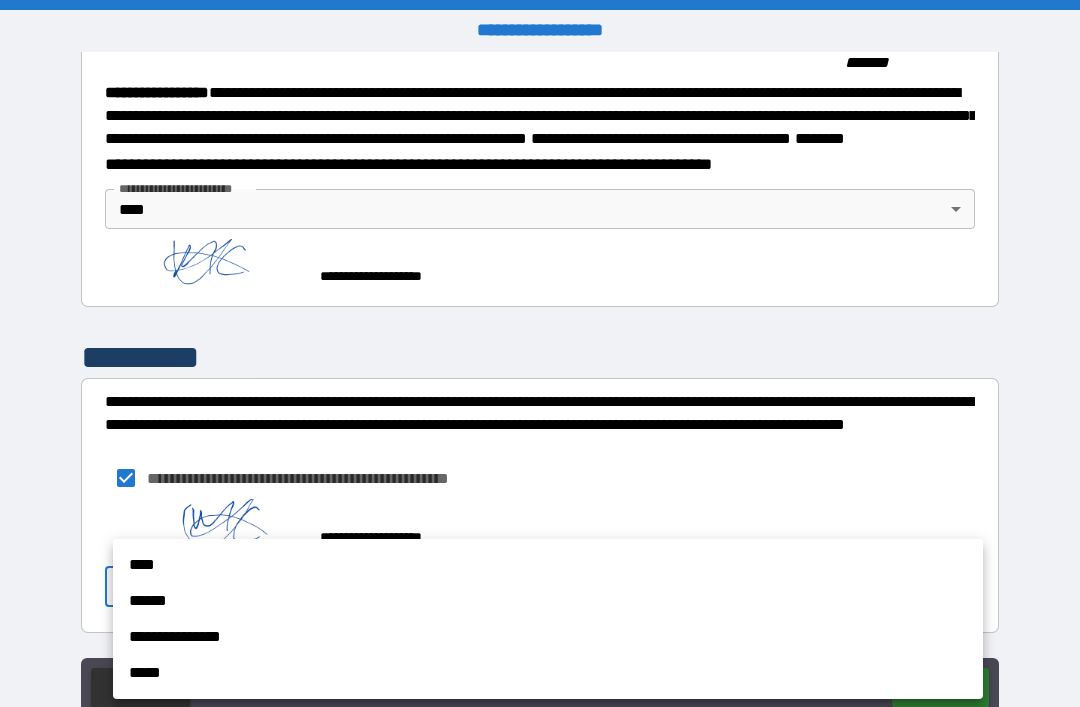 click on "****" at bounding box center (548, 565) 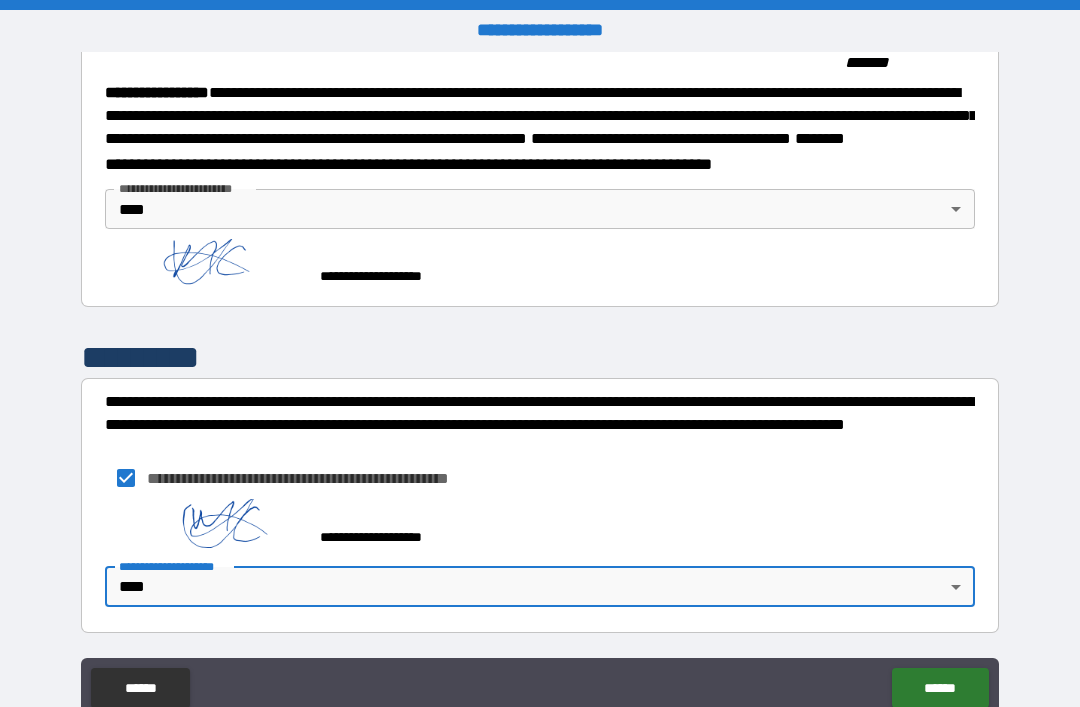 click on "******" at bounding box center (940, 688) 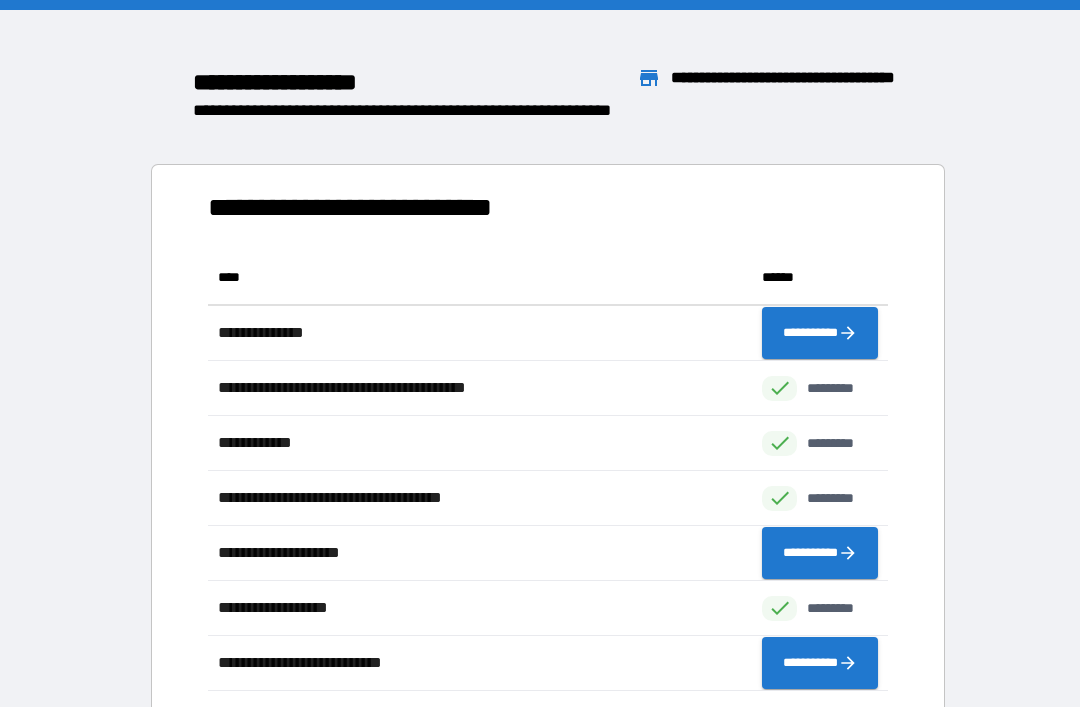 scroll, scrollTop: 1, scrollLeft: 1, axis: both 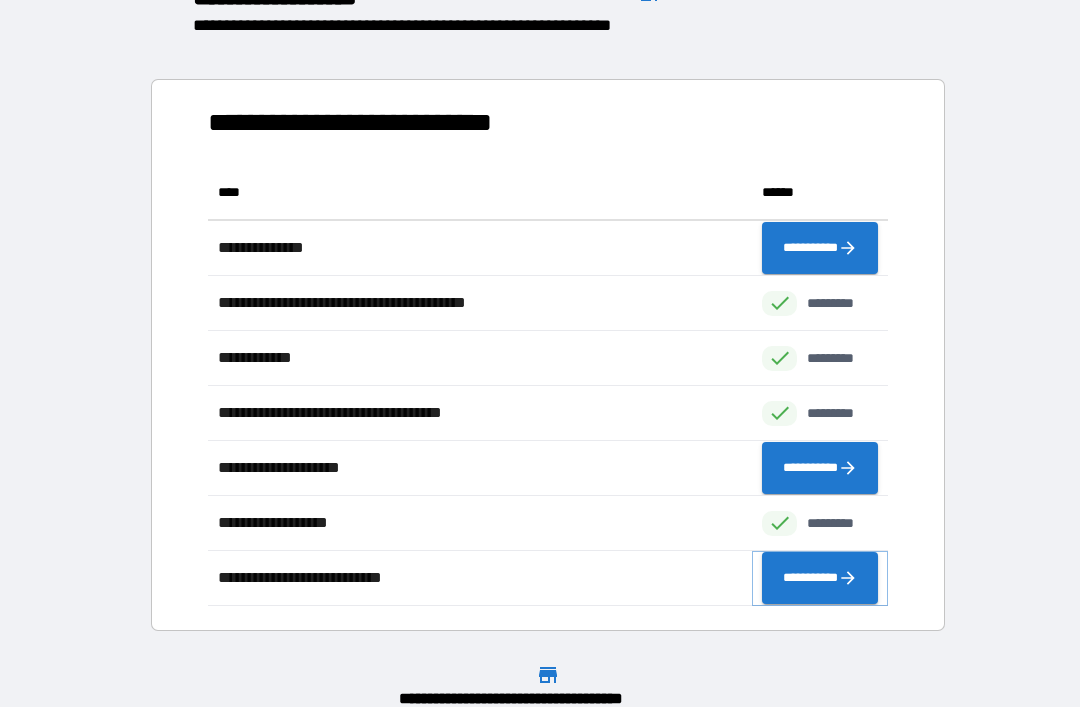 click on "**********" at bounding box center (820, 578) 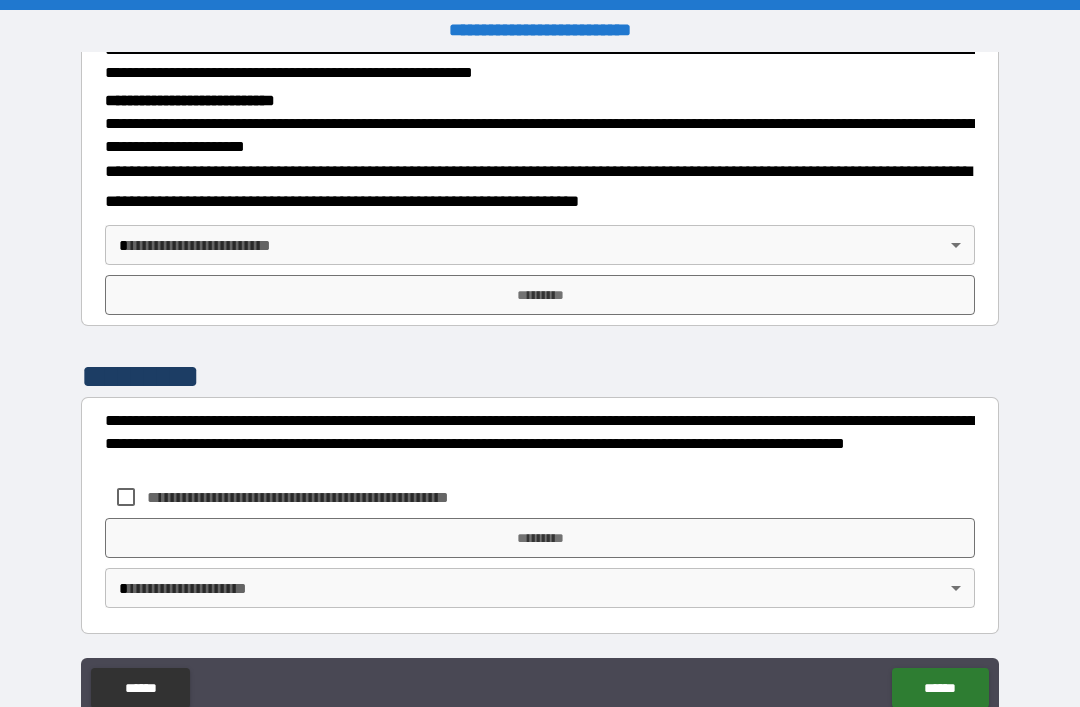 scroll, scrollTop: 633, scrollLeft: 0, axis: vertical 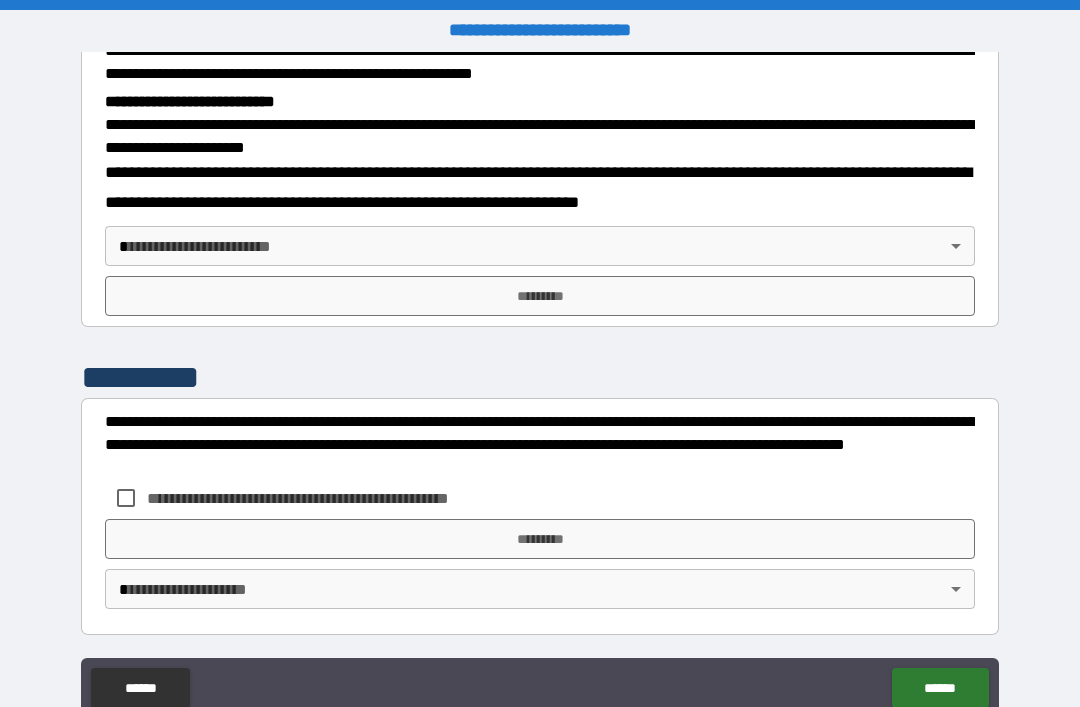 click on "[NUMBER] [STREET], [CITY], [STATE]   [STREET_NAME] [BUILDING_NUMBER]   [APARTMENT_NUMBER] [POSTAL_CODE]   [COUNTRY]" at bounding box center (540, 385) 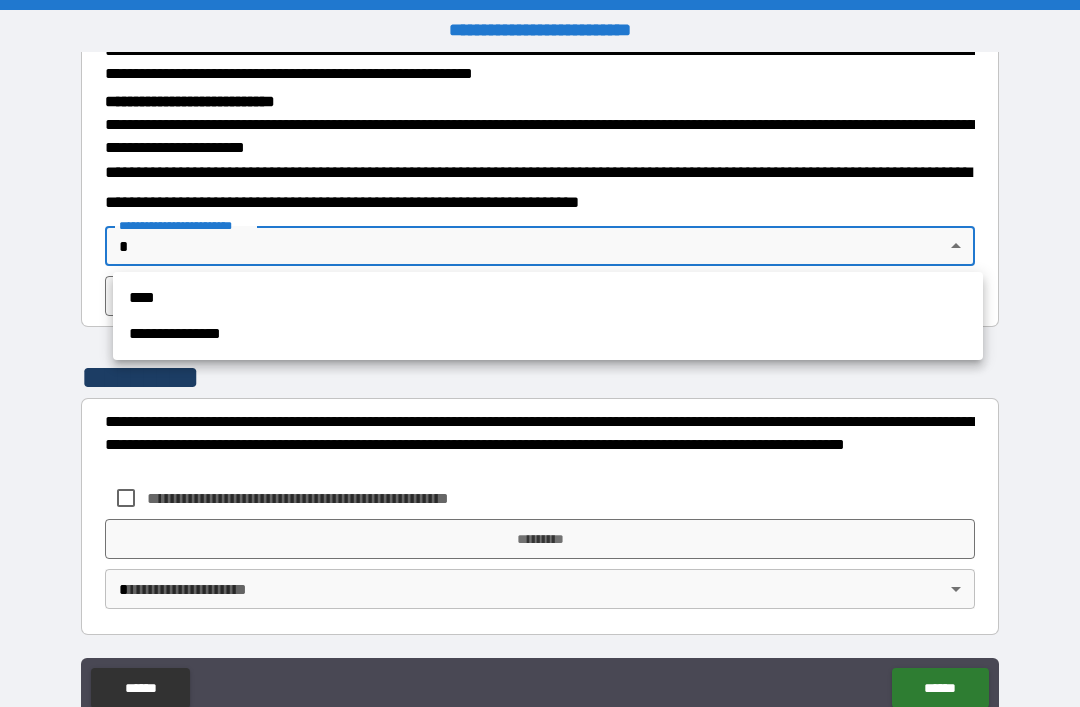 click on "****" at bounding box center [548, 298] 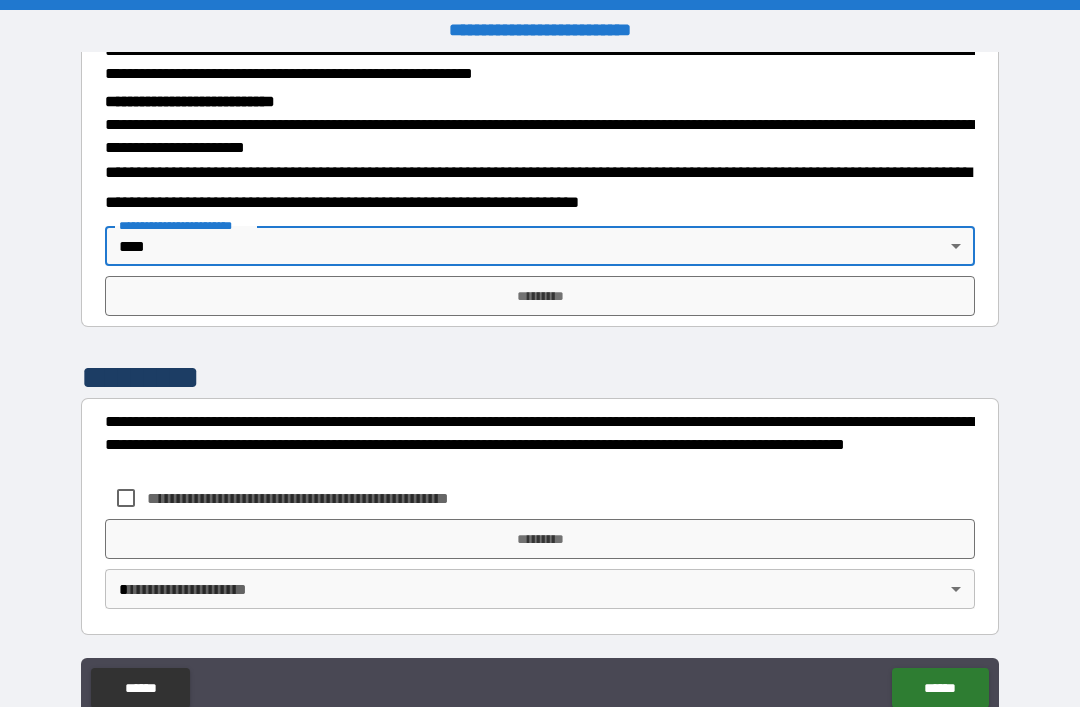 click on "*********" at bounding box center [540, 296] 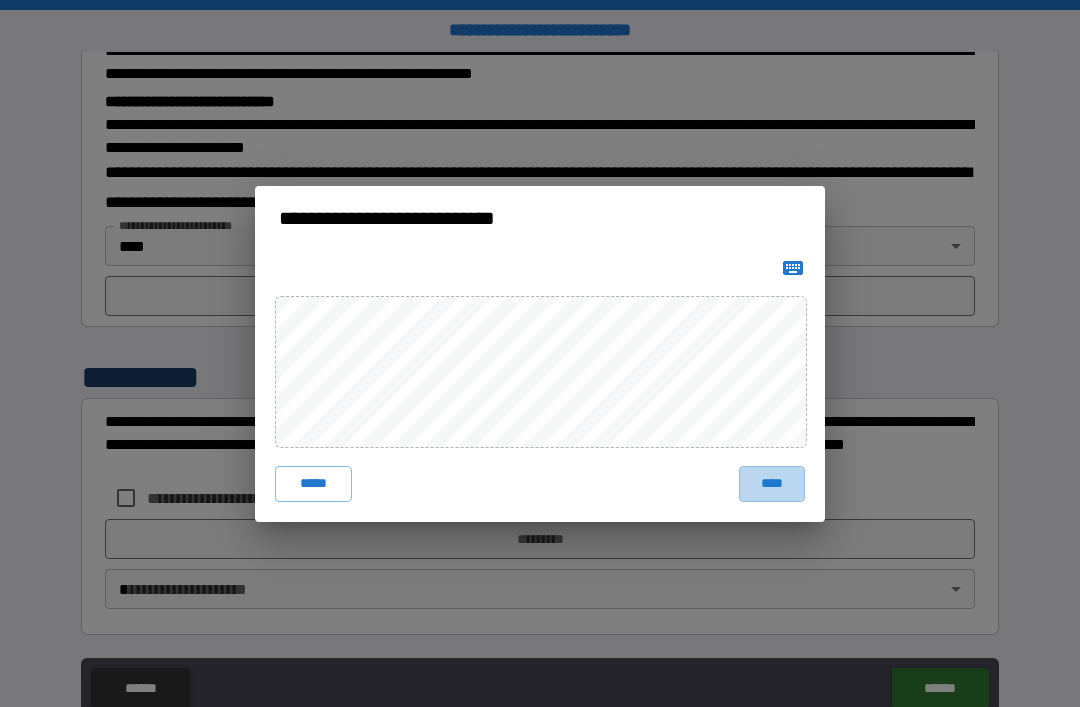 click on "****" at bounding box center (772, 484) 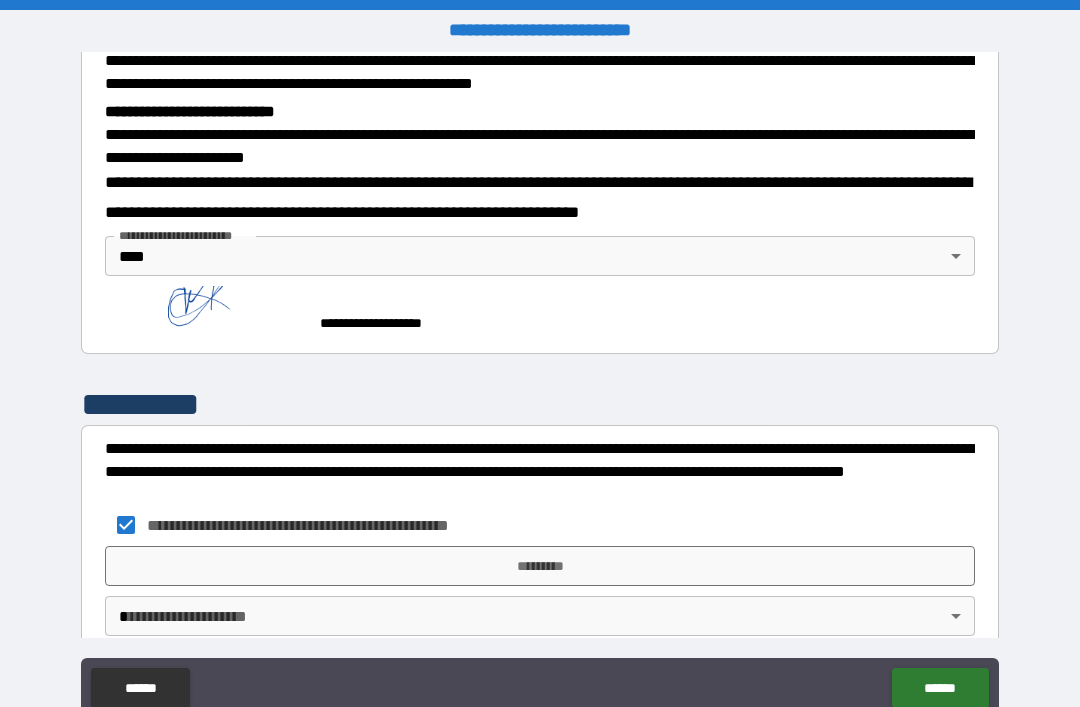 click on "*********" at bounding box center [540, 566] 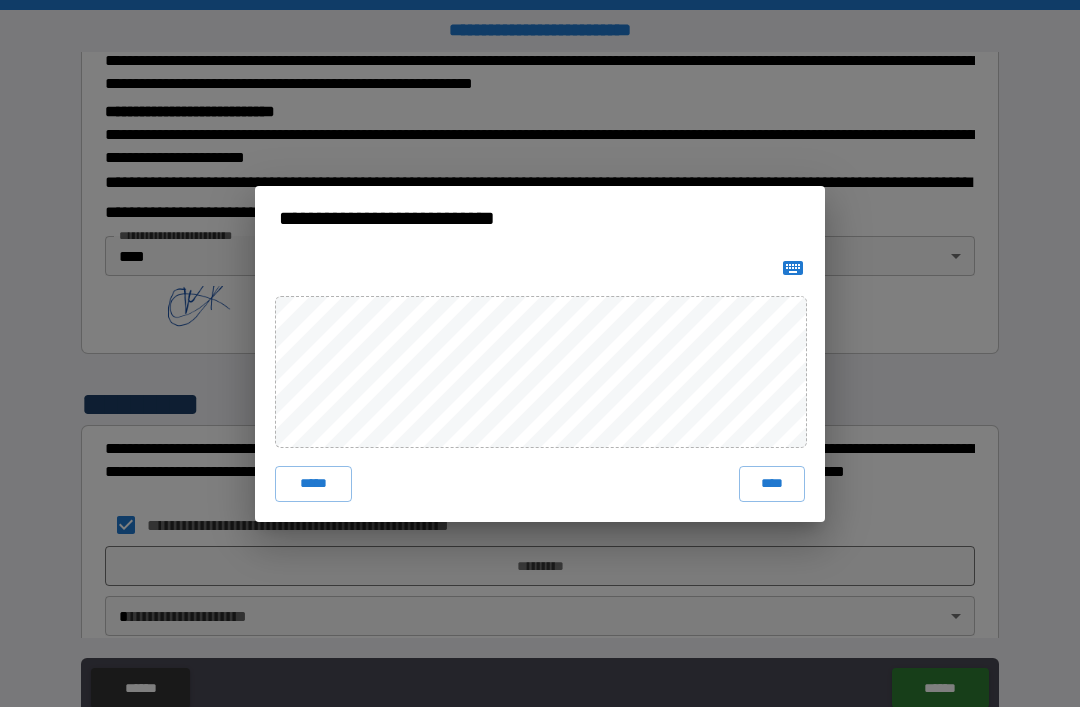 click on "****" at bounding box center (772, 484) 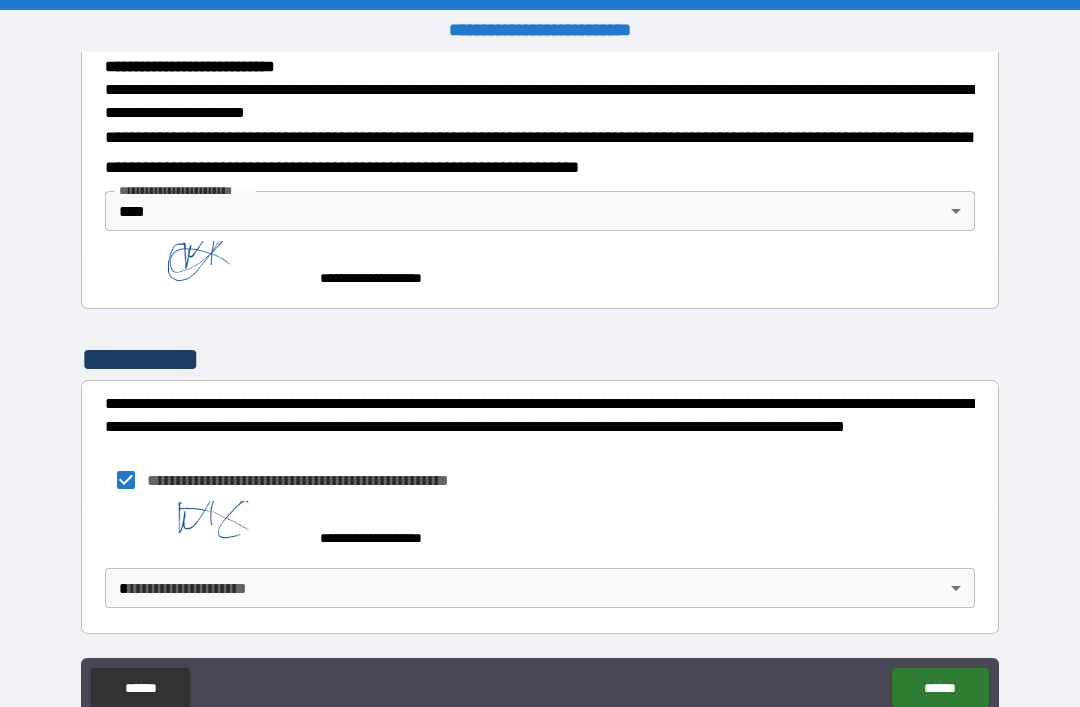 scroll, scrollTop: 667, scrollLeft: 0, axis: vertical 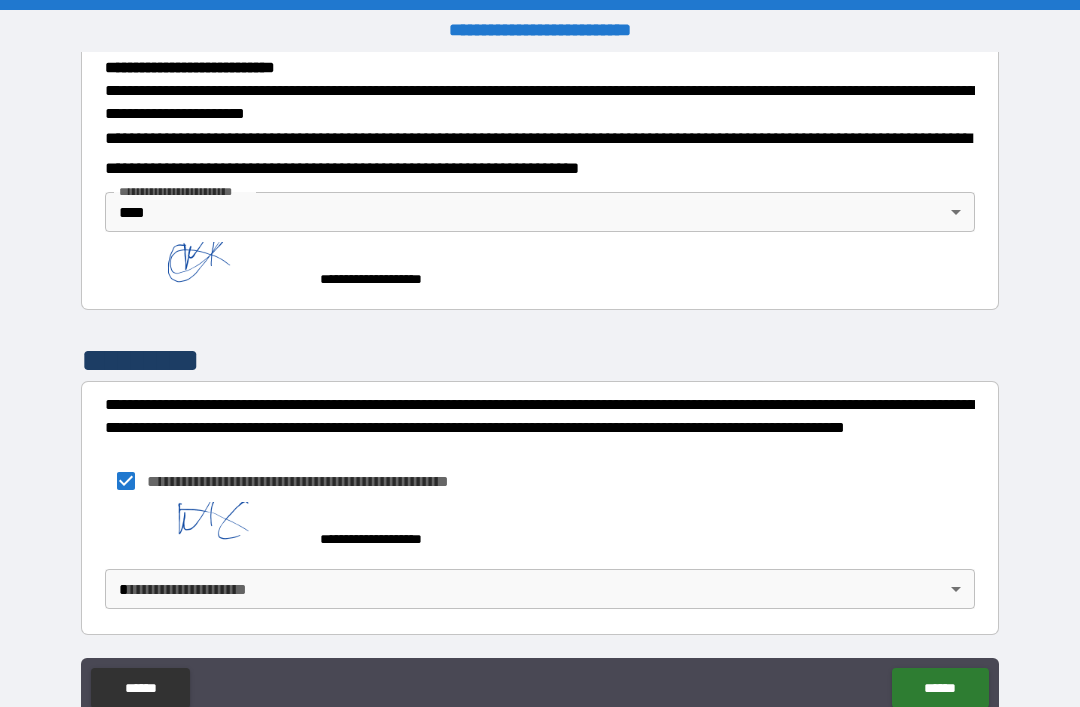 click on "[NUMBER] [STREET], [CITY], [STATE]   [STREET_NAME] [BUILDING_NUMBER]   [APARTMENT_NUMBER] [POSTAL_CODE]   [COUNTRY]" at bounding box center [540, 385] 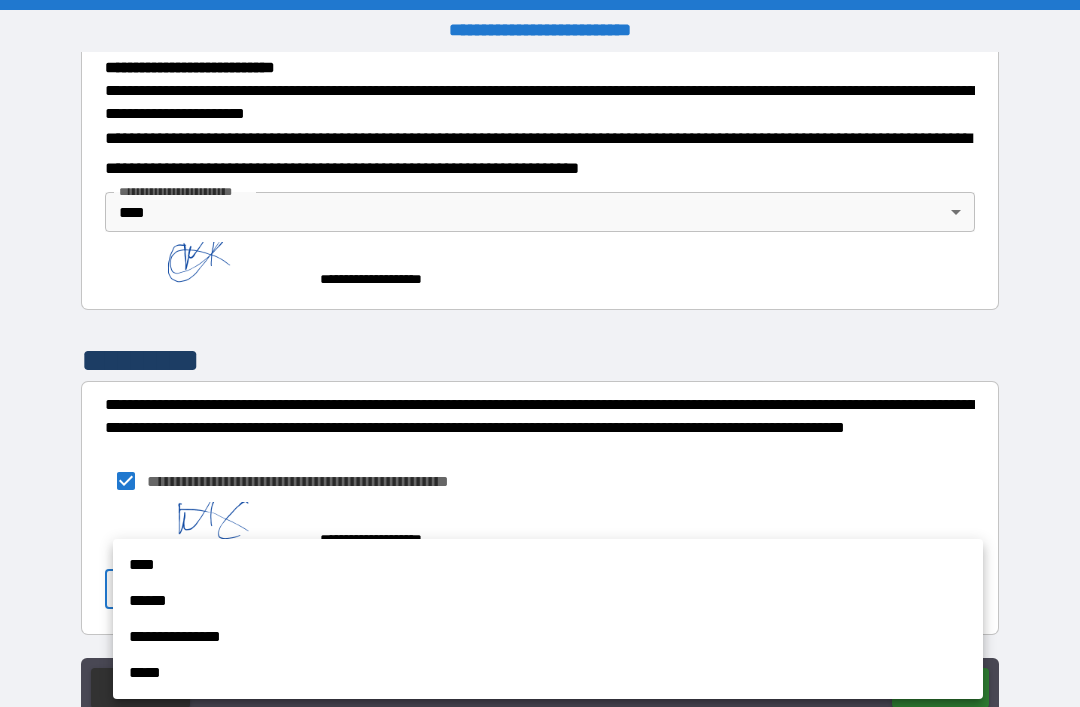 click on "****" at bounding box center (548, 565) 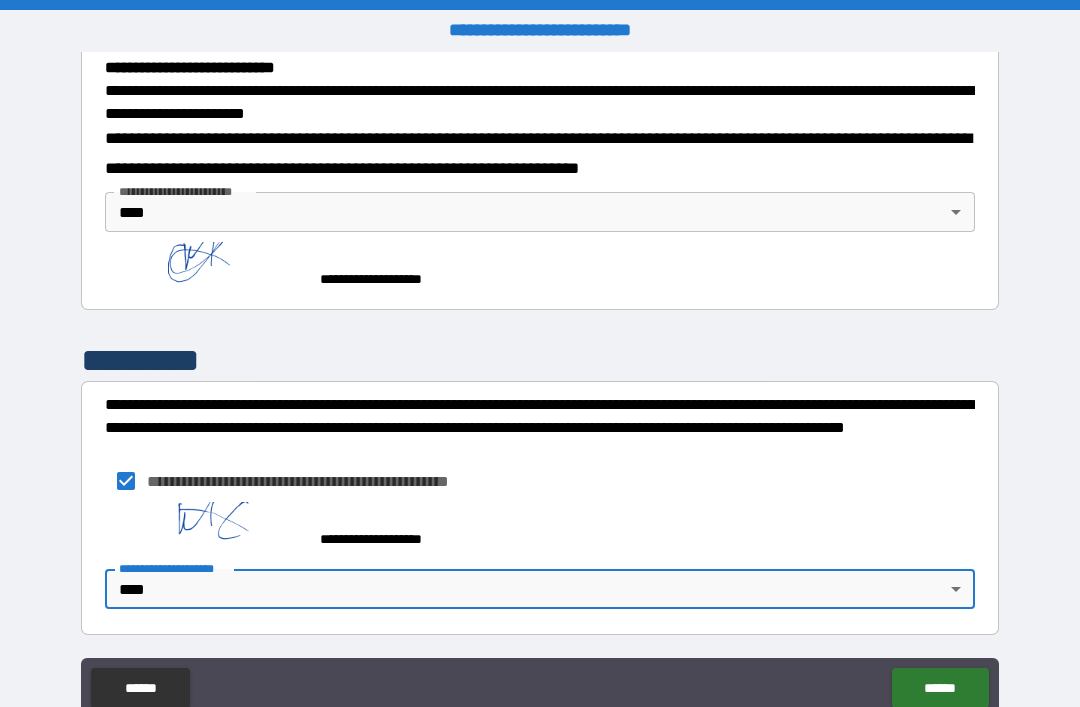 click on "******" at bounding box center (940, 688) 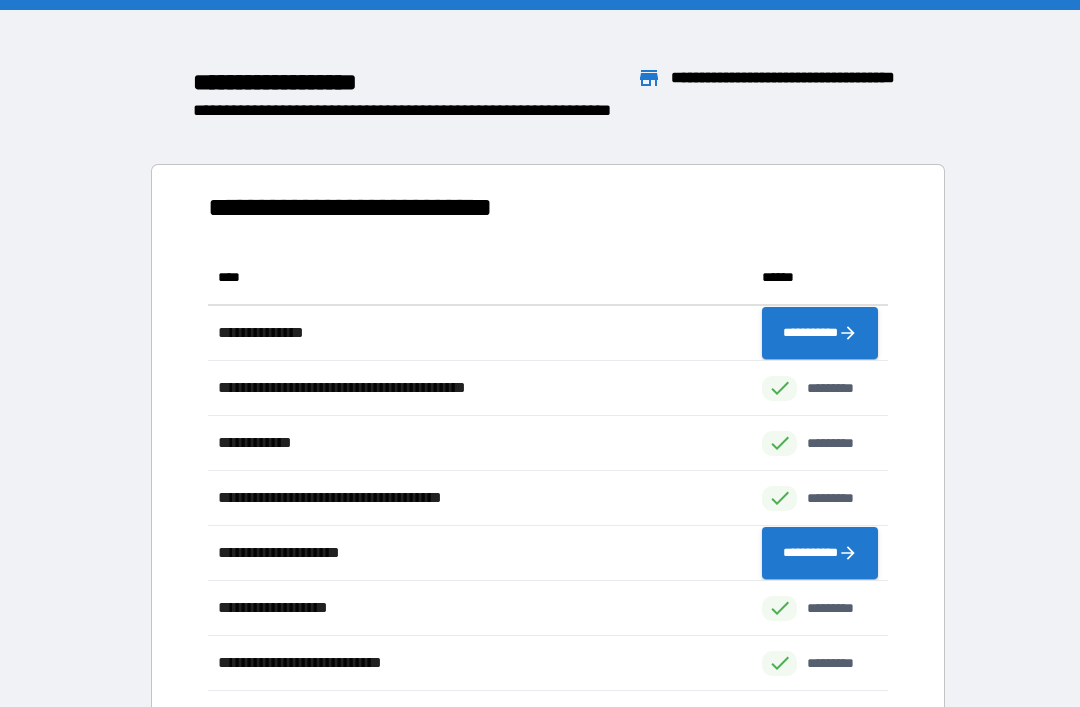 scroll, scrollTop: 441, scrollLeft: 680, axis: both 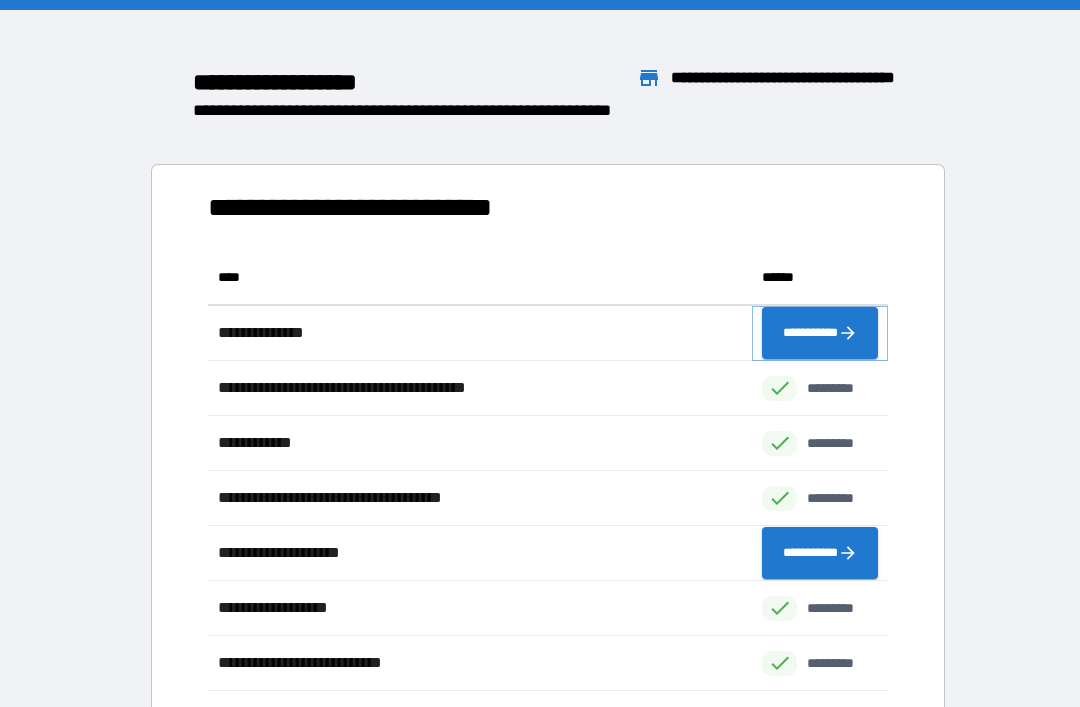click on "**********" at bounding box center (820, 333) 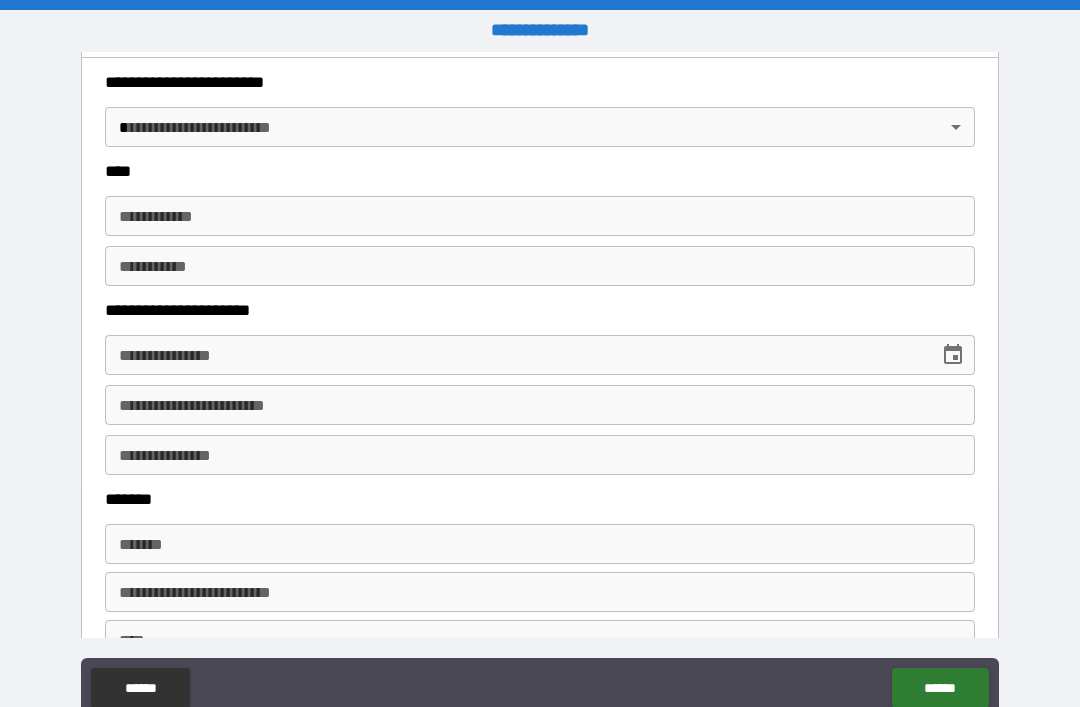 scroll, scrollTop: 997, scrollLeft: 0, axis: vertical 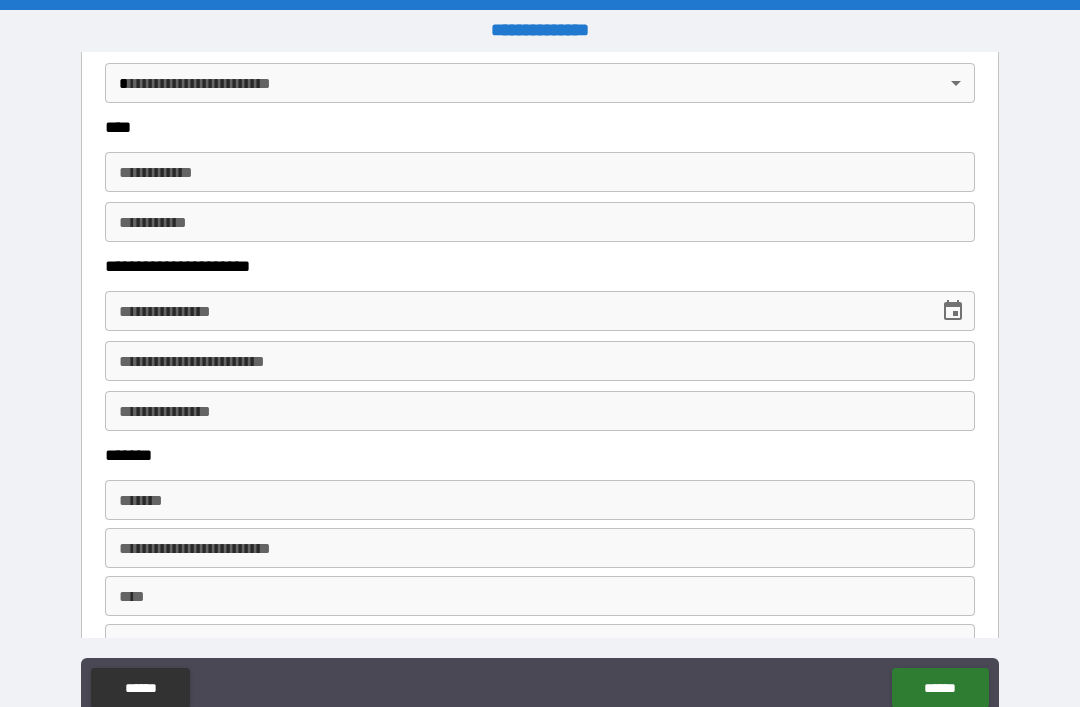 click on "******   ******" at bounding box center [540, 690] 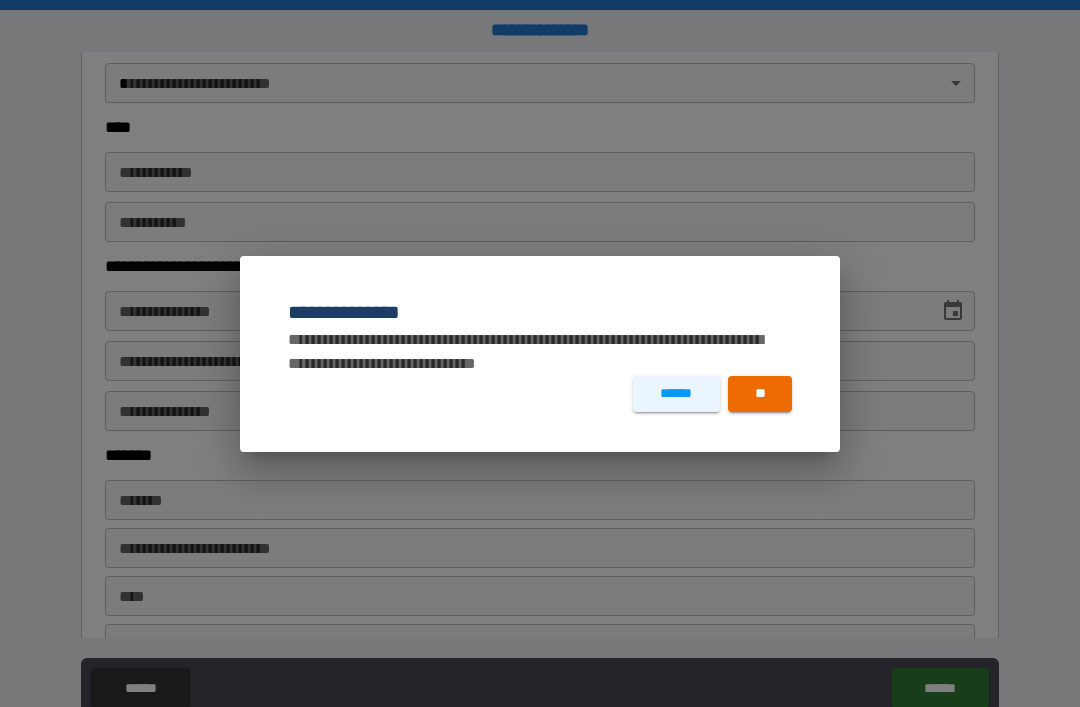 click on "**" at bounding box center (760, 394) 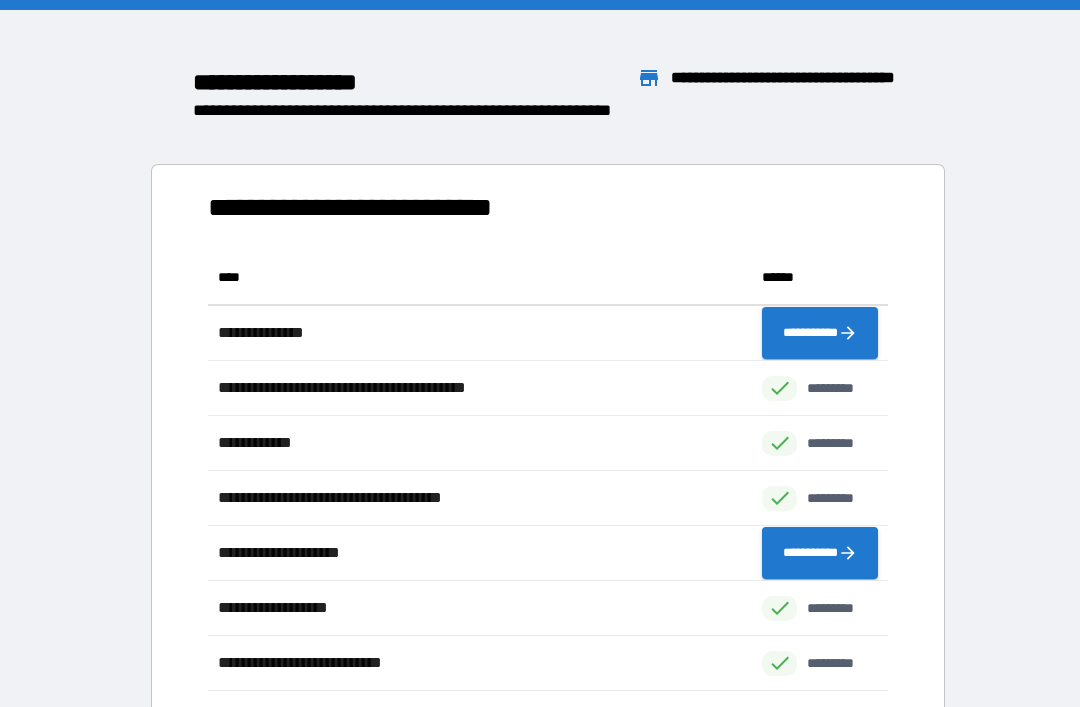 scroll, scrollTop: 1, scrollLeft: 1, axis: both 